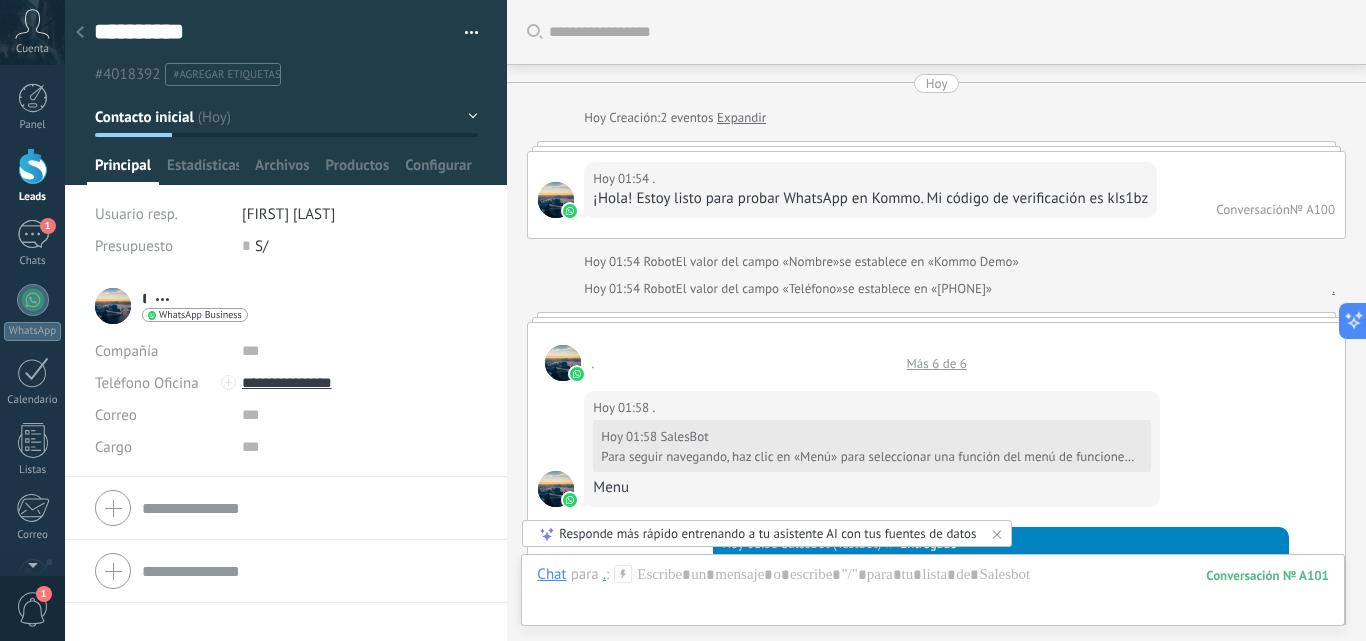 scroll, scrollTop: 0, scrollLeft: 0, axis: both 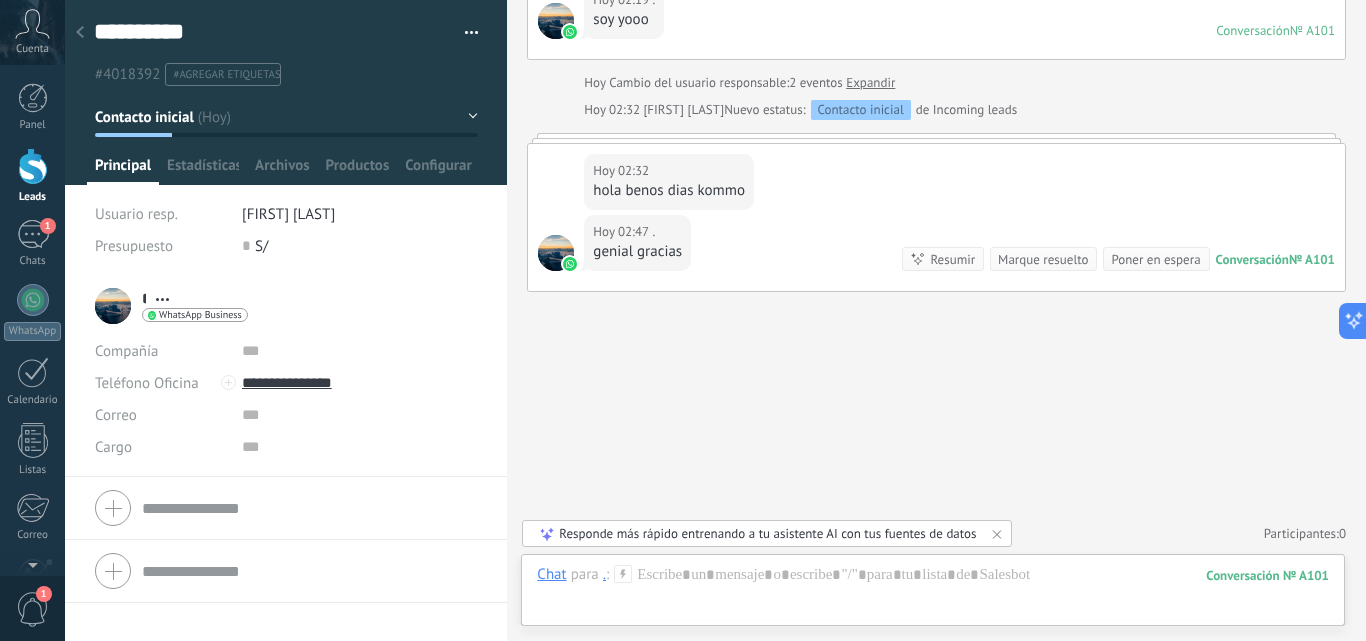 click on "[FIRST] [LAST]" at bounding box center [288, 214] 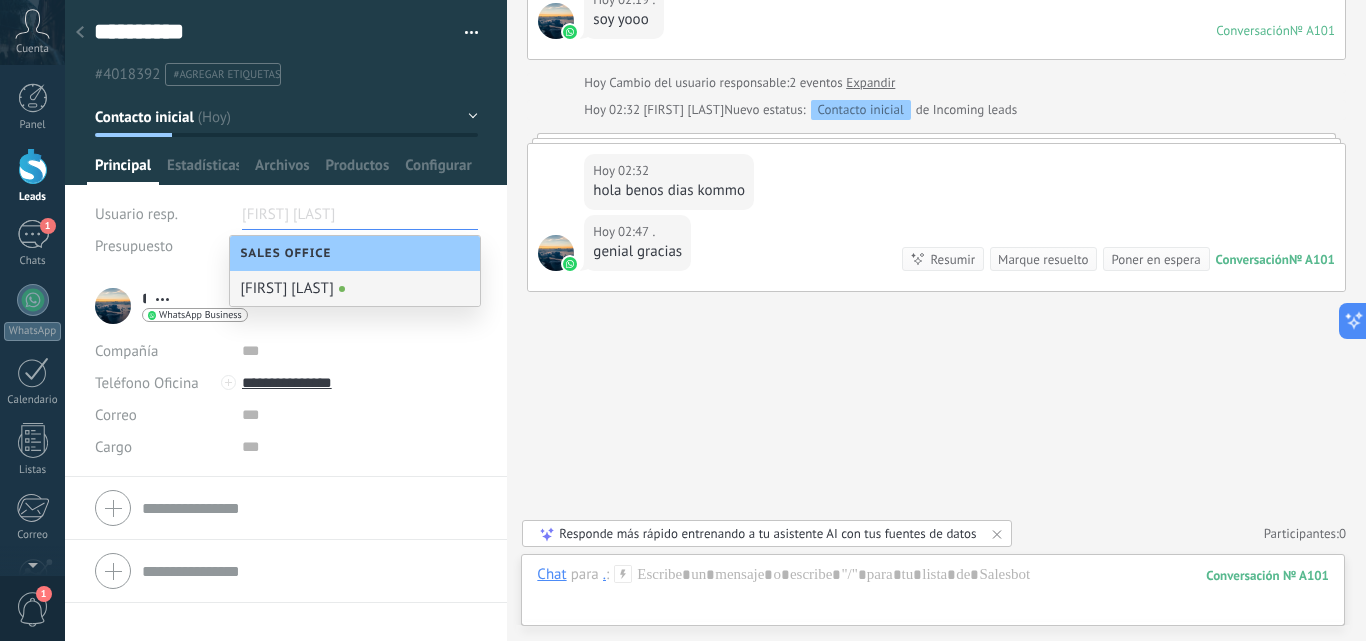 click on "Sales Office" at bounding box center [355, 253] 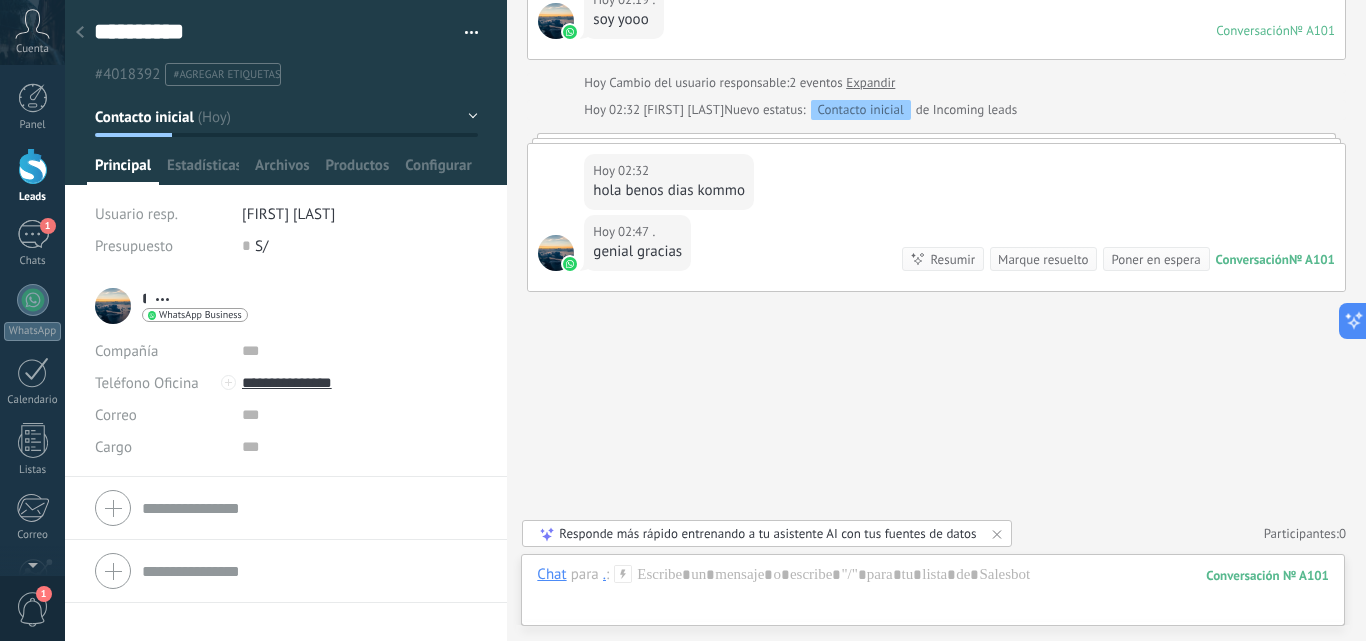 click on "[FIRST] [LAST]" at bounding box center [288, 214] 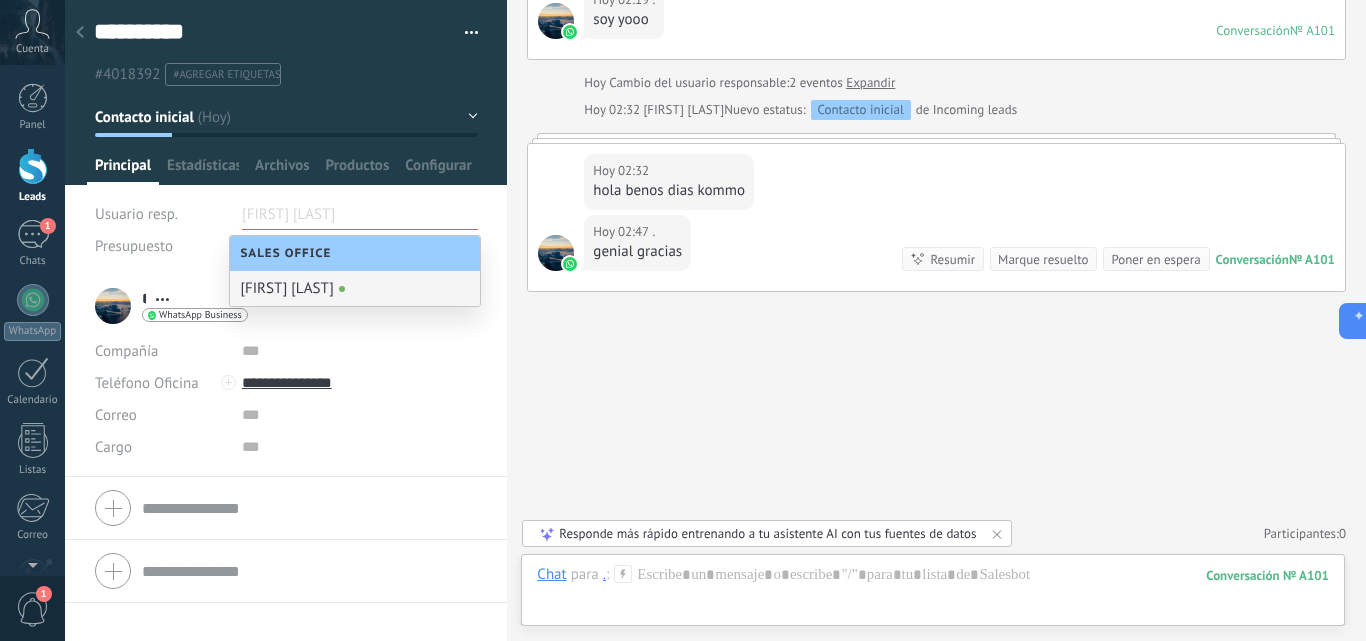 click on "Usuario resp." at bounding box center [161, 214] 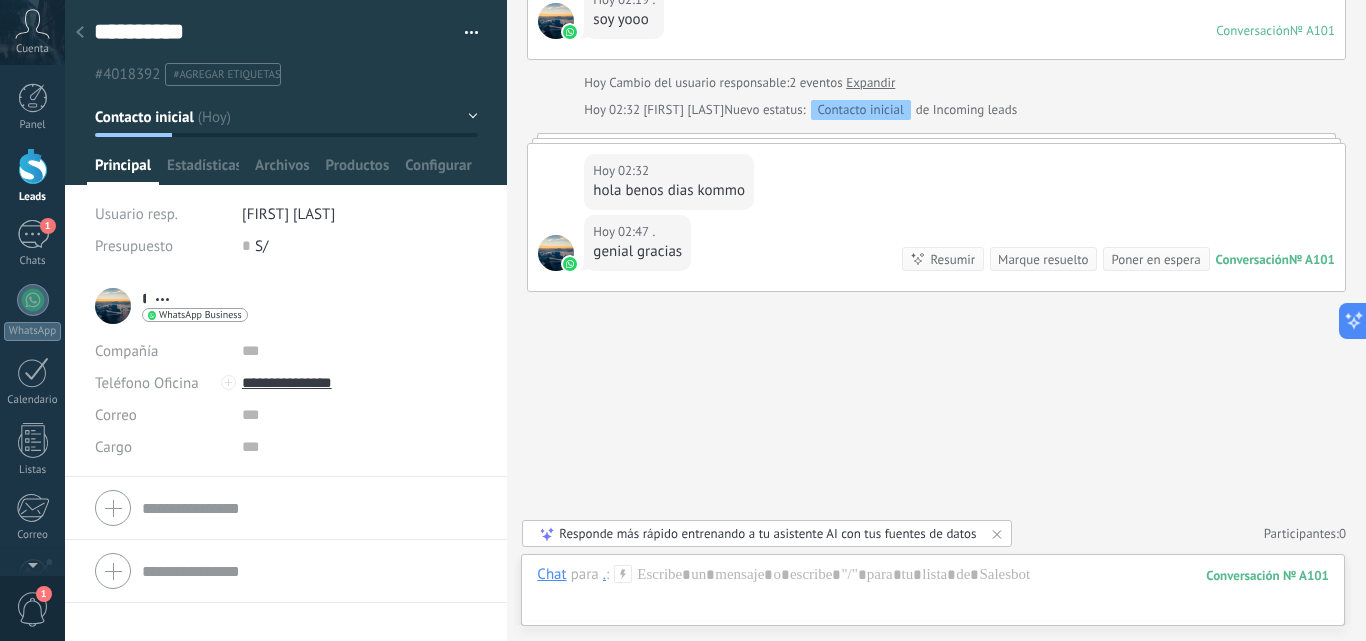click on "Usuario resp." at bounding box center [136, 214] 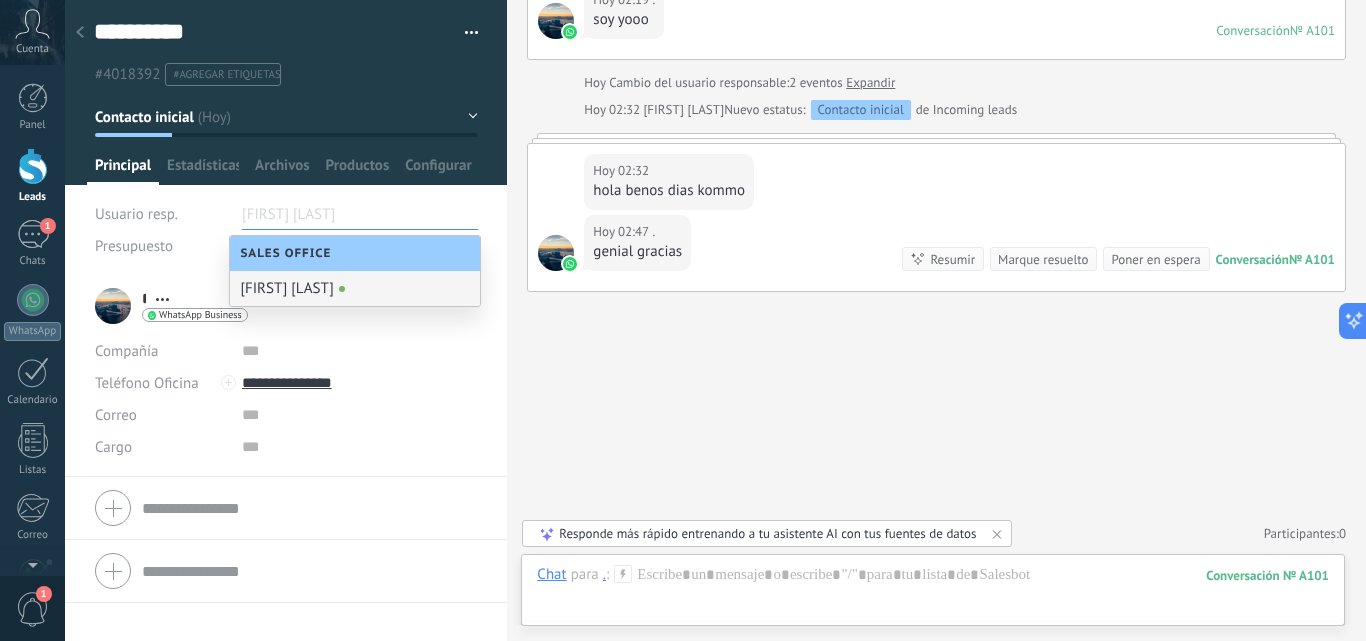 click on "[FIRST] [LAST]" at bounding box center (360, 214) 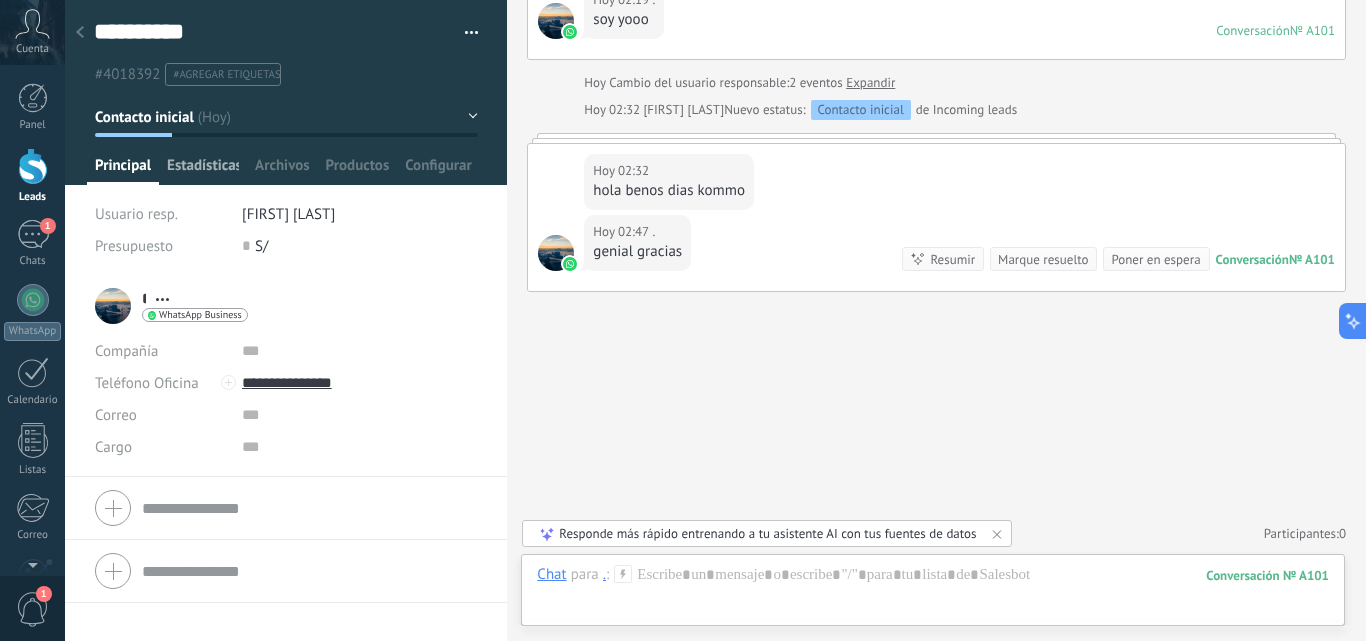 click on "Estadísticas" at bounding box center (203, 170) 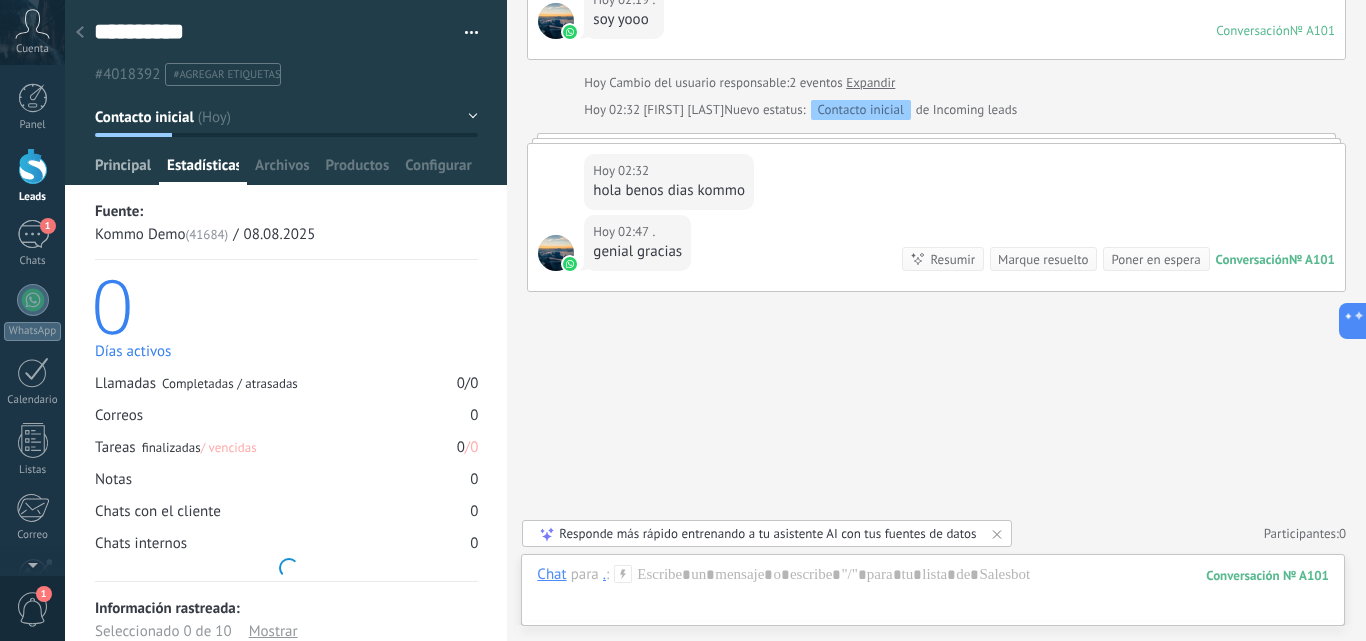 click on "Principal" at bounding box center [123, 170] 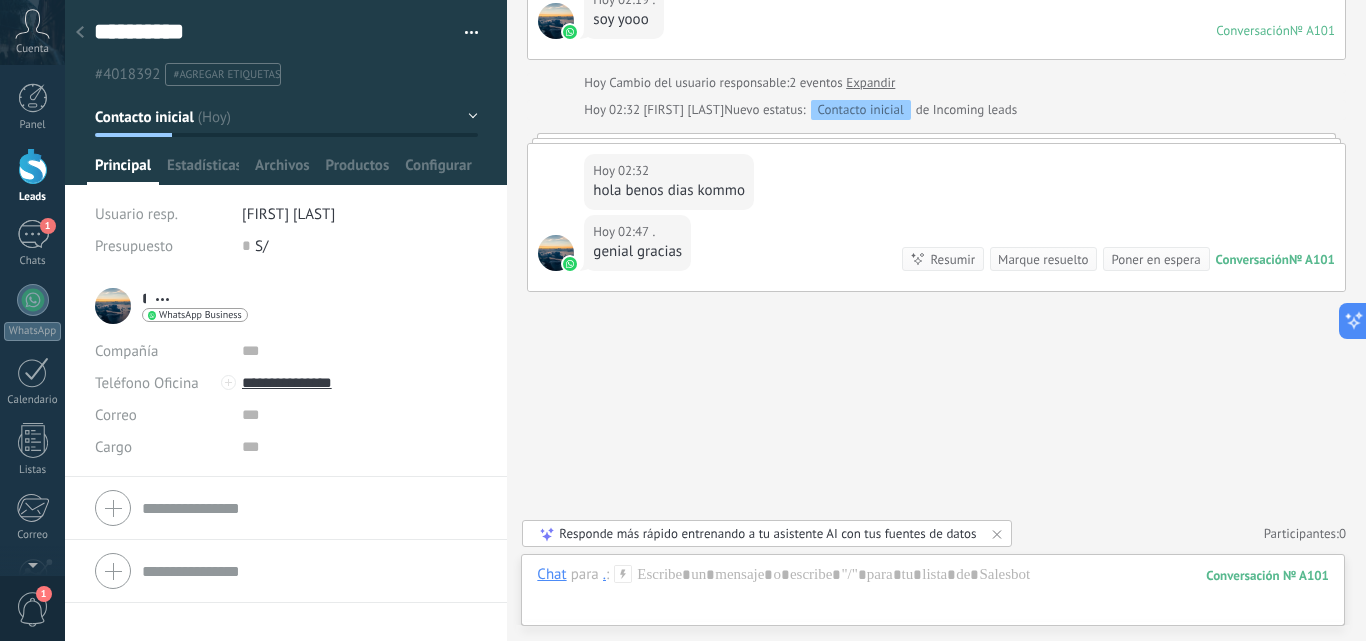 click on "Contacto inicial" at bounding box center (286, 117) 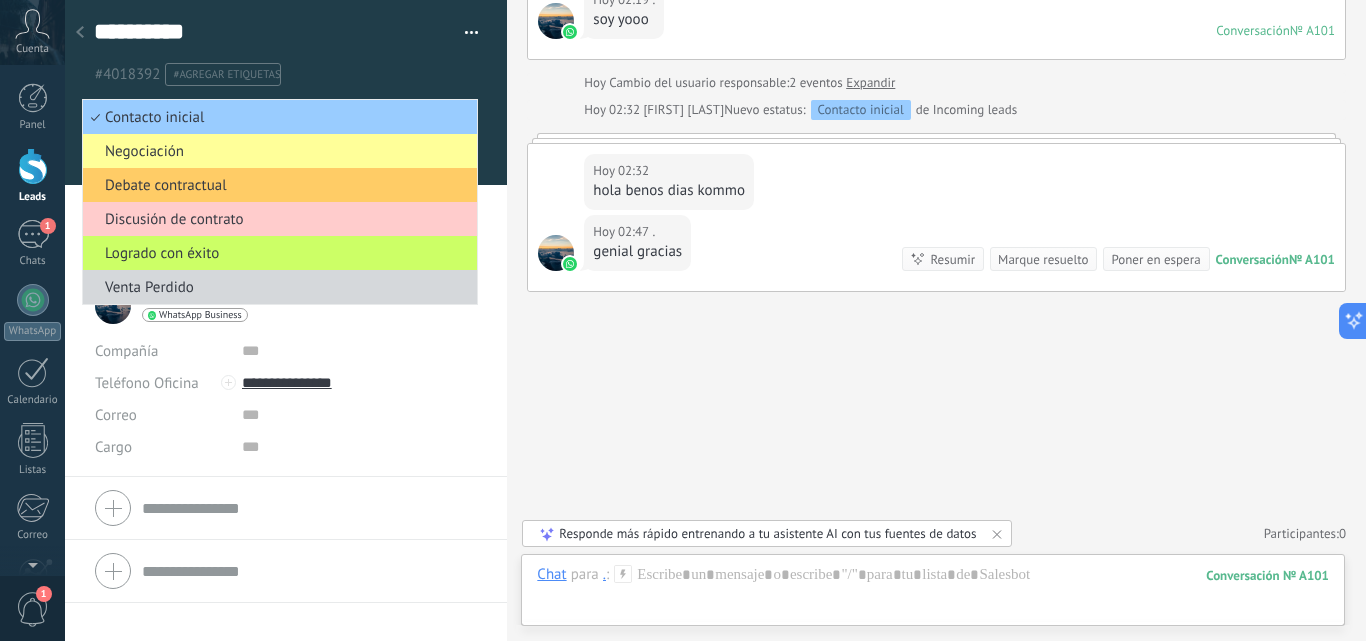 click on "#[NUMBER]
#agregar etiquetas" at bounding box center (286, 68) 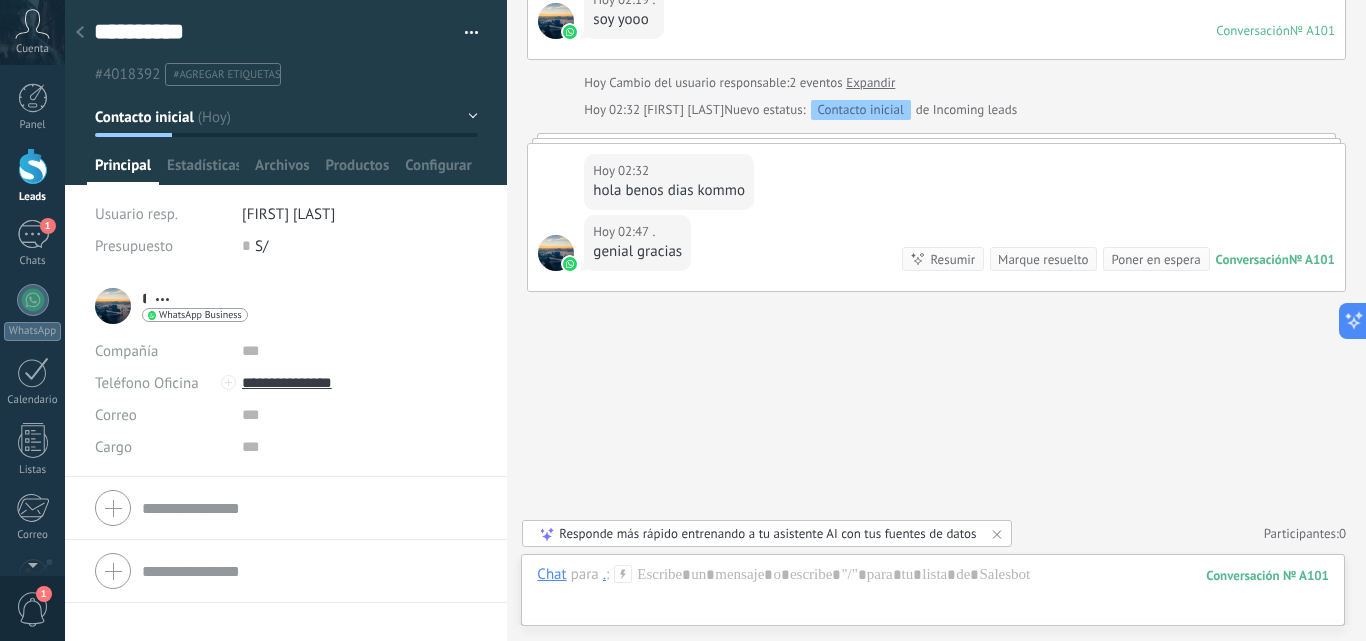 click at bounding box center [464, 33] 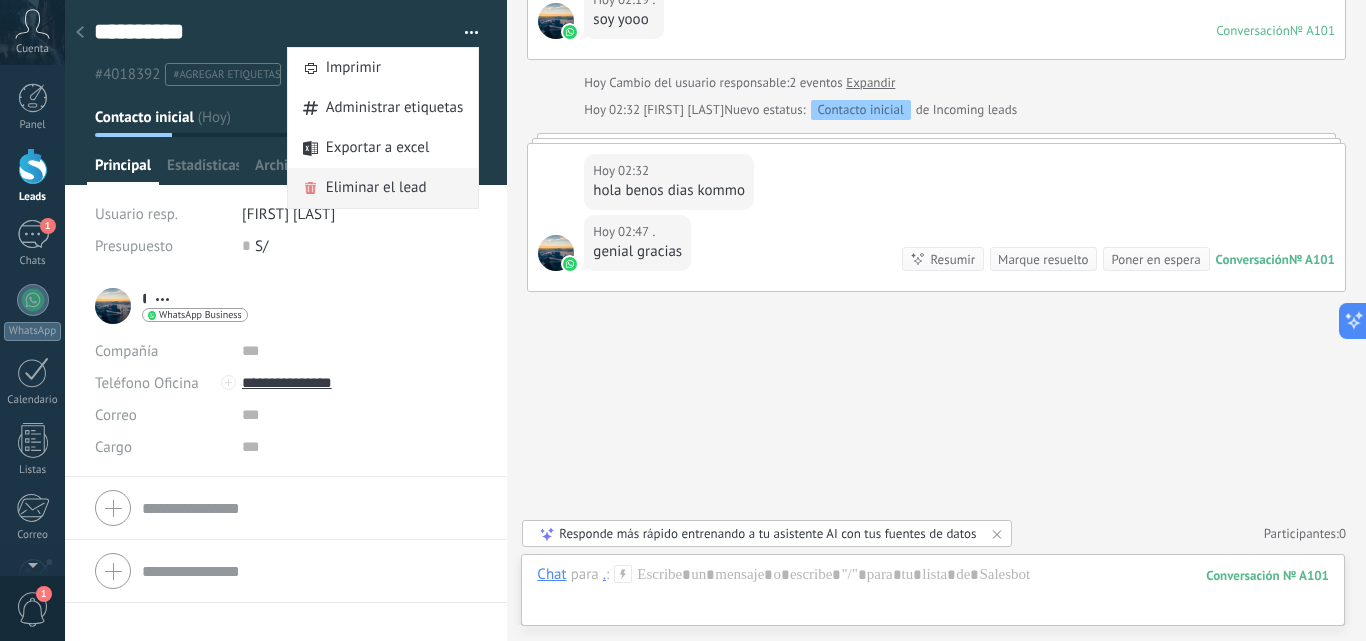 click on "Eliminar el lead" at bounding box center [376, 188] 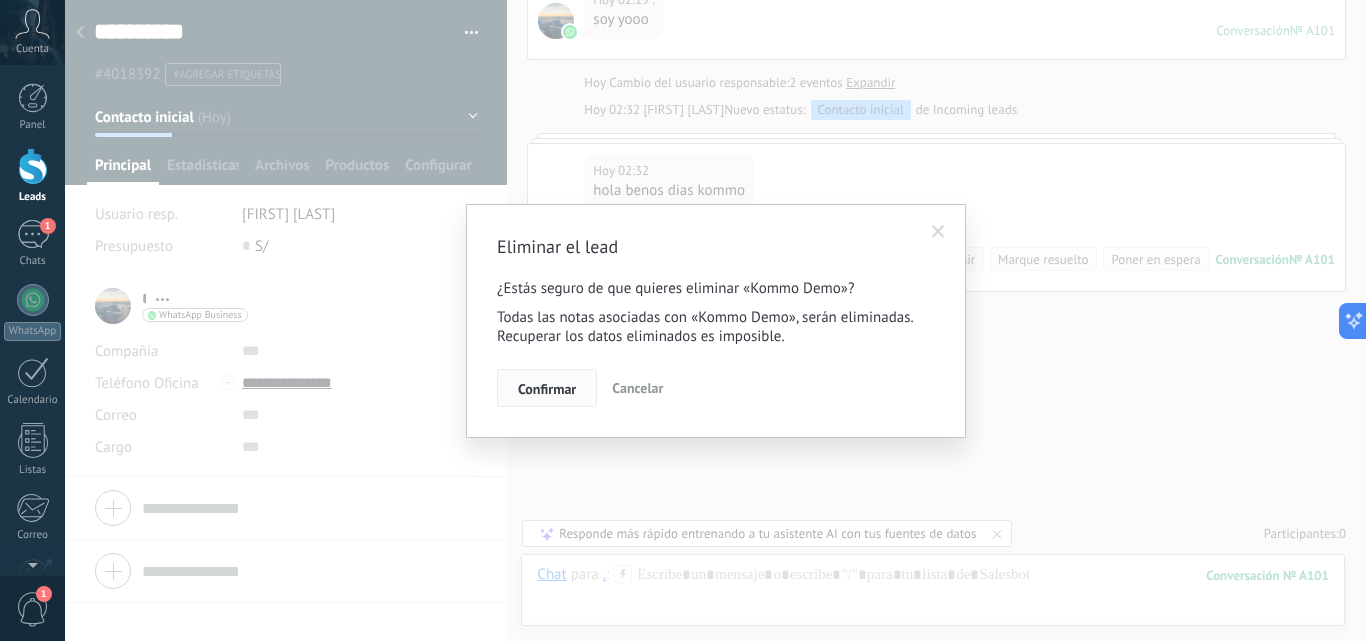click on "Confirmar" at bounding box center [547, 389] 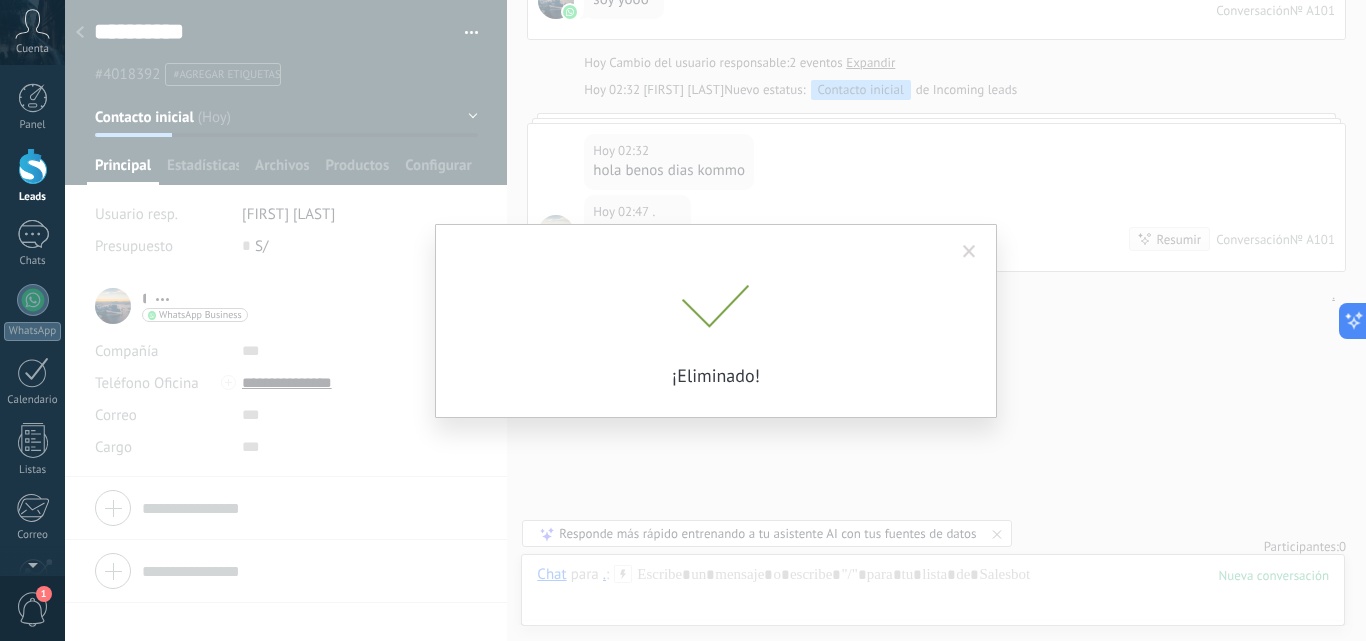 scroll, scrollTop: 2414, scrollLeft: 0, axis: vertical 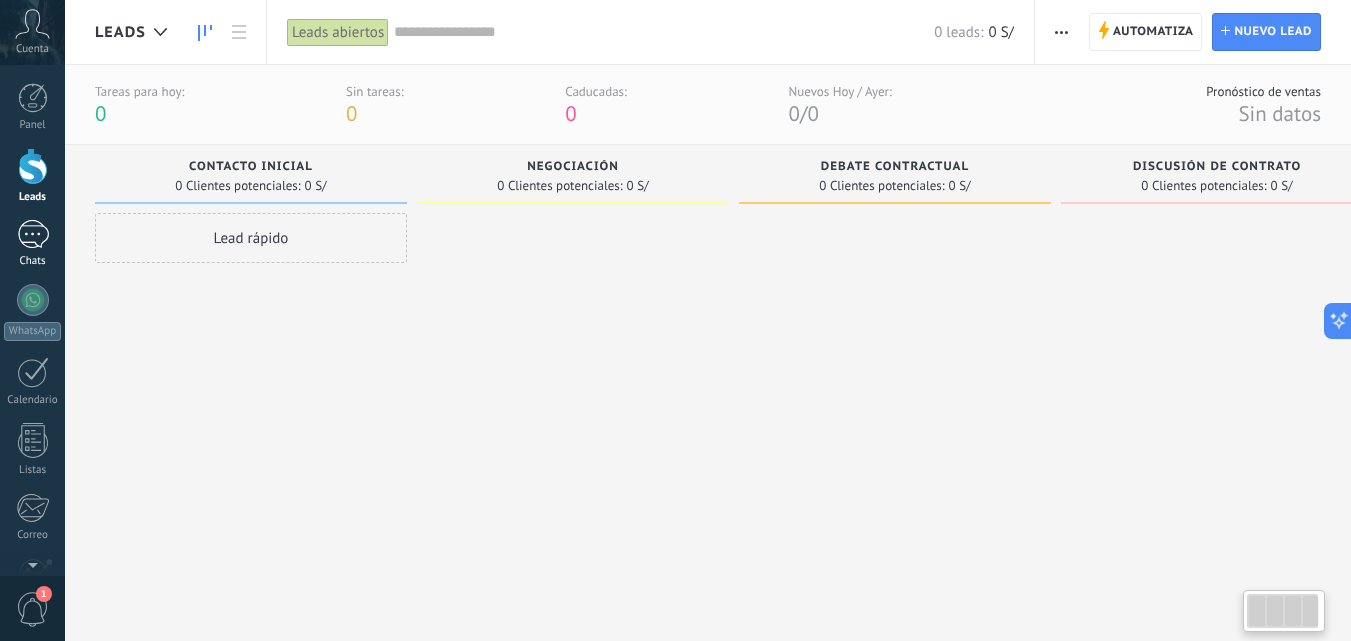 click on "1" at bounding box center [33, 234] 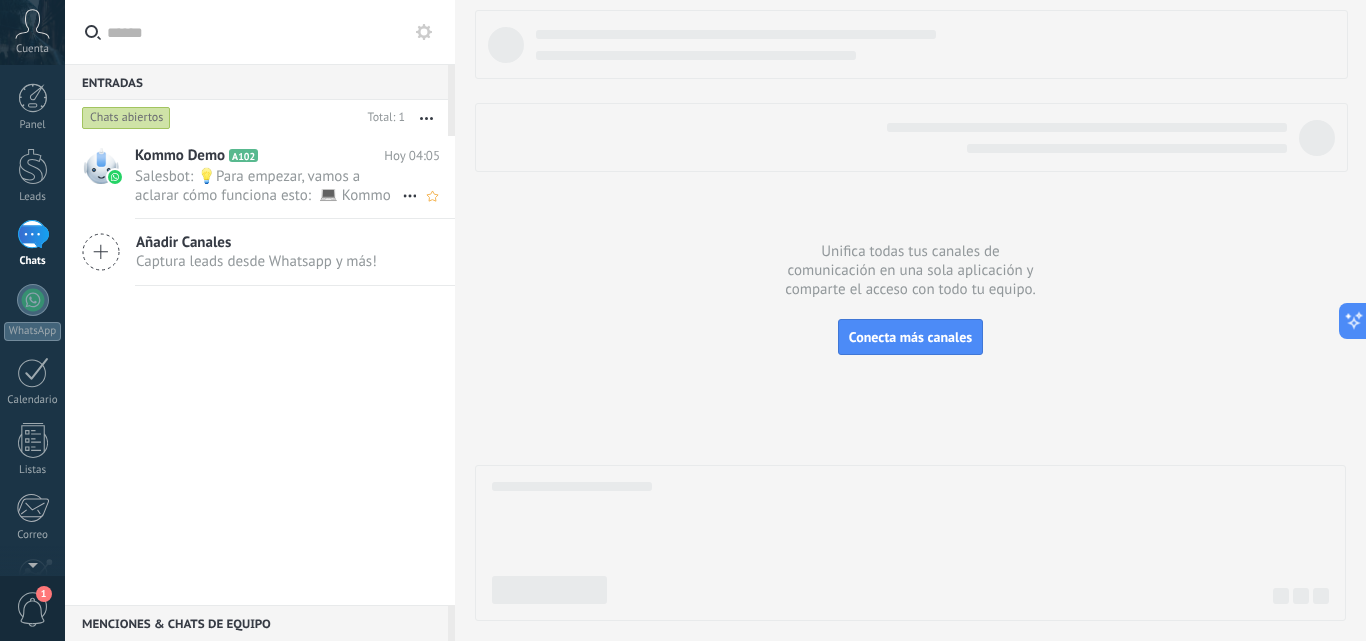 click on "Salesbot: 💡Para empezar, vamos a aclarar cómo funciona esto:
💻 Kommo = La vista del Agente - La tarjeta de lead repres..." at bounding box center (268, 186) 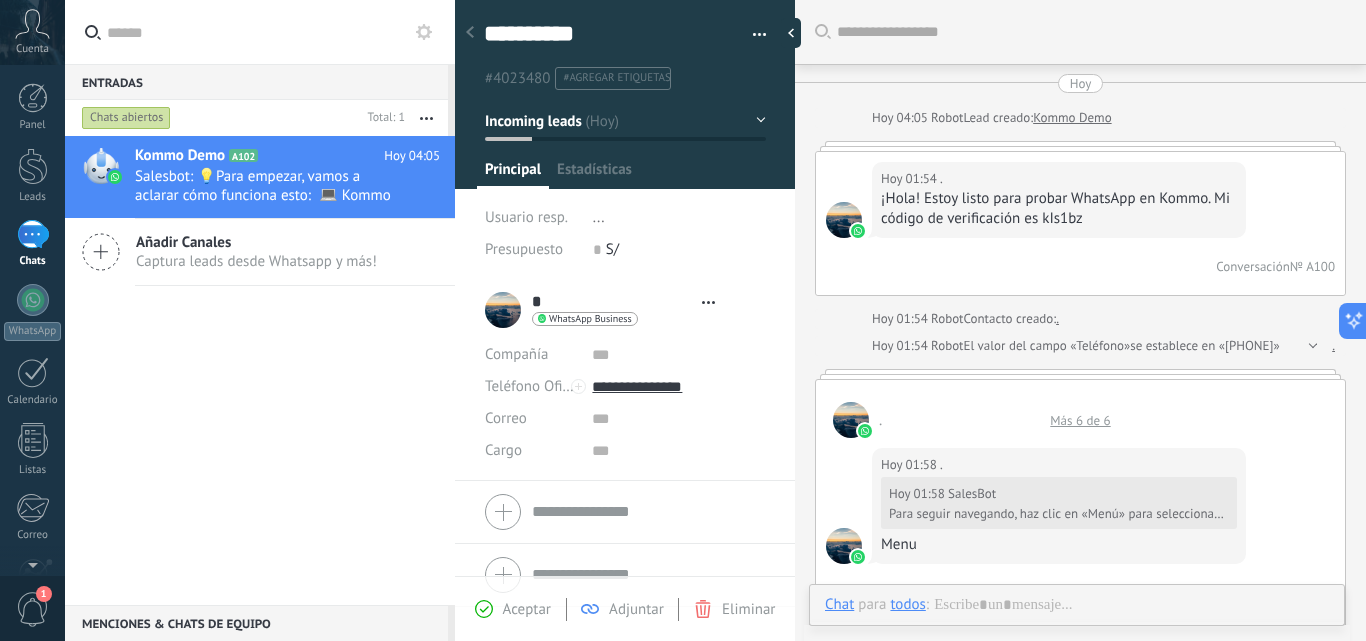 scroll, scrollTop: 30, scrollLeft: 0, axis: vertical 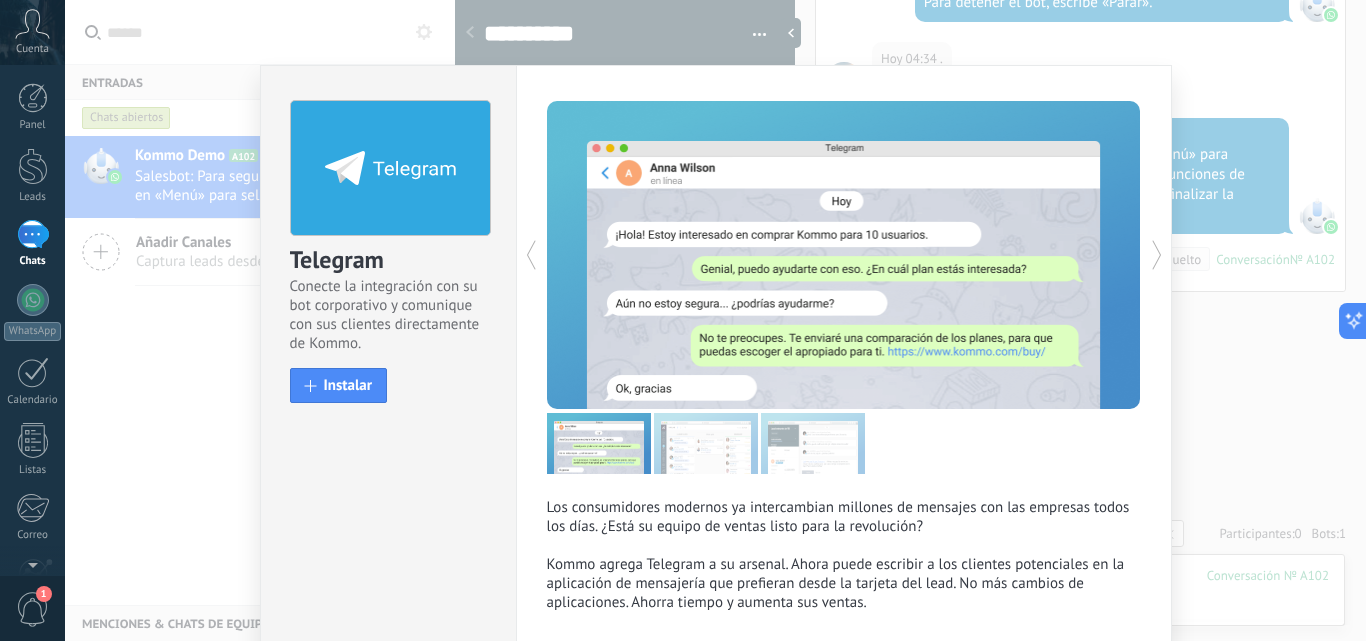 click on "Telegram Conecte la integración con su bot corporativo y comunique con sus clientes directamente de Kommo. install Instalar Los consumidores modernos ya intercambian millones de mensajes con las empresas todos los días. ¿Está su equipo de ventas listo para la revolución?  Kommo agrega Telegram a su arsenal. Ahora puede escribir a los clientes potenciales en la aplicación de mensajería que prefieran desde la tarjeta del lead. No más cambios de aplicaciones. Ahorra tiempo y aumenta sus ventas. más" at bounding box center (715, 320) 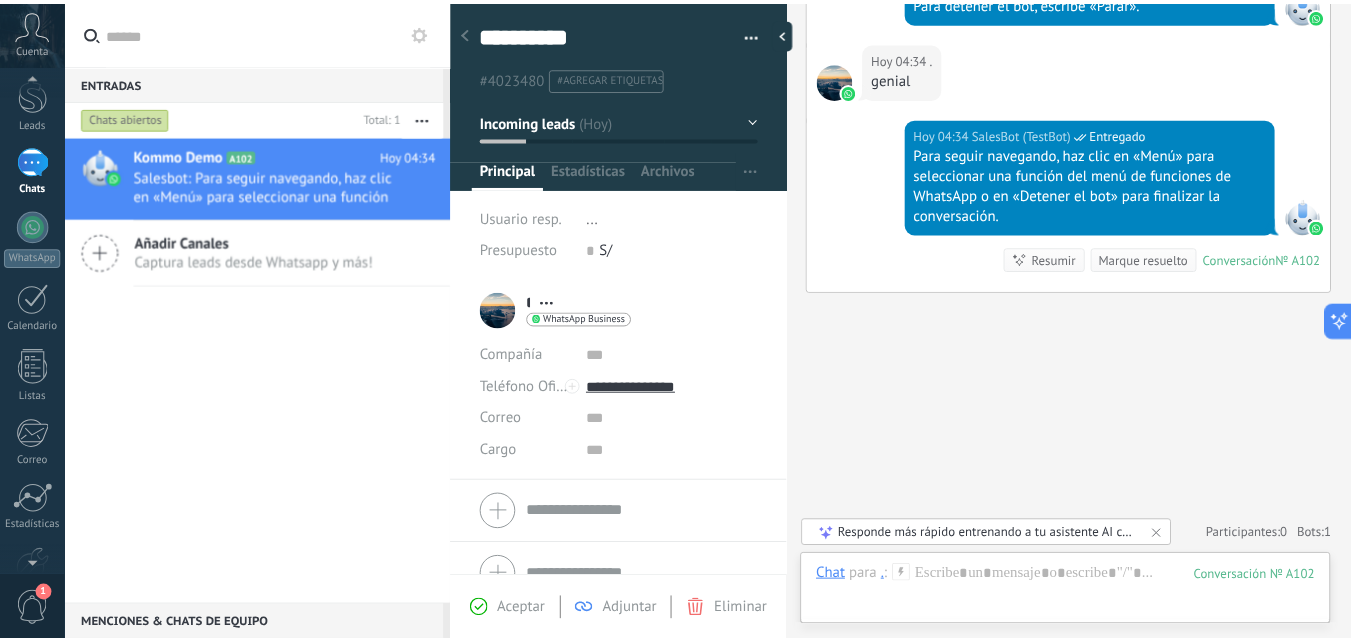 scroll, scrollTop: 191, scrollLeft: 0, axis: vertical 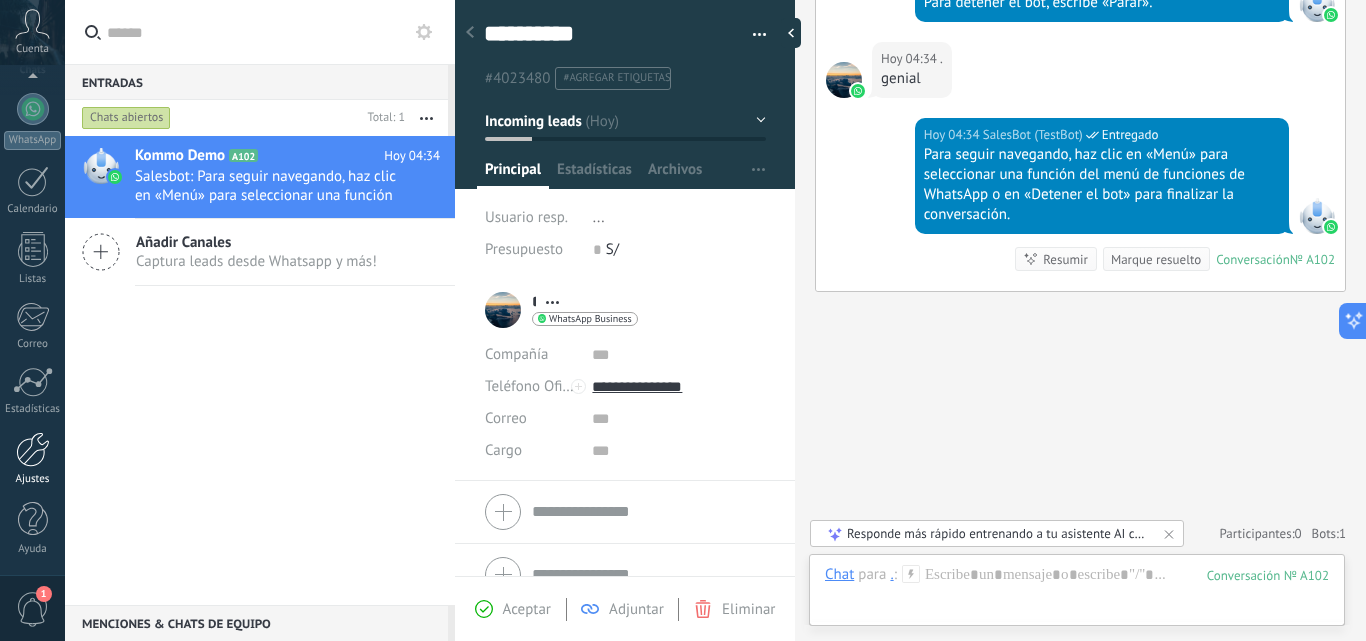 click at bounding box center (33, 449) 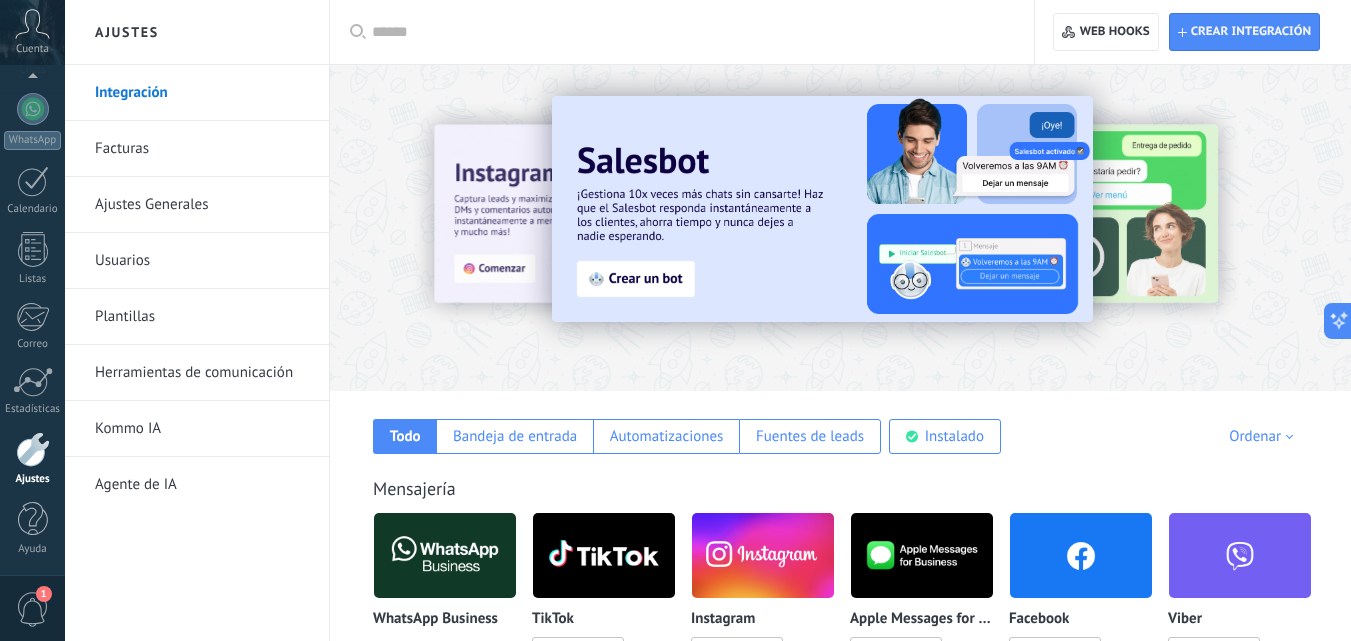 click at bounding box center (33, 449) 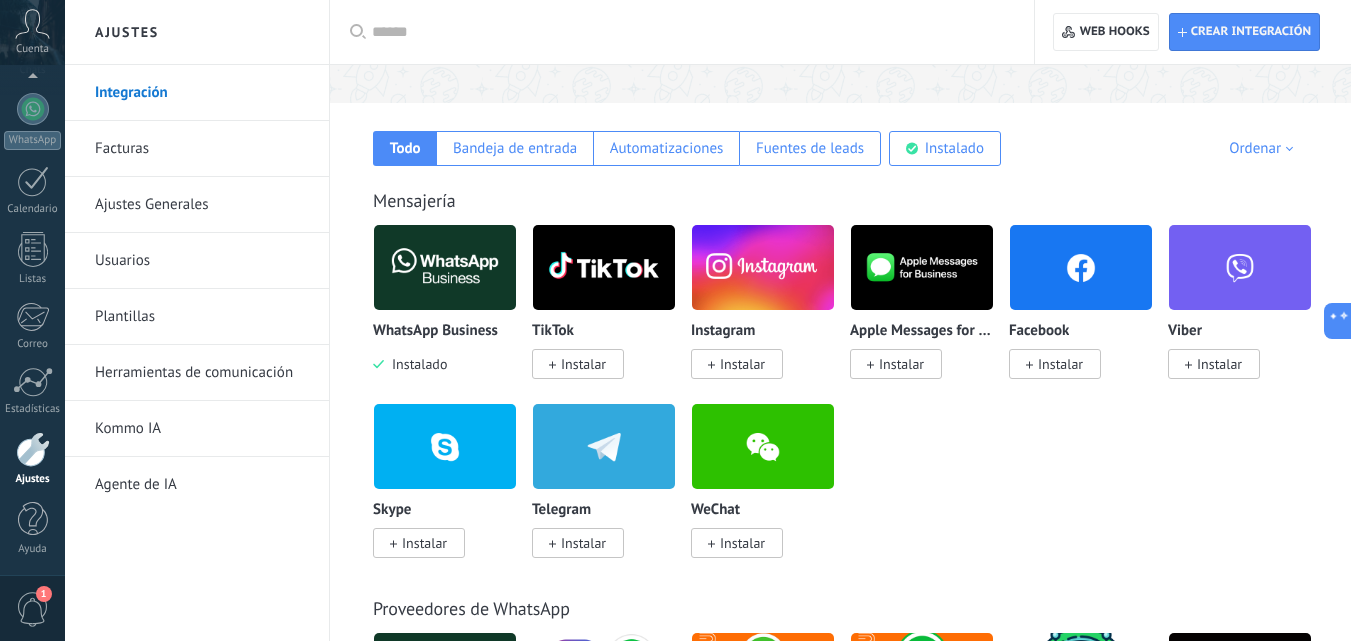 scroll, scrollTop: 300, scrollLeft: 0, axis: vertical 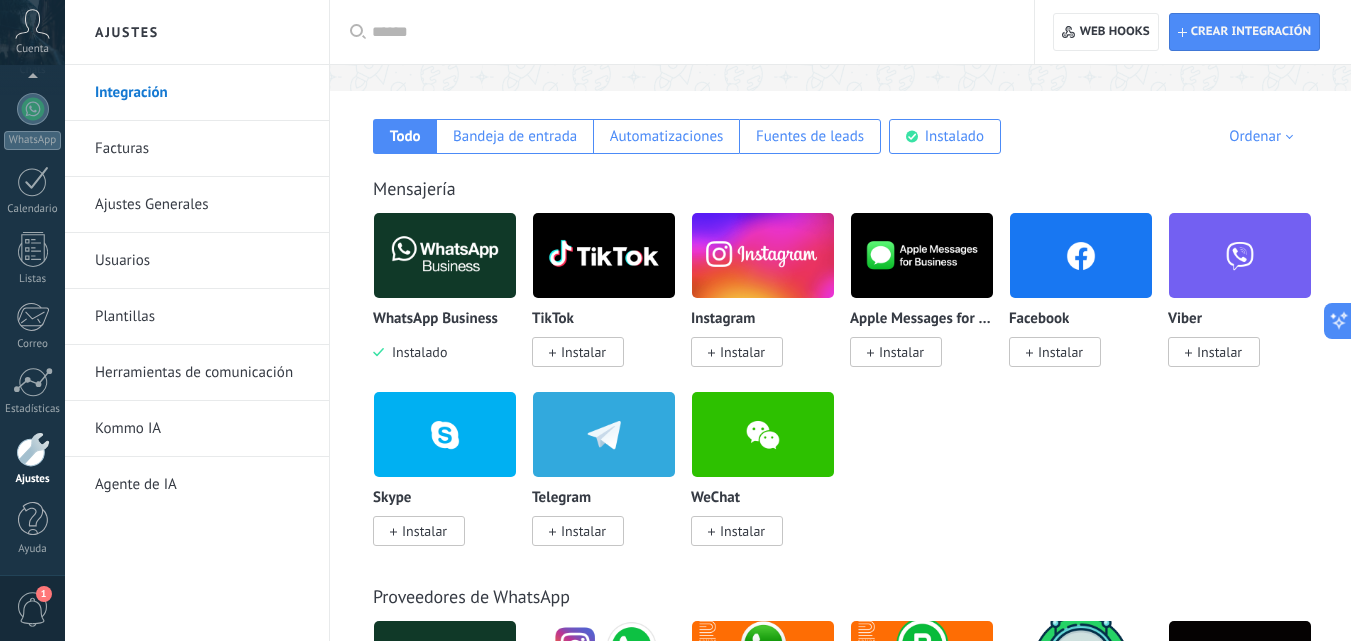 click on "1" at bounding box center (33, 609) 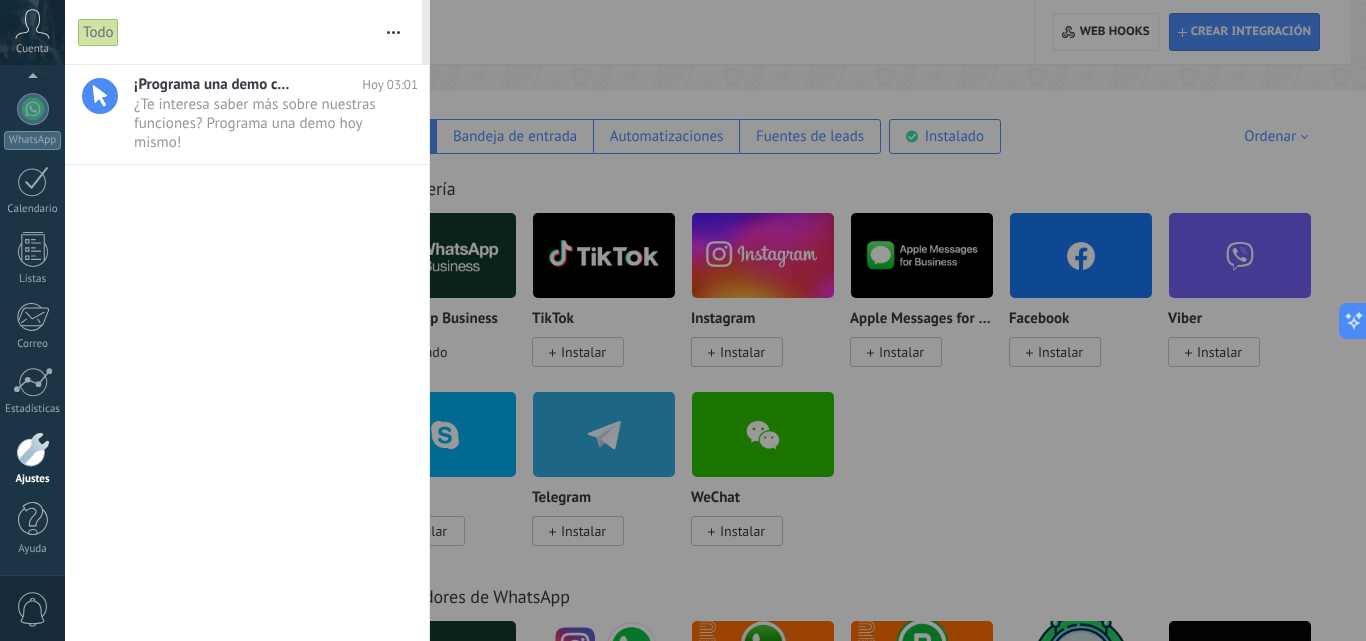 click on "0" at bounding box center [33, 609] 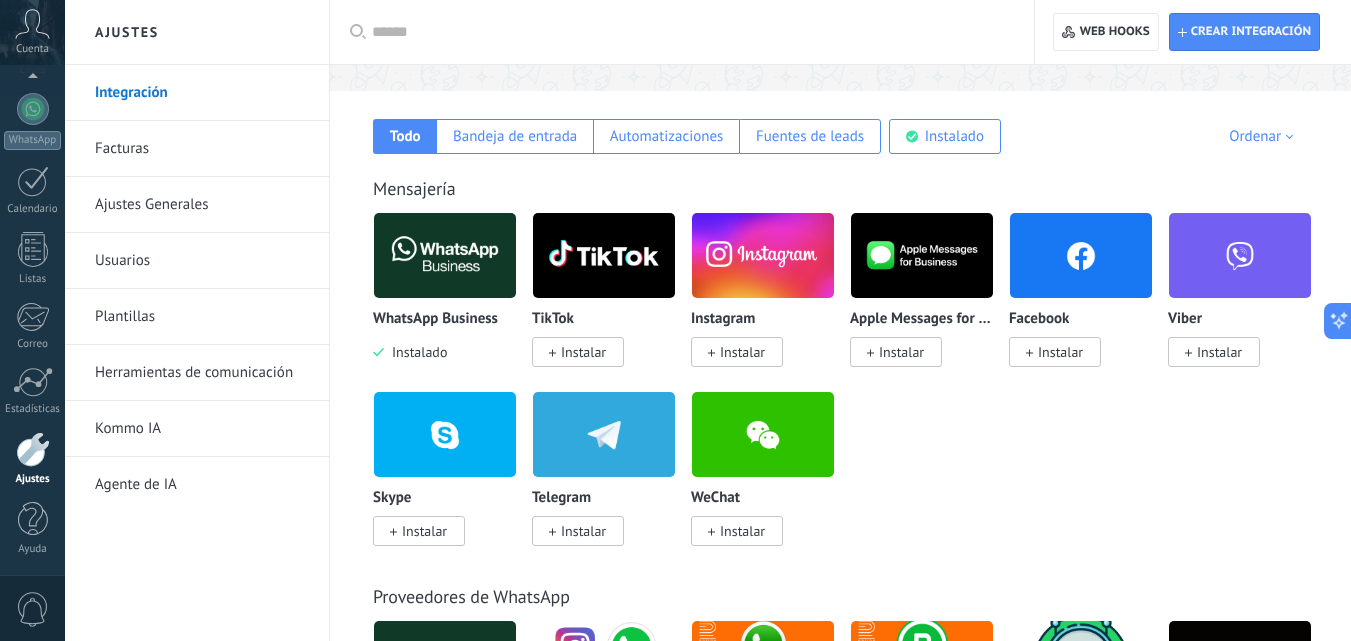 click on "0" at bounding box center [33, 609] 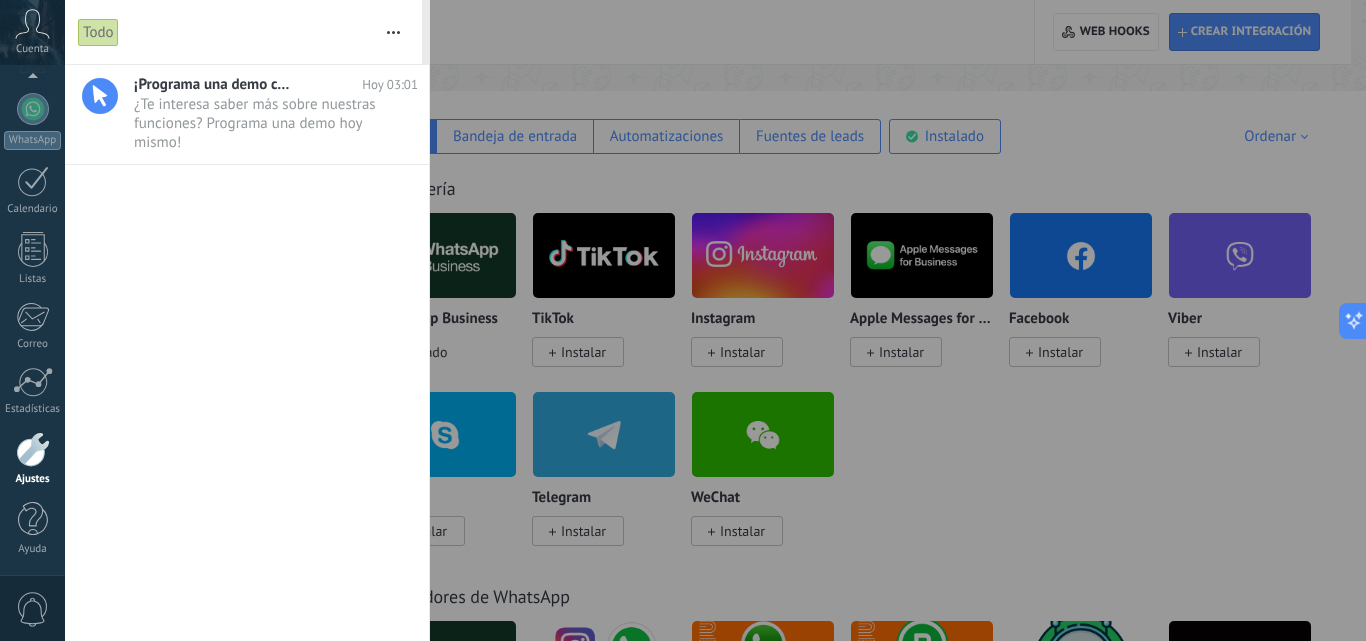 click on "0" at bounding box center [33, 609] 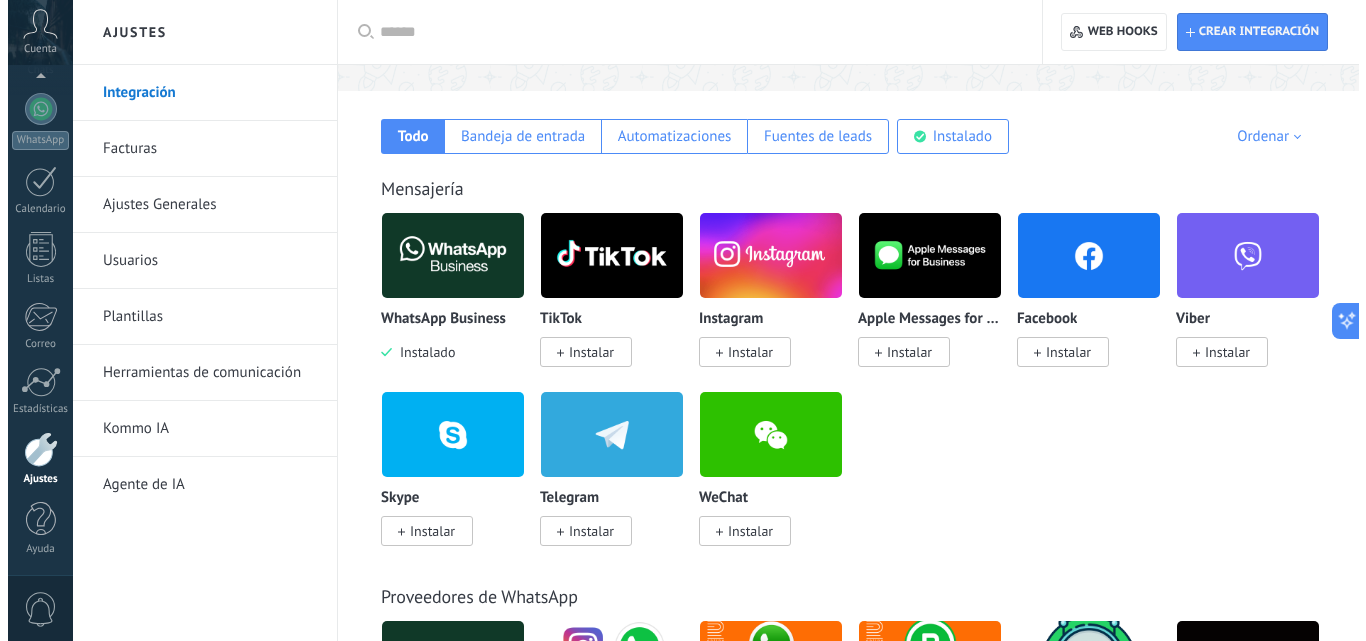 scroll, scrollTop: 170, scrollLeft: 0, axis: vertical 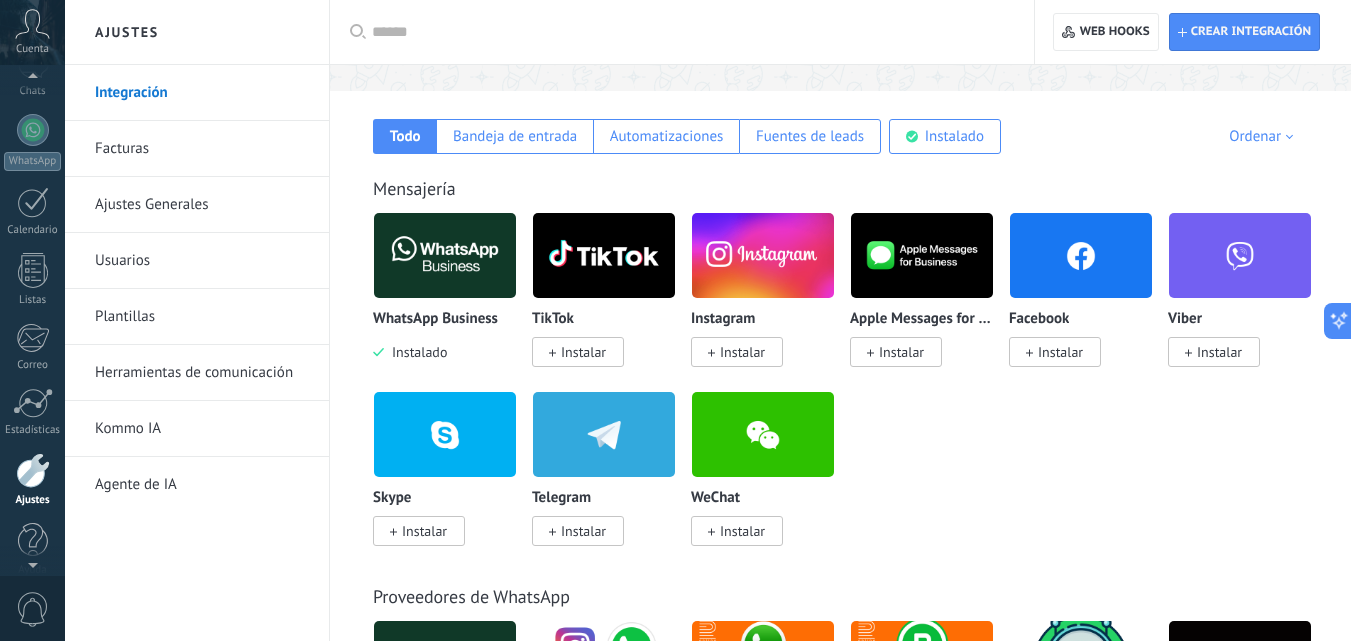 click 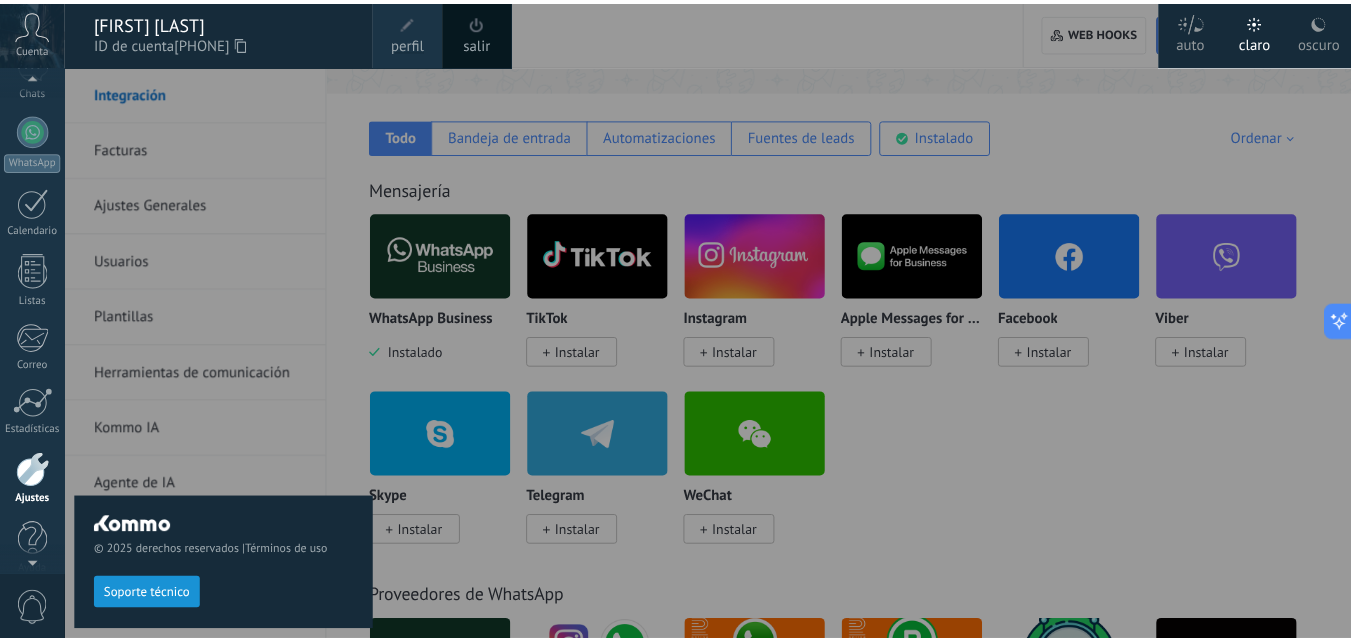 scroll, scrollTop: 137, scrollLeft: 0, axis: vertical 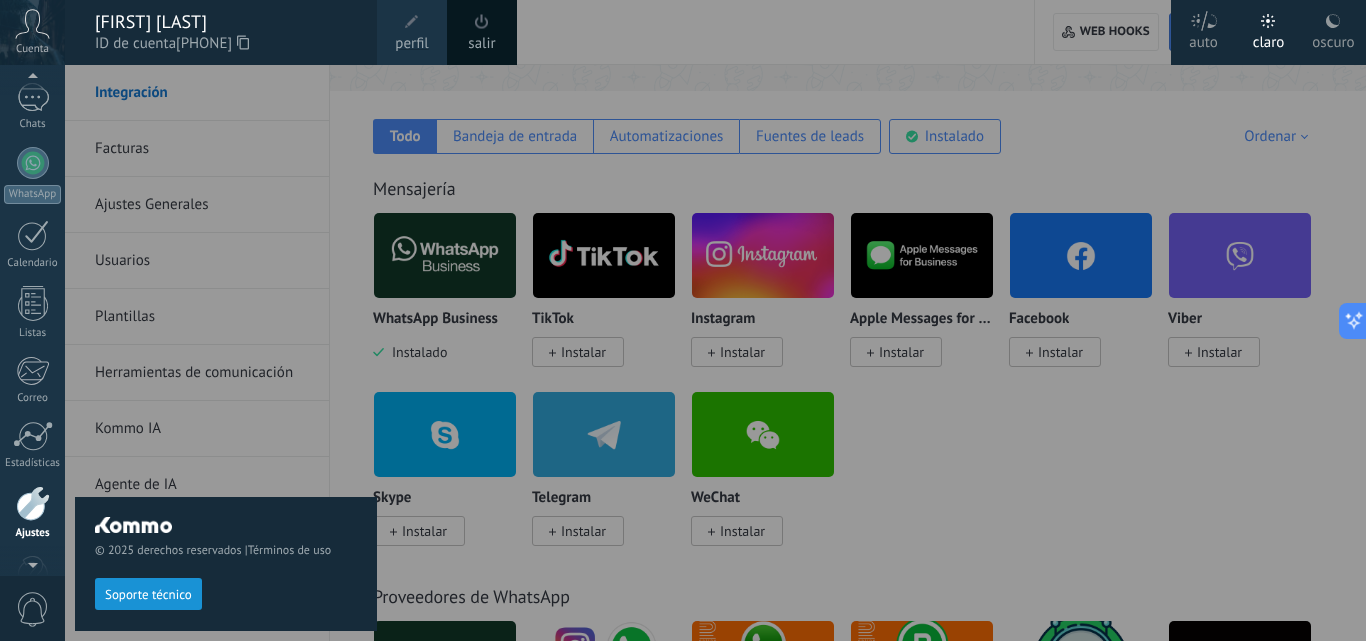 drag, startPoint x: 326, startPoint y: 207, endPoint x: 287, endPoint y: 192, distance: 41.785164 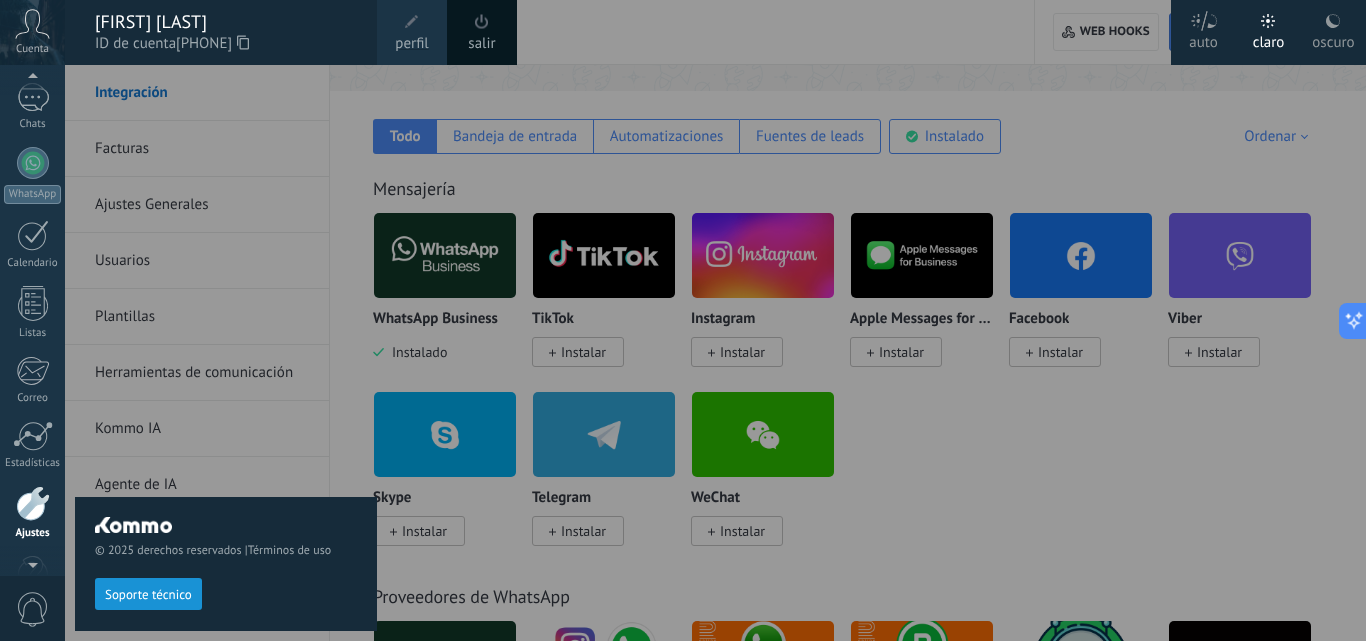 drag, startPoint x: 287, startPoint y: 192, endPoint x: 655, endPoint y: 82, distance: 384.08853 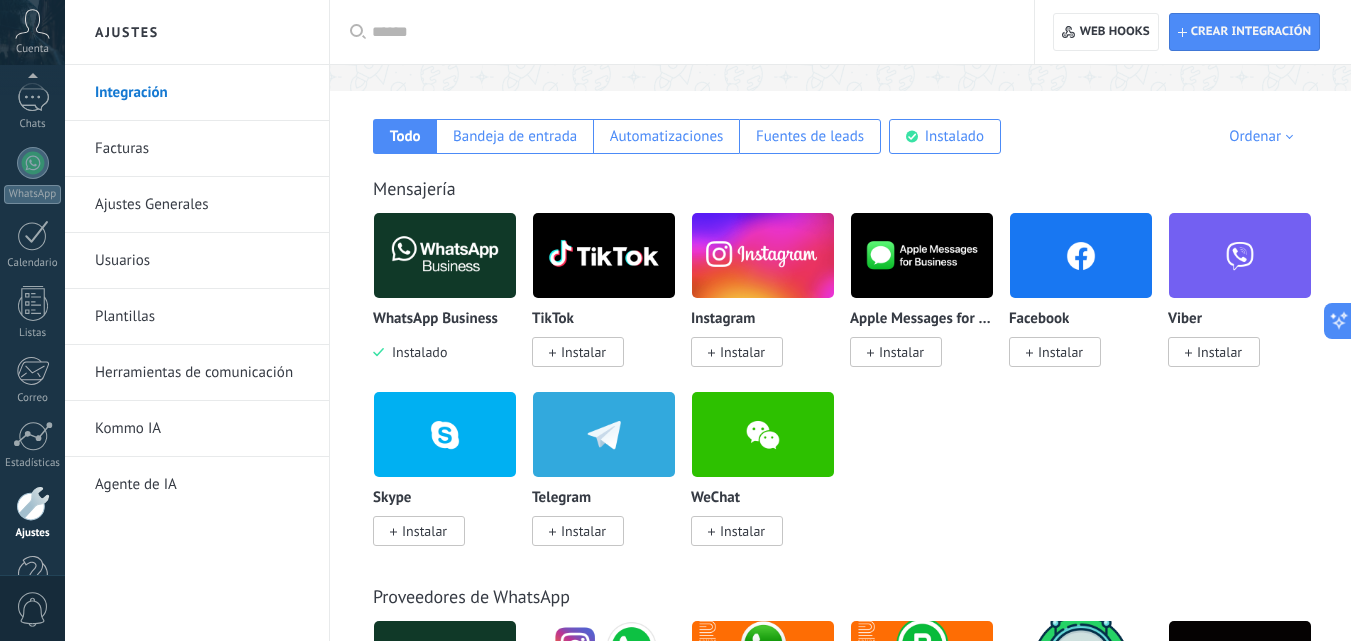 scroll, scrollTop: 191, scrollLeft: 0, axis: vertical 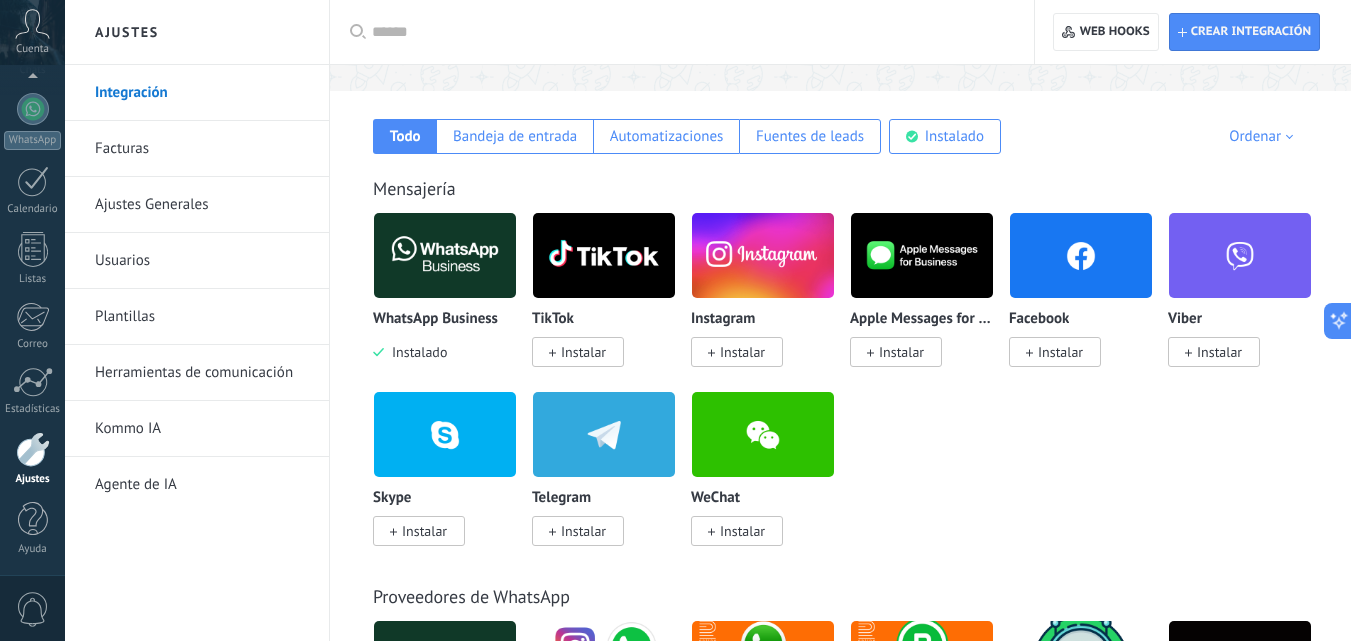 click on "Ajustes Generales" at bounding box center [202, 205] 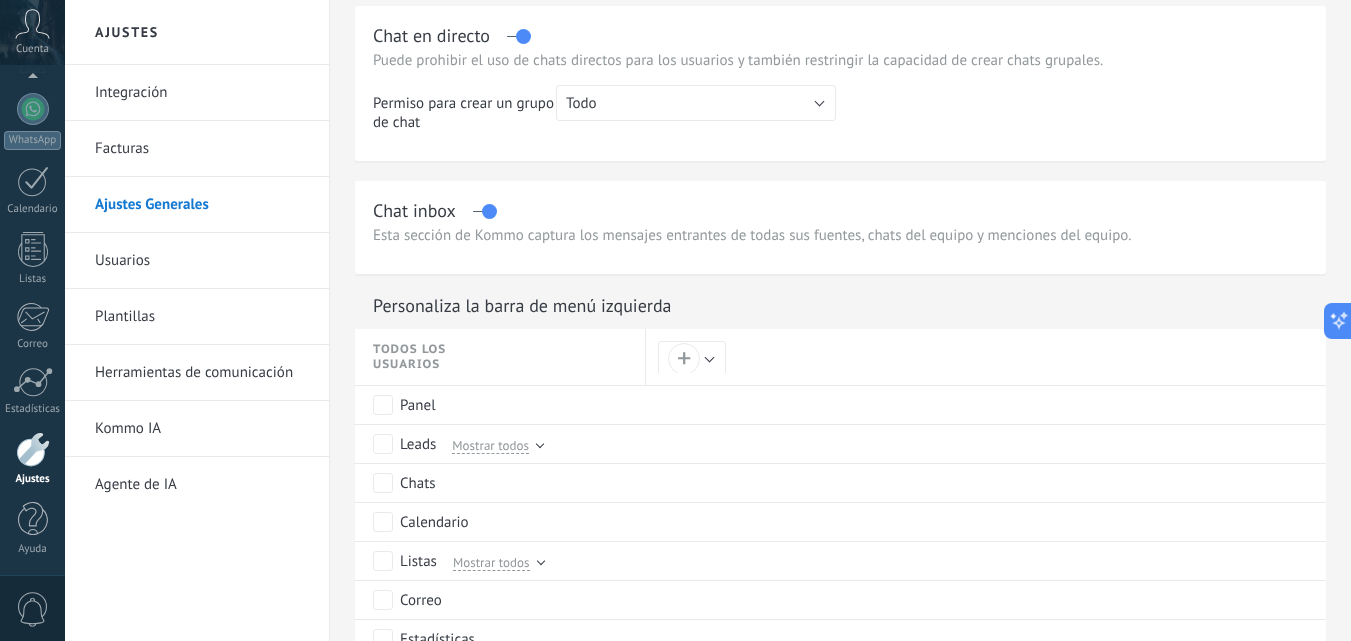 scroll, scrollTop: 700, scrollLeft: 0, axis: vertical 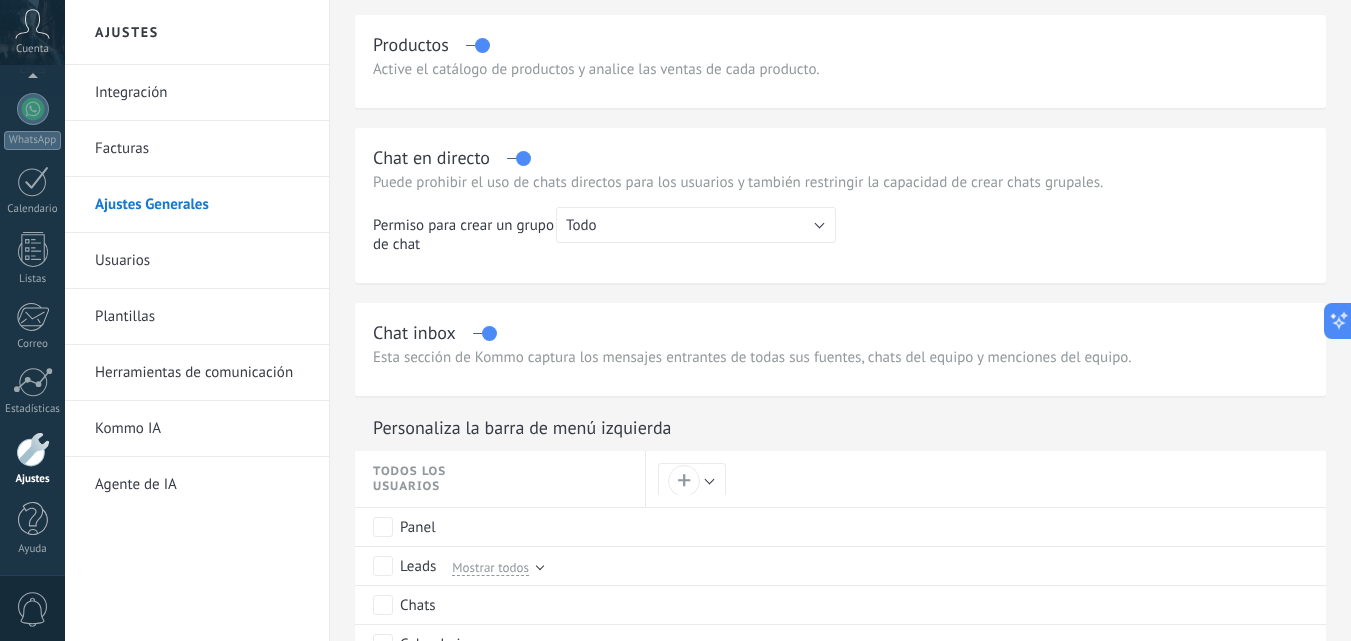 drag, startPoint x: 914, startPoint y: 257, endPoint x: 1001, endPoint y: 127, distance: 156.4257 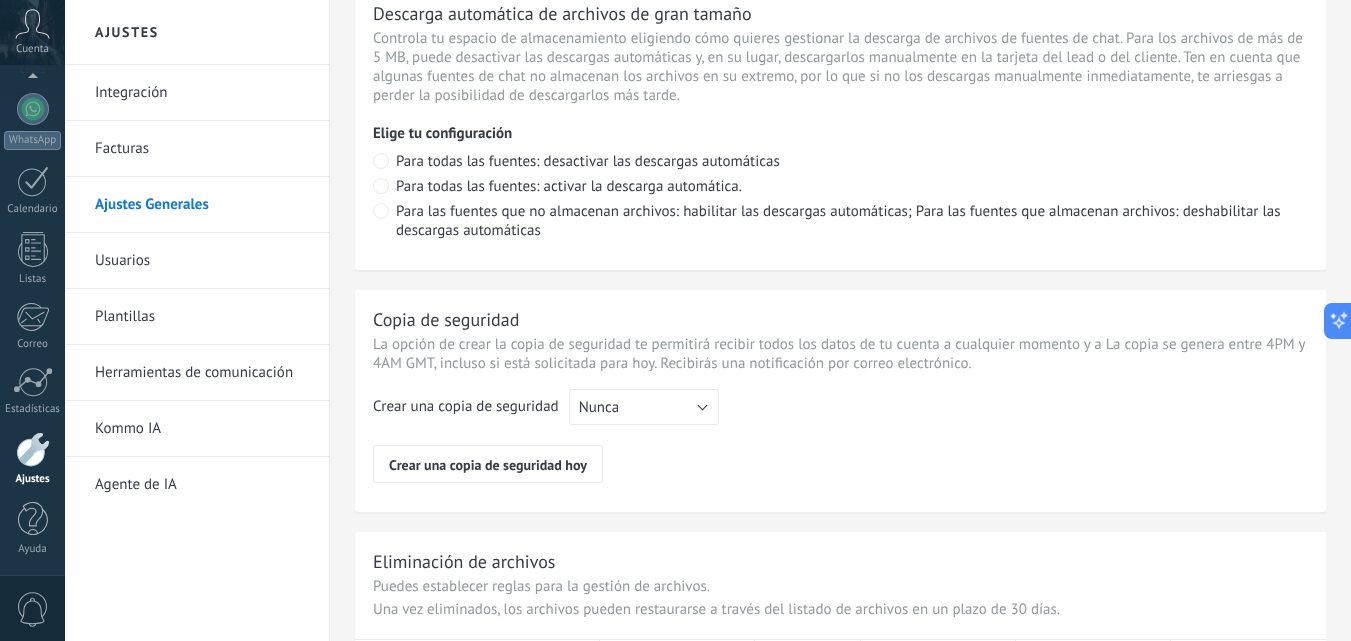 scroll, scrollTop: 1400, scrollLeft: 0, axis: vertical 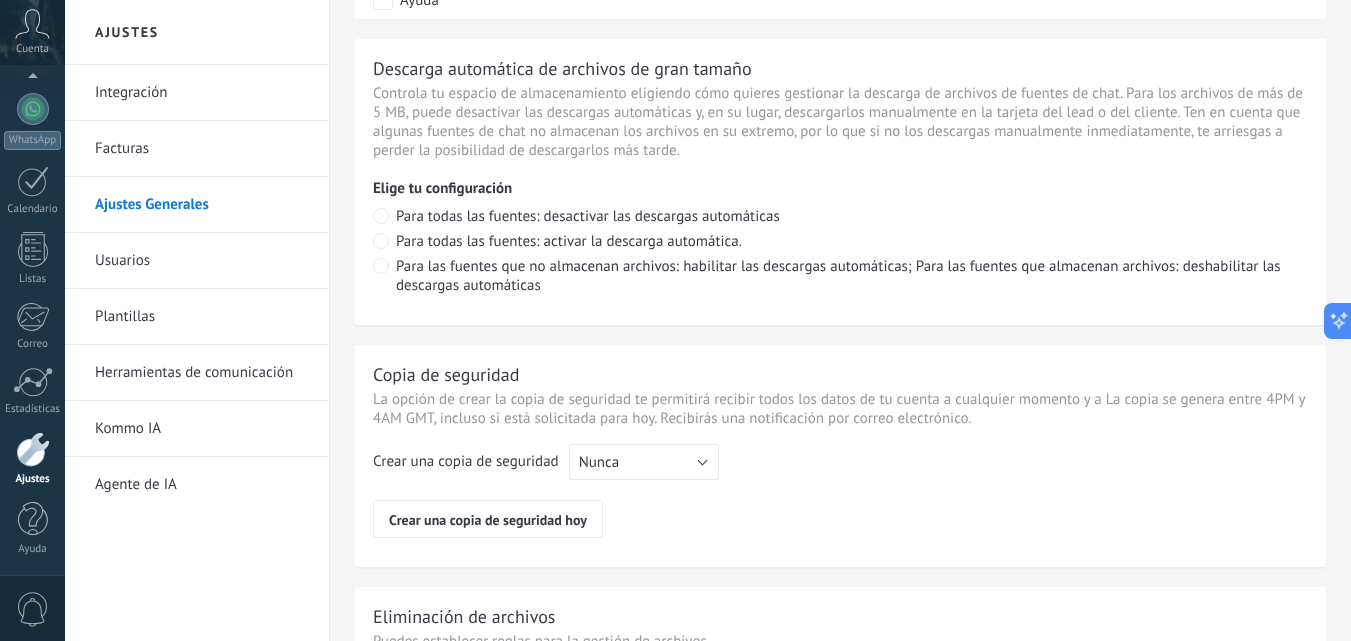 click on "Integración" at bounding box center [202, 93] 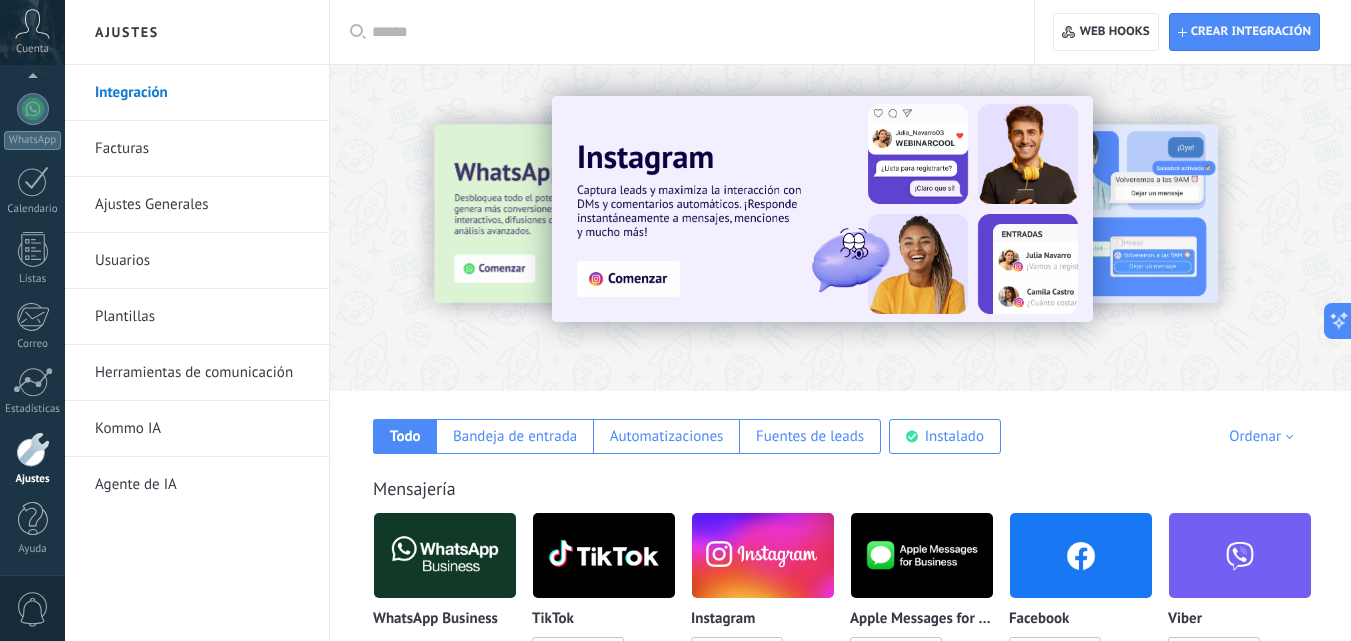 scroll, scrollTop: 300, scrollLeft: 0, axis: vertical 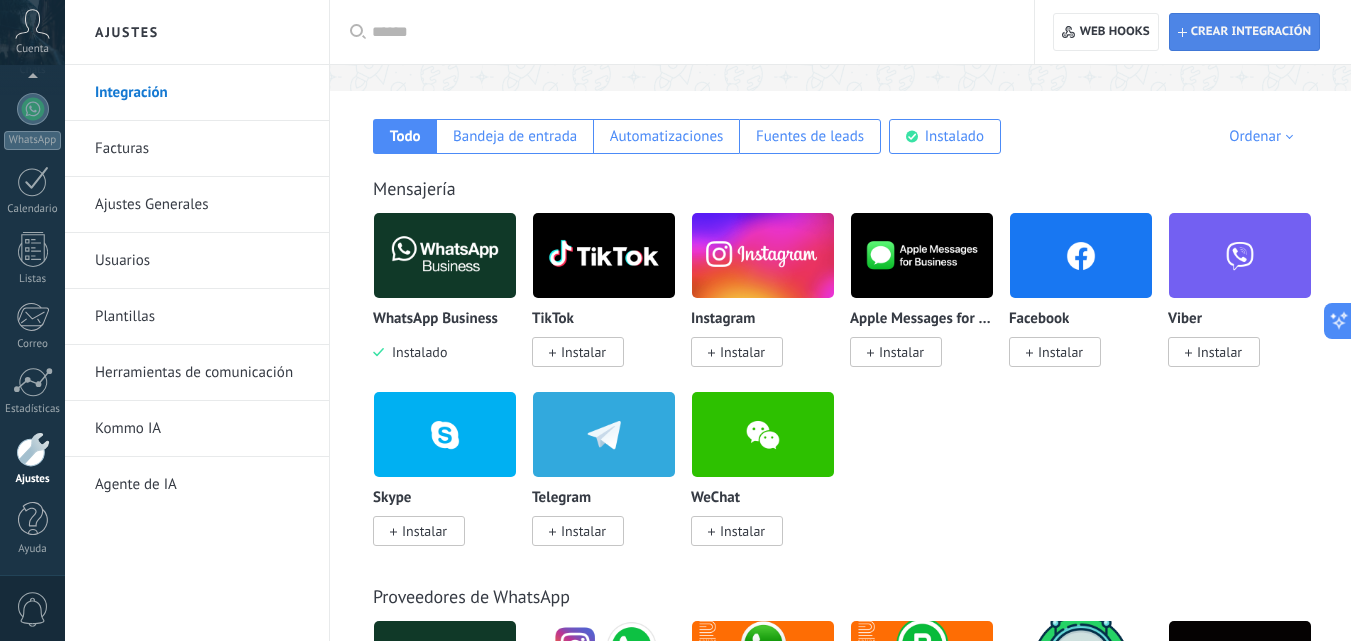 click on "Crear integración" at bounding box center (1251, 32) 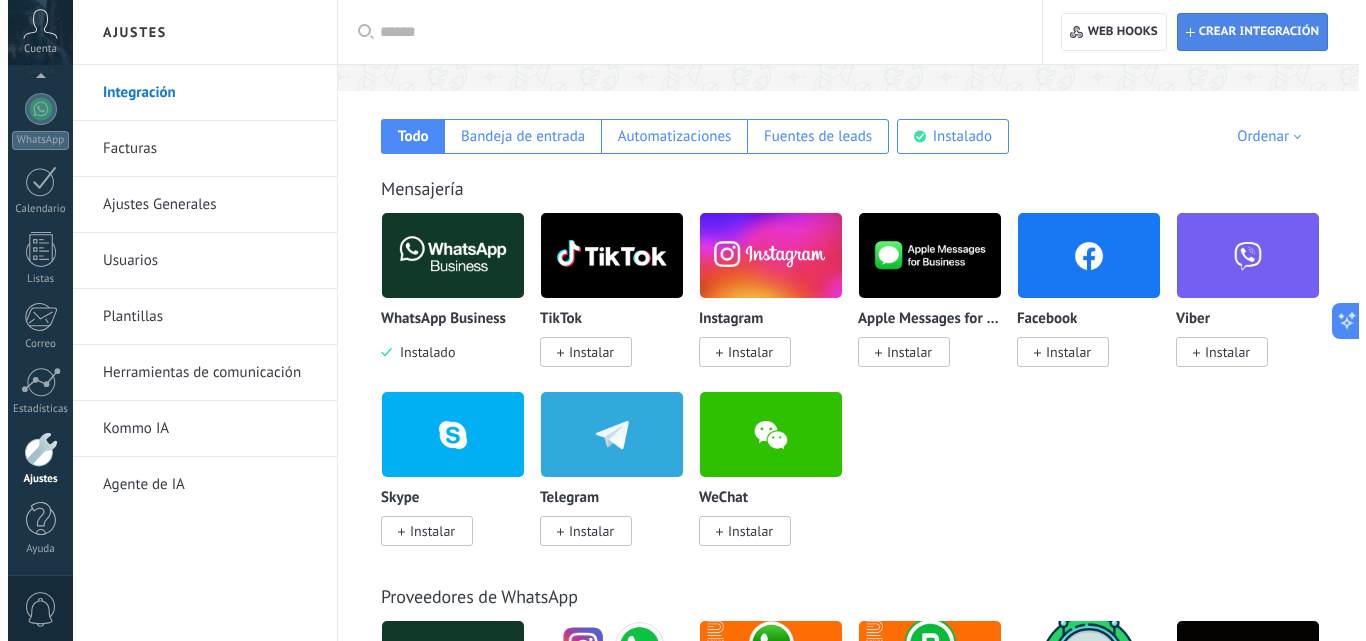 scroll, scrollTop: 19, scrollLeft: 0, axis: vertical 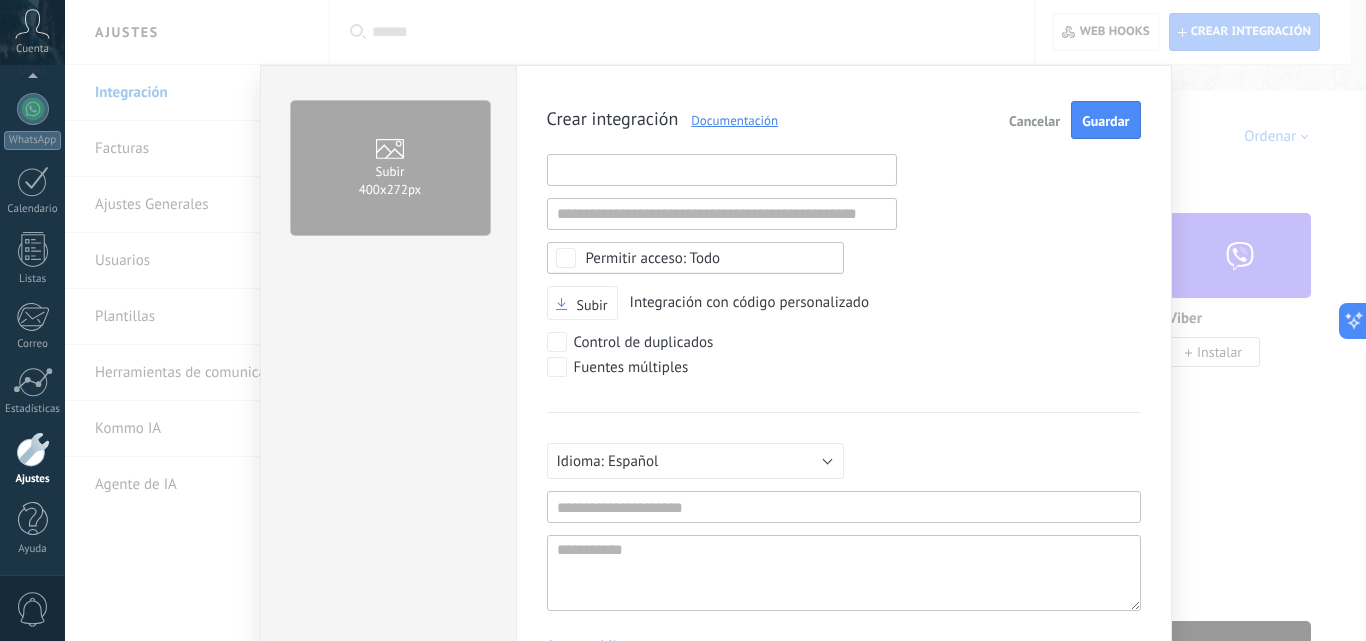 click at bounding box center [722, 170] 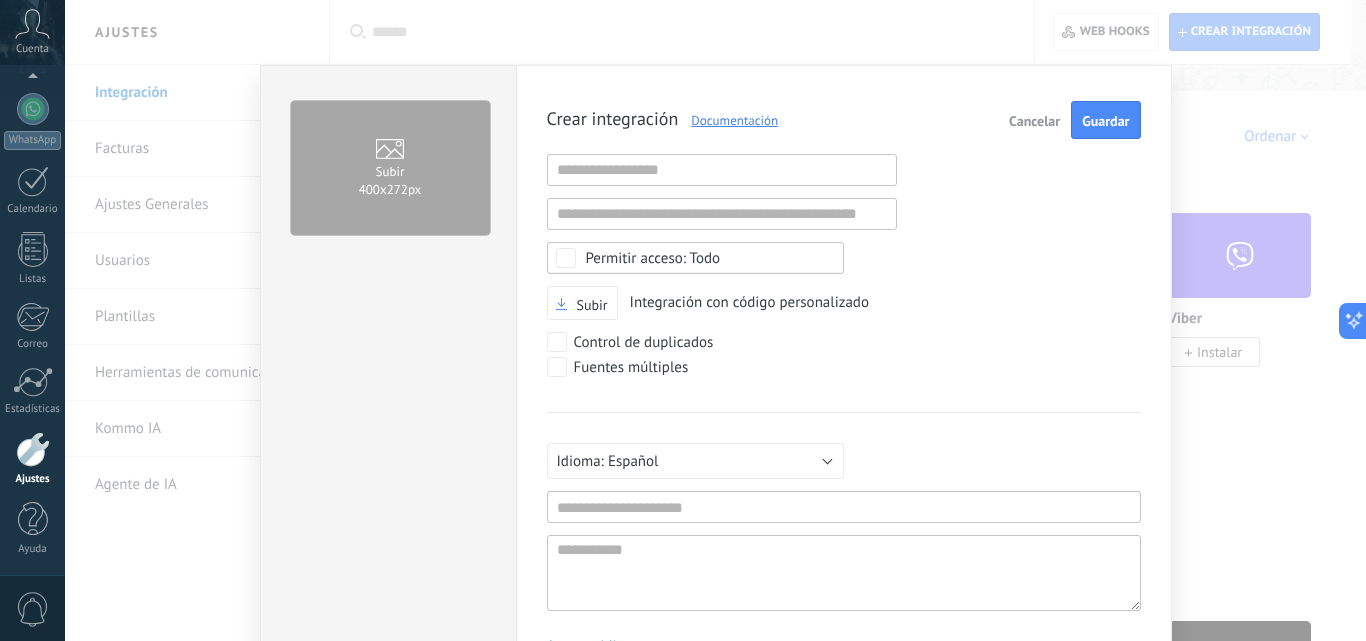 click on "Crear integración Documentación Cancelar Guardar URL inválida URL inválida Ninguno Acceder a la información de la cuenta Centro de notificaciones Acceso a archivos Eliminación de archivos Todo Subir Integración con código personalizado Control de duplicados Fuentes múltiples Русский English Español Português Indonesia Türkçe Español Mínimo 3 caracteres Mínimo de 5 caracteres Agregar idioma" at bounding box center [844, 385] 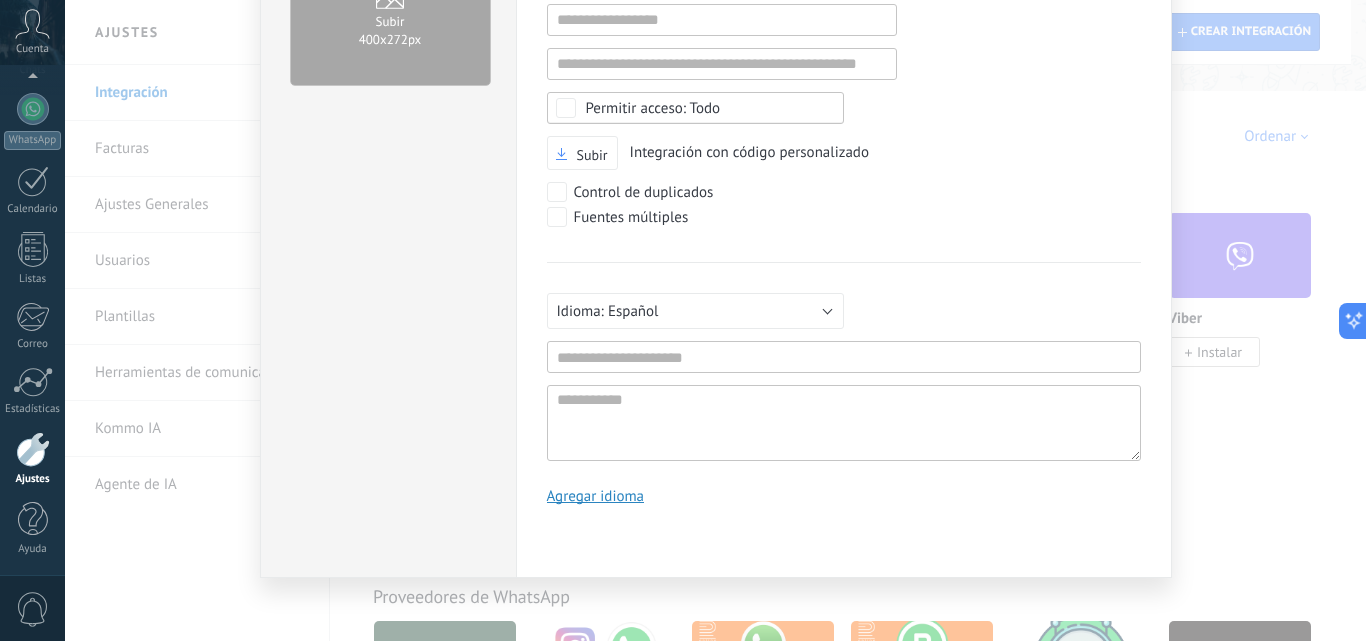 scroll, scrollTop: 0, scrollLeft: 0, axis: both 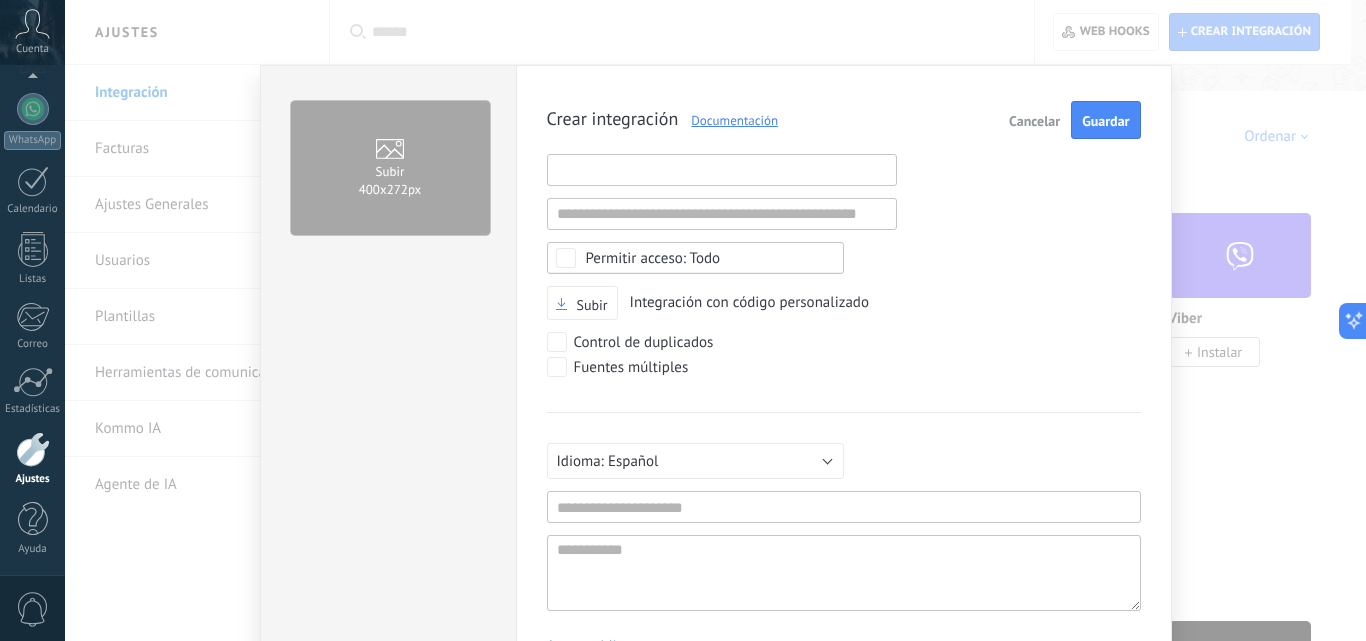 click at bounding box center (722, 170) 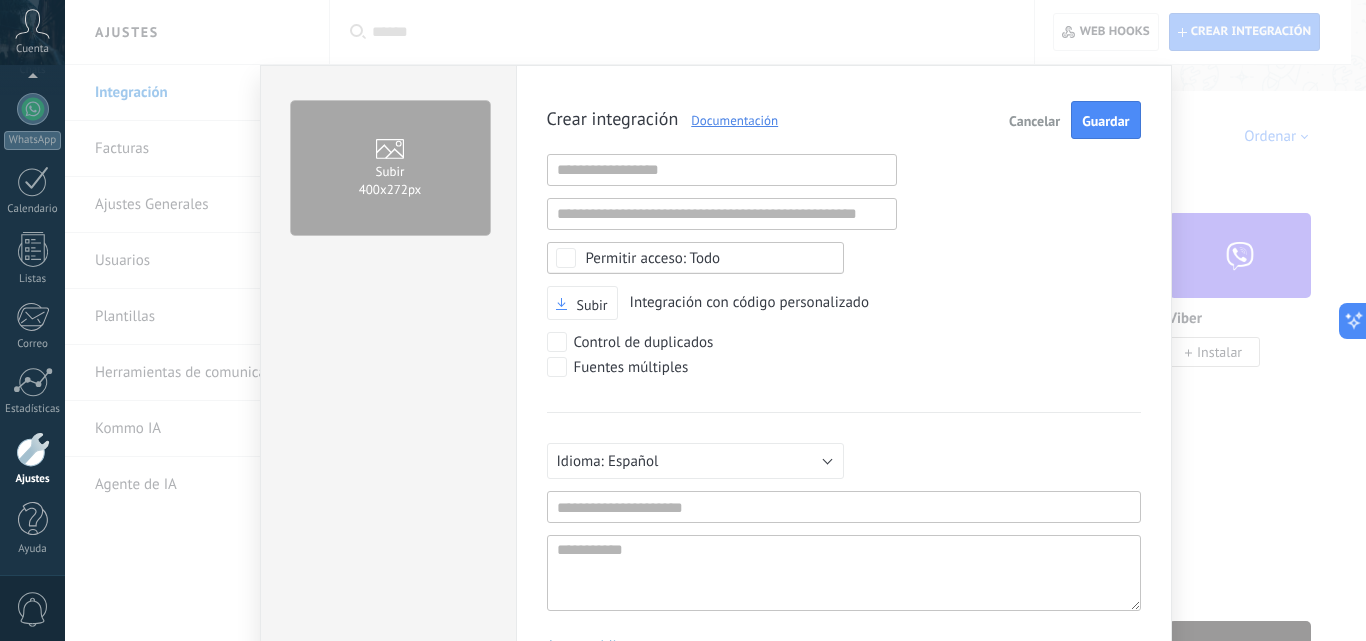 click on "Documentación" at bounding box center (728, 120) 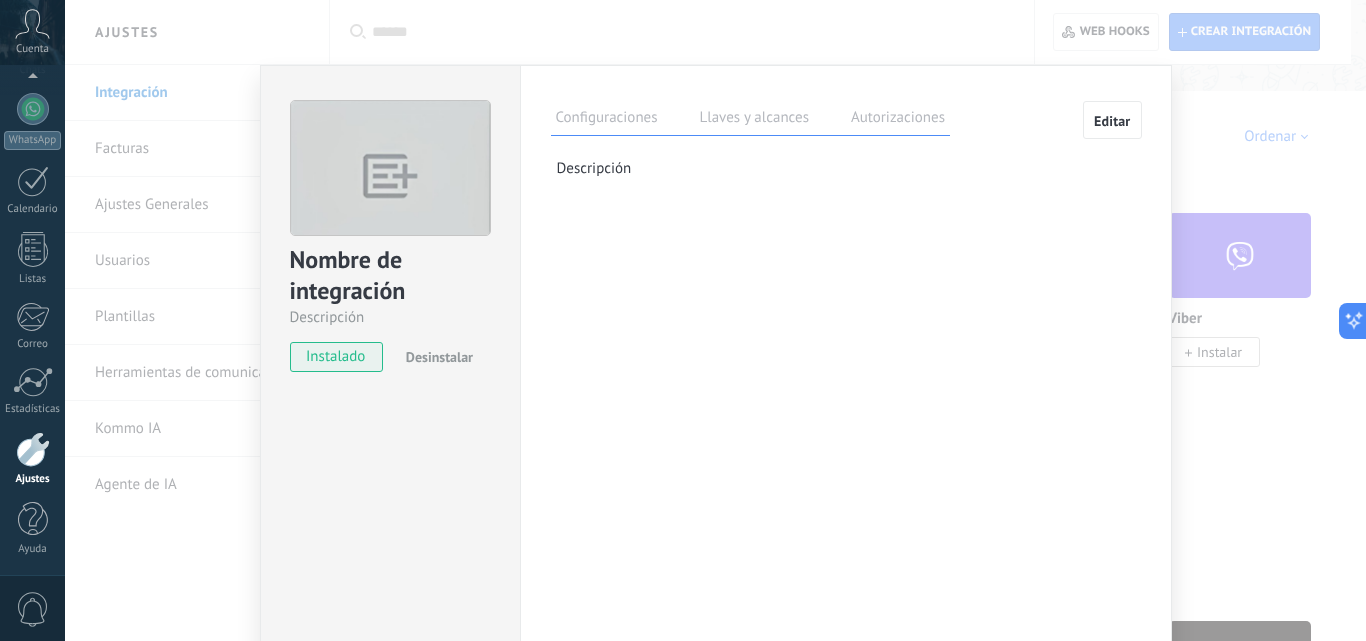 click on "Autorizaciones" at bounding box center [898, 120] 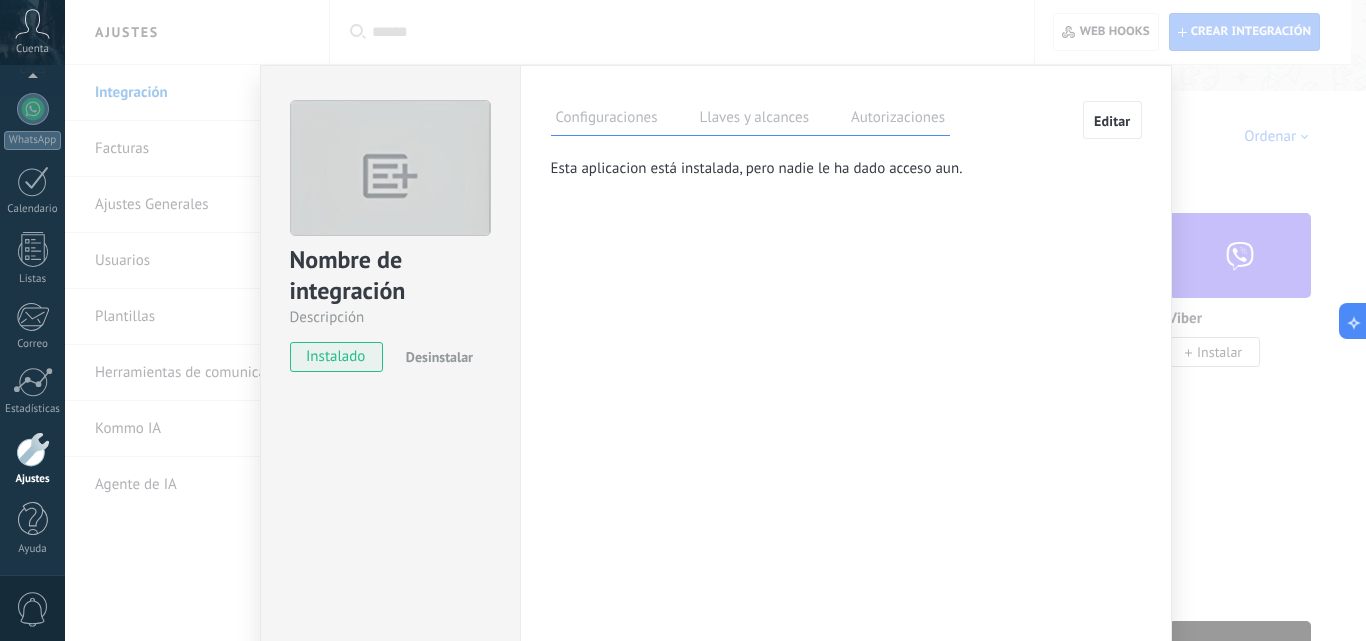 click on "Llaves y alcances" at bounding box center [754, 120] 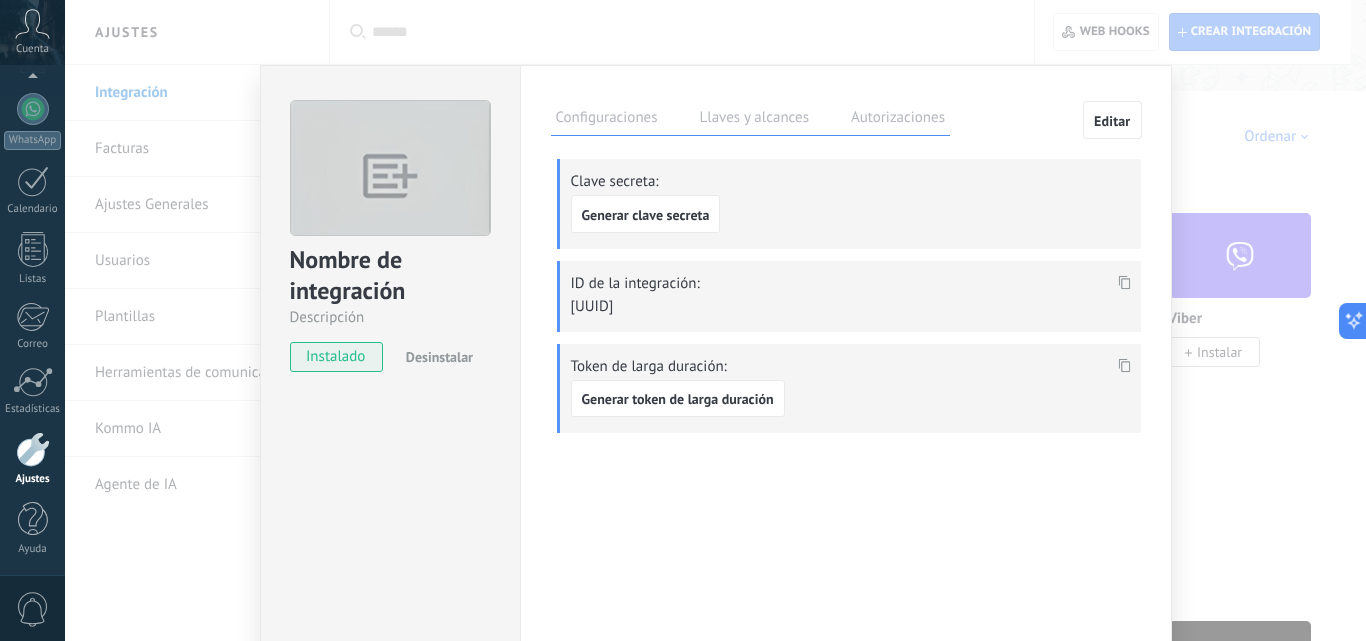 click on "Autorizaciones" at bounding box center (898, 120) 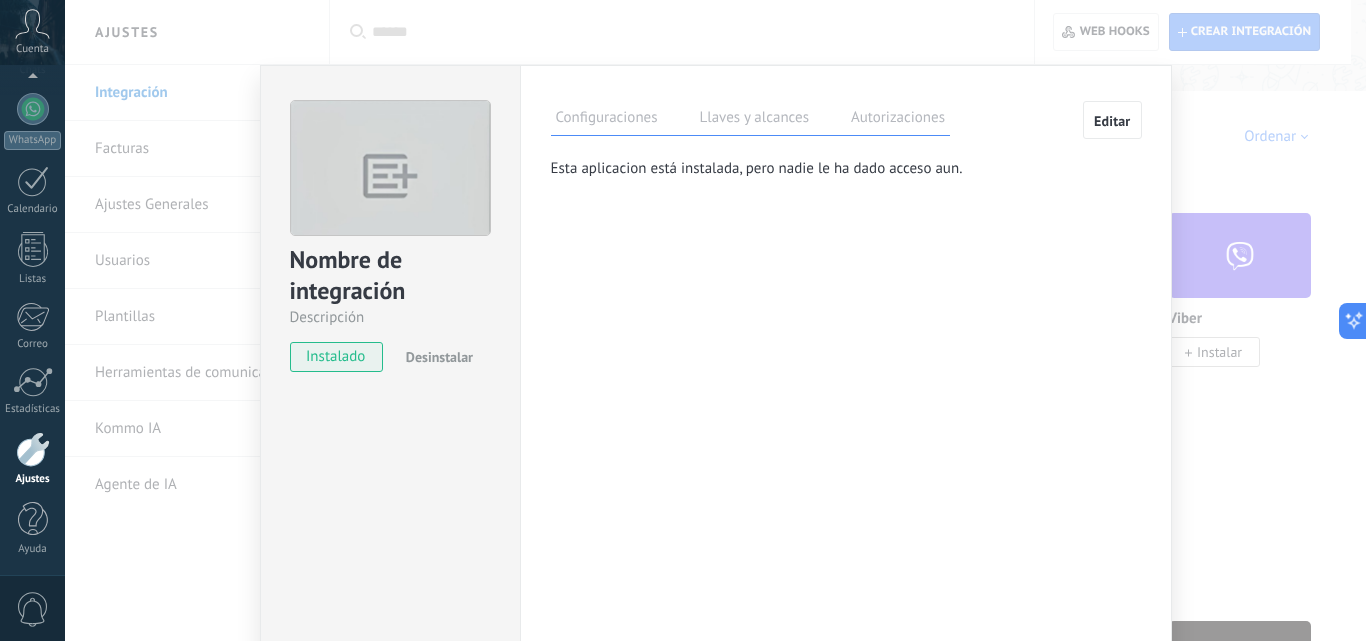 click on "Editar" at bounding box center (1112, 120) 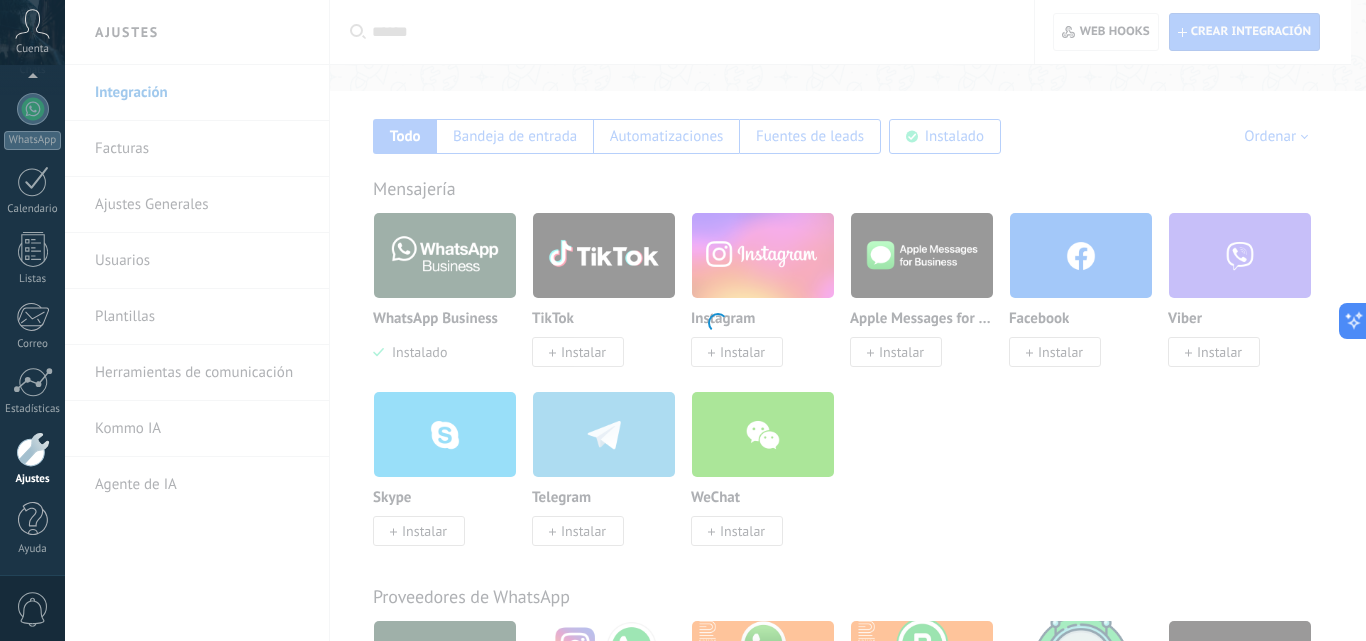 scroll, scrollTop: 19, scrollLeft: 0, axis: vertical 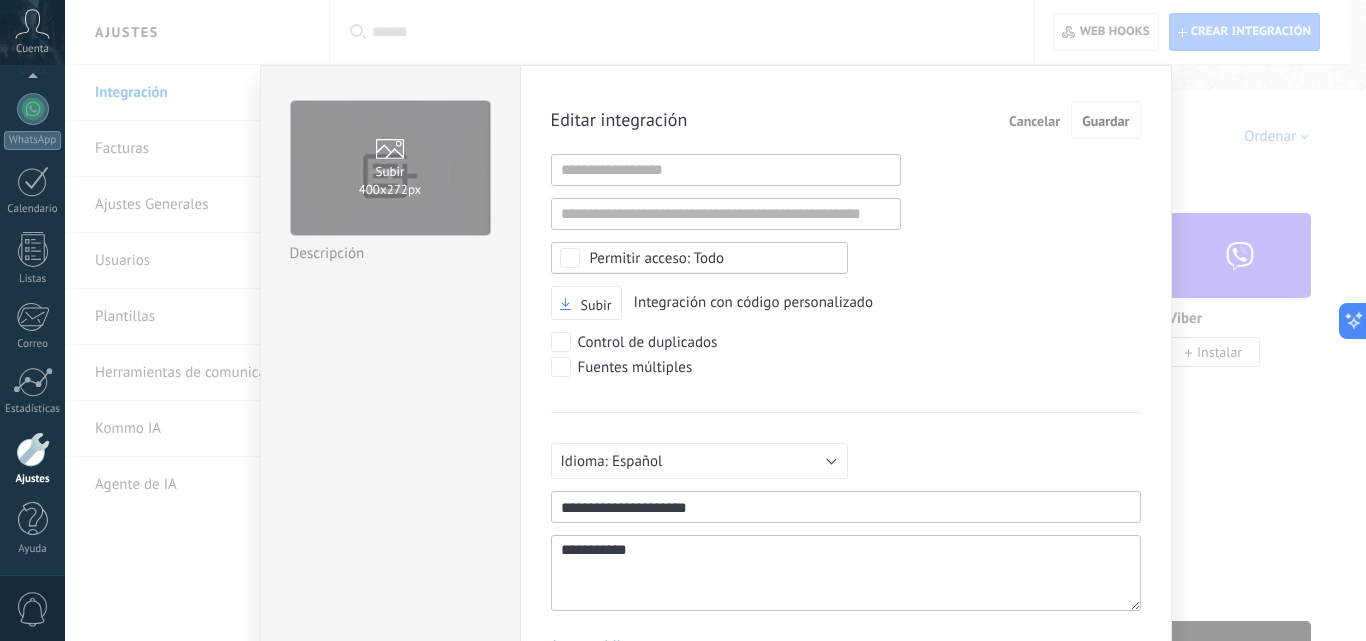 click on "Cancelar" at bounding box center [1034, 121] 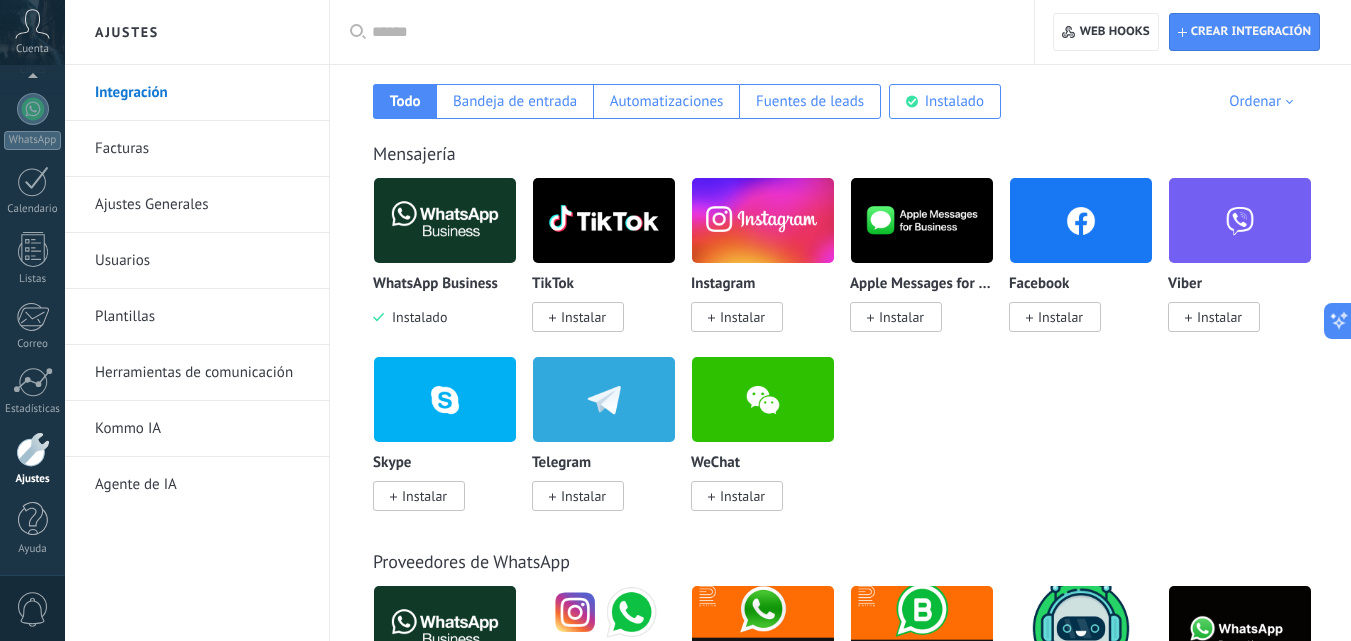 scroll, scrollTop: 300, scrollLeft: 0, axis: vertical 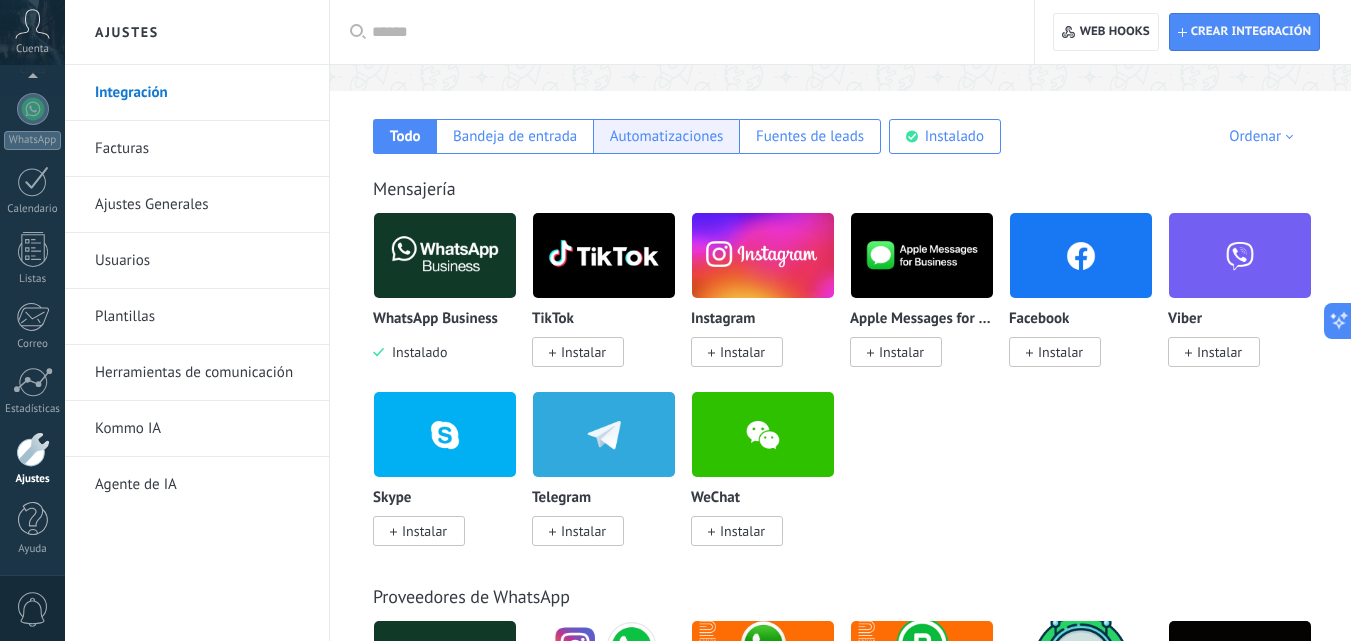 click on "Automatizaciones" at bounding box center [666, 136] 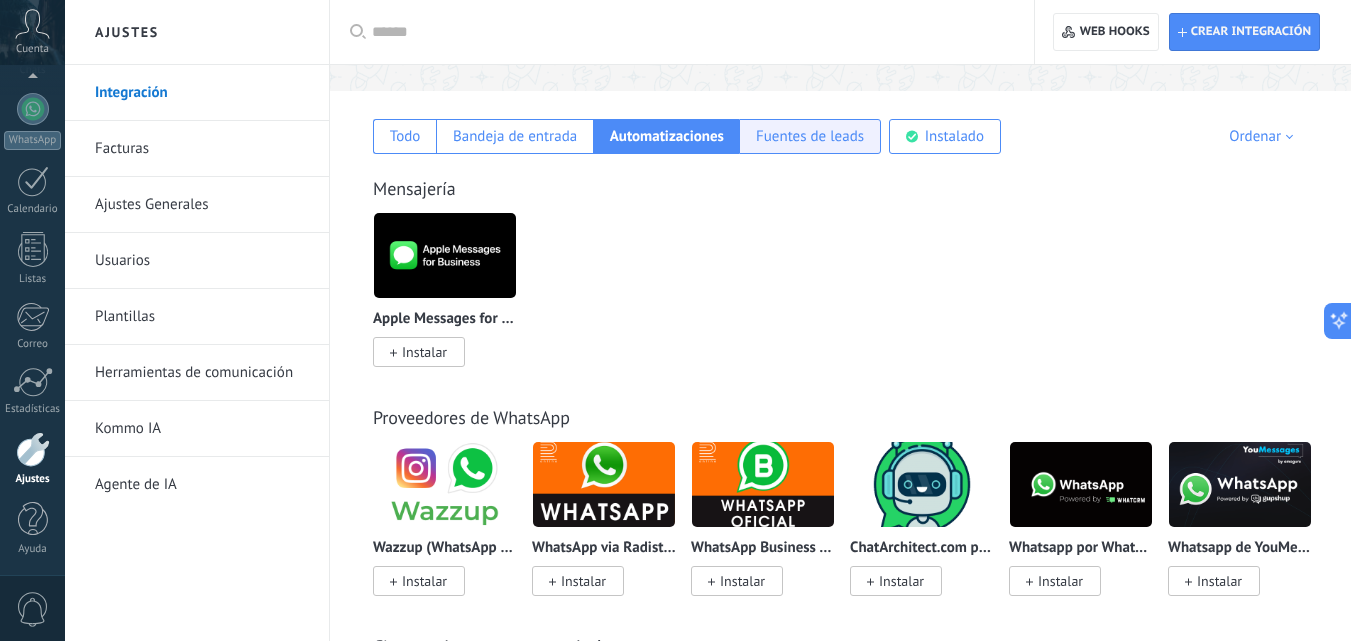 click on "Fuentes de leads" at bounding box center [810, 136] 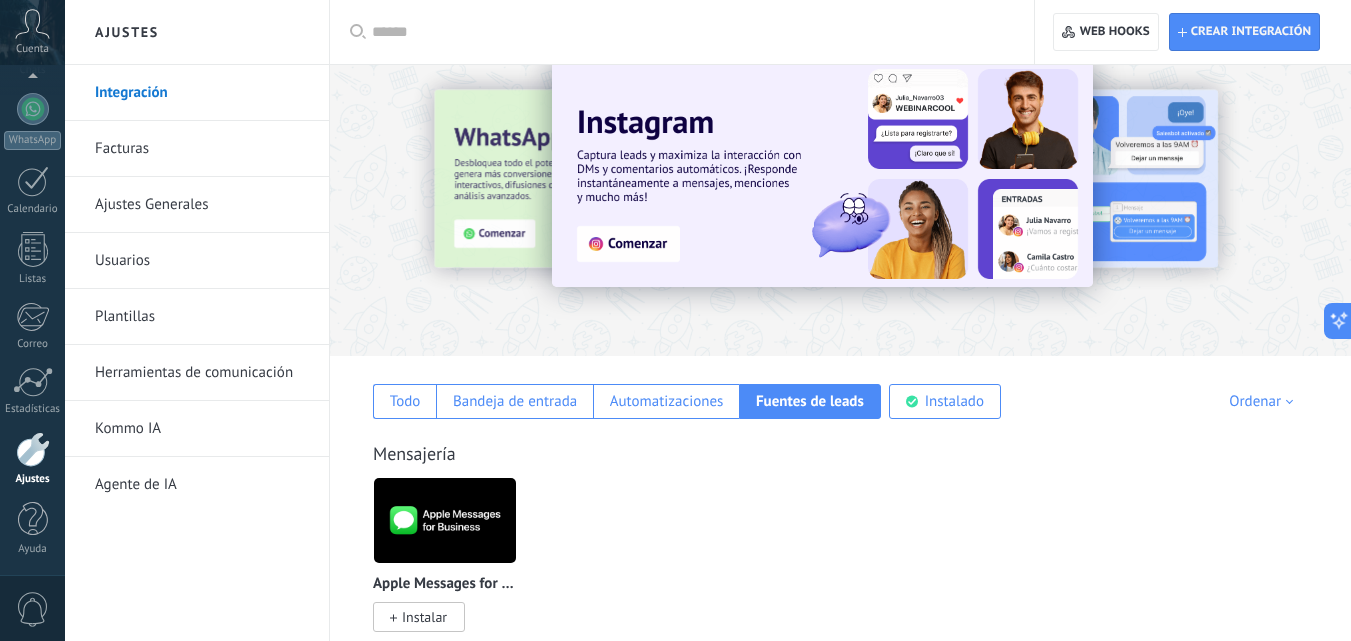scroll, scrollTop: 0, scrollLeft: 0, axis: both 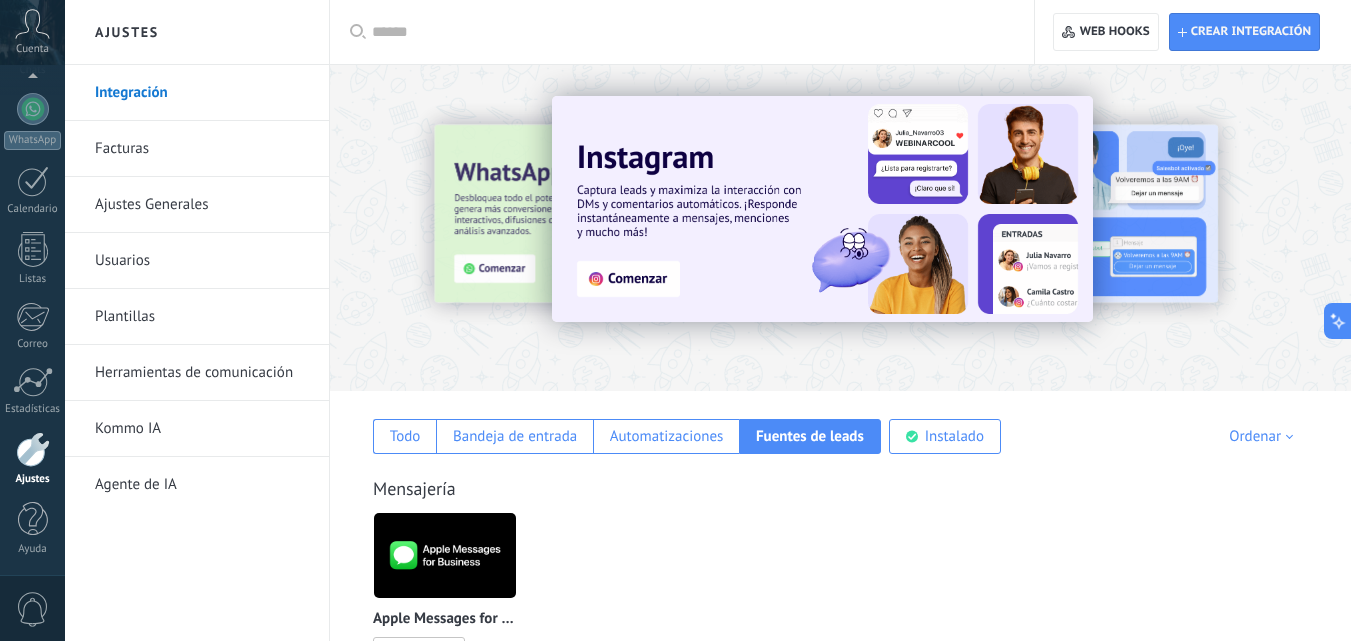 click at bounding box center (689, 32) 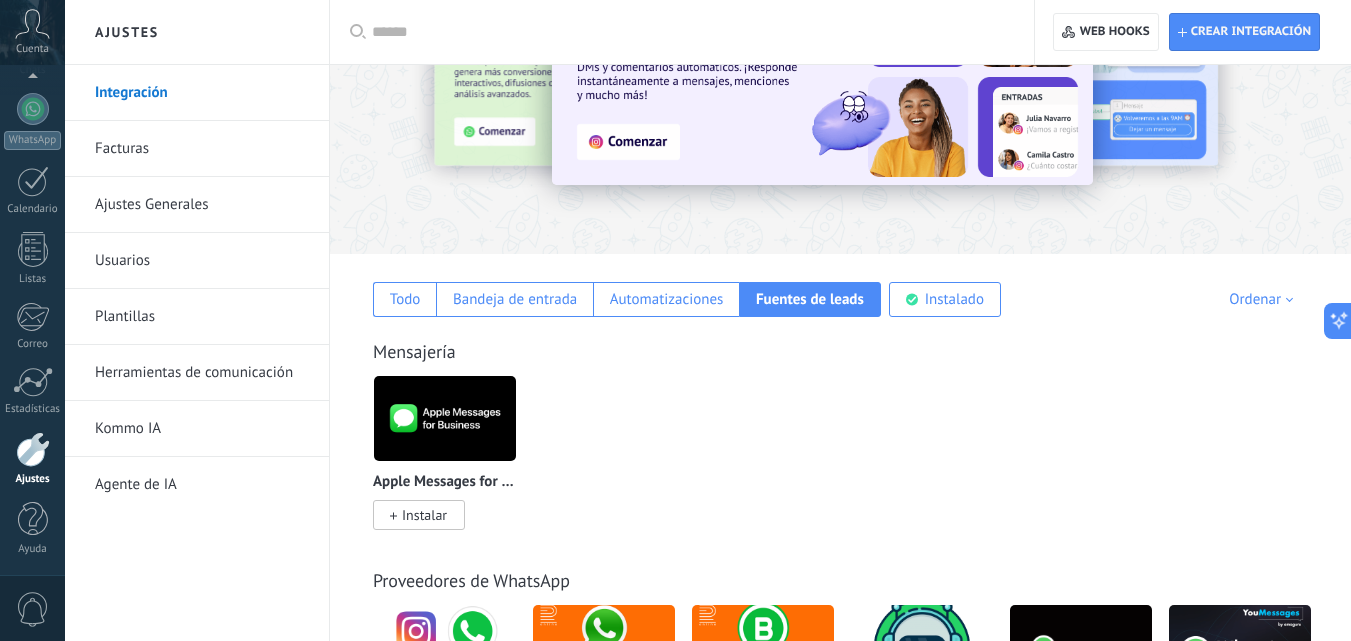 scroll, scrollTop: 300, scrollLeft: 0, axis: vertical 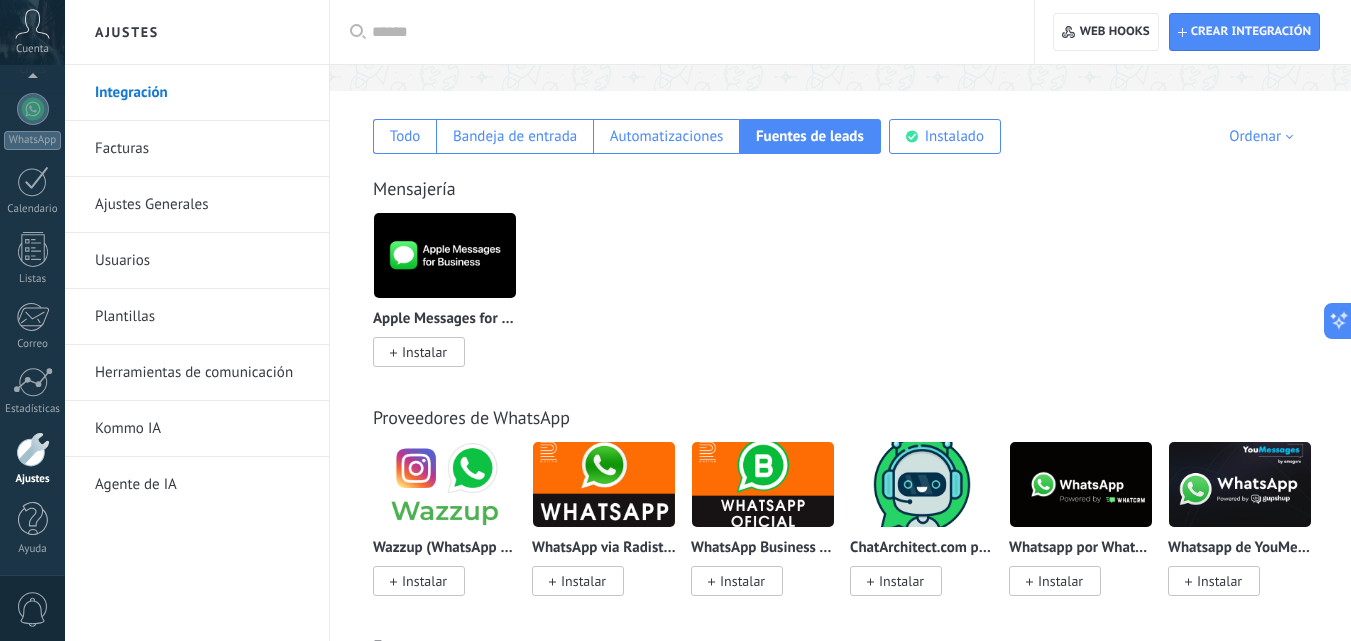 click on "Integración" at bounding box center (202, 93) 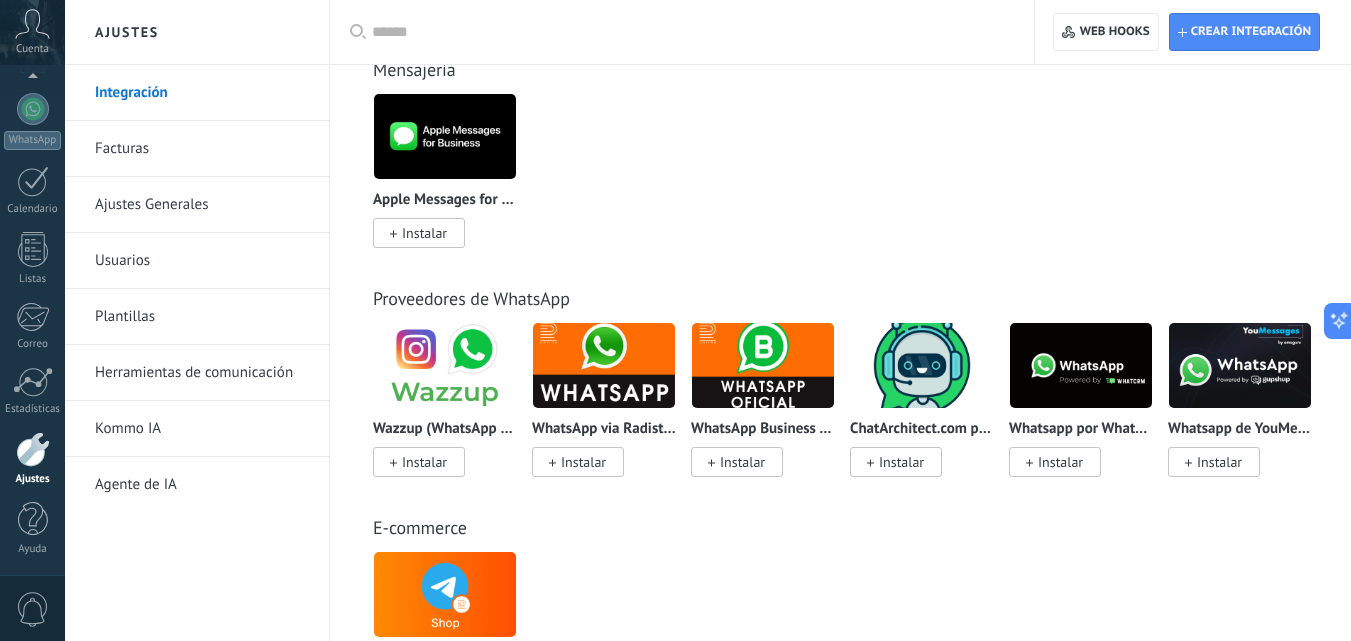 scroll, scrollTop: 300, scrollLeft: 0, axis: vertical 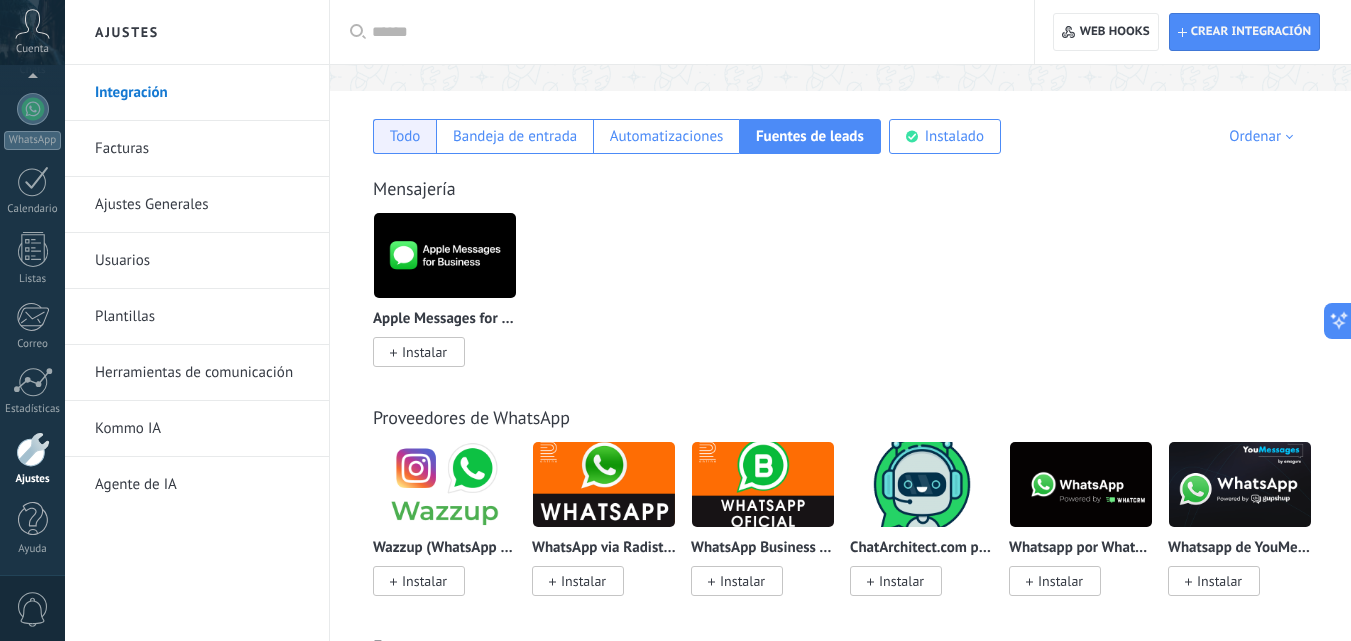 click on "Todo" at bounding box center (404, 136) 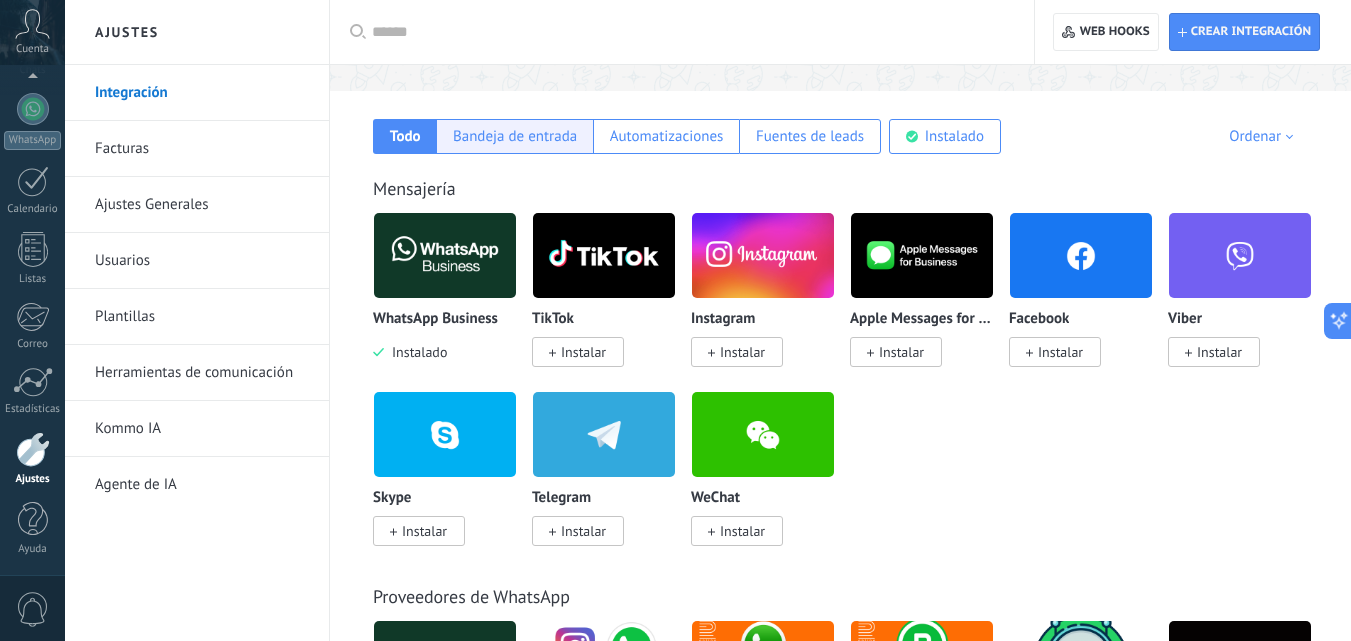 click on "Bandeja de entrada" at bounding box center [515, 136] 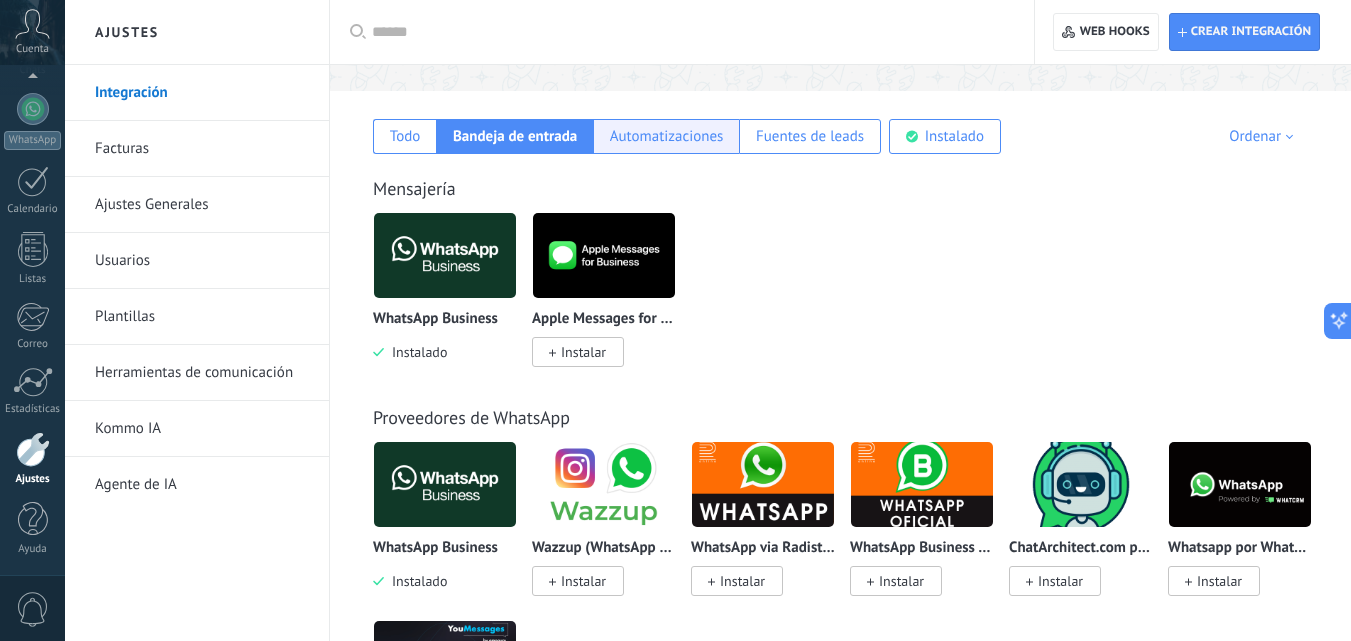 click on "Automatizaciones" at bounding box center [667, 136] 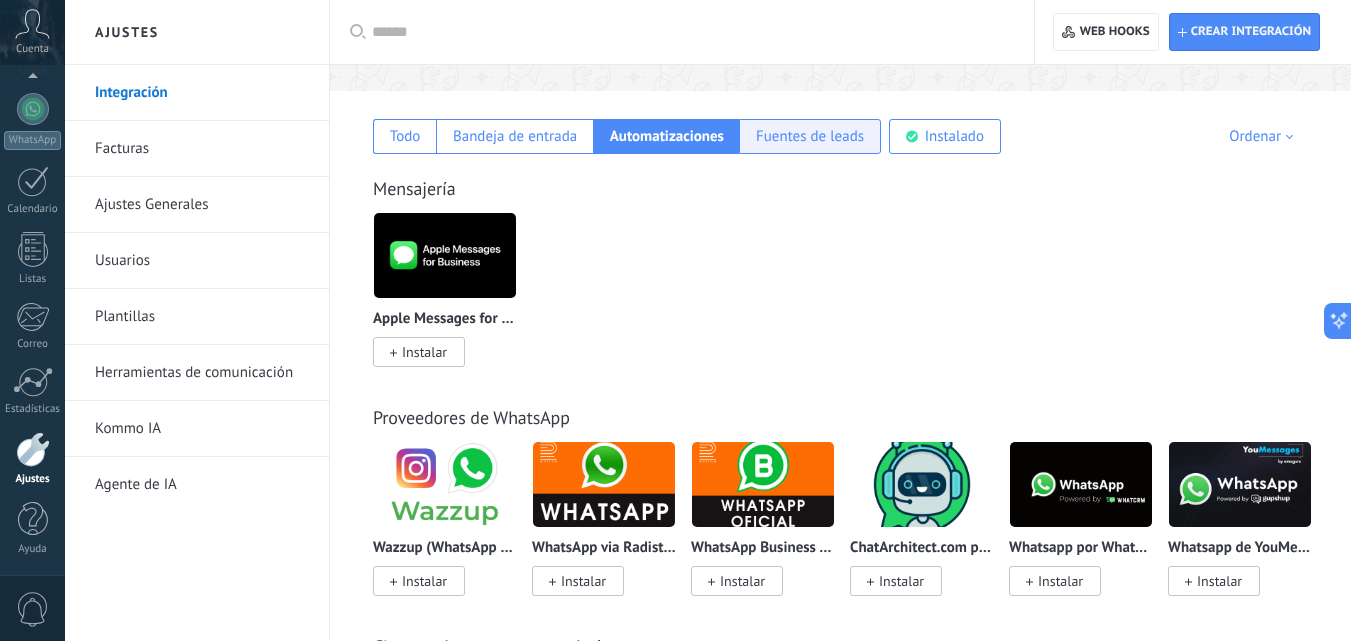 click on "Fuentes de leads" at bounding box center [810, 136] 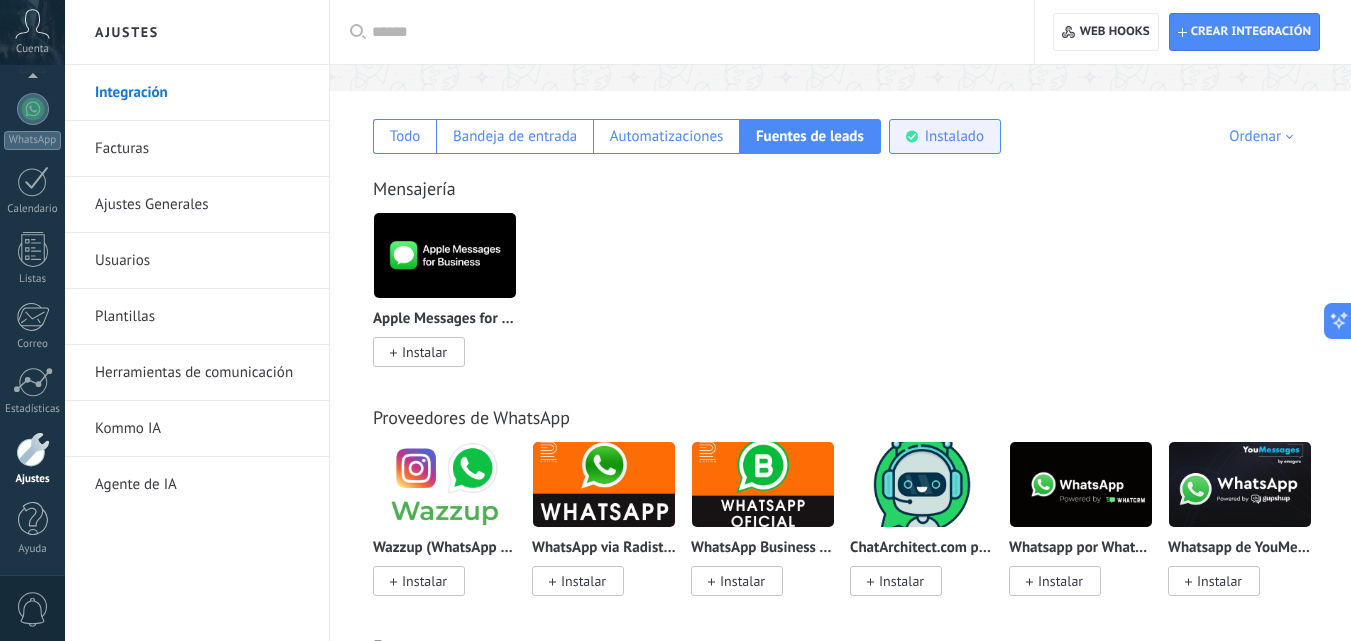 click on "Instalado" at bounding box center [954, 136] 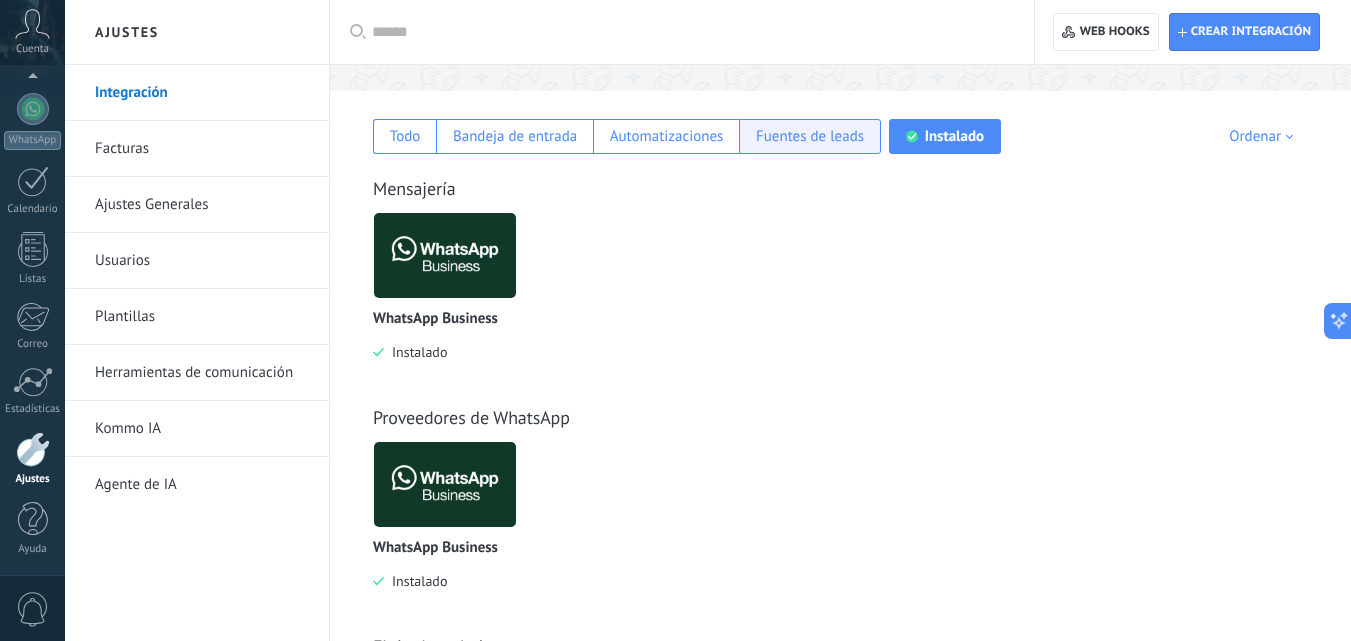 click on "Fuentes de leads" at bounding box center [810, 136] 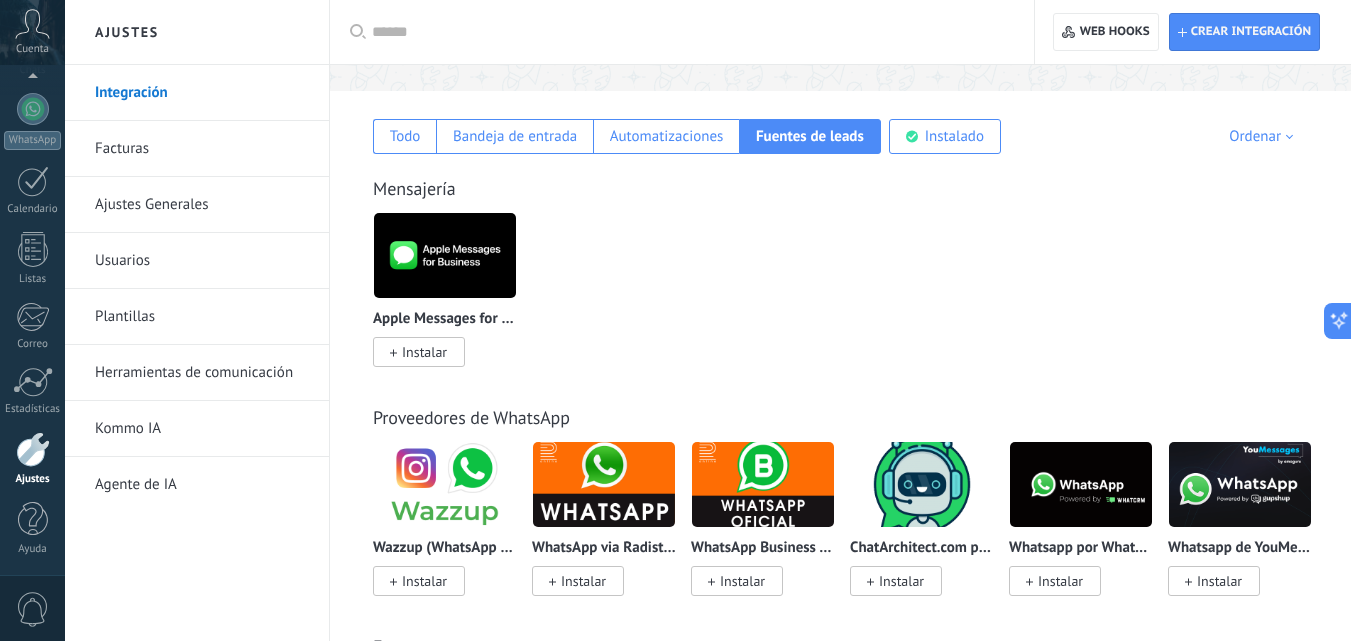 click on "Apple Messages for Business Instalar" at bounding box center [851, 301] 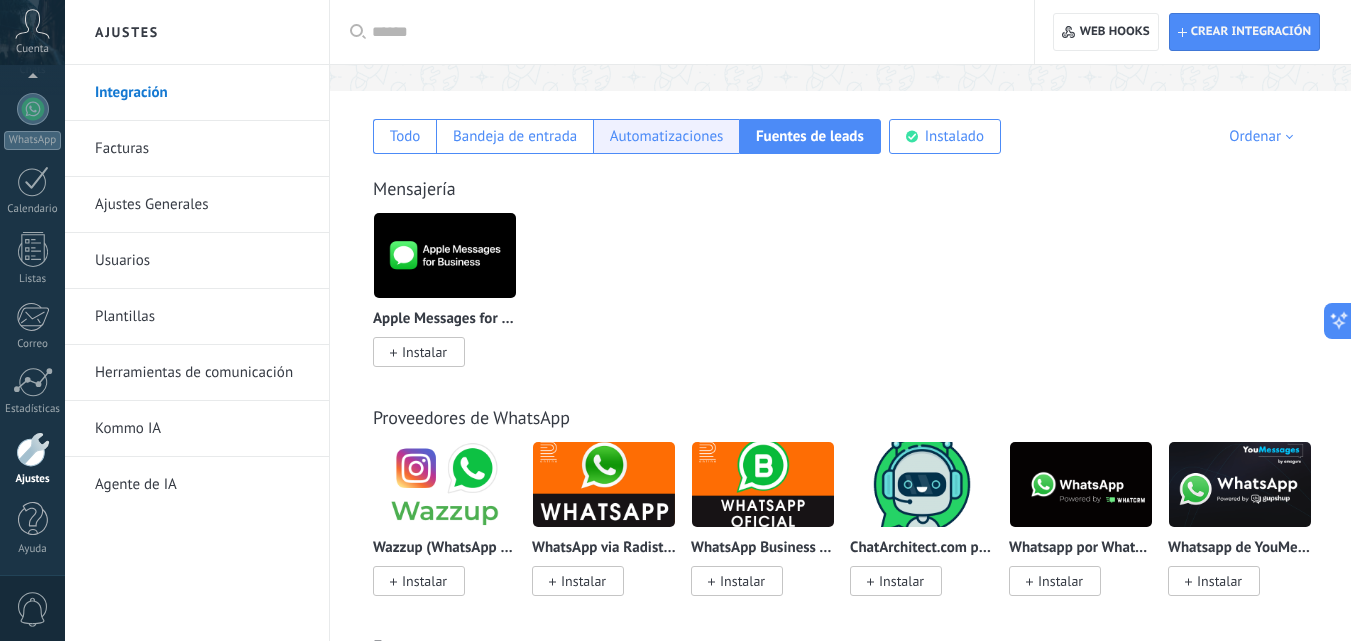 click on "Automatizaciones" at bounding box center (667, 136) 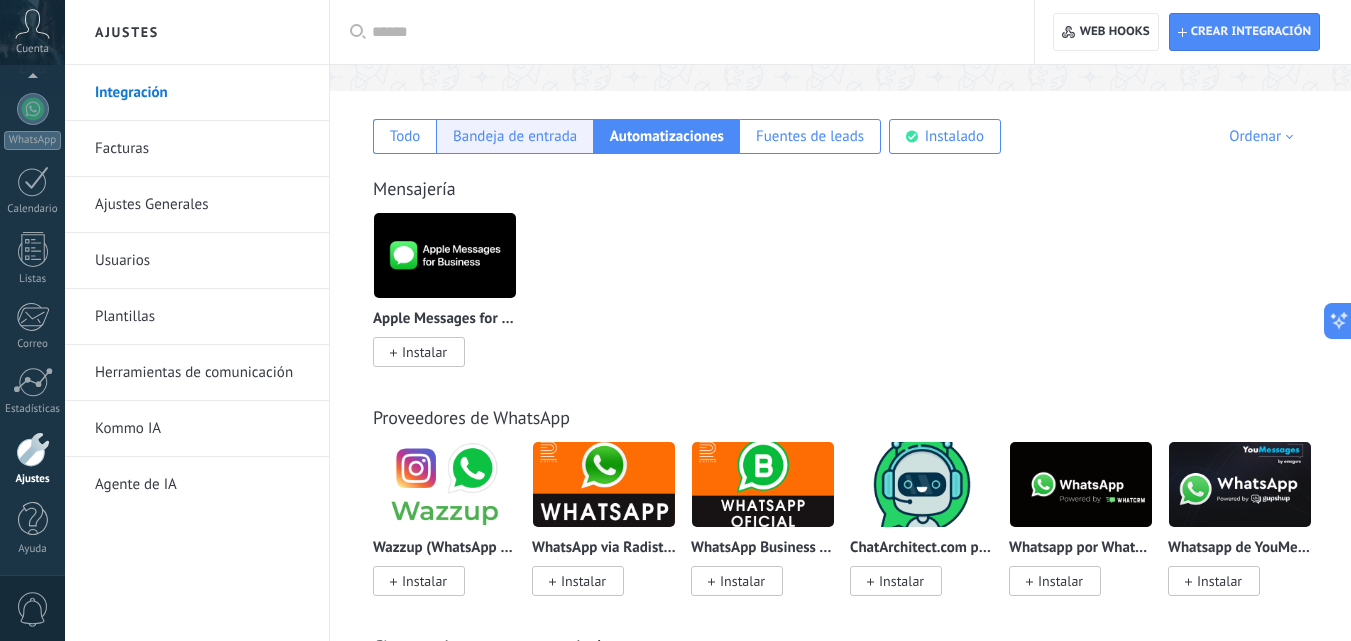 click on "Bandeja de entrada" at bounding box center (515, 136) 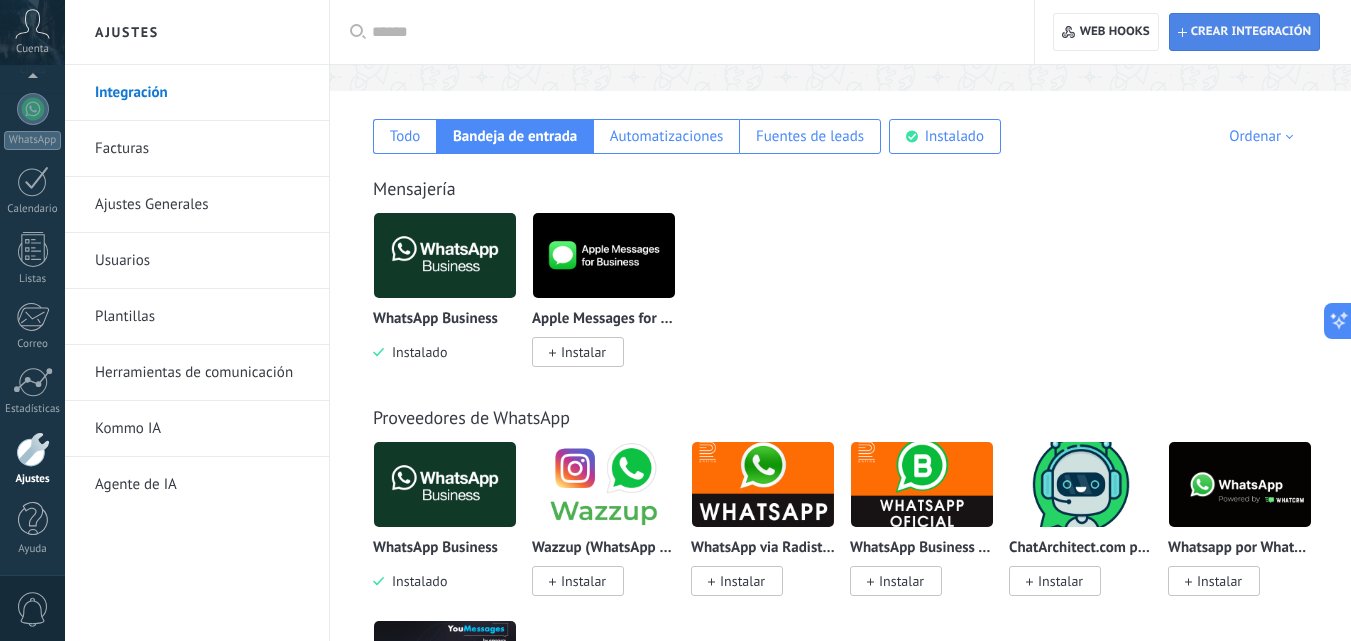 click on "Crear integración" at bounding box center [1251, 32] 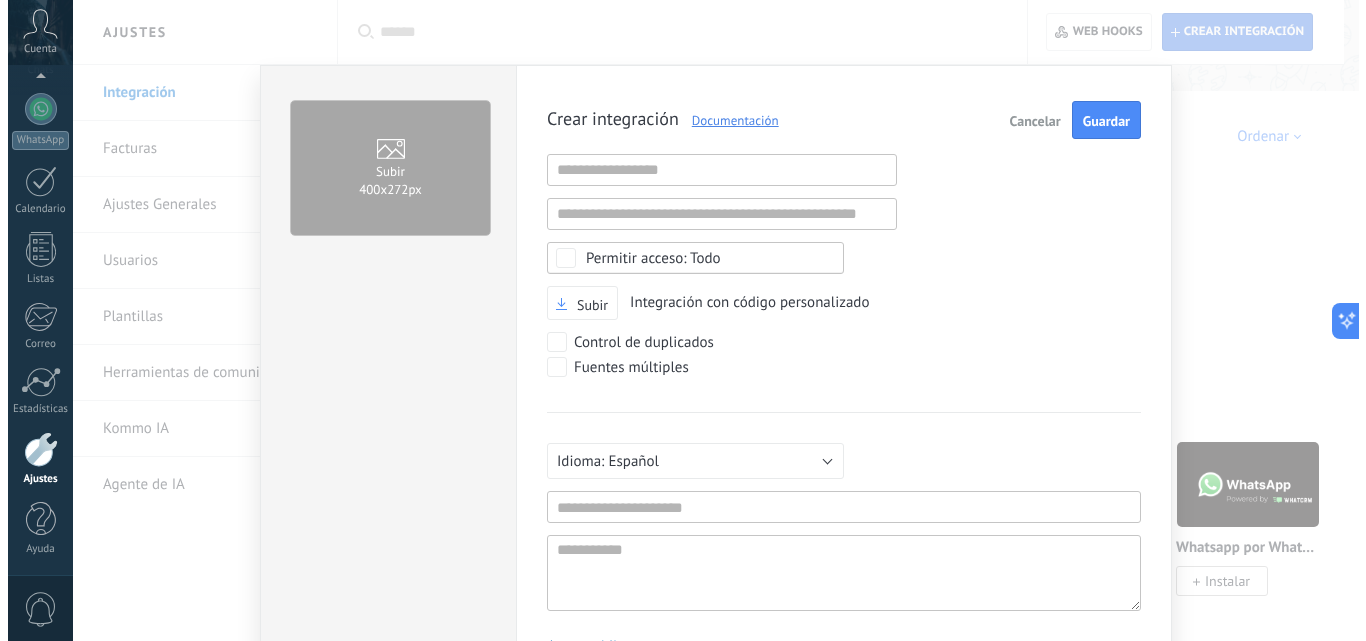 scroll, scrollTop: 19, scrollLeft: 0, axis: vertical 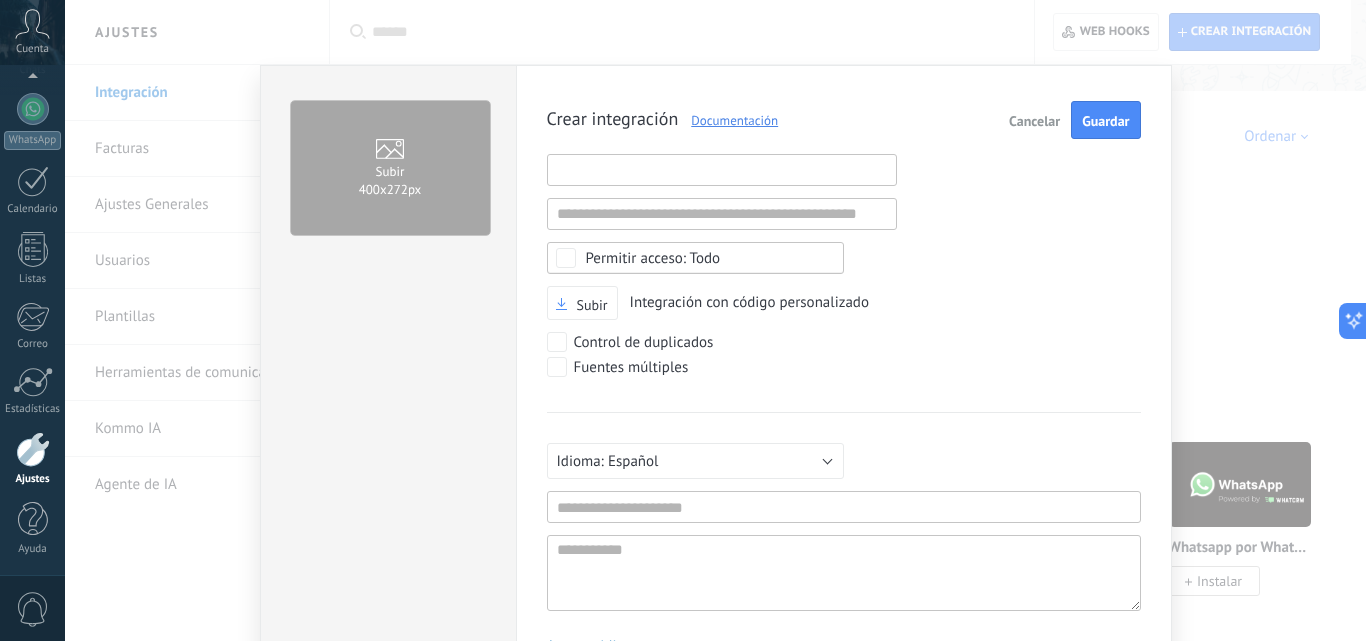 click at bounding box center [722, 170] 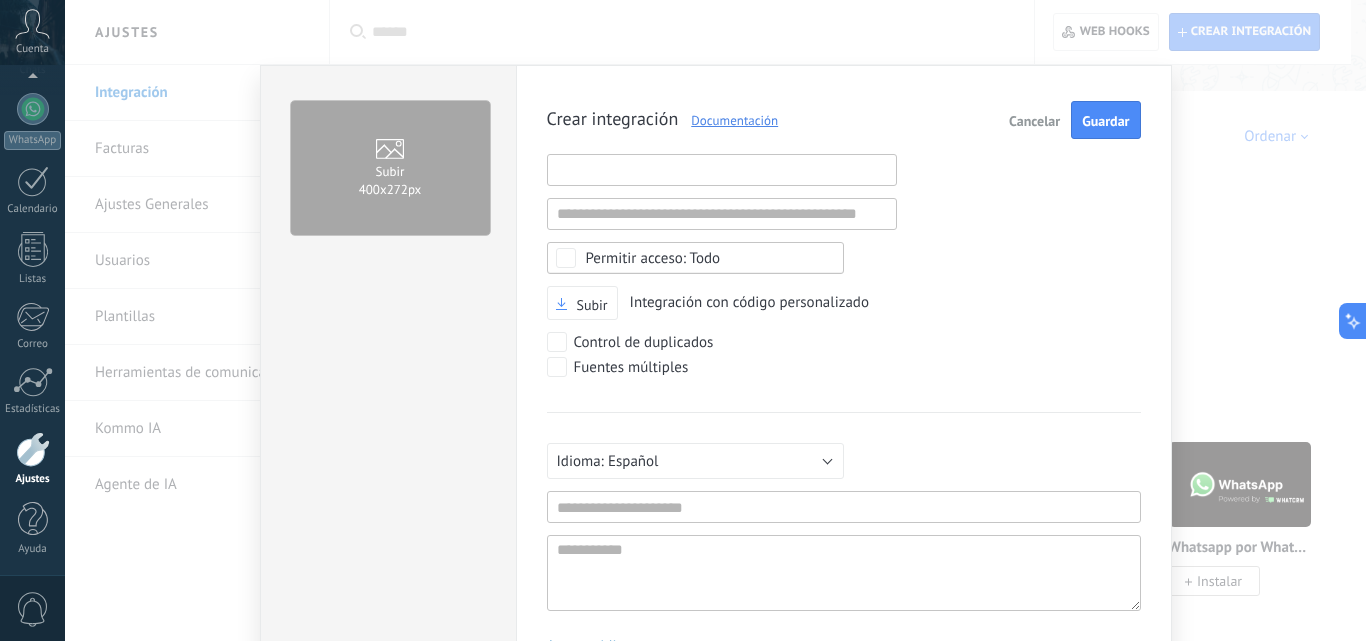click at bounding box center (722, 170) 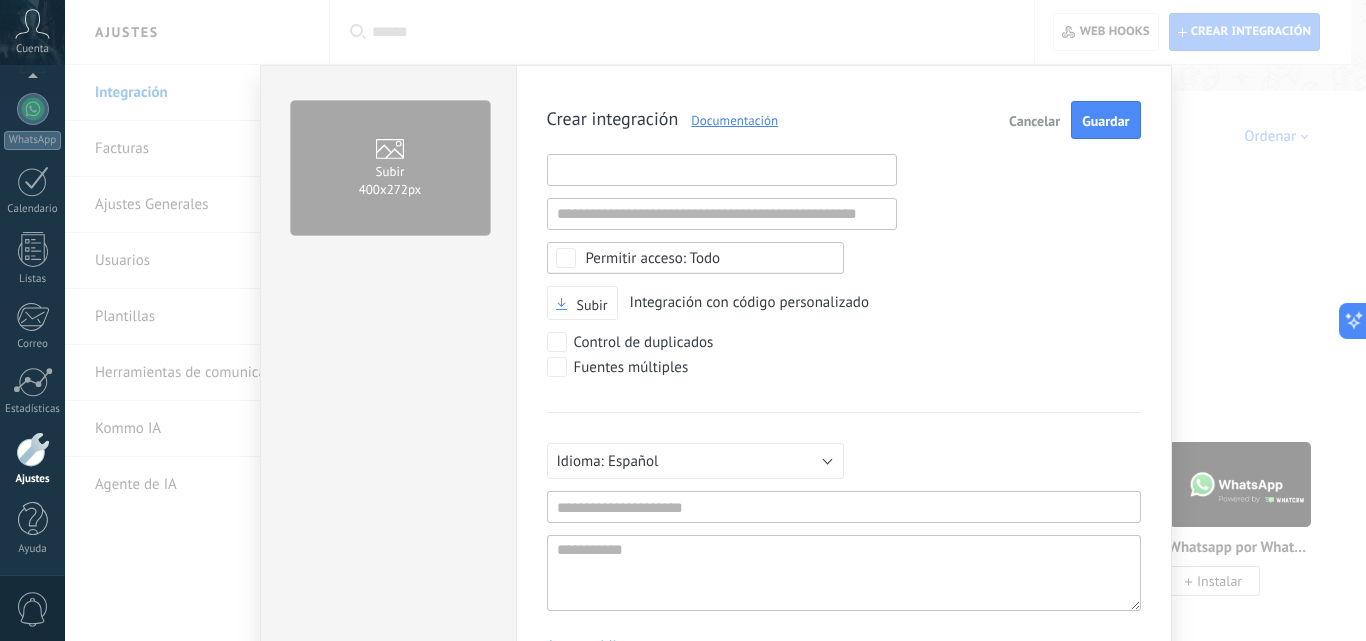paste on "**********" 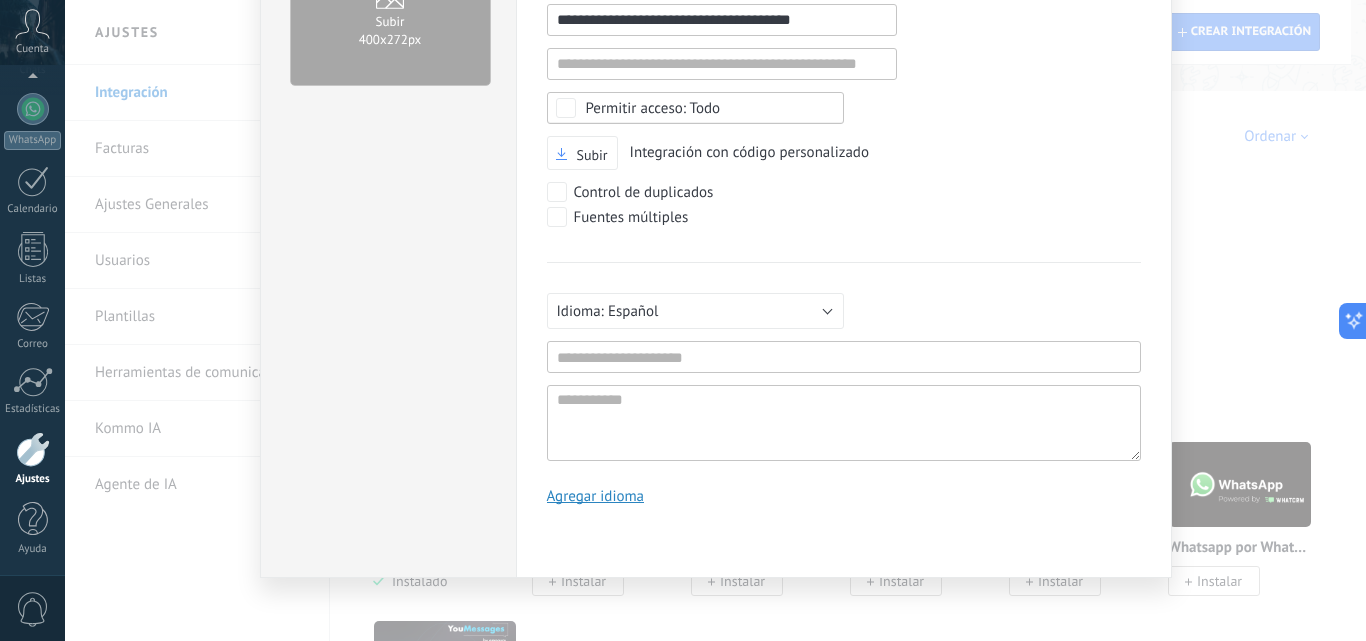 scroll, scrollTop: 50, scrollLeft: 0, axis: vertical 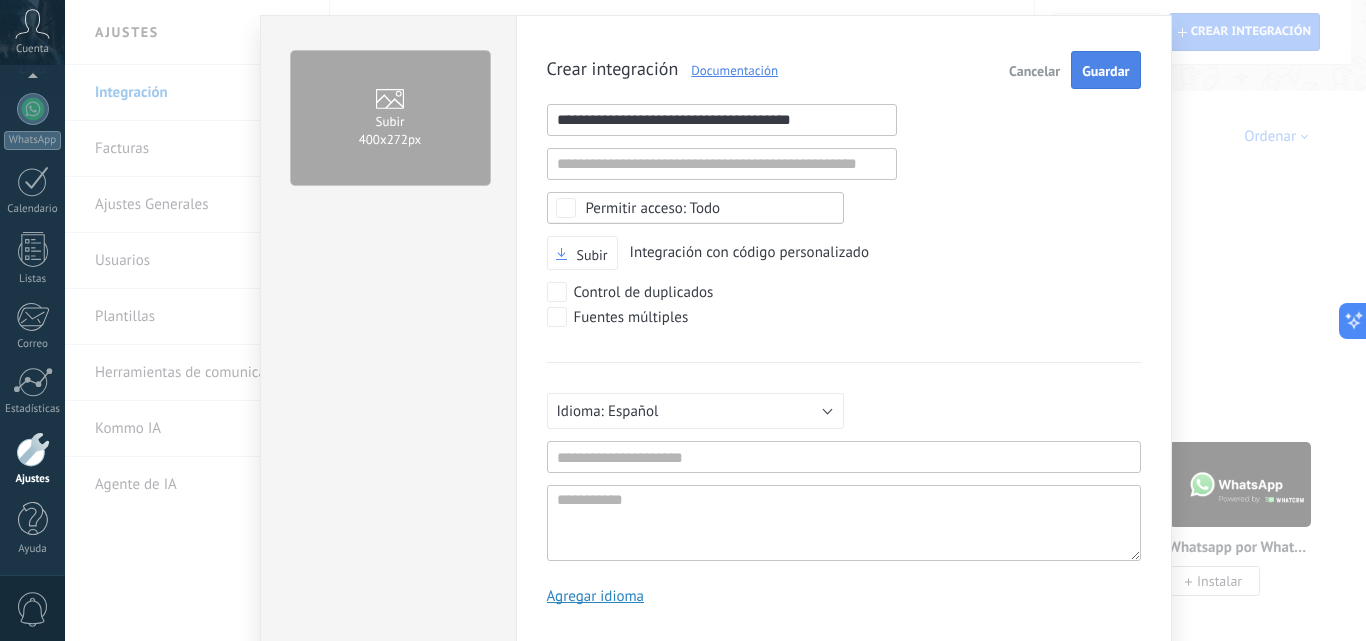type on "**********" 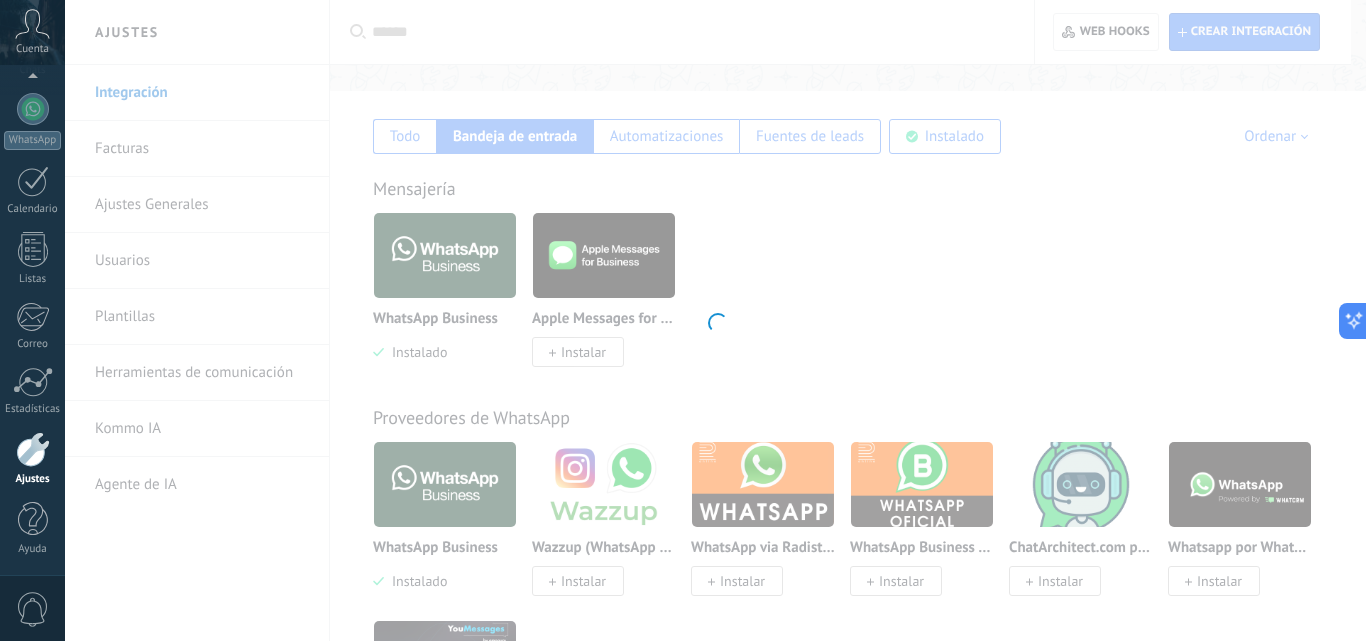 scroll, scrollTop: 0, scrollLeft: 0, axis: both 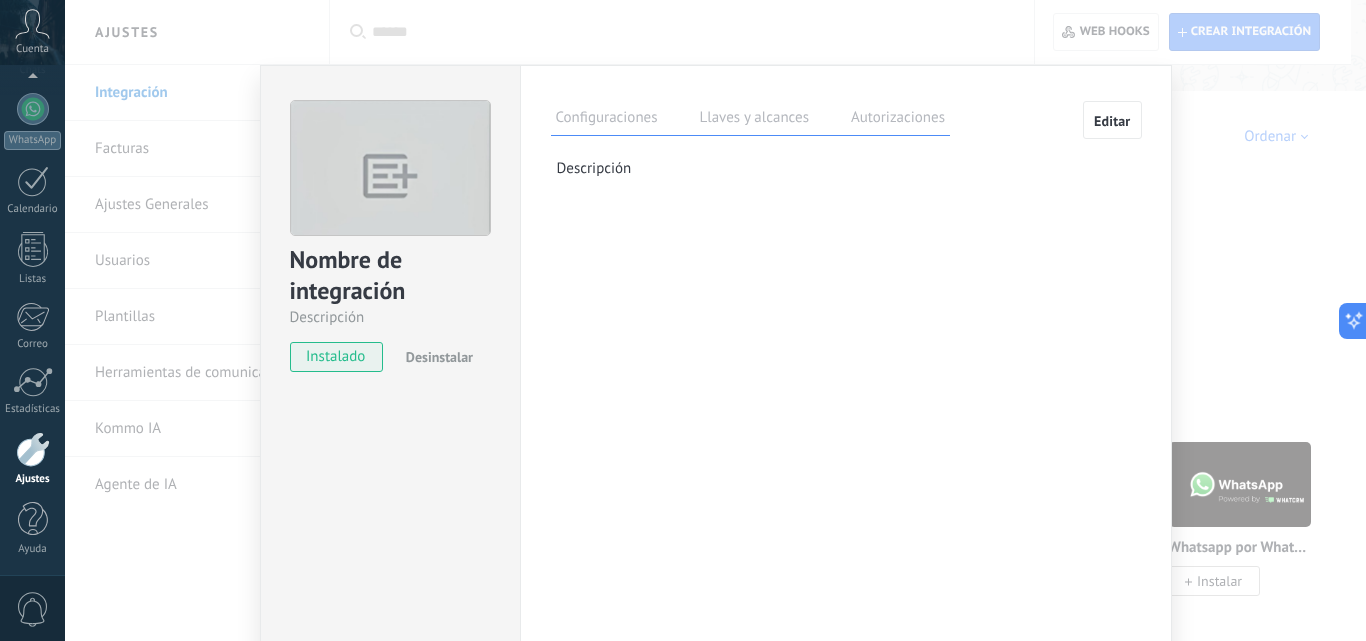 click on "Llaves y alcances" at bounding box center (754, 120) 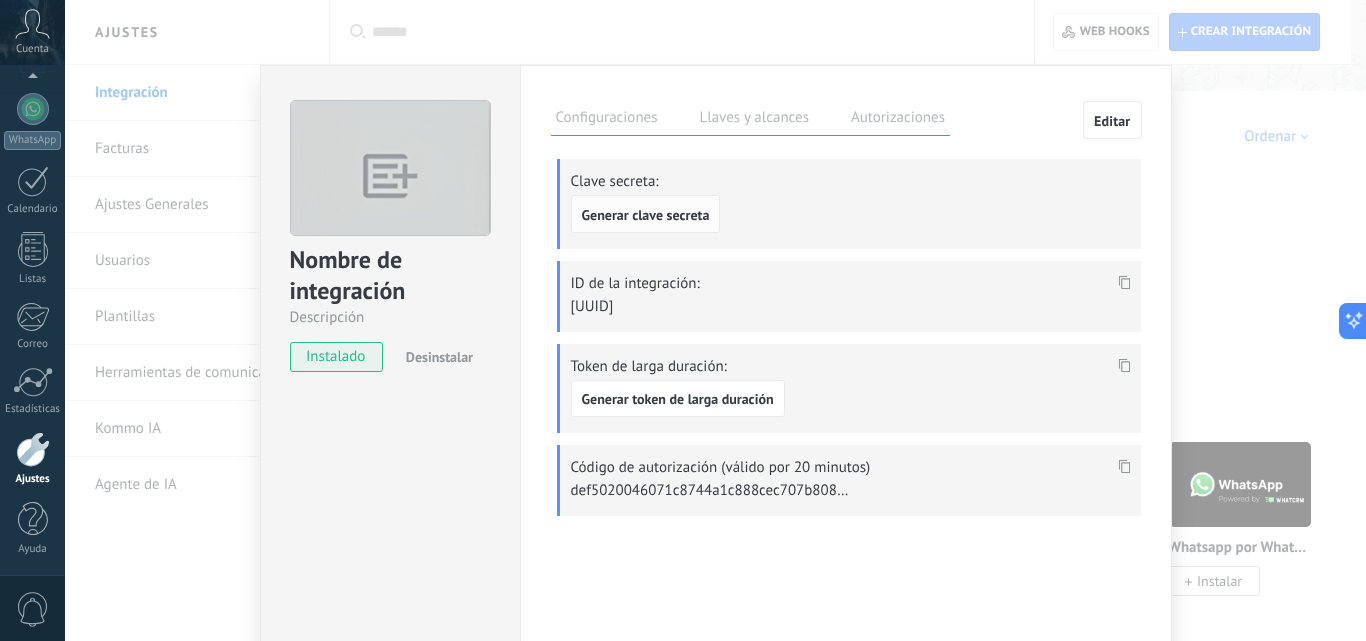 click on "Generar clave secreta" at bounding box center (646, 215) 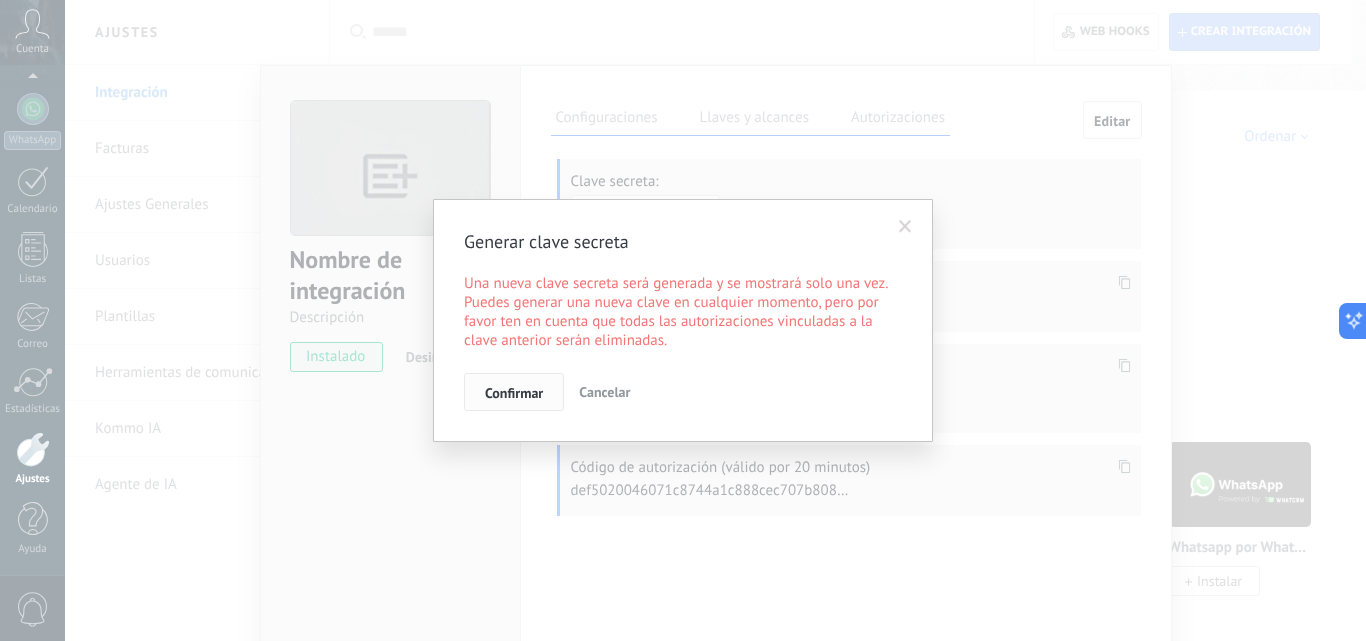 click on "Confirmar" at bounding box center [514, 393] 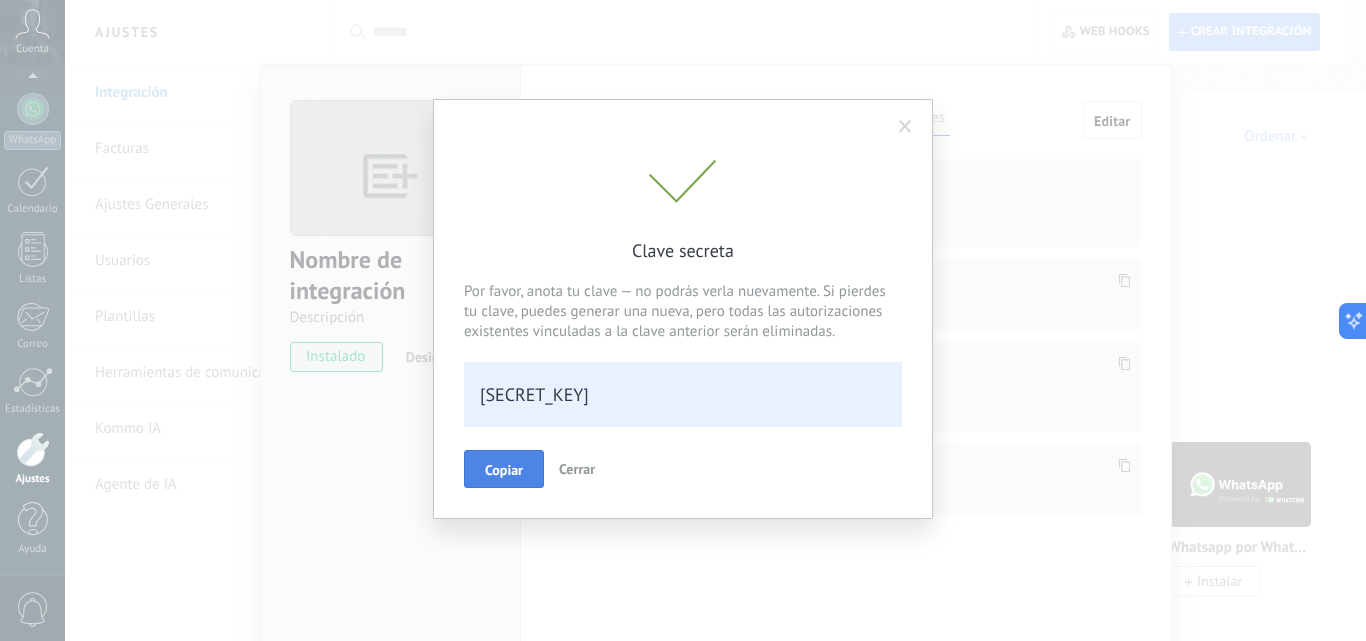 click on "Copiar" at bounding box center (504, 470) 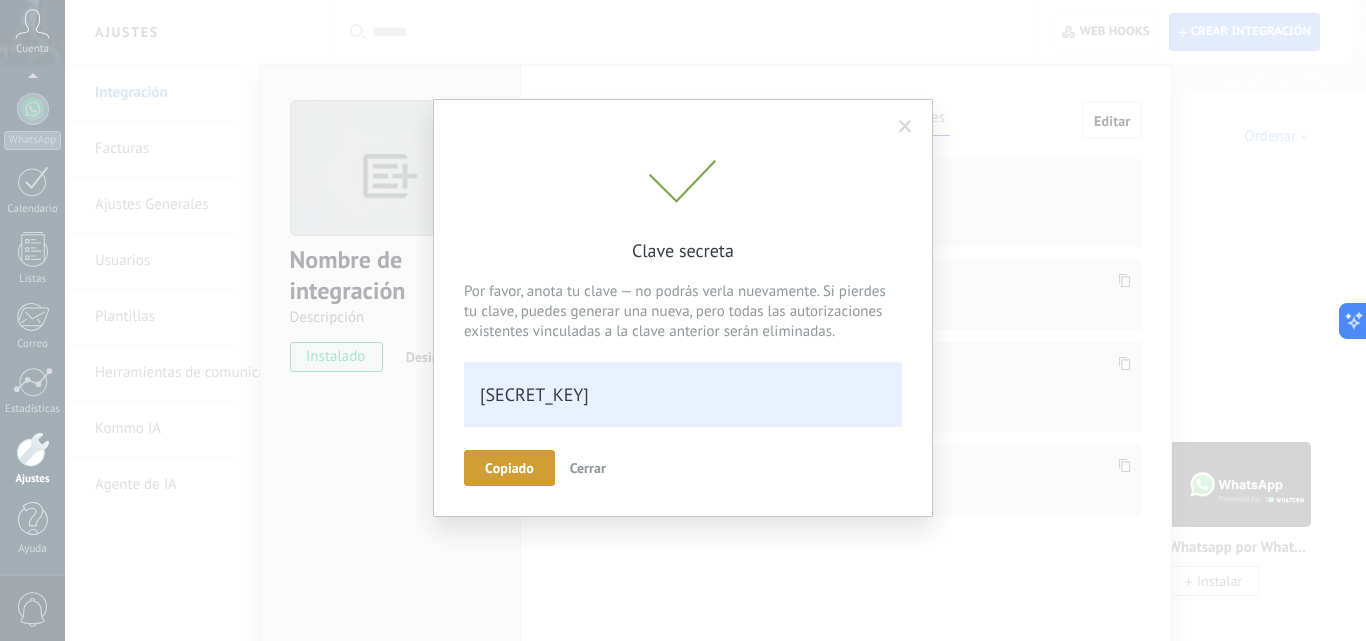 scroll, scrollTop: 40, scrollLeft: 0, axis: vertical 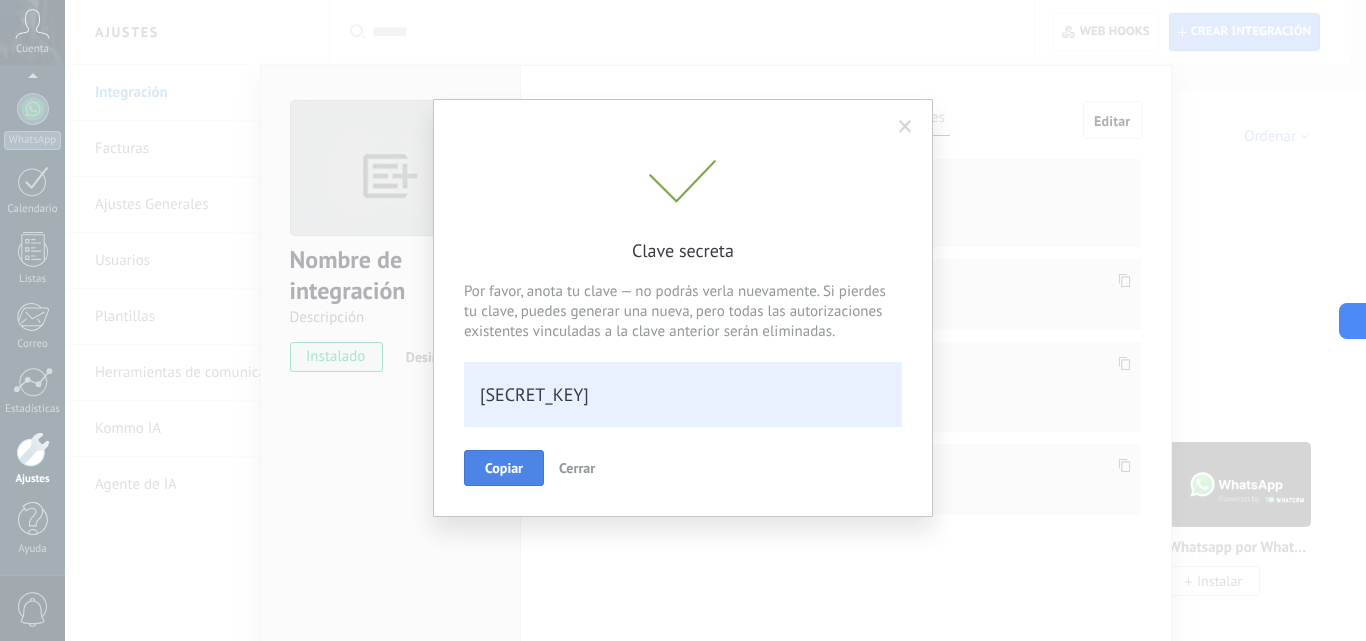 click on "Clave secreta Por favor, anota tu clave — no podrás verla nuevamente.
Si pierdes tu clave, puedes generar una nueva, pero todas las autorizaciones existentes vinculadas a la clave anterior serán eliminadas. [SECRET_KEY] Copiar Cerrar" at bounding box center (683, 308) 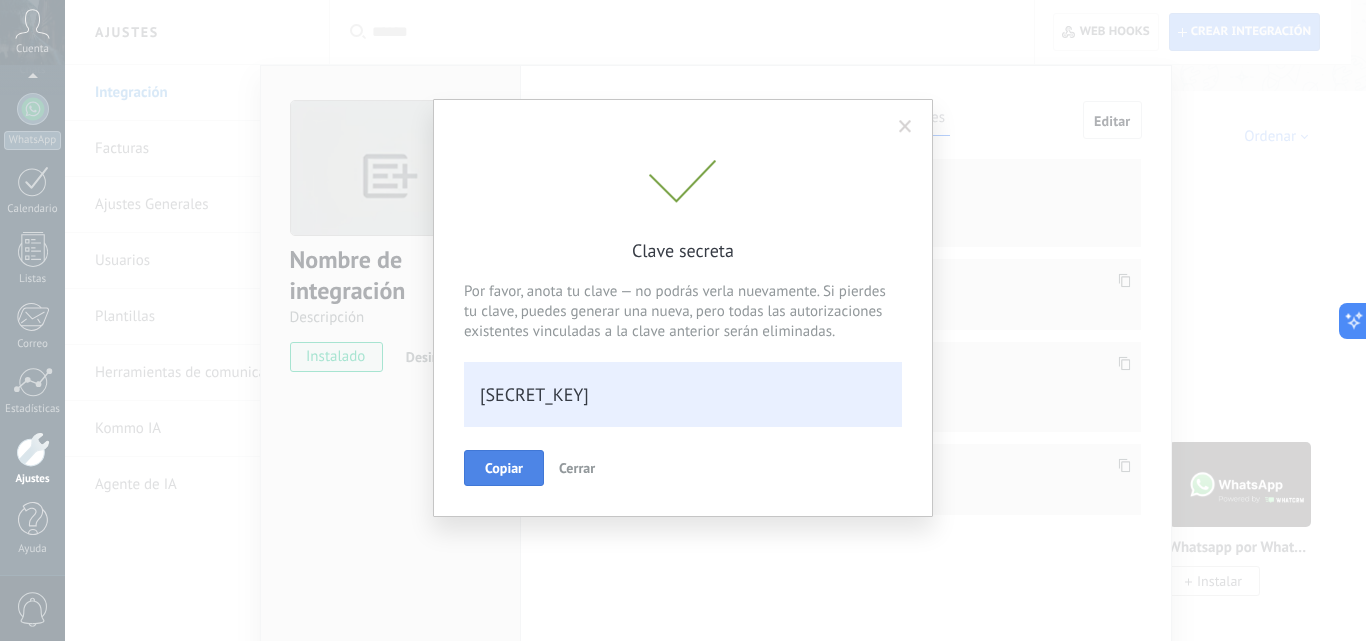 click on "Copiar" at bounding box center [504, 468] 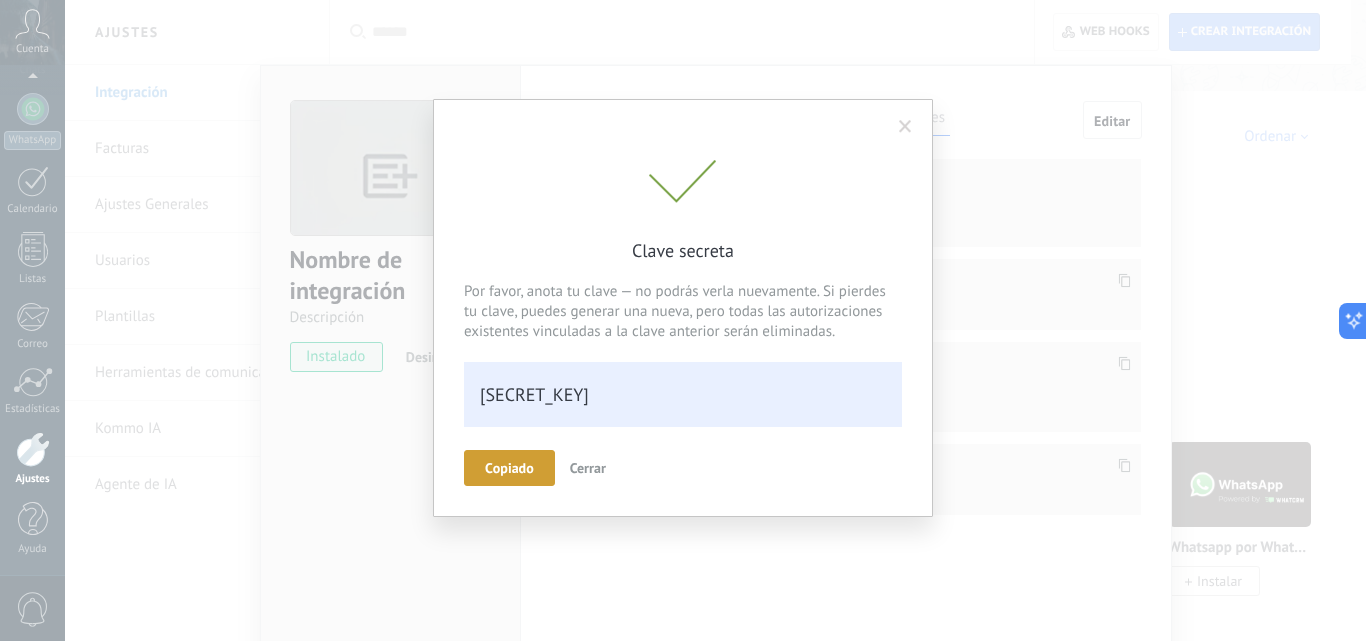 scroll, scrollTop: 40, scrollLeft: 0, axis: vertical 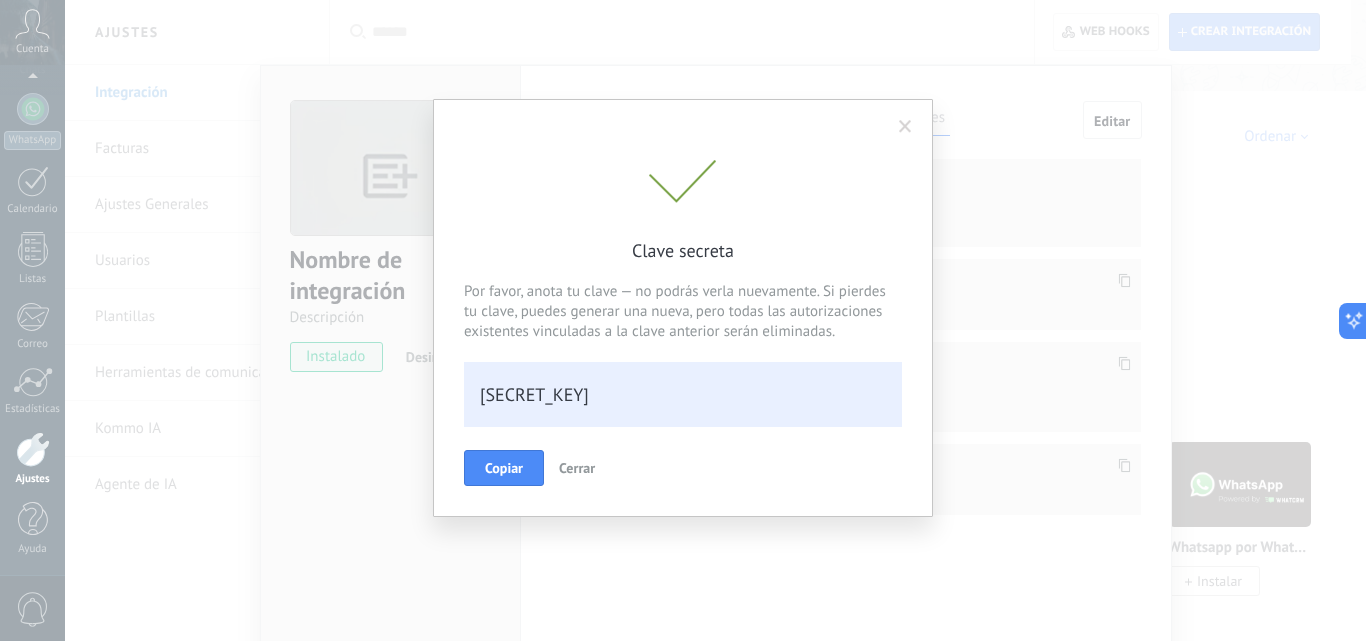 click on "Cerrar" at bounding box center (577, 468) 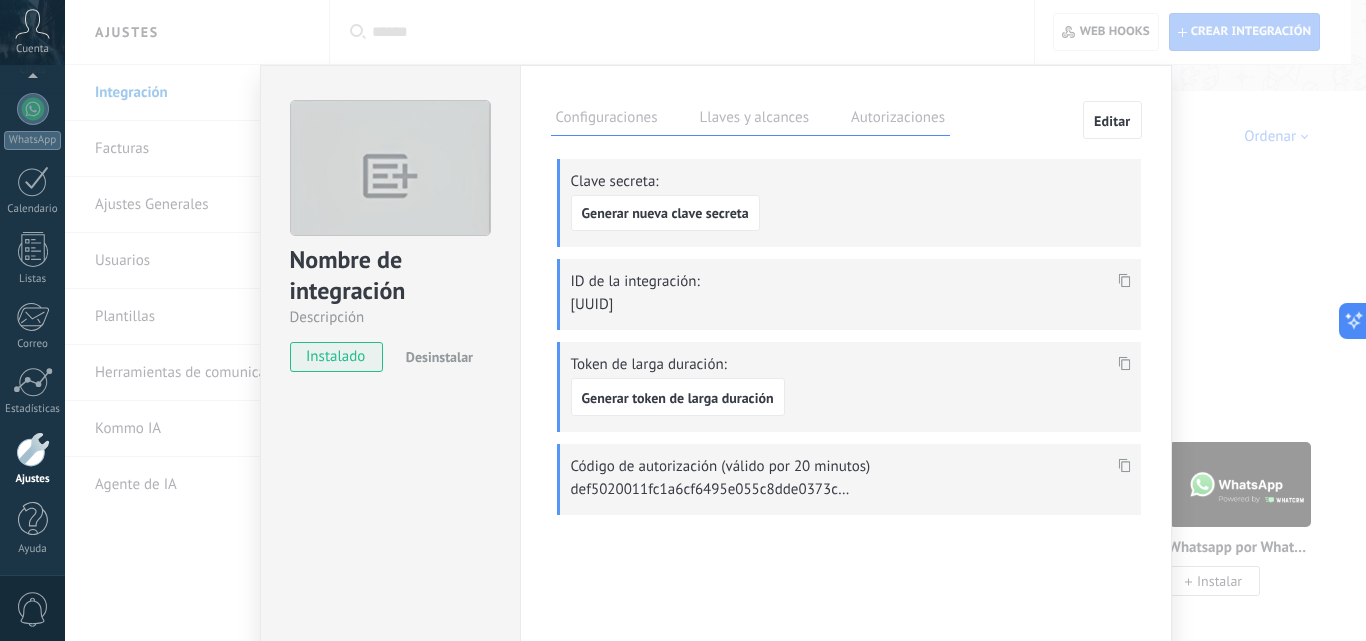 drag, startPoint x: 834, startPoint y: 305, endPoint x: 788, endPoint y: 309, distance: 46.173584 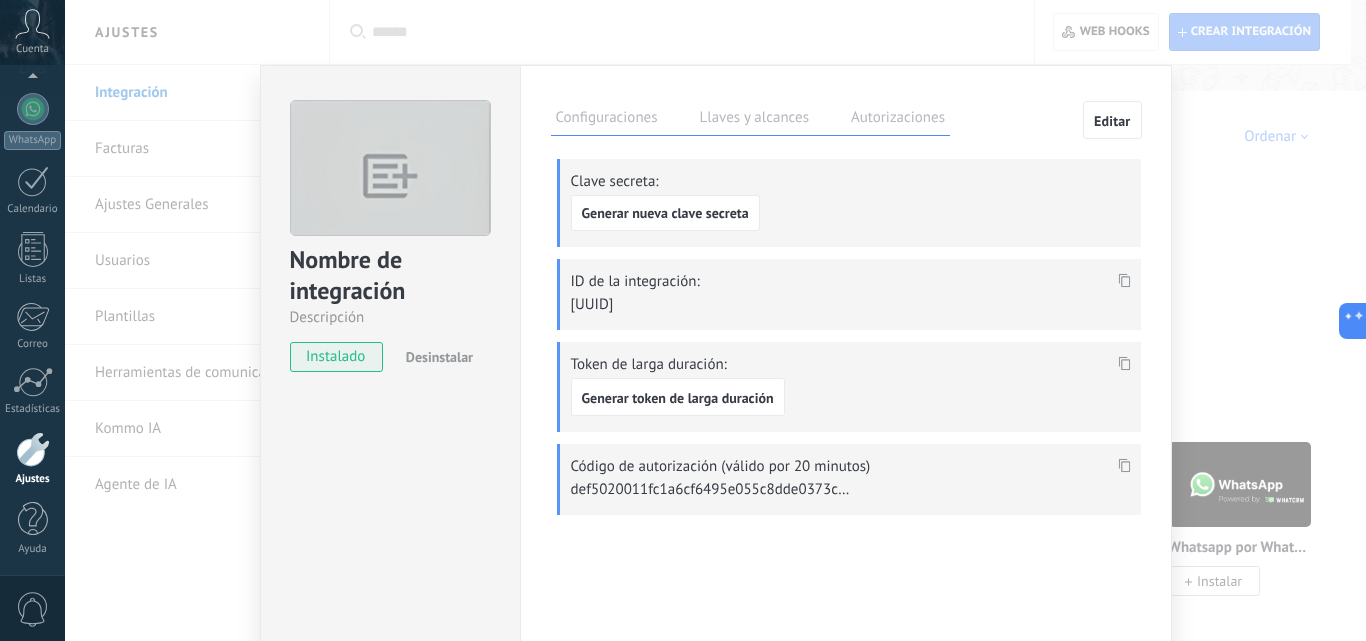 click 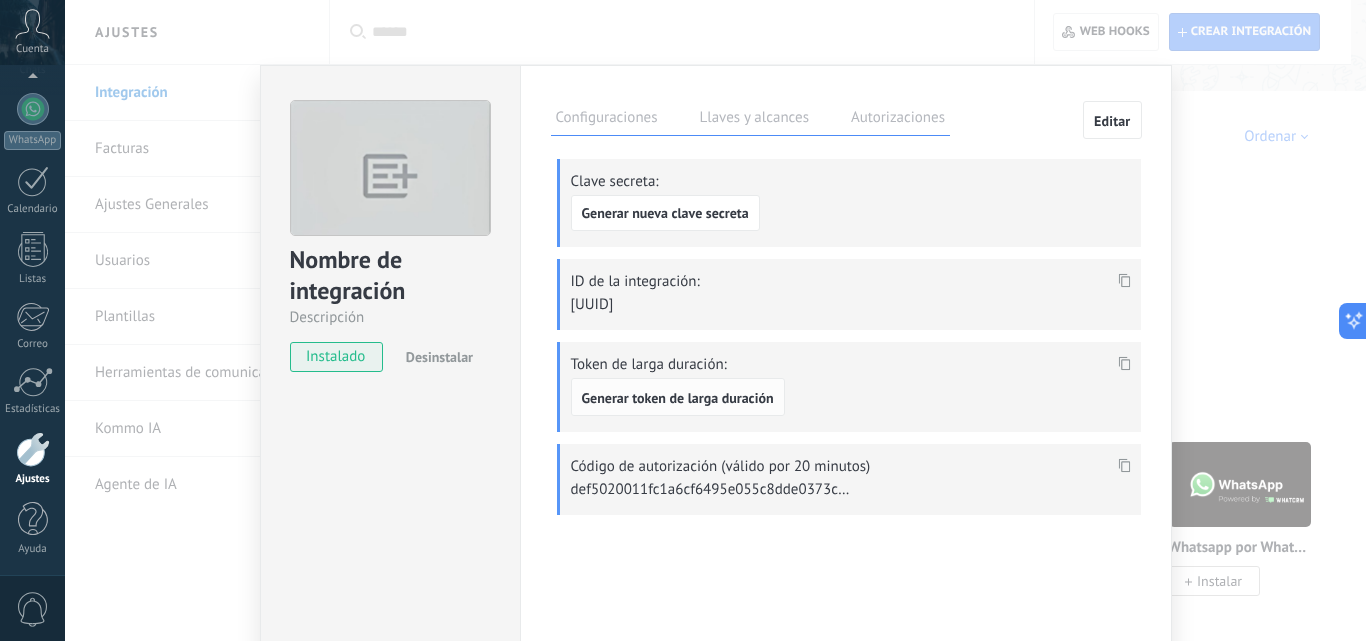 click on "Generar token de larga duración" at bounding box center [678, 398] 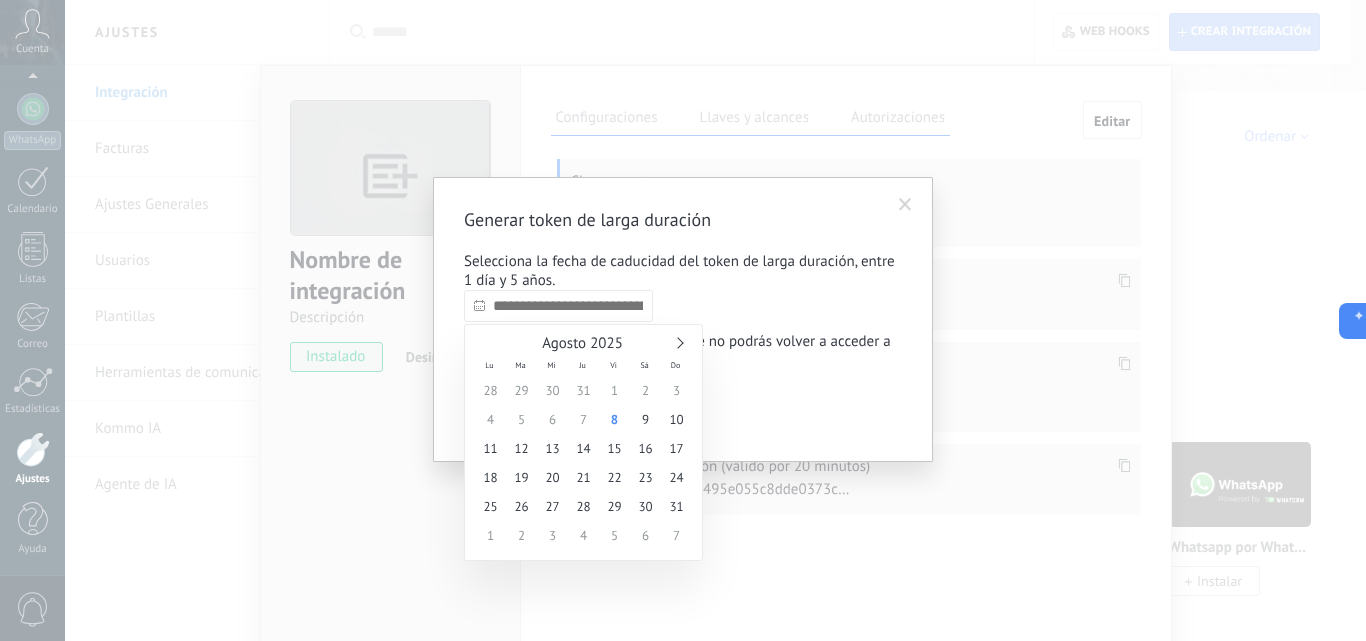 click at bounding box center (558, 306) 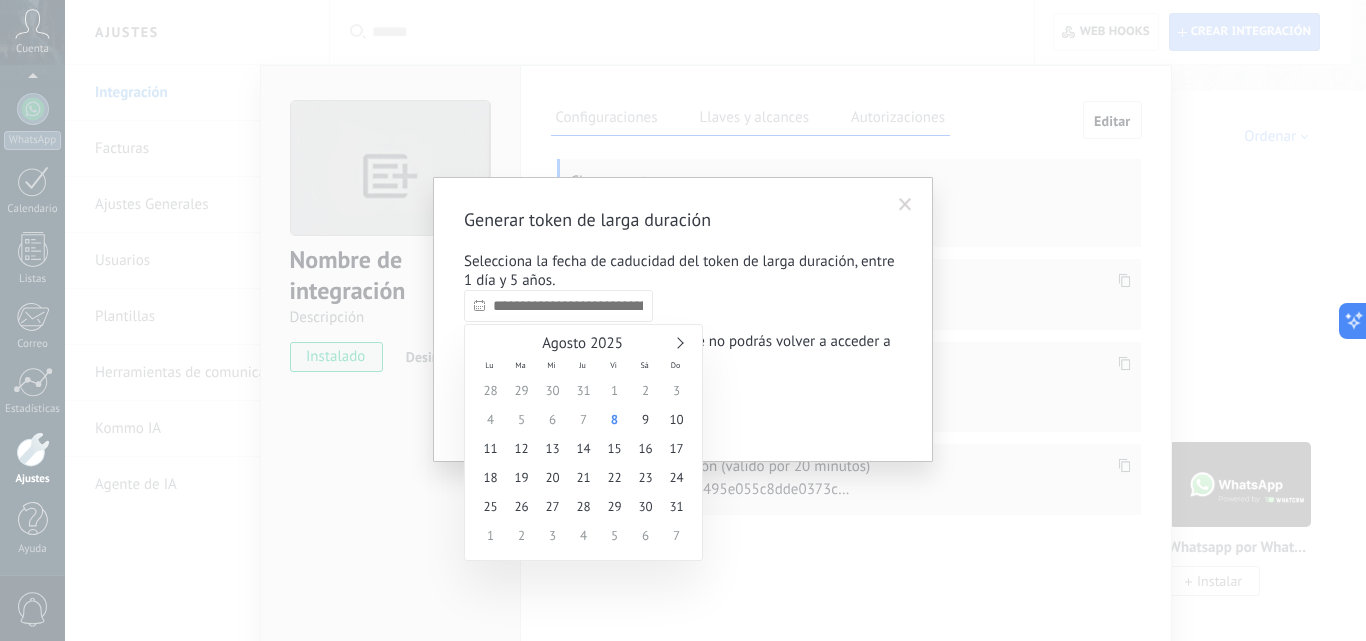 click at bounding box center [677, 342] 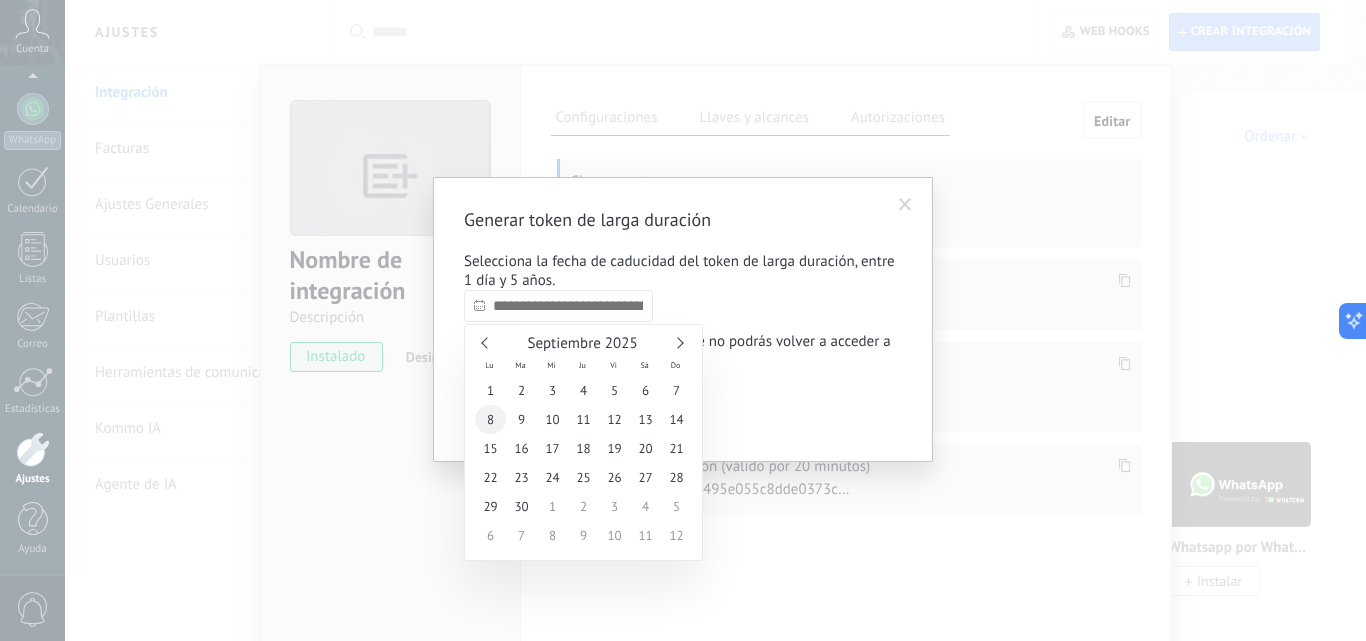type on "**********" 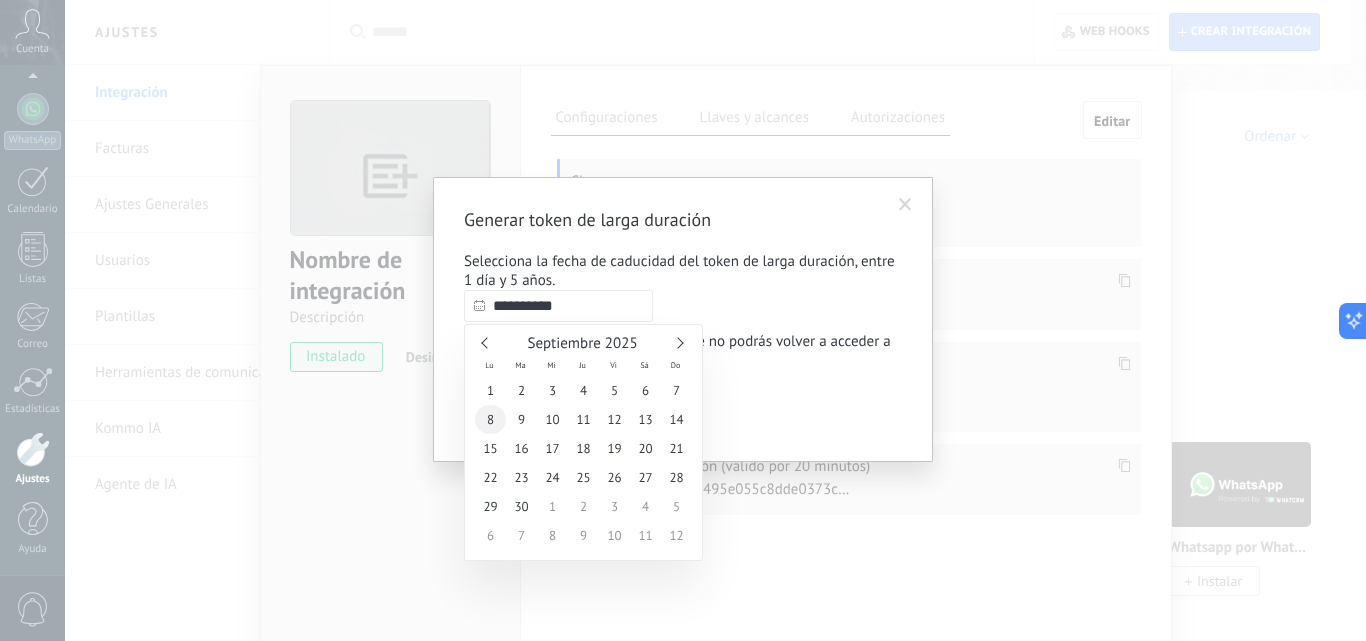 click on "8" at bounding box center (490, 419) 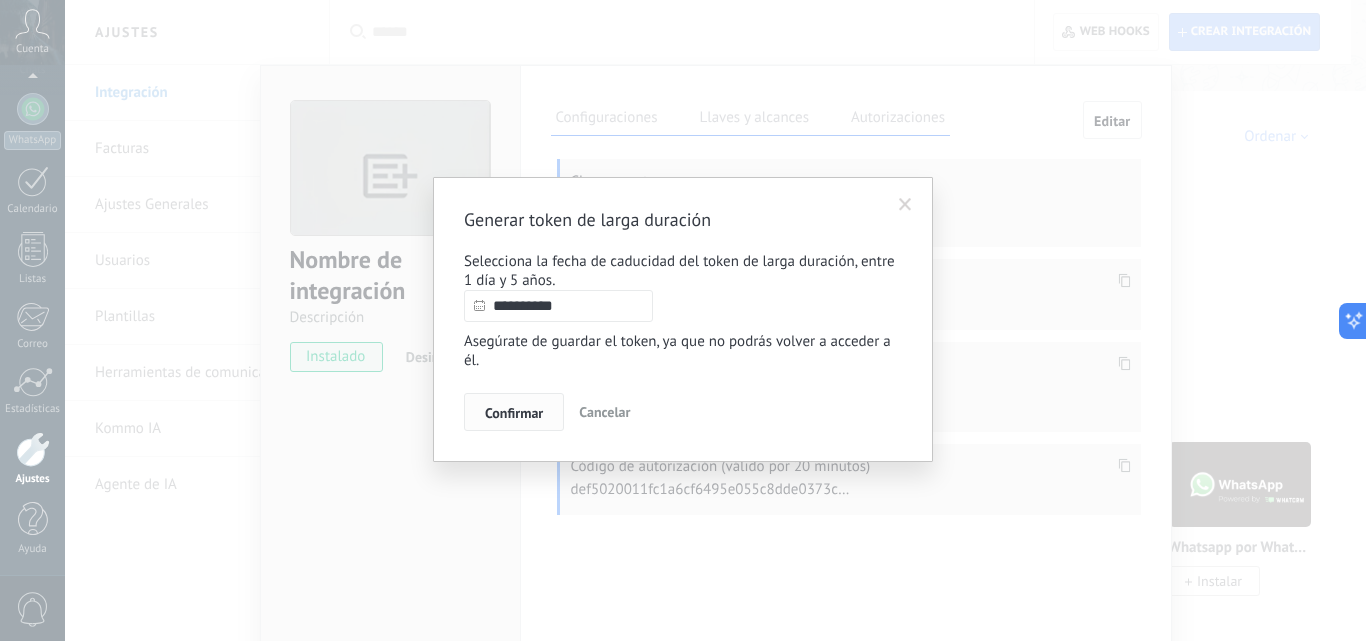 click on "Confirmar" at bounding box center (514, 413) 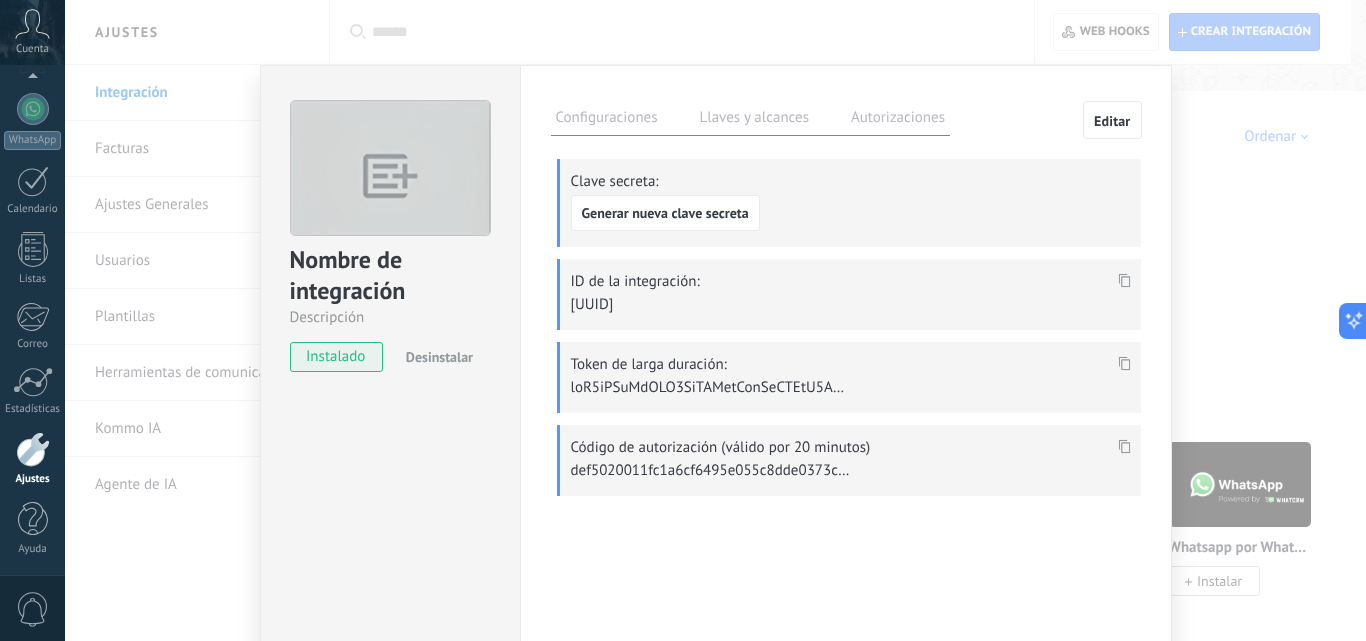 click 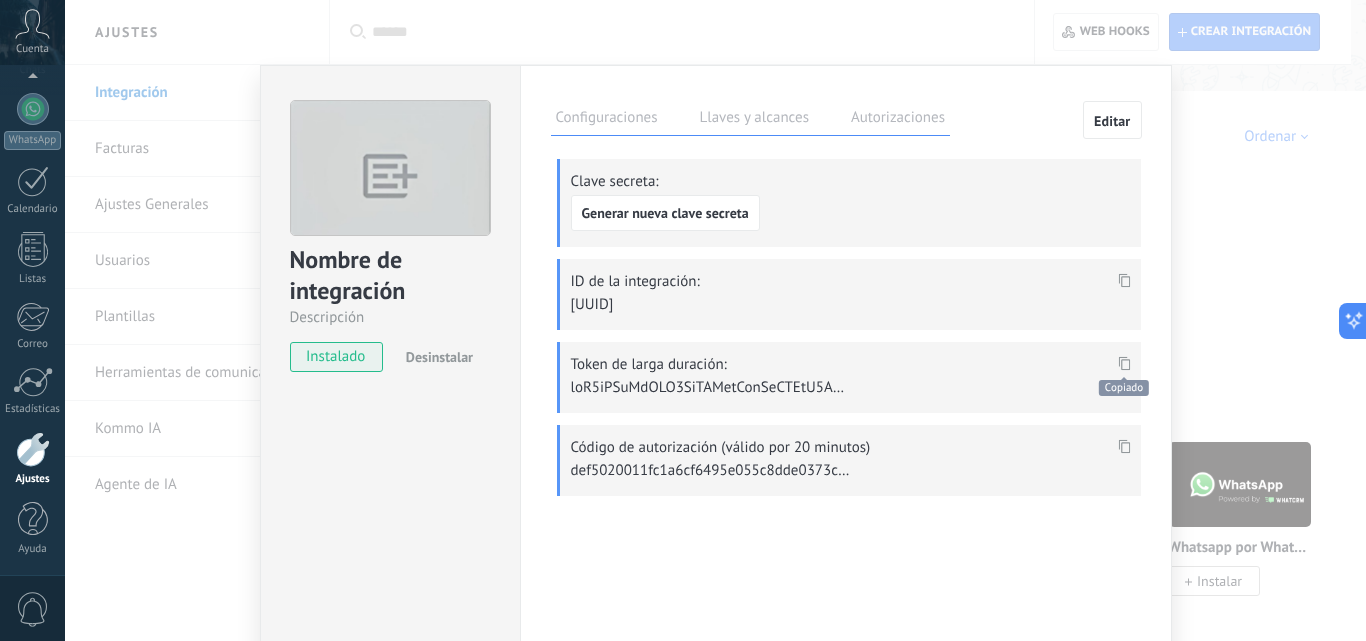 scroll, scrollTop: 1160, scrollLeft: 0, axis: vertical 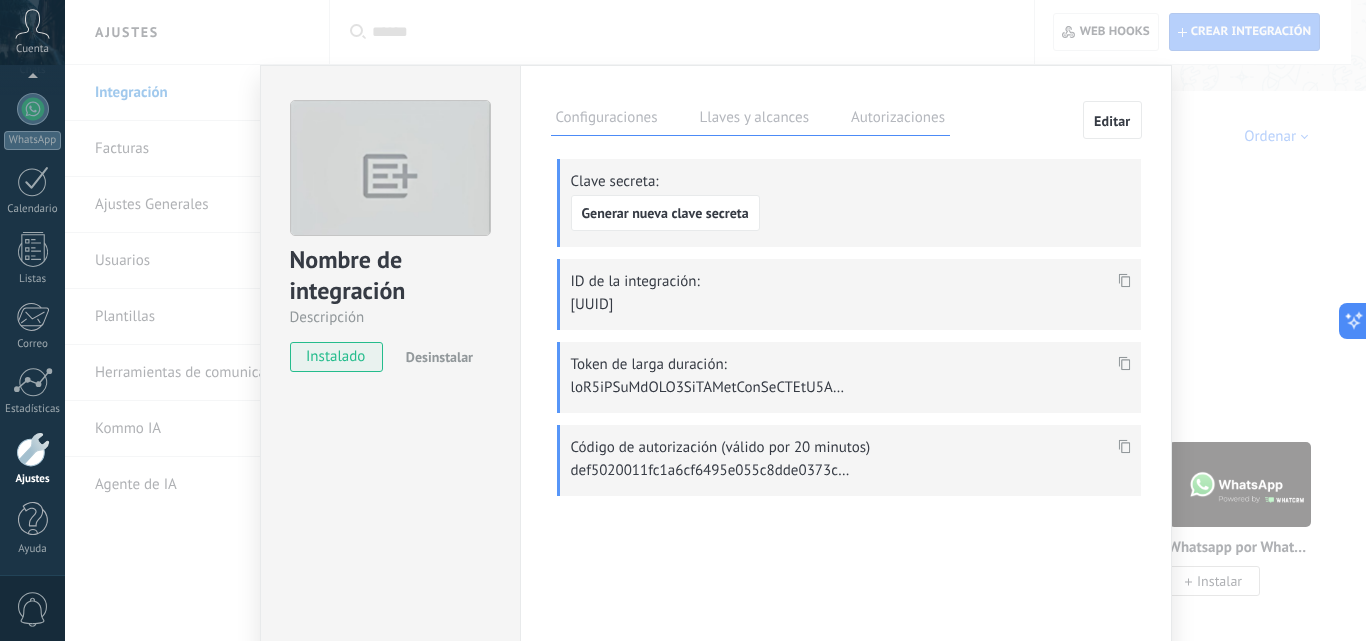 click on "Token de larga duración:" at bounding box center [849, 377] 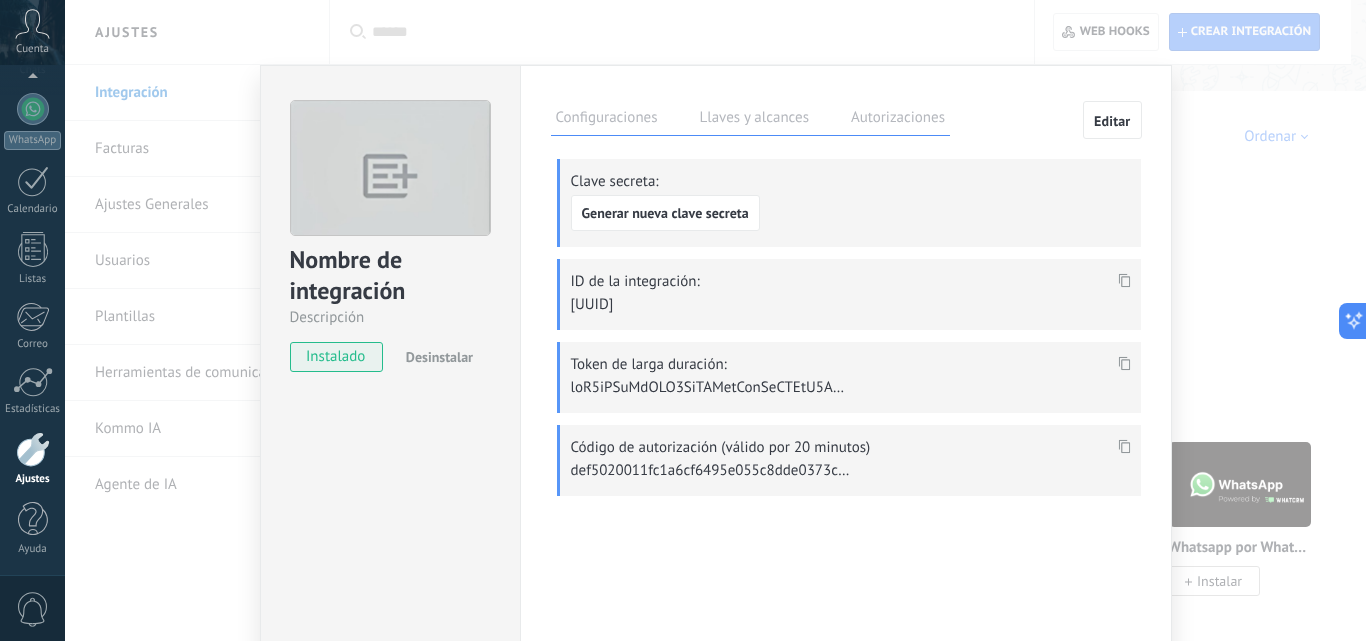 click 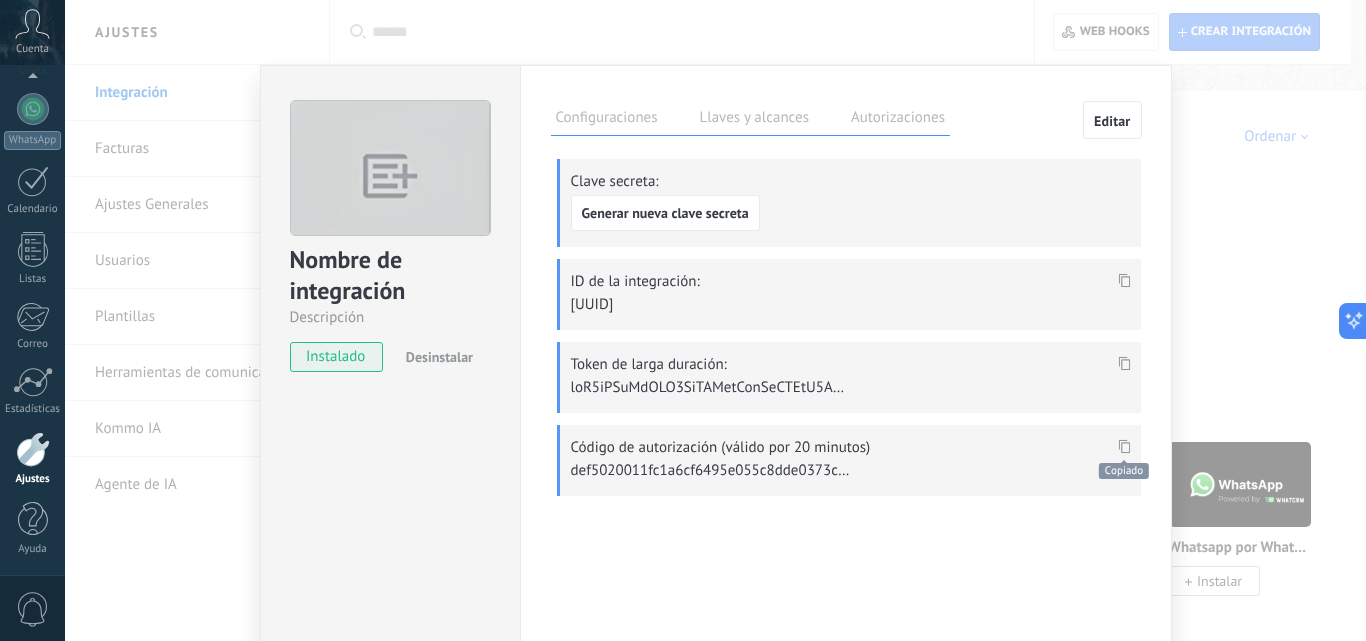 scroll, scrollTop: 1020, scrollLeft: 0, axis: vertical 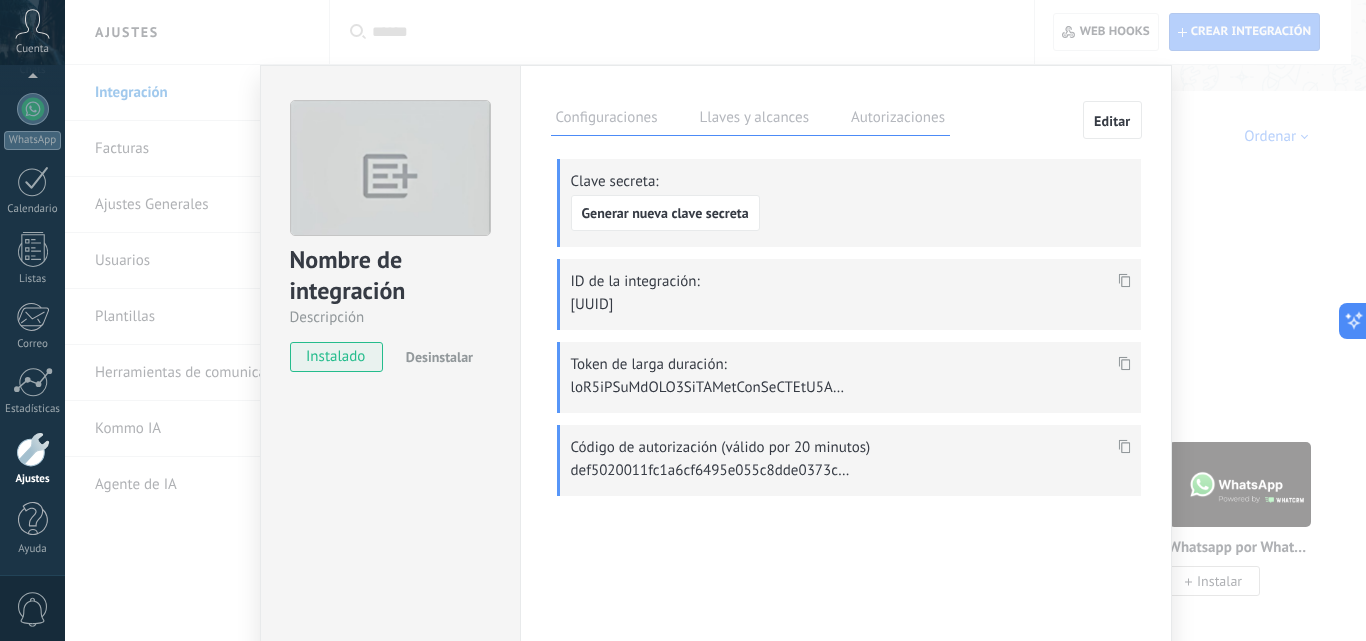 click on "Token de larga duración:" at bounding box center (849, 377) 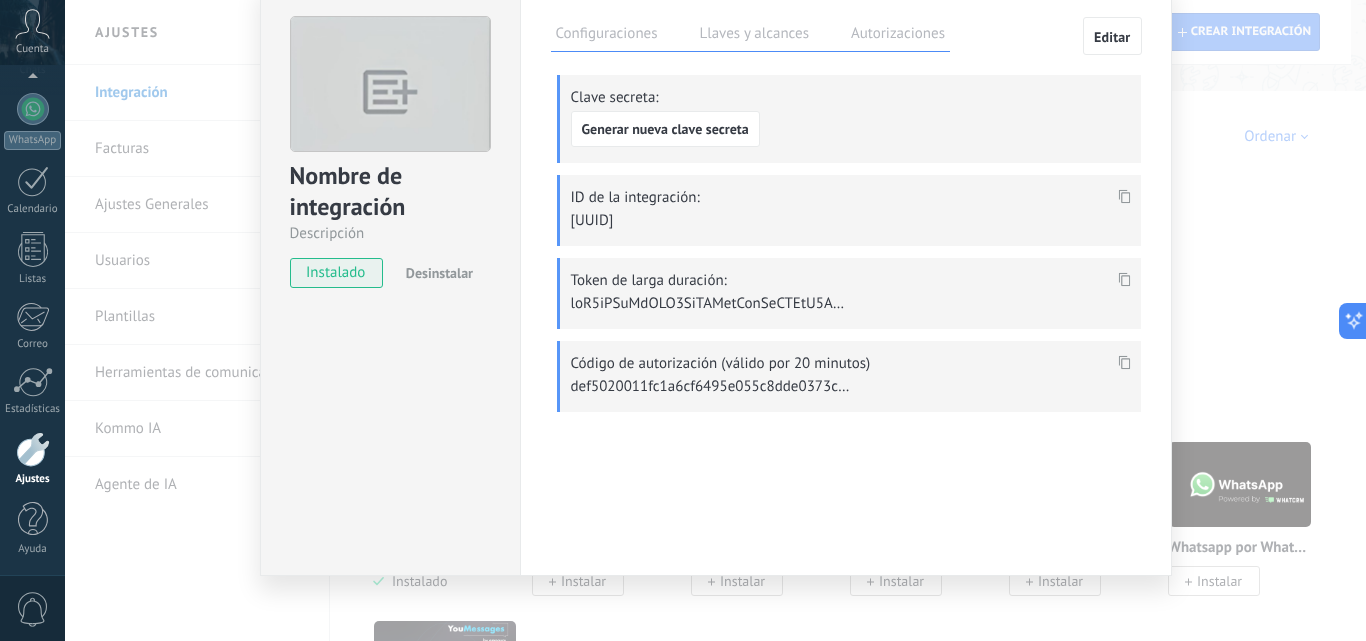 scroll, scrollTop: 0, scrollLeft: 0, axis: both 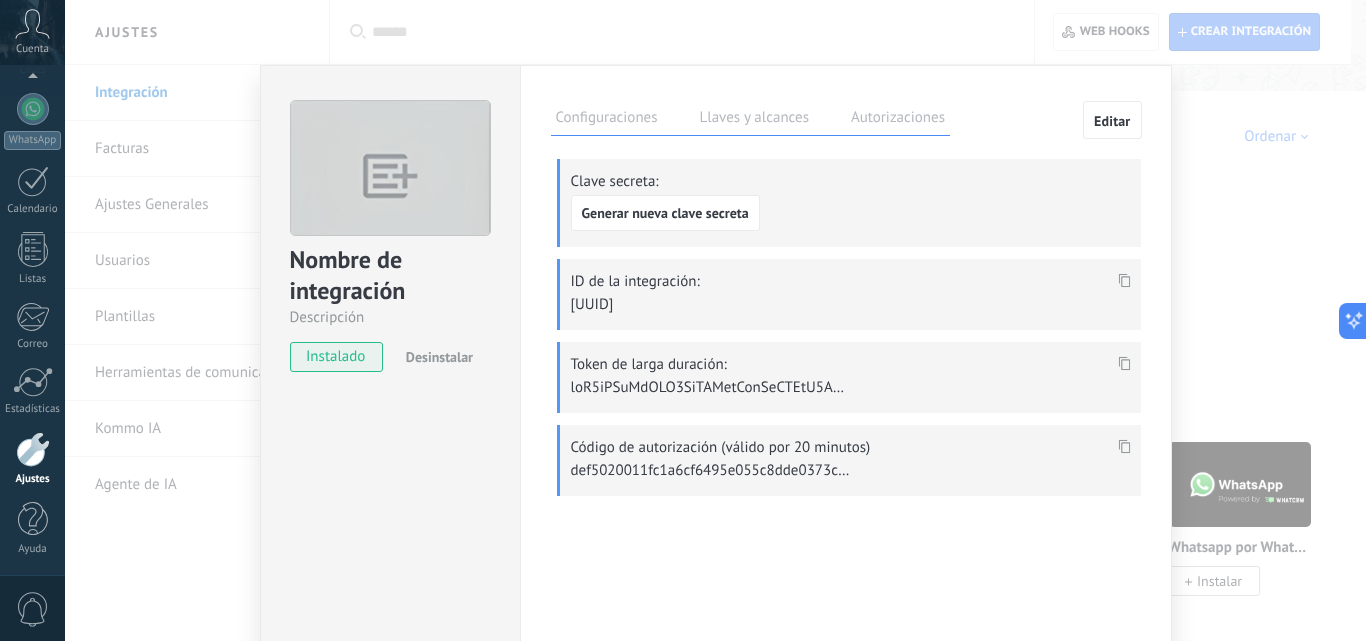 click on "Autorizaciones" at bounding box center [898, 120] 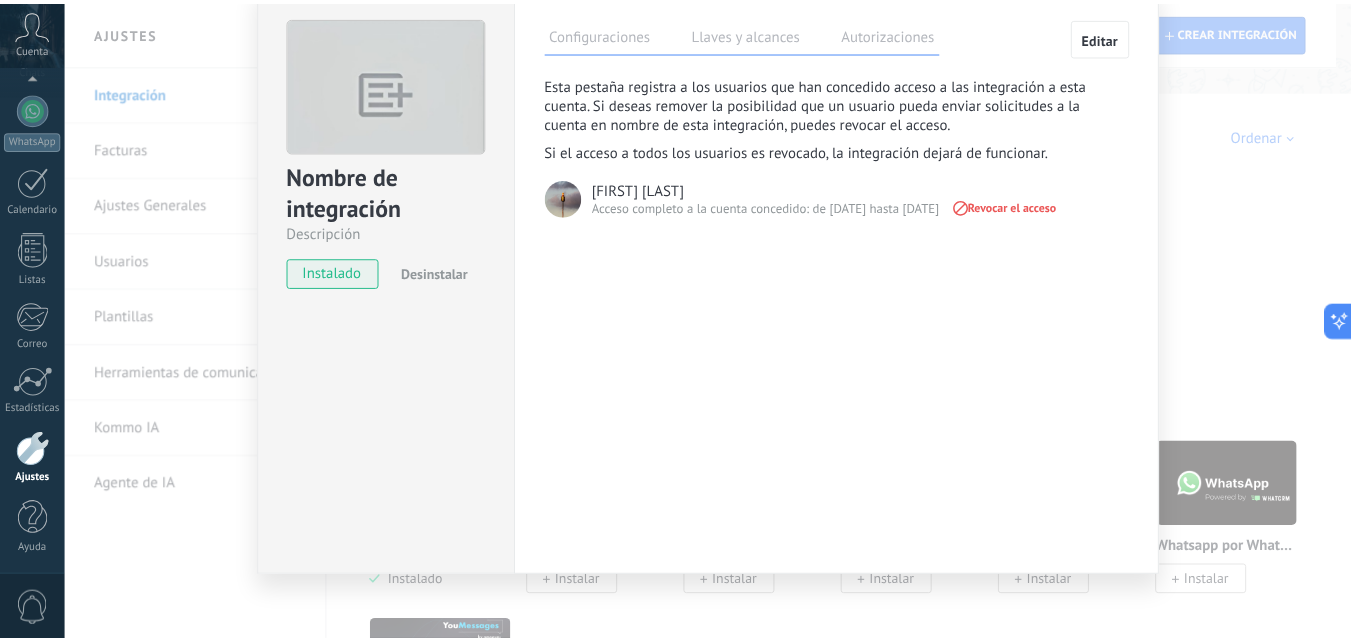scroll, scrollTop: 0, scrollLeft: 0, axis: both 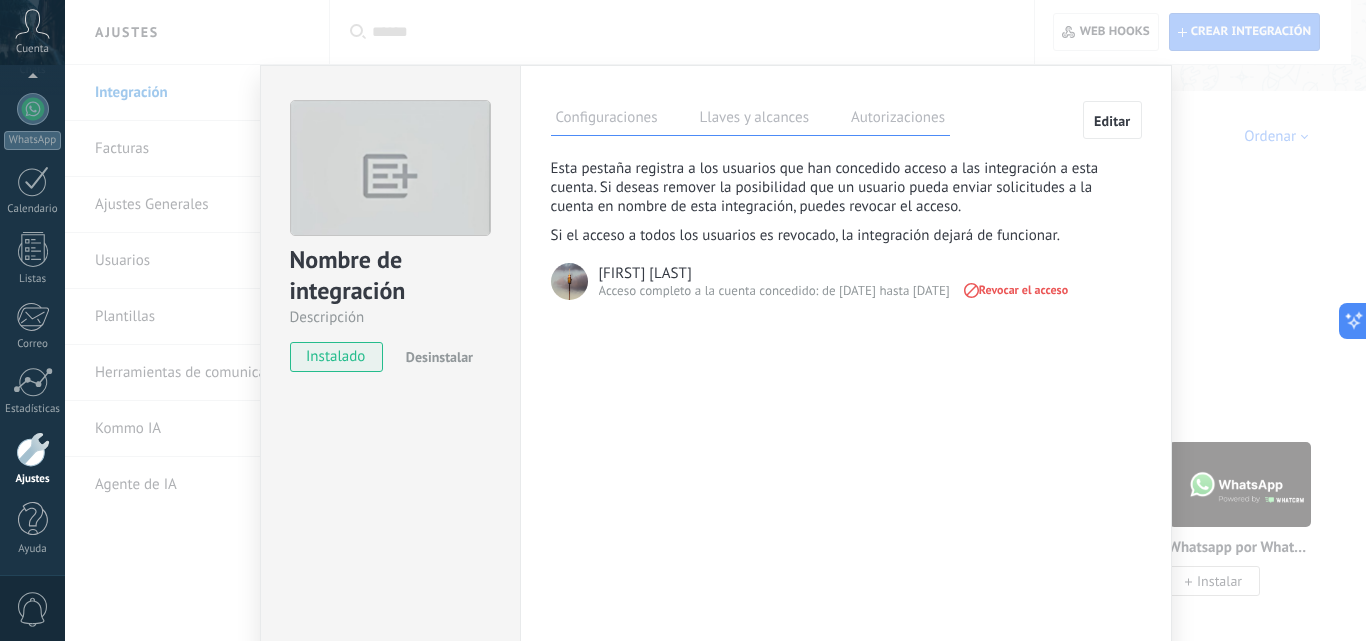 click on "Nombre de integración Descripción instalado Desinstalar Configuraciones Llaves y alcances Autorizaciones Editar Clave secreta: Generar nueva clave secreta ID de la integración: [UUID] Token de larga duración: Código de autorización (válido por 20 minutos) Esta pestaña registra a los usuarios que han concedido acceso a las integración a esta cuenta. Si deseas remover la posibilidad que un usuario pueda enviar solicitudes a la cuenta en nombre de esta integración, puedes revocar el acceso. Si el acceso a todos los usuarios es revocado, la integración dejará de funcionar. Esta aplicacion está instalada, pero nadie le ha dado acceso aun. [FIRST] [LAST] Acceso completo a la cuenta concedido: de [DATE] hasta [DATE] Revocar el acceso Descripción" at bounding box center (715, 320) 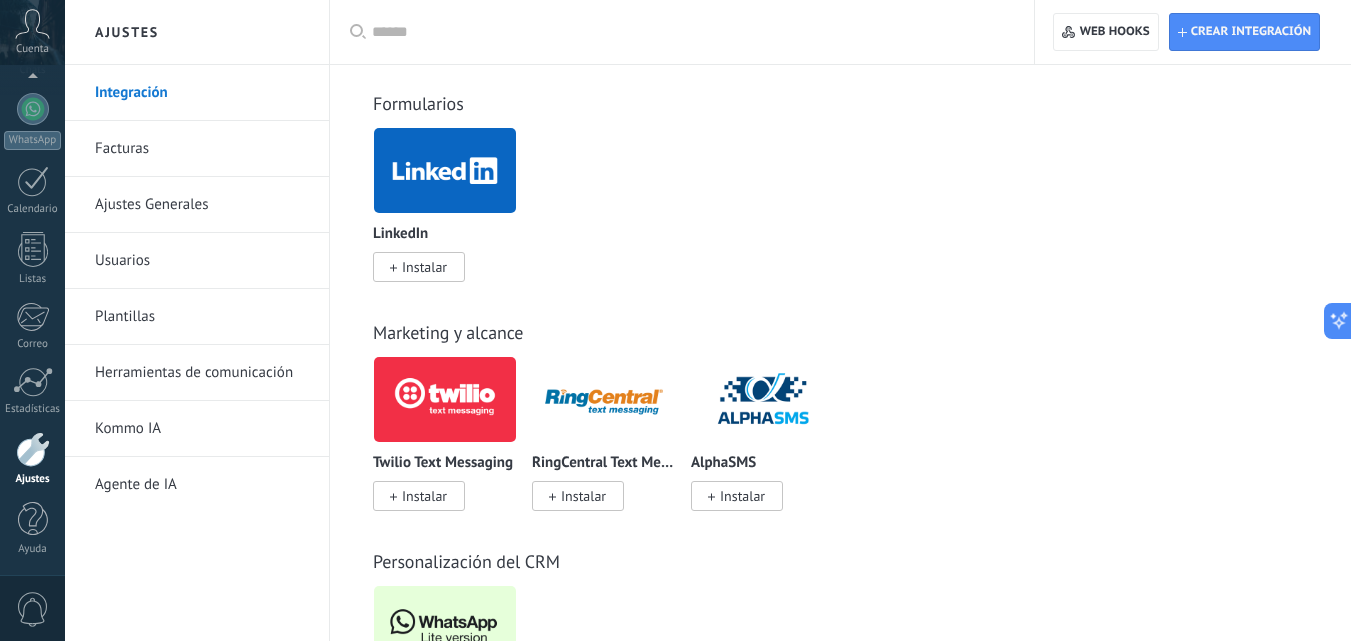 scroll, scrollTop: 1399, scrollLeft: 0, axis: vertical 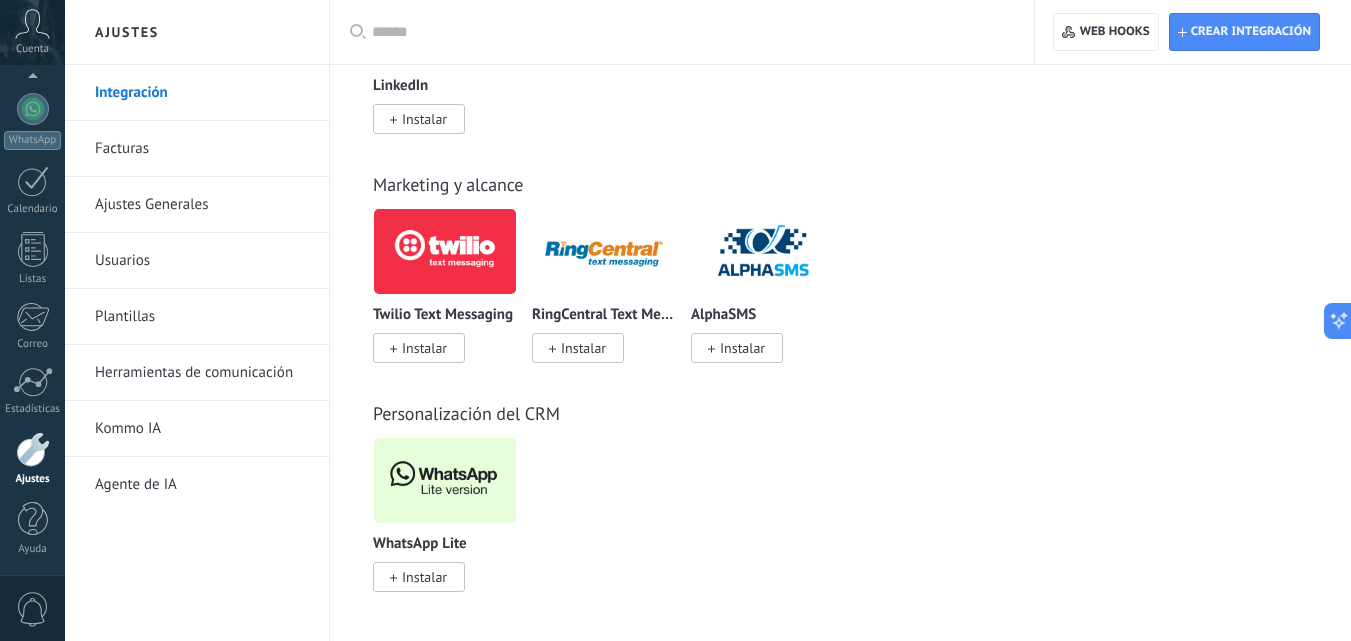 click at bounding box center (445, 480) 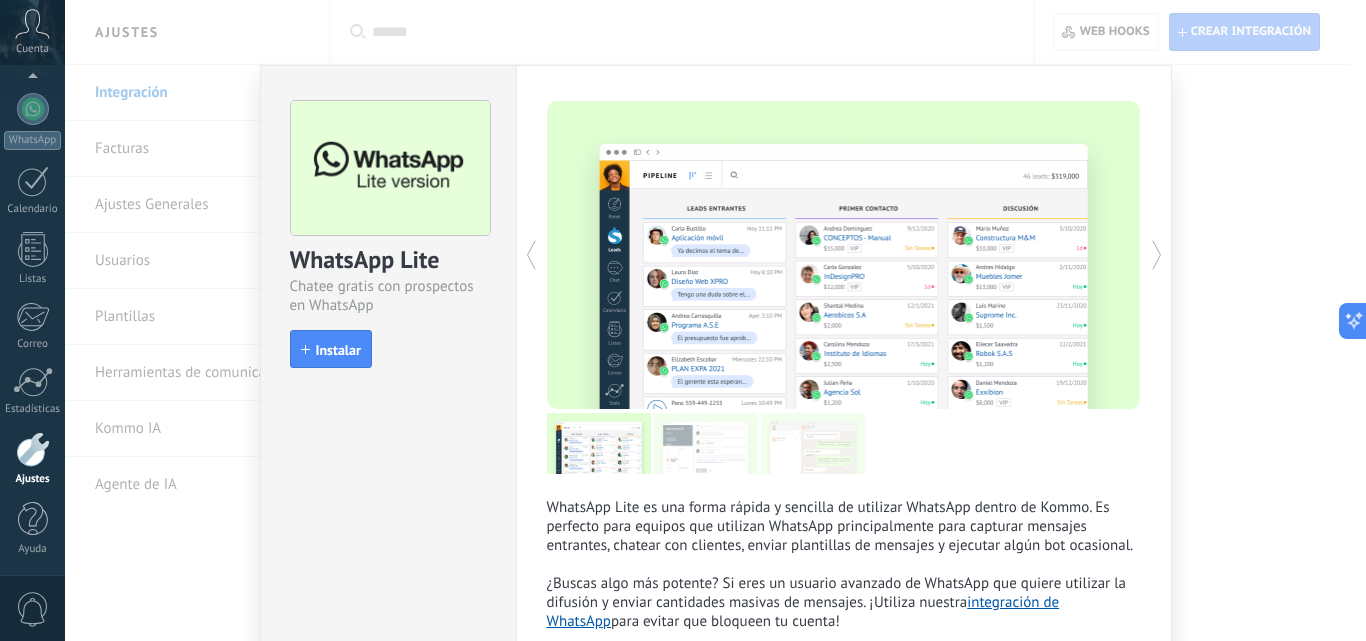 click on "WhatsApp Lite Chatee gratis con prospectos en WhatsApp install Instalar" at bounding box center [388, 377] 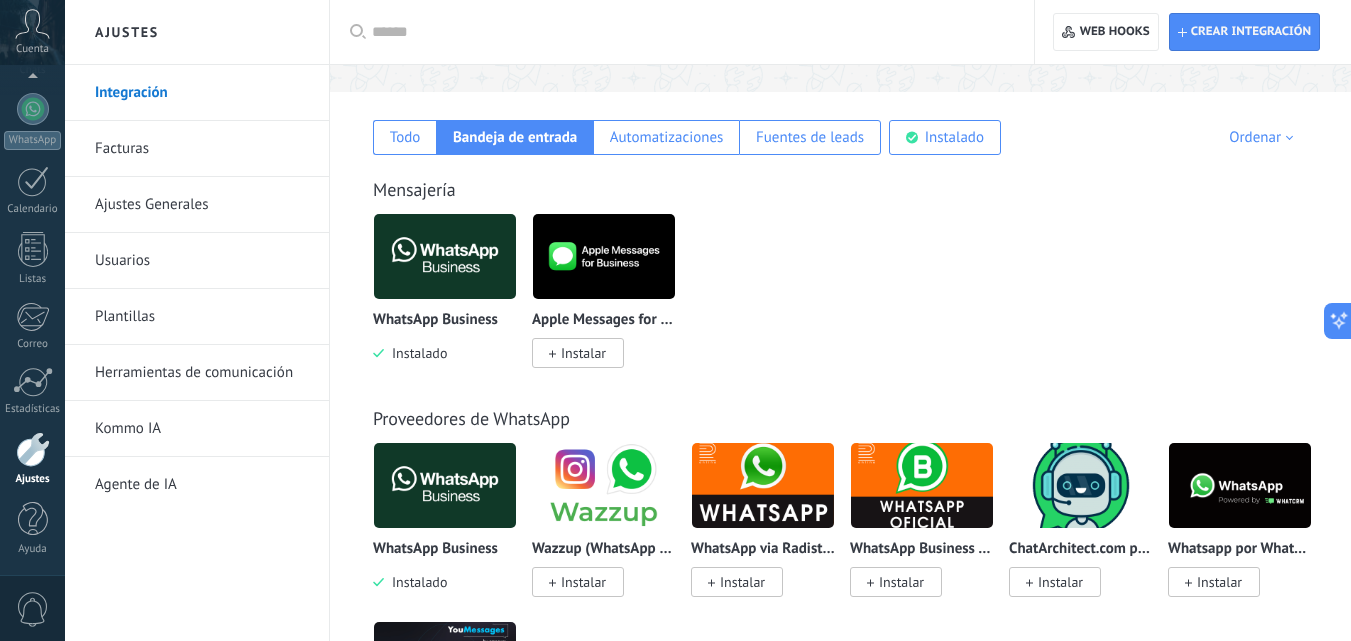 scroll, scrollTop: 0, scrollLeft: 0, axis: both 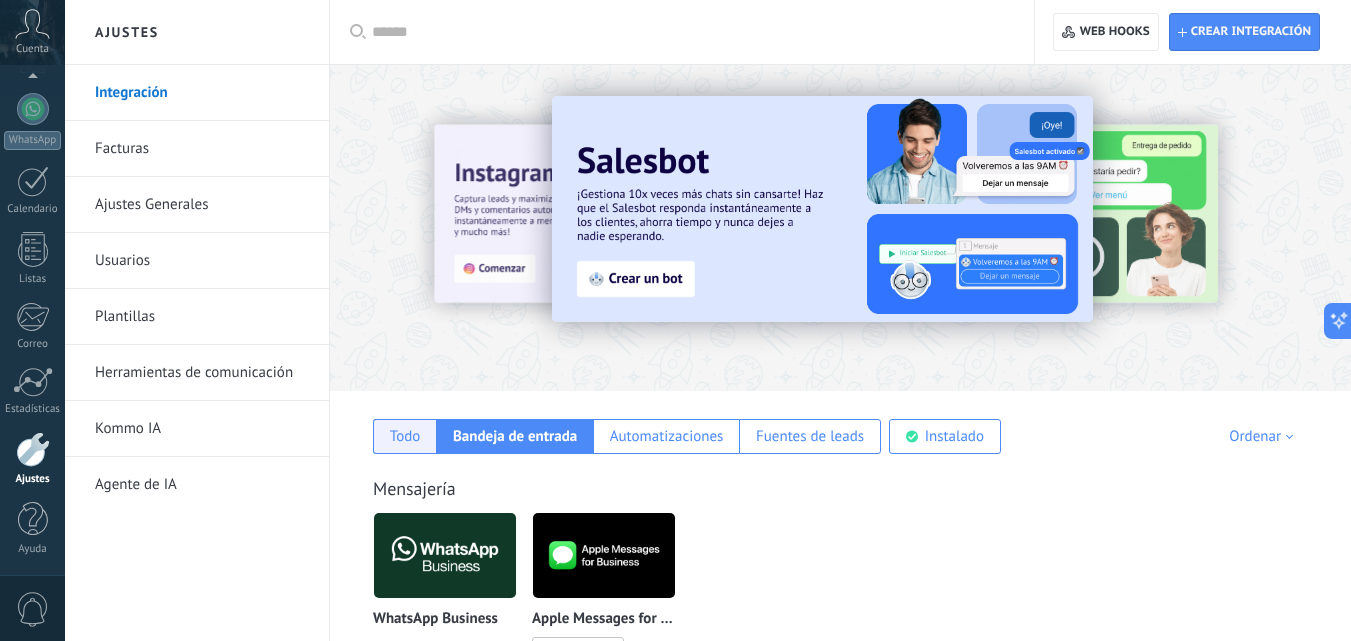 click on "Todo" at bounding box center [405, 436] 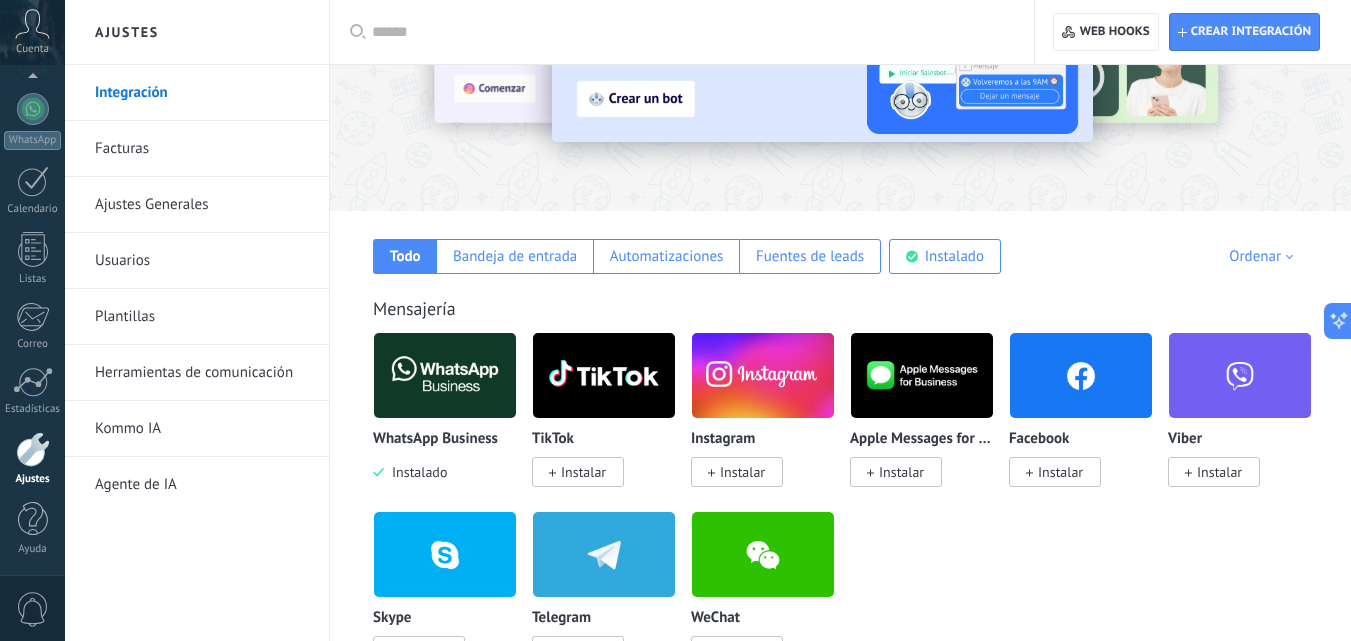 scroll, scrollTop: 100, scrollLeft: 0, axis: vertical 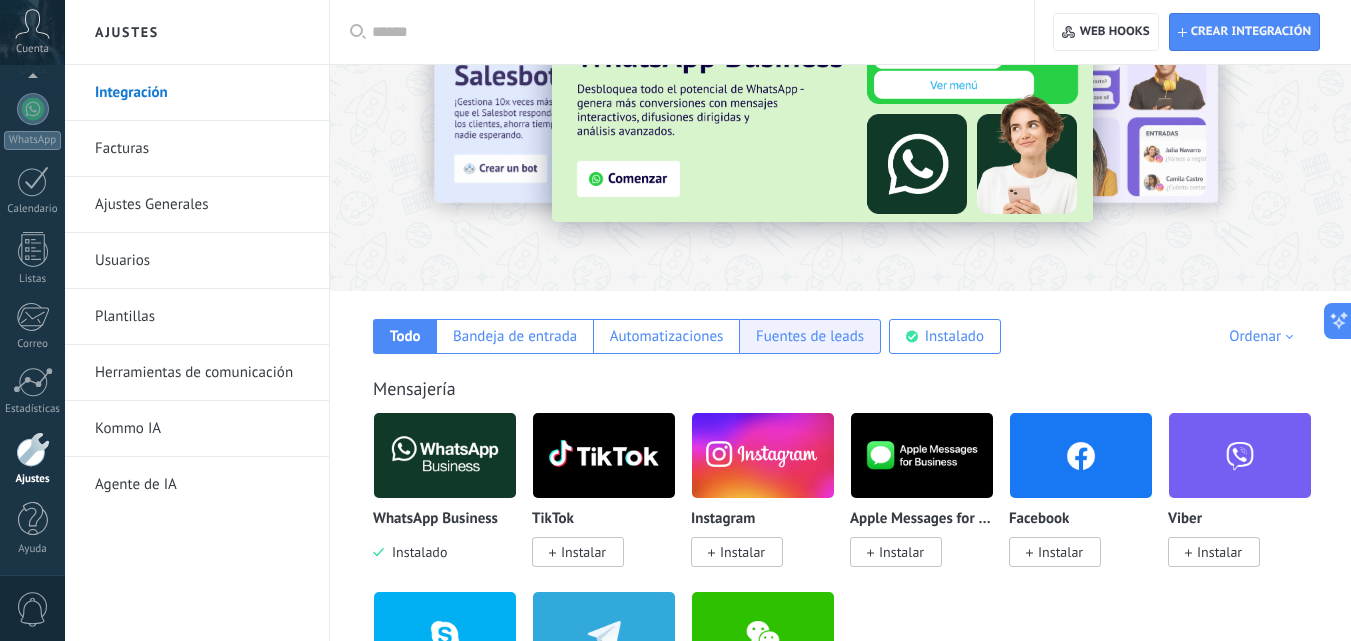 click on "Fuentes de leads" at bounding box center (810, 336) 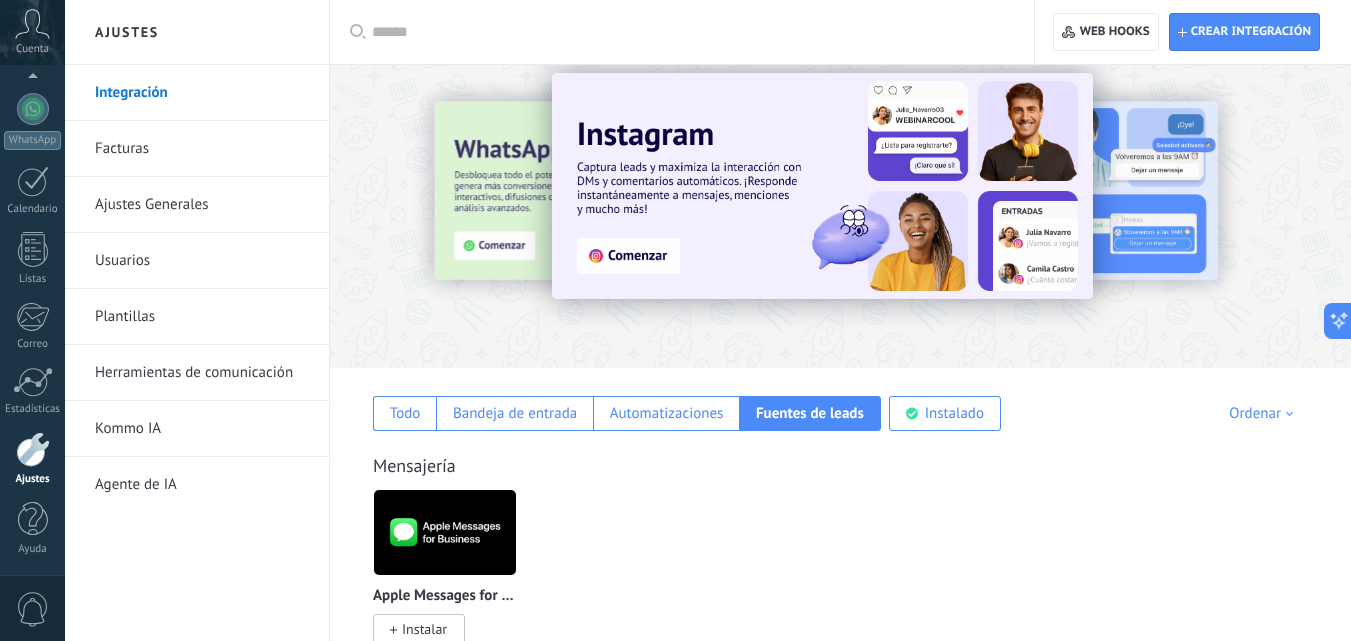 scroll, scrollTop: 0, scrollLeft: 0, axis: both 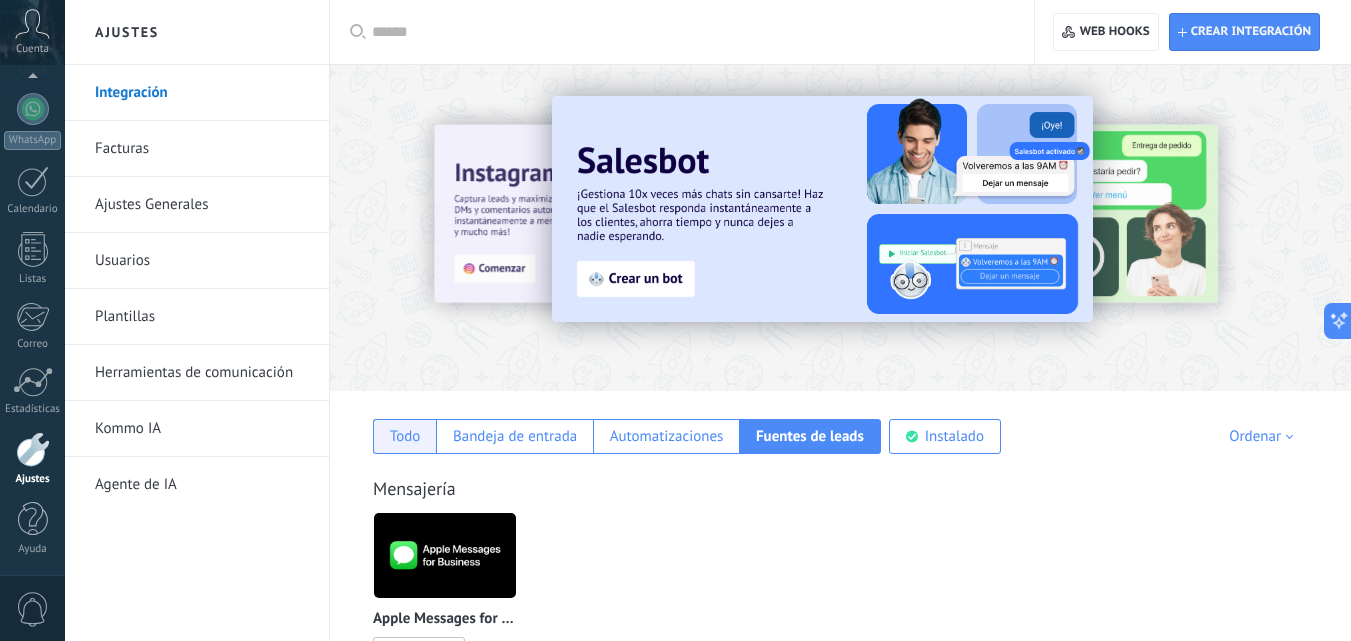 click on "Todo" at bounding box center (405, 436) 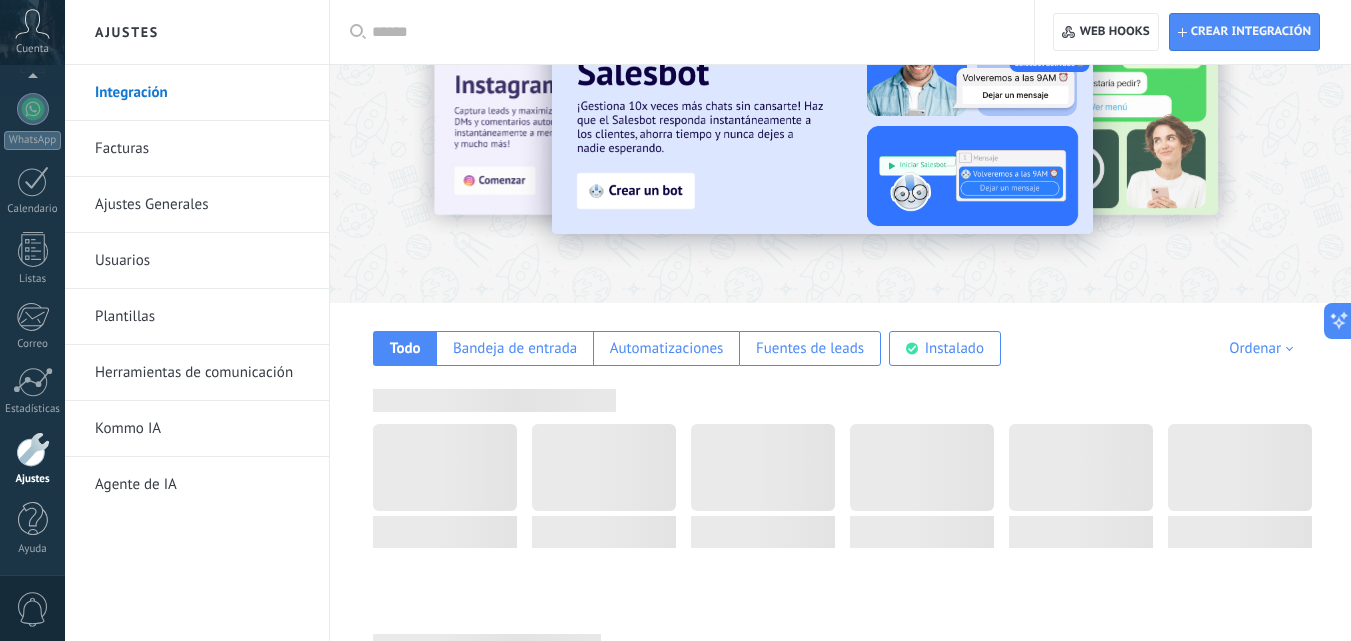 scroll, scrollTop: 300, scrollLeft: 0, axis: vertical 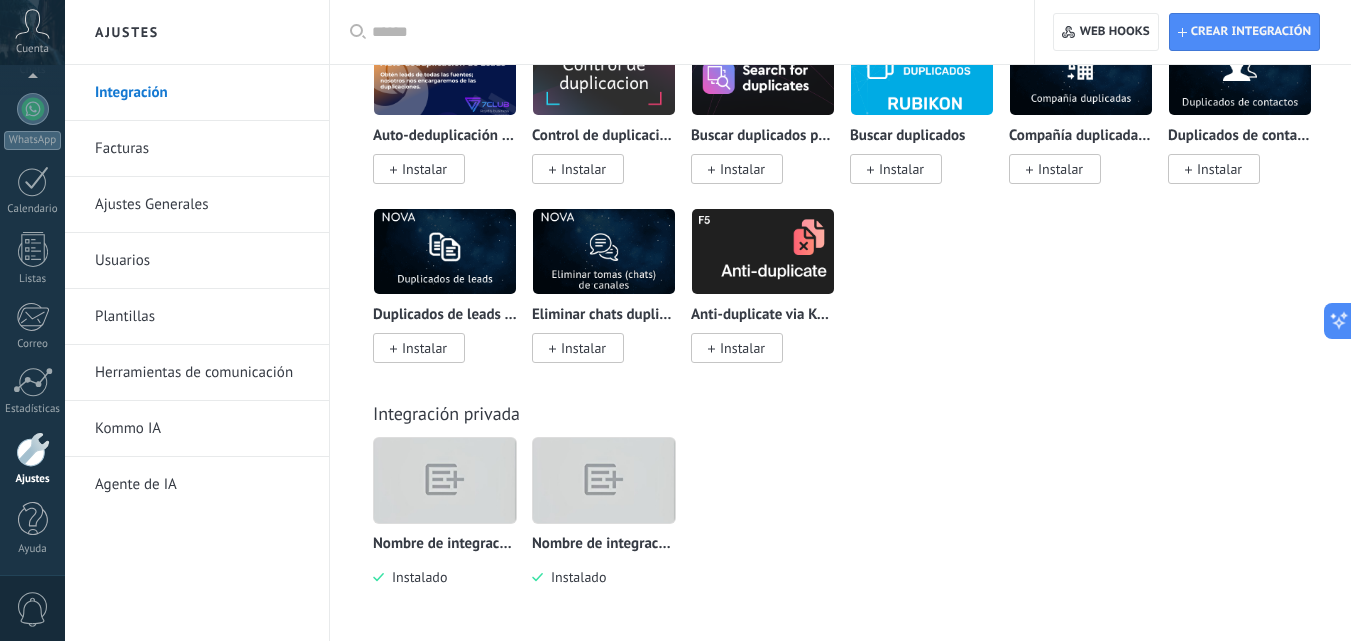 click at bounding box center [604, 480] 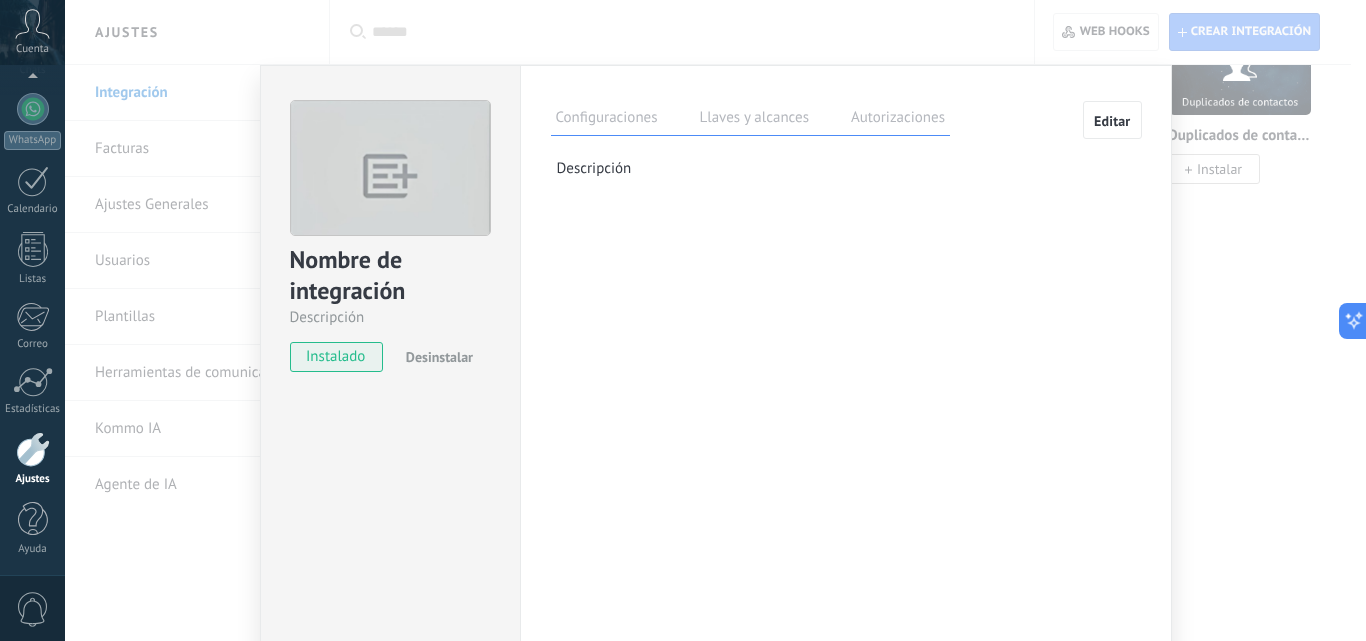 click on "Llaves y alcances" at bounding box center [754, 120] 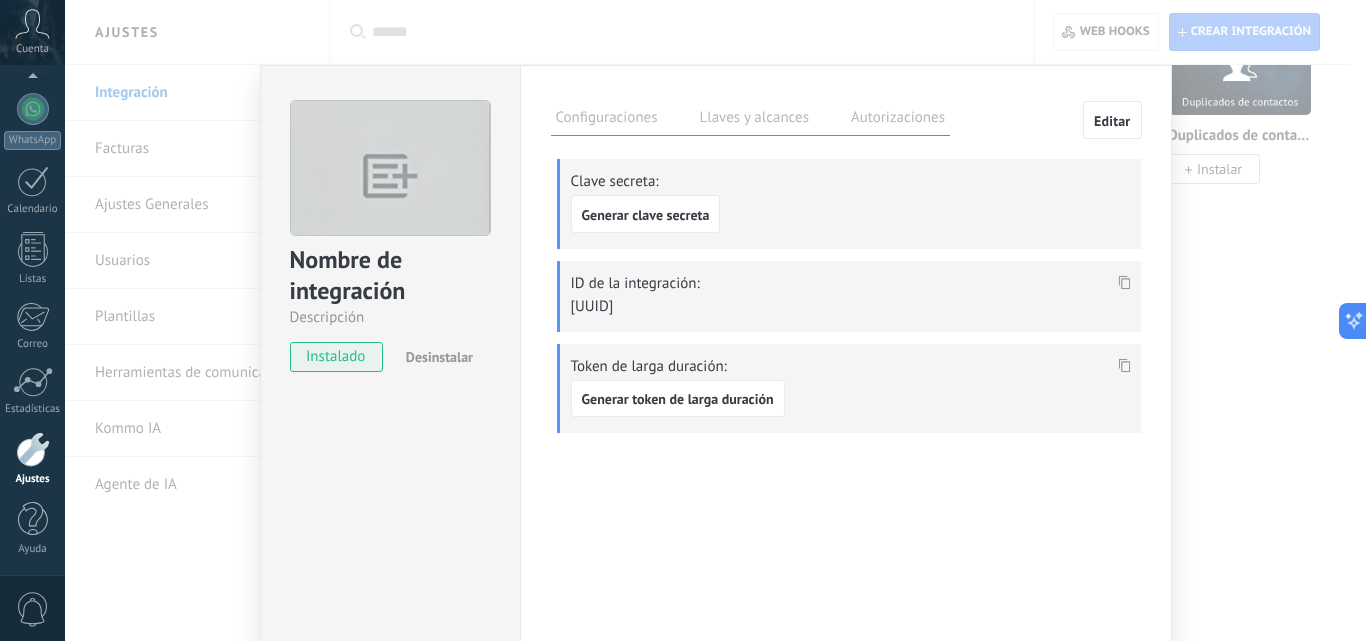 click on "Autorizaciones" at bounding box center (898, 120) 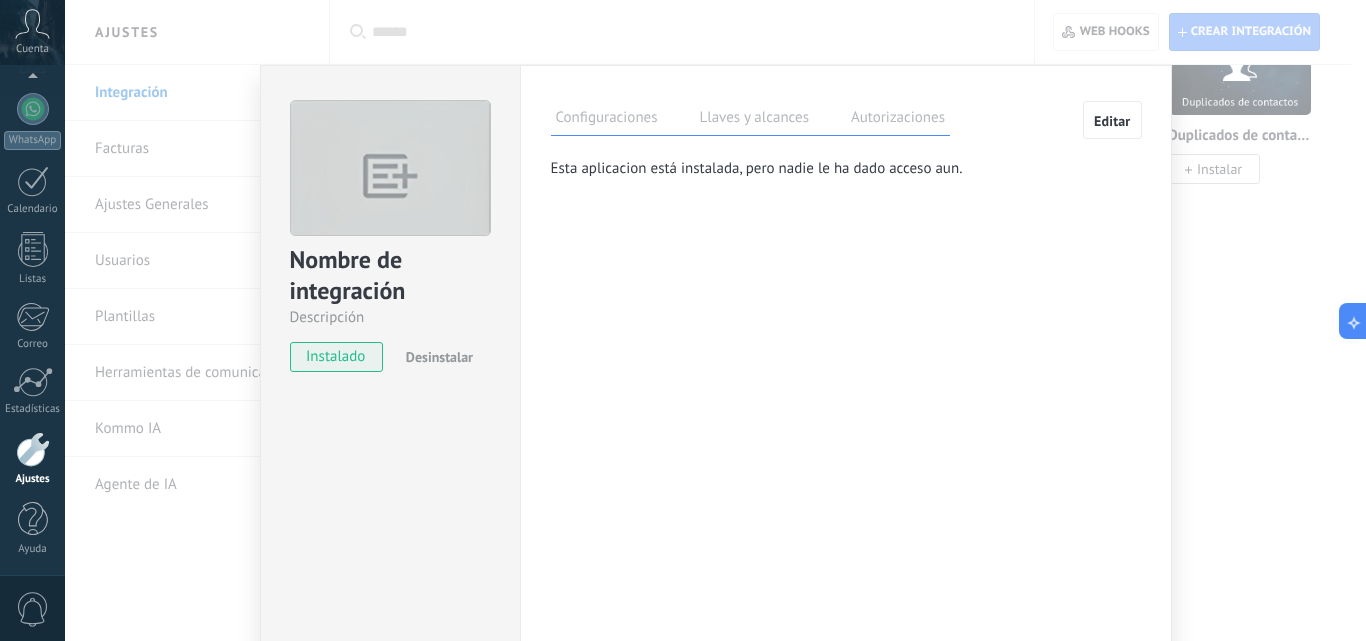 click on "Configuraciones Llaves y alcances Autorizaciones" at bounding box center (751, 118) 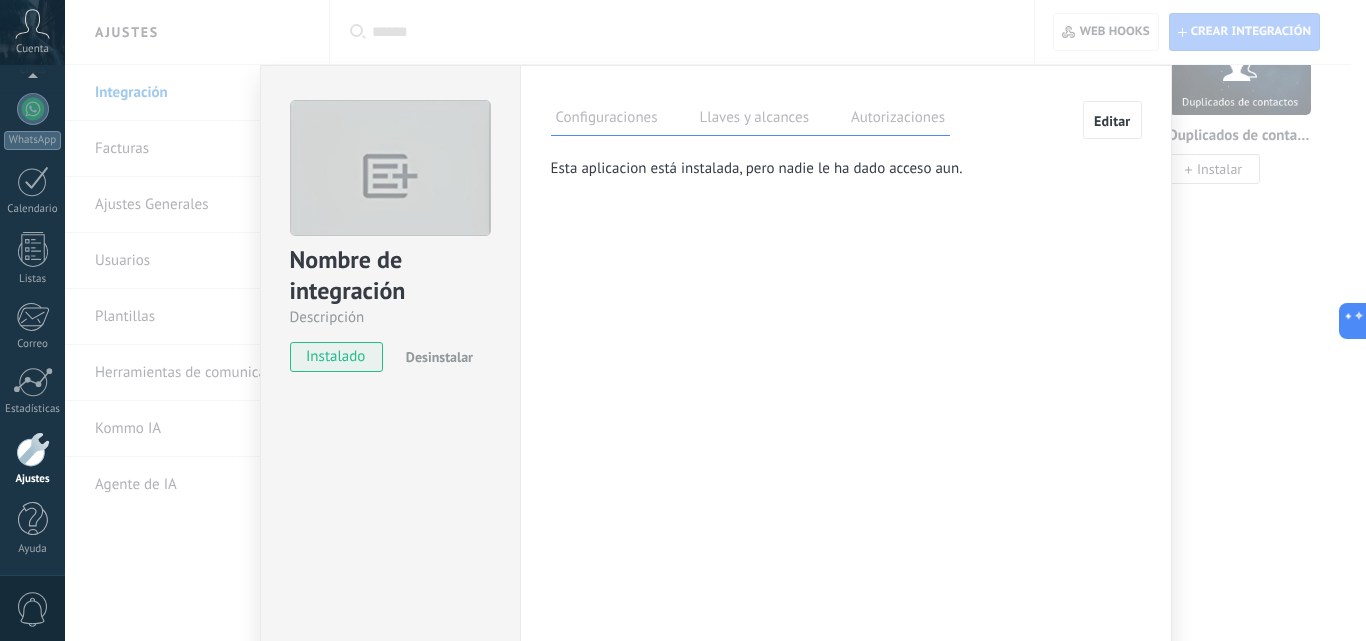 click on "Llaves y alcances" at bounding box center (754, 120) 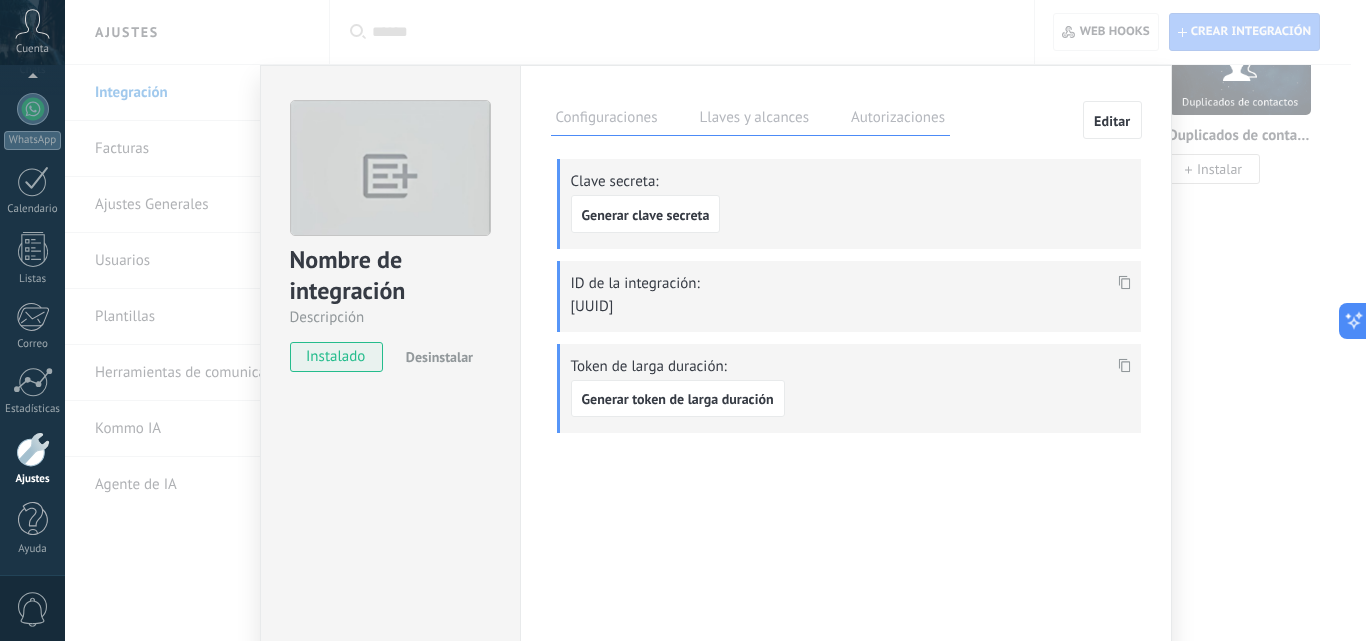 click on "Autorizaciones" at bounding box center [898, 120] 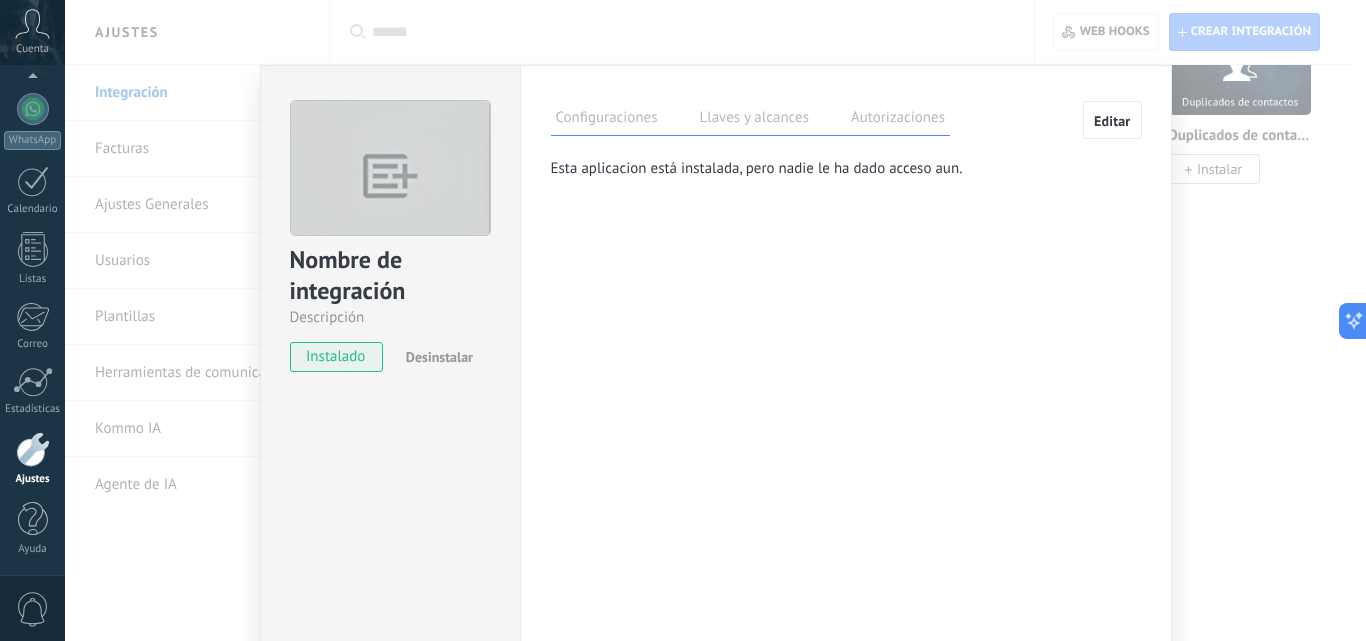 click on "Configuraciones" at bounding box center [607, 120] 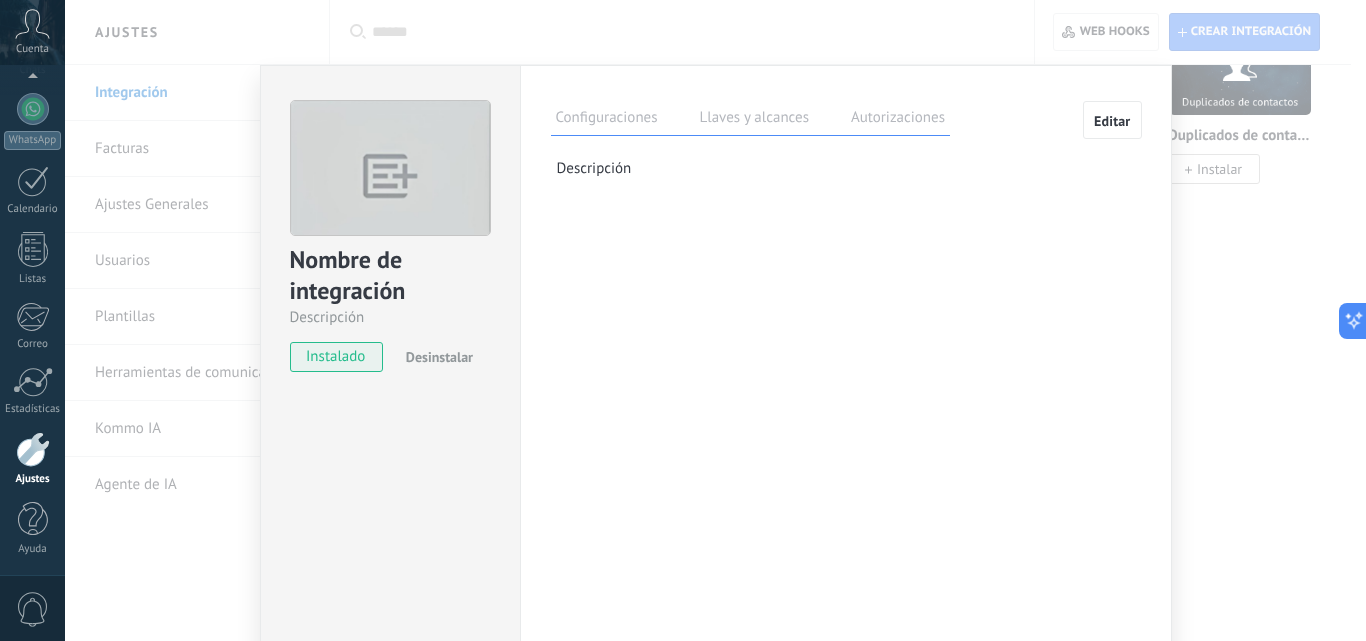 click on "Nombre de integración Descripción instalado Desinstalar Configuraciones Llaves y alcances Autorizaciones Editar Clave secreta: Generar clave secreta ID de la integración: [UUID] Token de larga duración: Generar token de larga duración Esta pestaña registra a los usuarios que han concedido acceso a las integración a esta cuenta. Si deseas remover la posibilidad que un usuario pueda enviar solicitudes a la cuenta en nombre de esta integración, puedes revocar el acceso. Si el acceso a todos los usuarios es revocado, la integración dejará de funcionar. Esta aplicacion está instalada, pero nadie le ha dado acceso aun. Descripción" at bounding box center [715, 320] 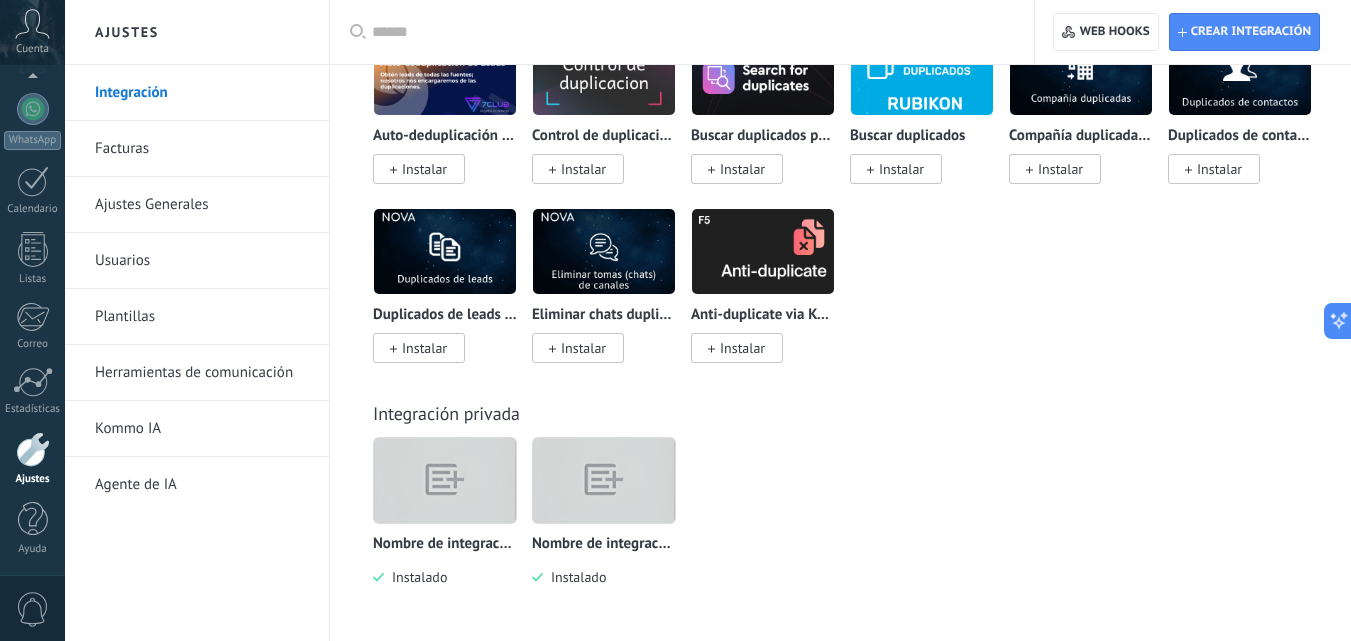 click at bounding box center (445, 480) 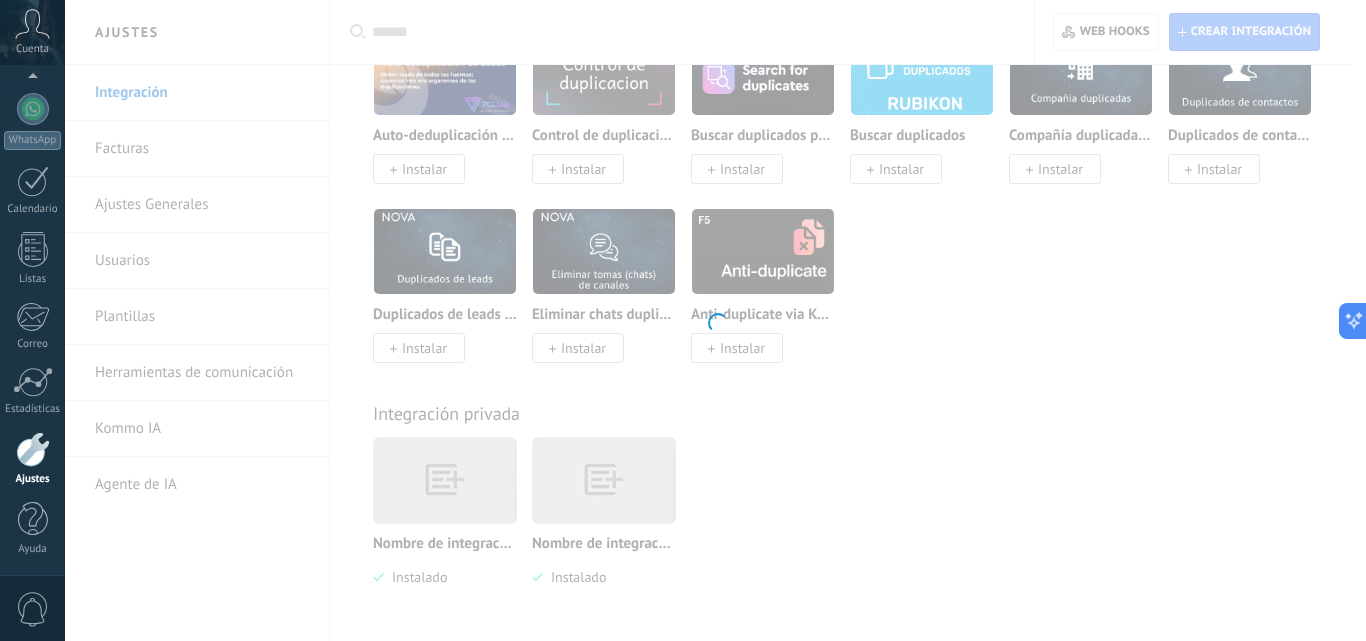 click at bounding box center [715, 320] 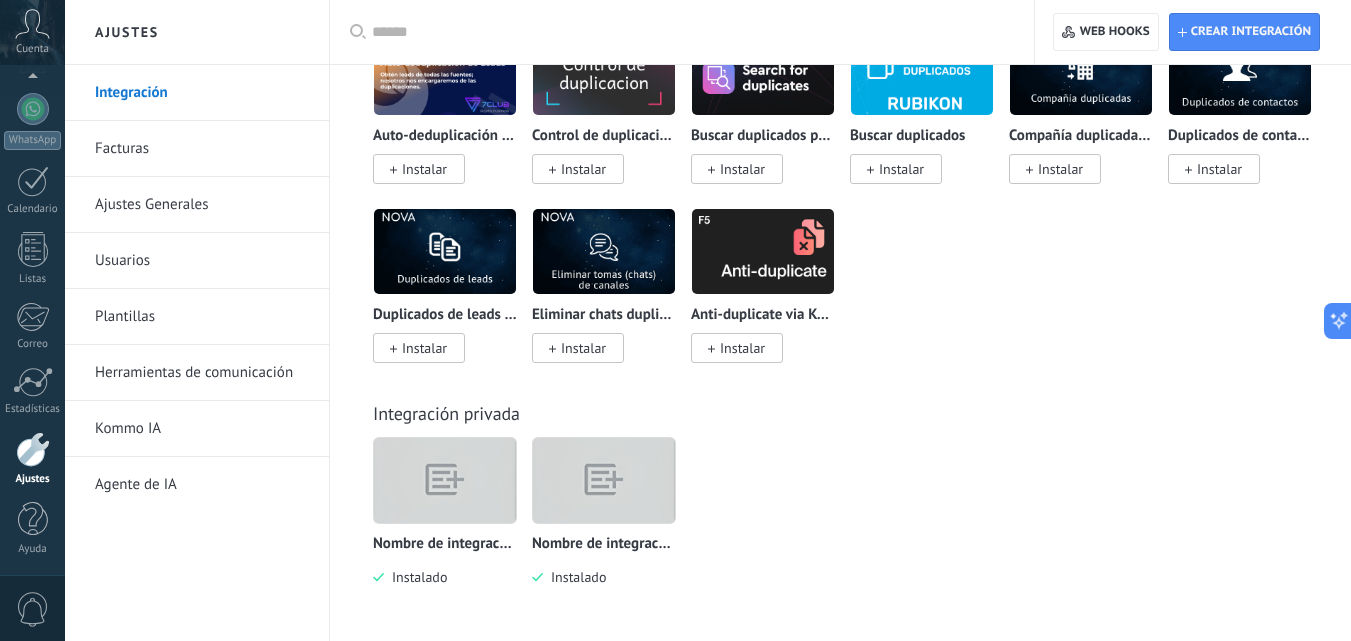 click at bounding box center [445, 480] 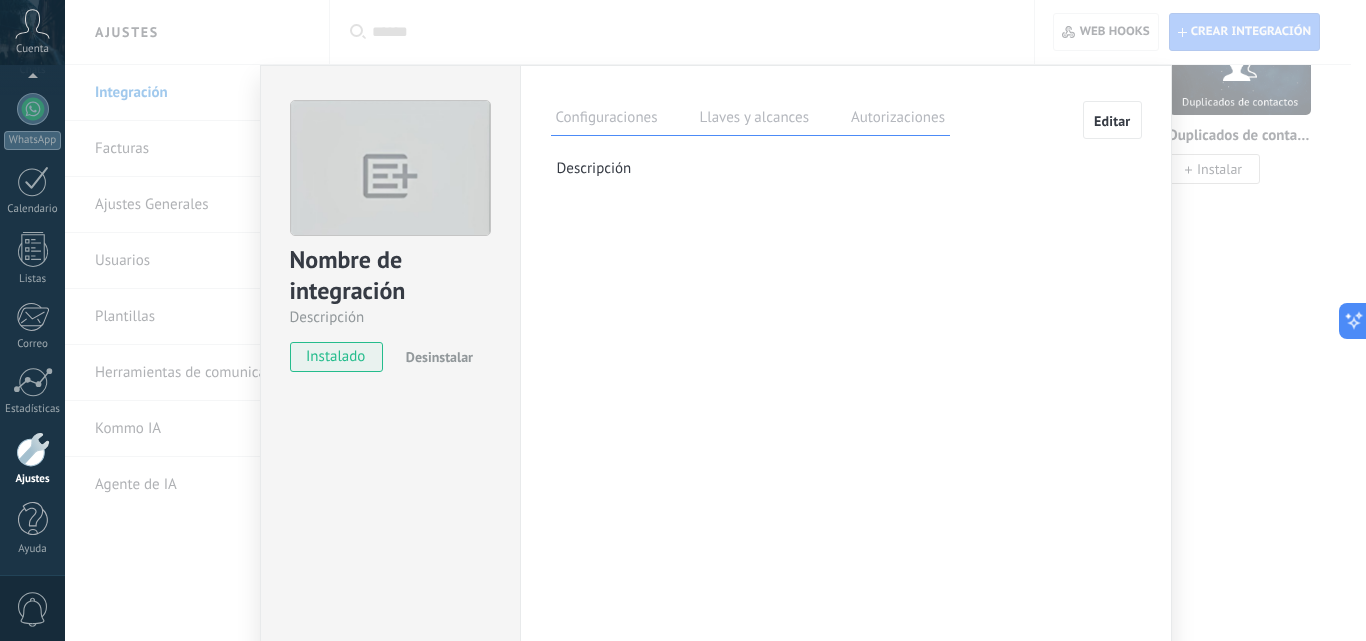 click on "Llaves y alcances" at bounding box center [754, 120] 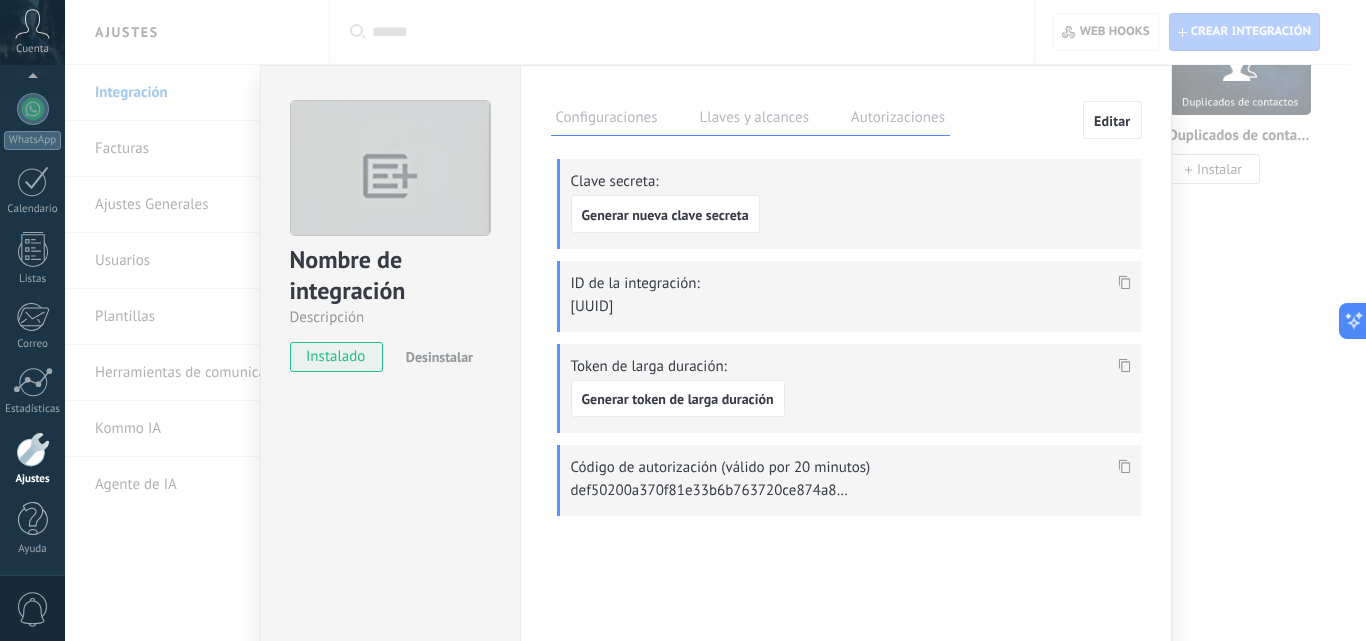 click on "Autorizaciones" at bounding box center (898, 120) 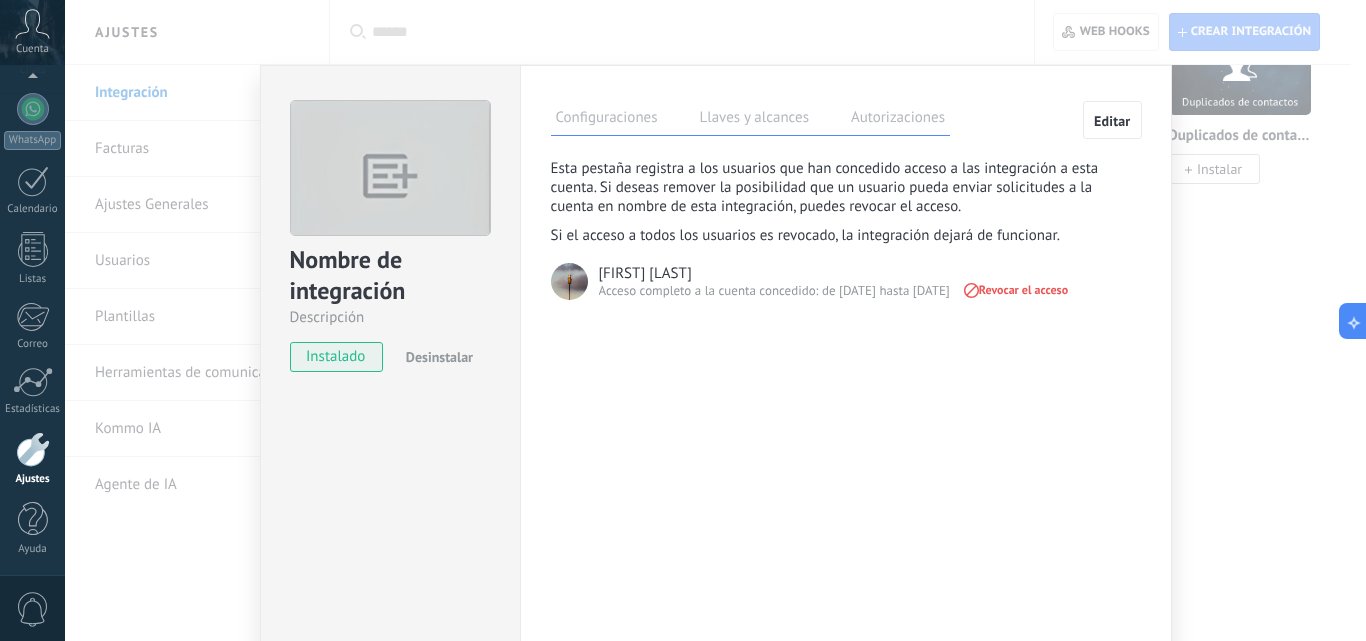 click on "Configuraciones" at bounding box center (607, 120) 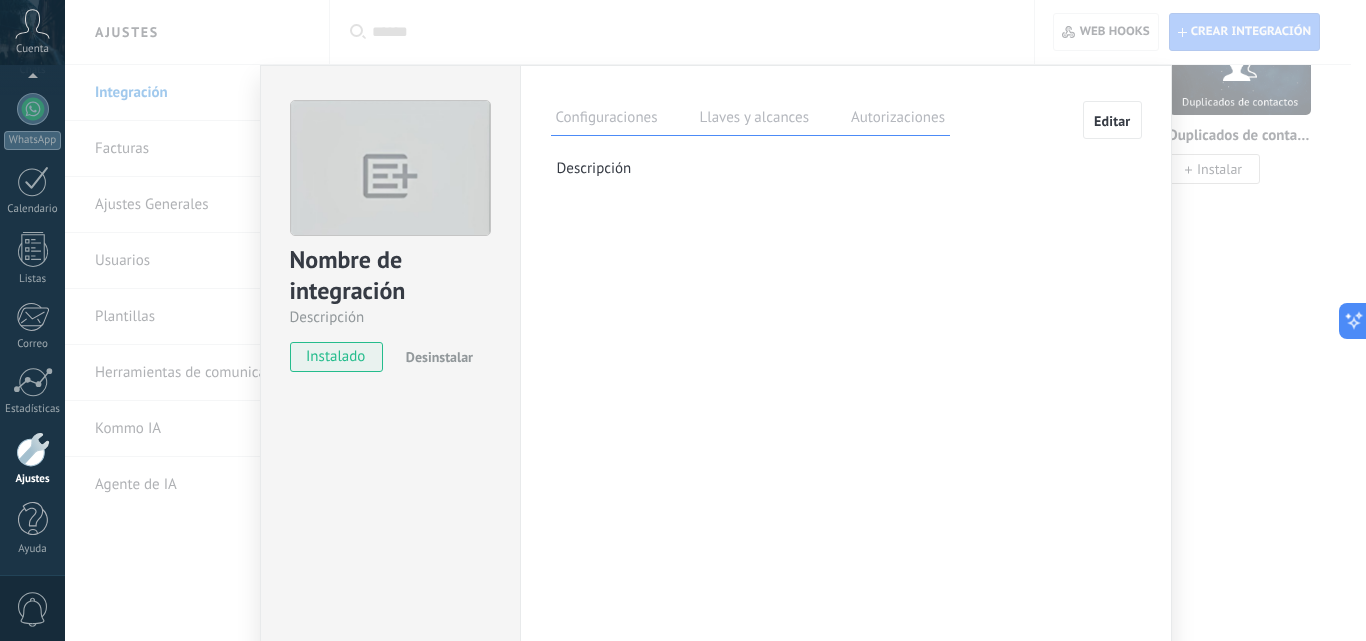 click on "Llaves y alcances" at bounding box center (754, 120) 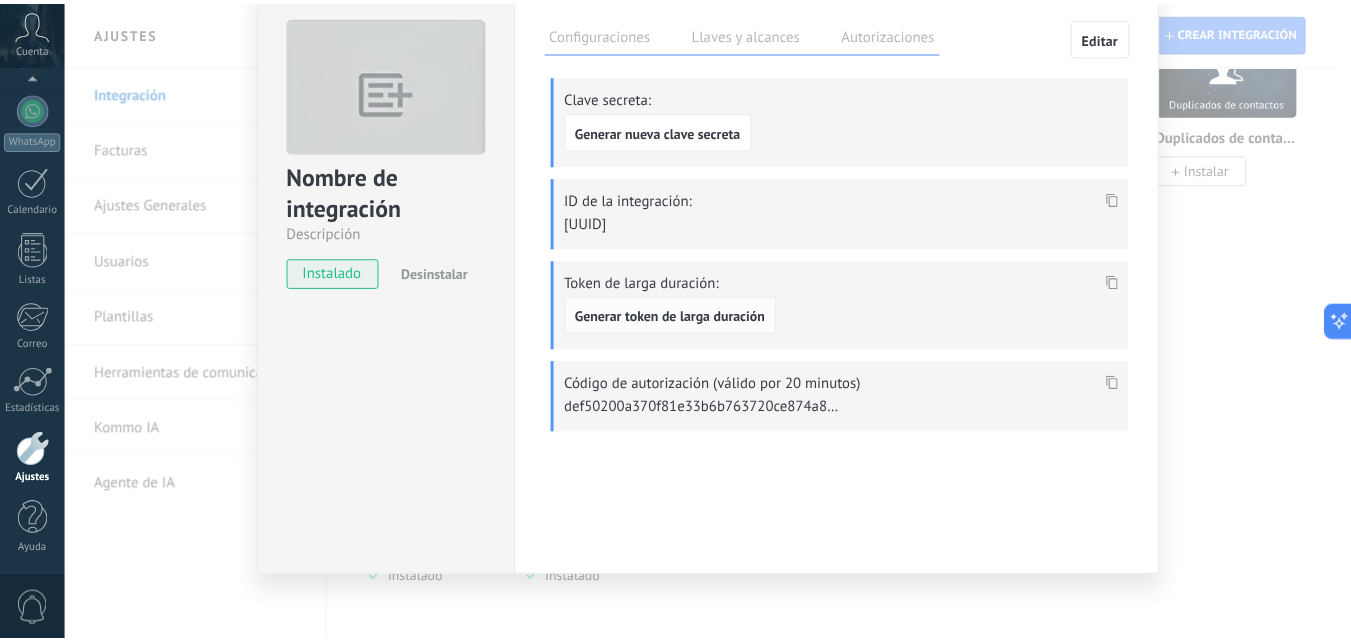 scroll, scrollTop: 0, scrollLeft: 0, axis: both 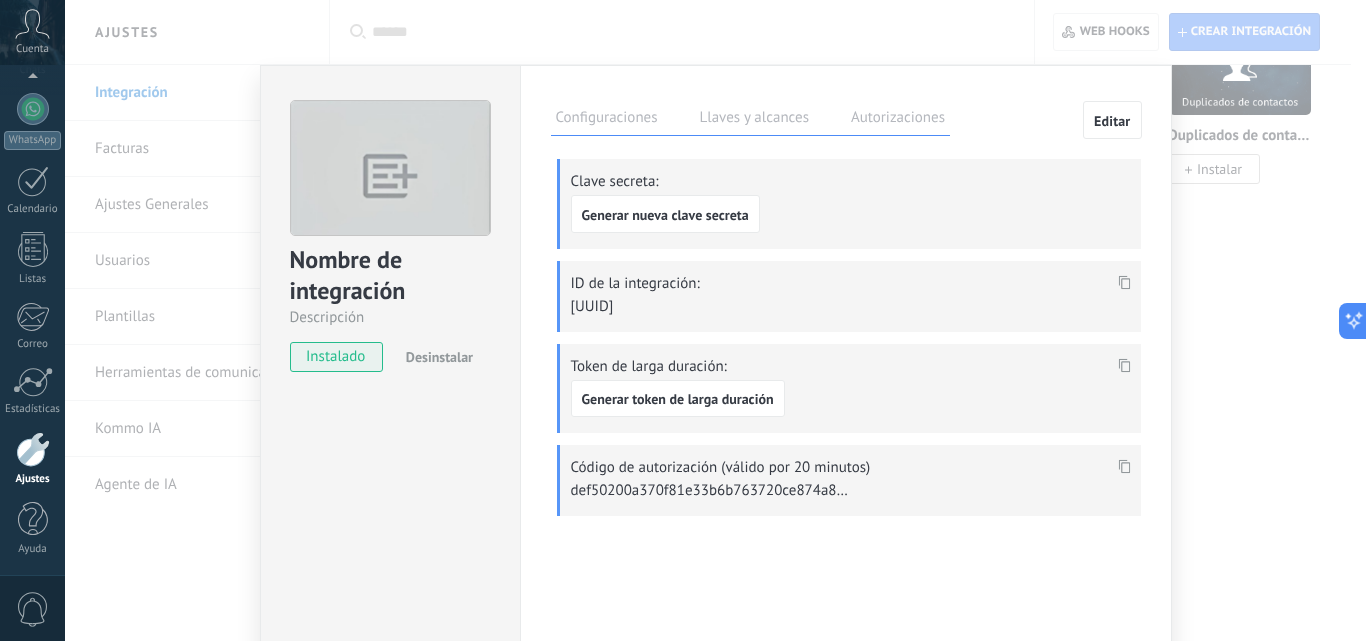 click on "Nombre de integración Descripción instalado Desinstalar Configuraciones Llaves y alcances Autorizaciones Editar Clave secreta: Generar nueva clave secreta ID de la integración: [UUID] Token de larga duración: Generar token de larga duración Código de autorización (válido por 20 minutos) Esta pestaña registra a los usuarios que han concedido acceso a las integración a esta cuenta. Si deseas remover la posibilidad que un usuario pueda enviar solicitudes a la cuenta en nombre de esta integración, puedes revocar el acceso. Si el acceso a todos los usuarios es revocado, la integración dejará de funcionar. Esta aplicacion está instalada, pero nadie le ha dado acceso aun. Descripción" at bounding box center [715, 320] 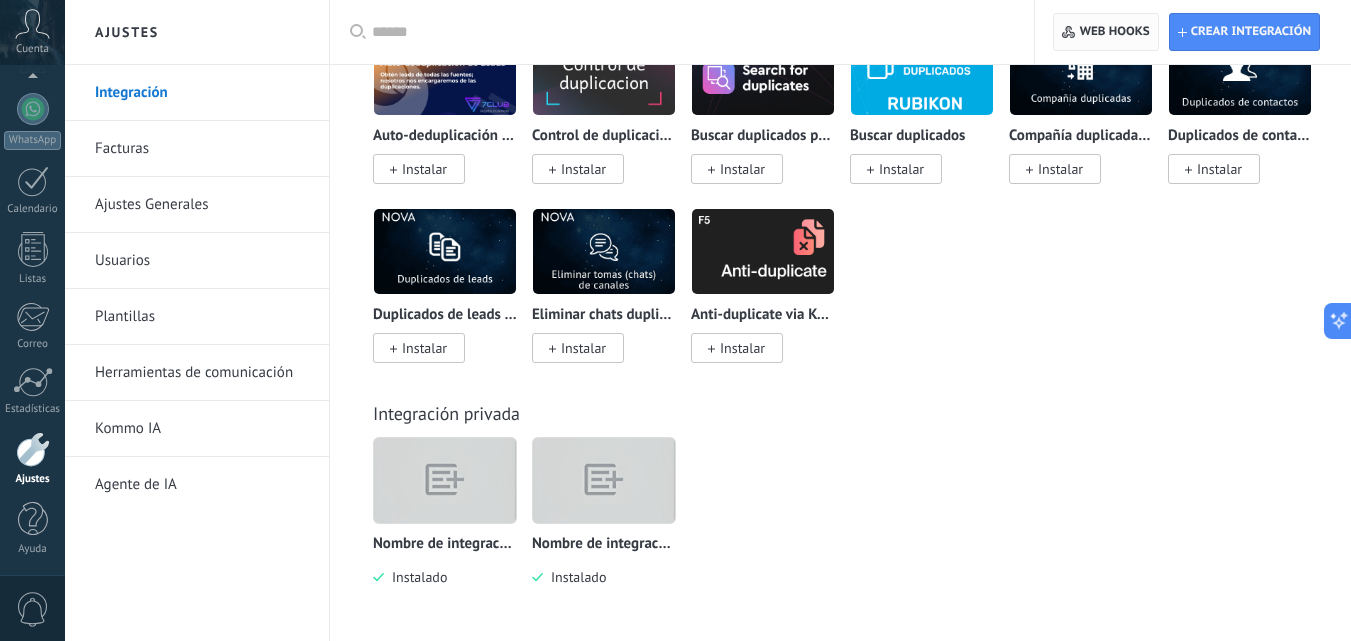 click on "Web hooks  0" at bounding box center [1115, 32] 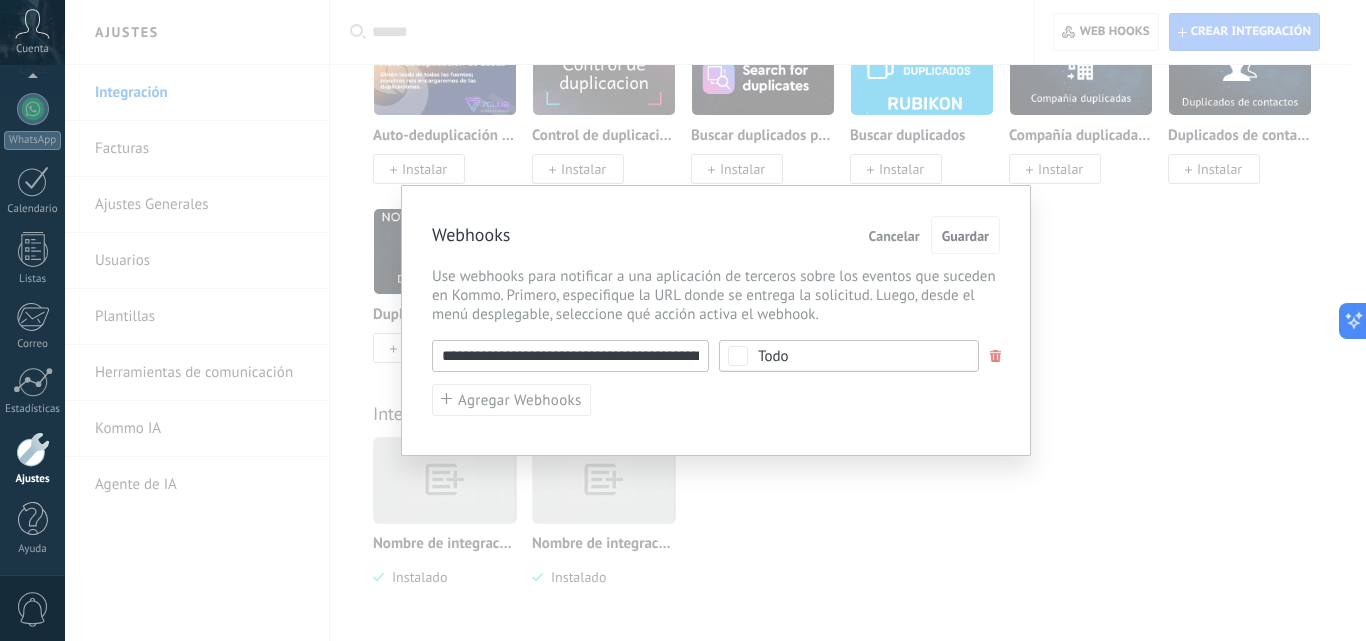 click on "Cancelar" at bounding box center [894, 236] 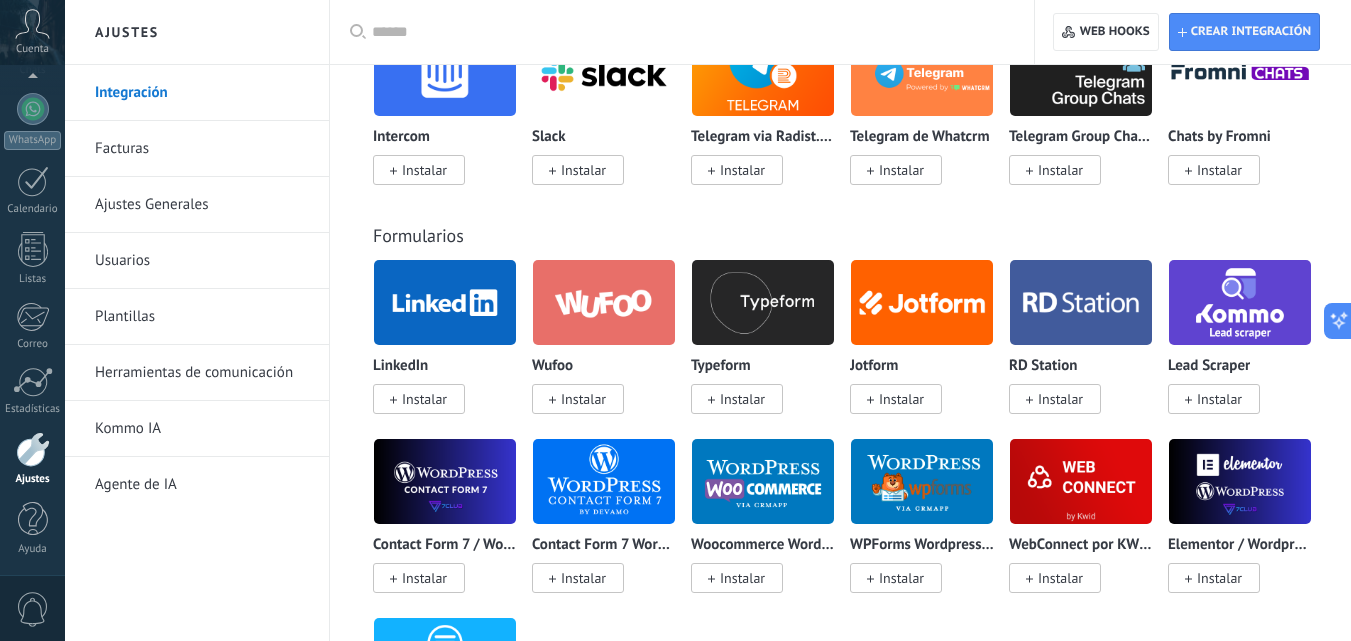 scroll, scrollTop: 0, scrollLeft: 0, axis: both 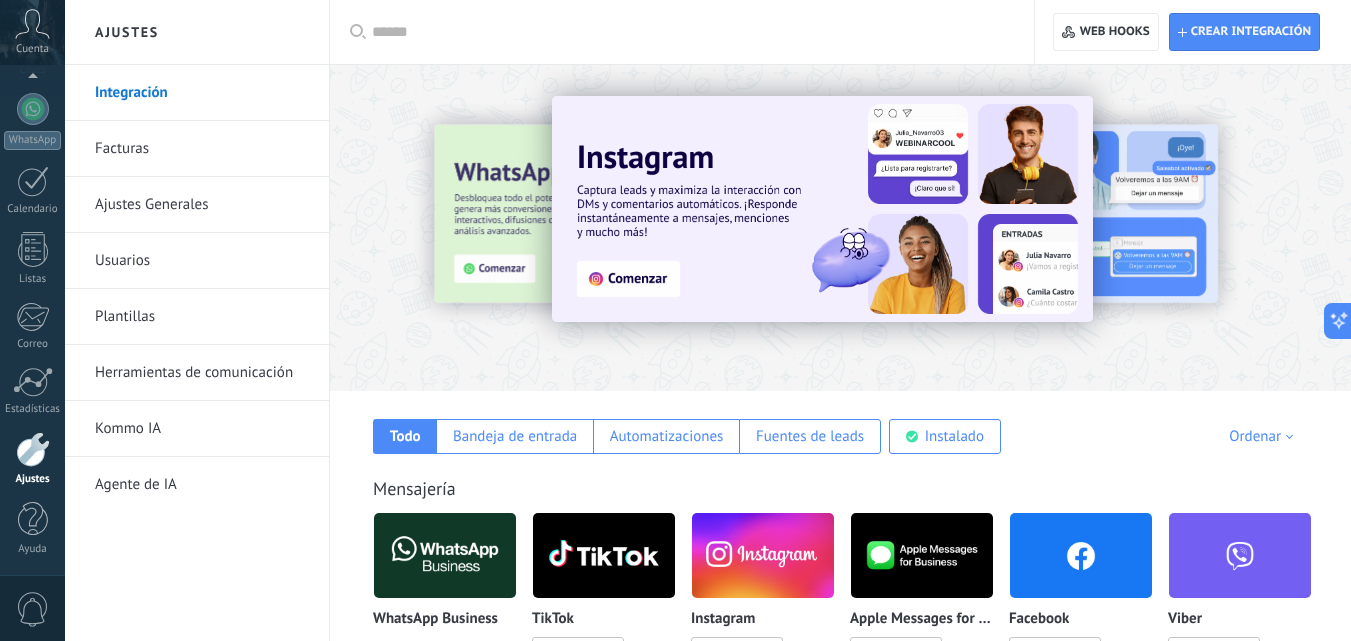 click on "Ajustes Generales" at bounding box center (202, 205) 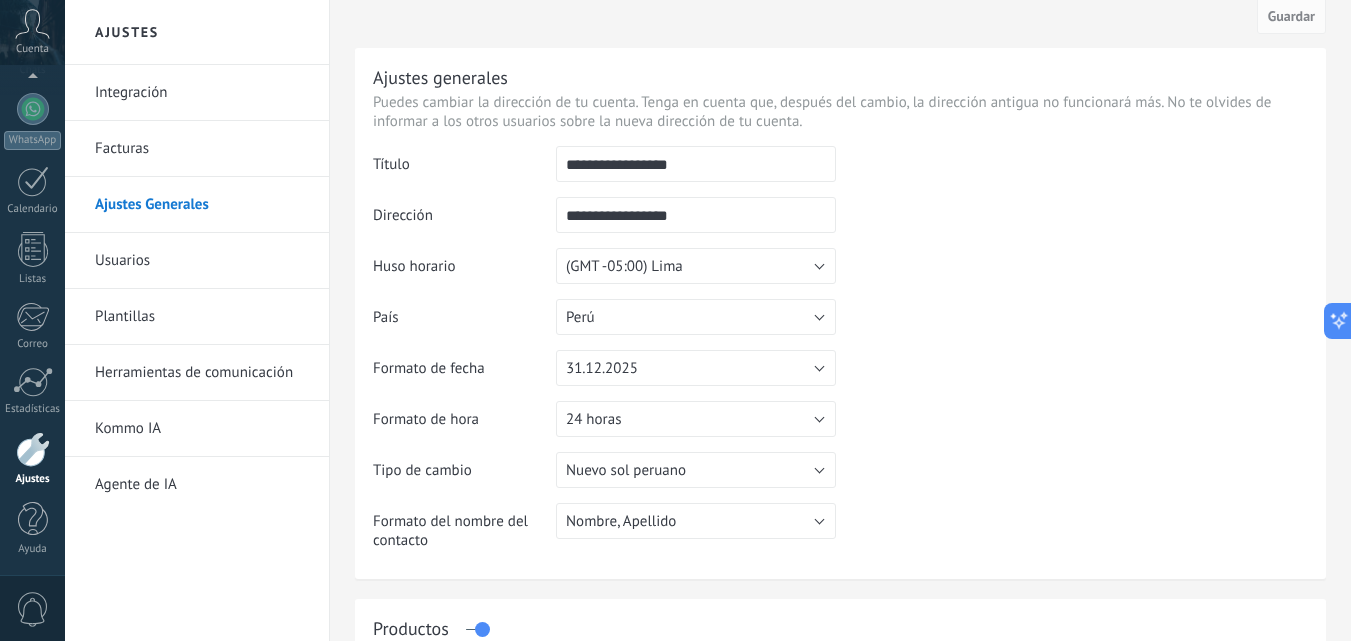 scroll, scrollTop: 0, scrollLeft: 0, axis: both 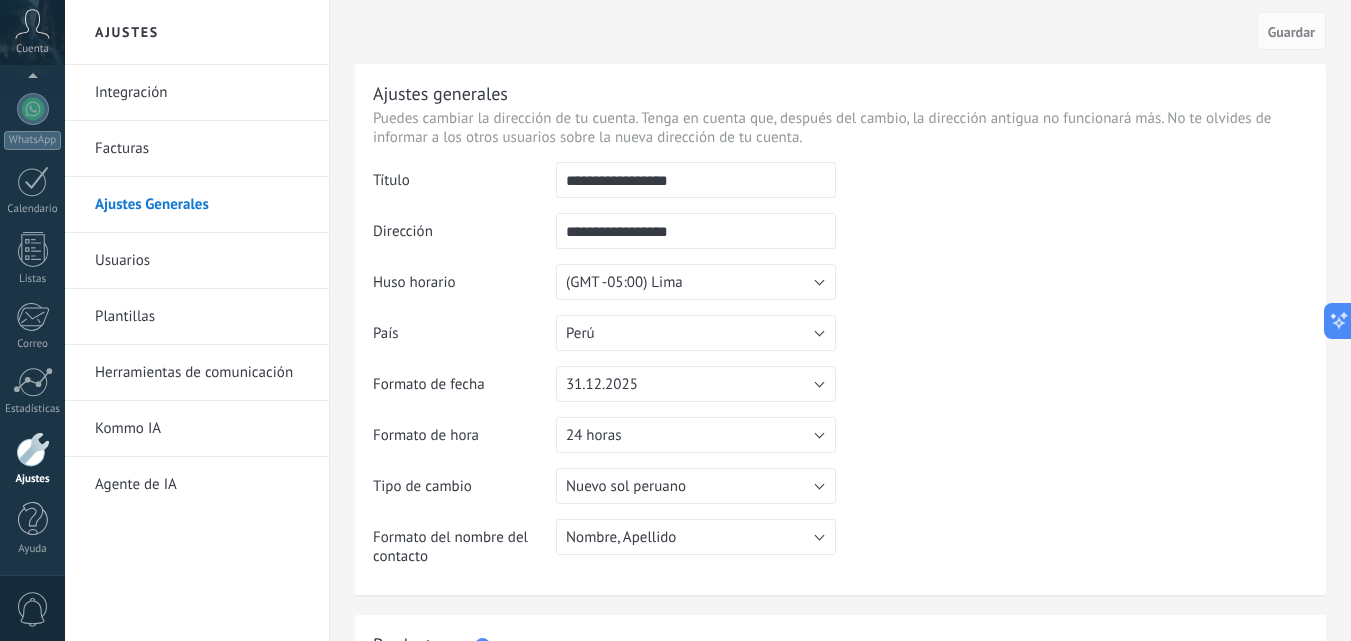 click on "Usuarios" at bounding box center [202, 261] 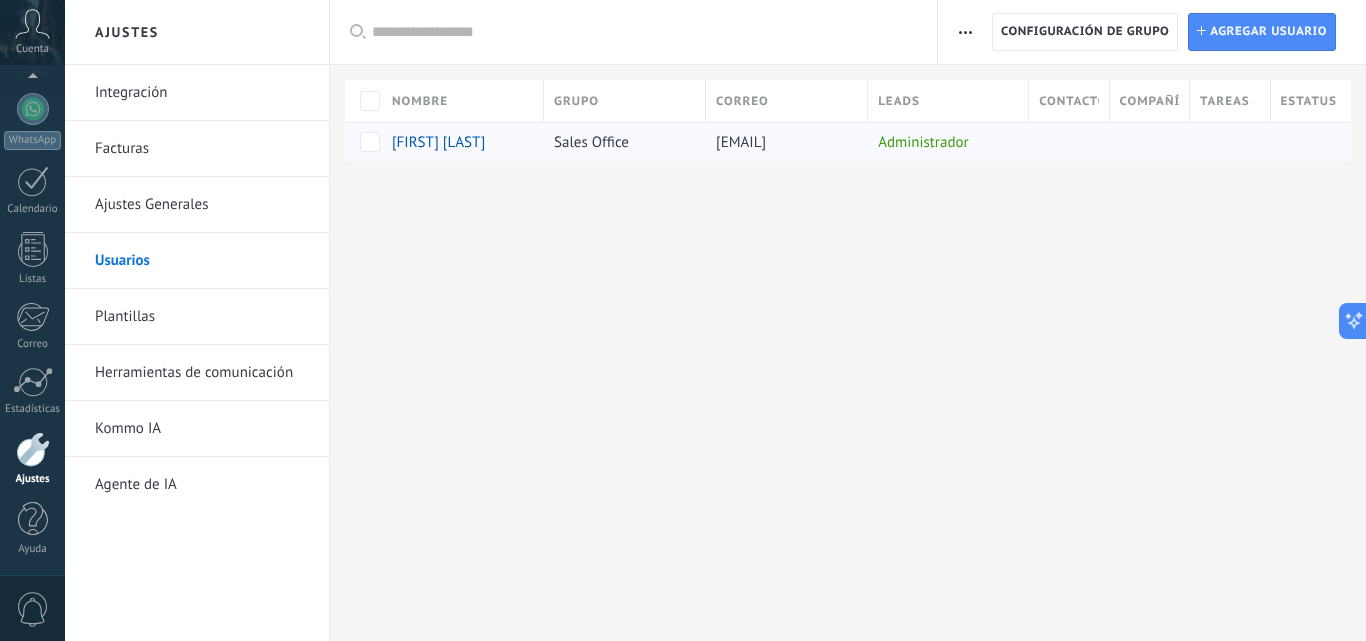 click on "[FIRST] [LAST]" at bounding box center [438, 142] 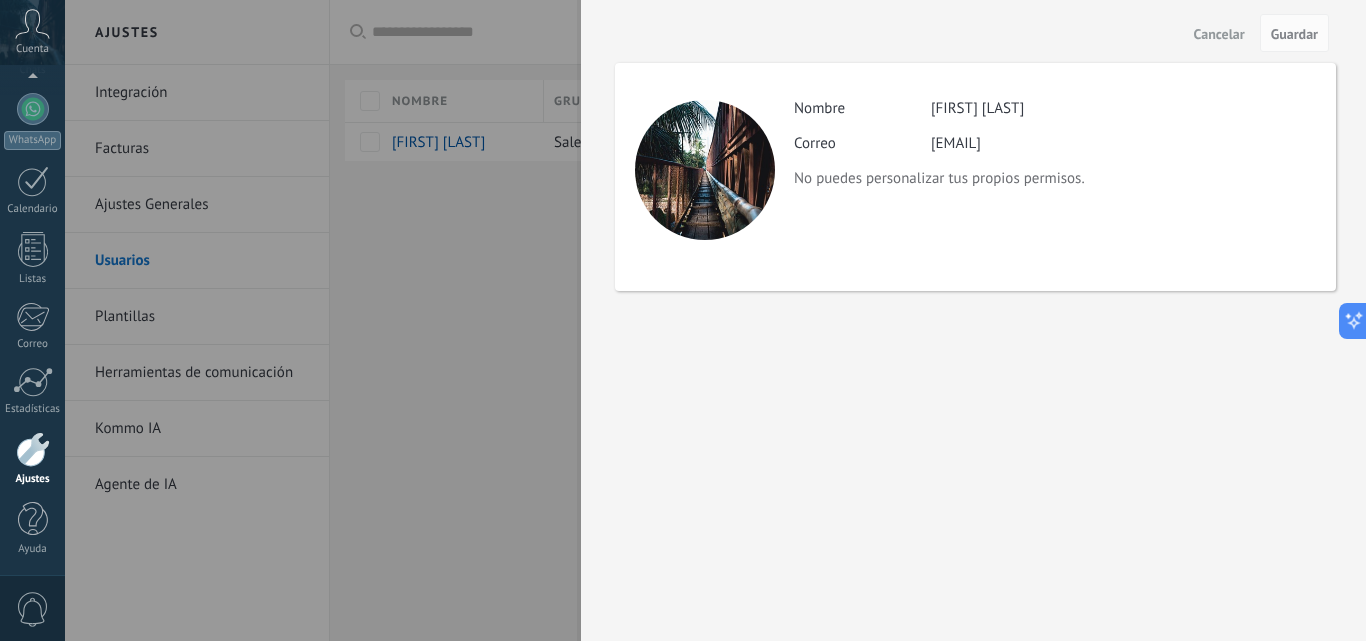 click on "Cancelar" at bounding box center [1219, 34] 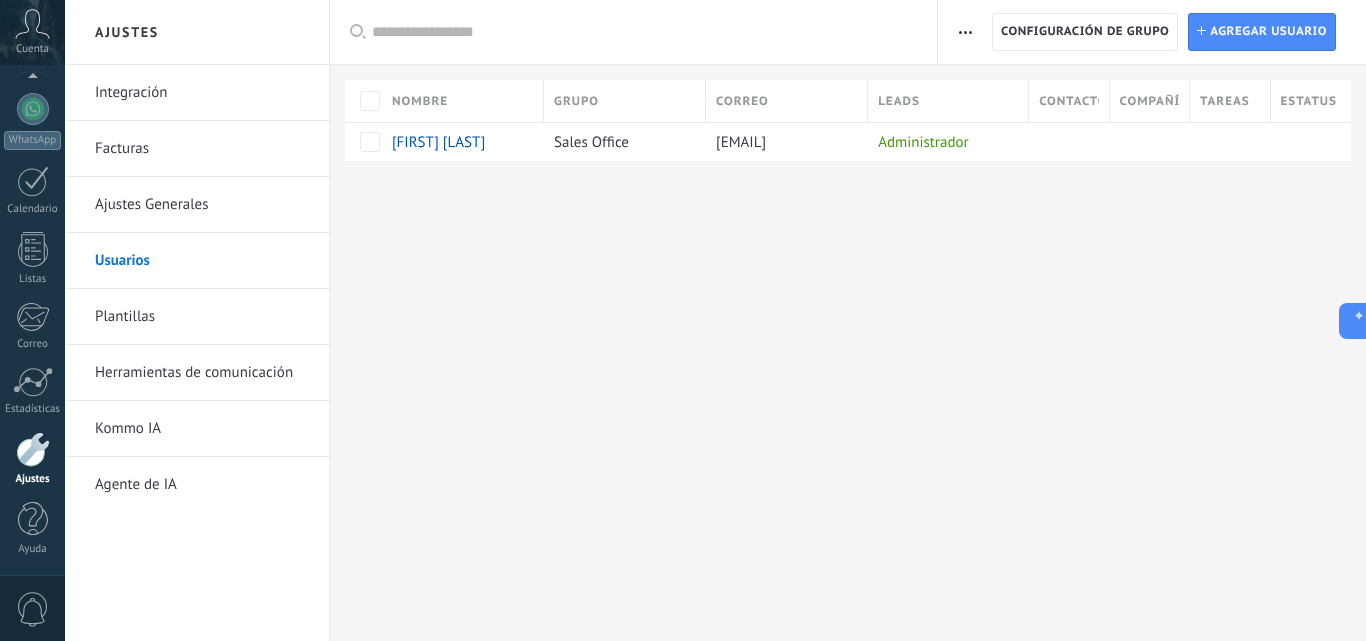 click on "Plantillas" at bounding box center (202, 317) 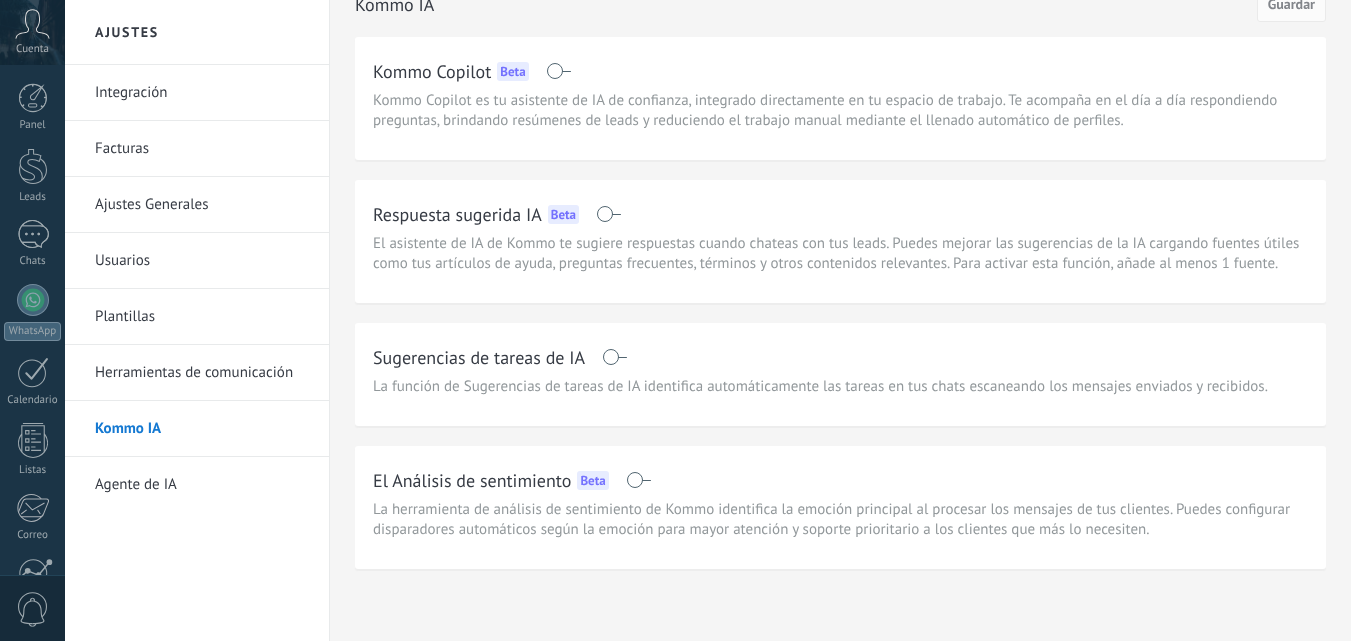 scroll, scrollTop: 40, scrollLeft: 0, axis: vertical 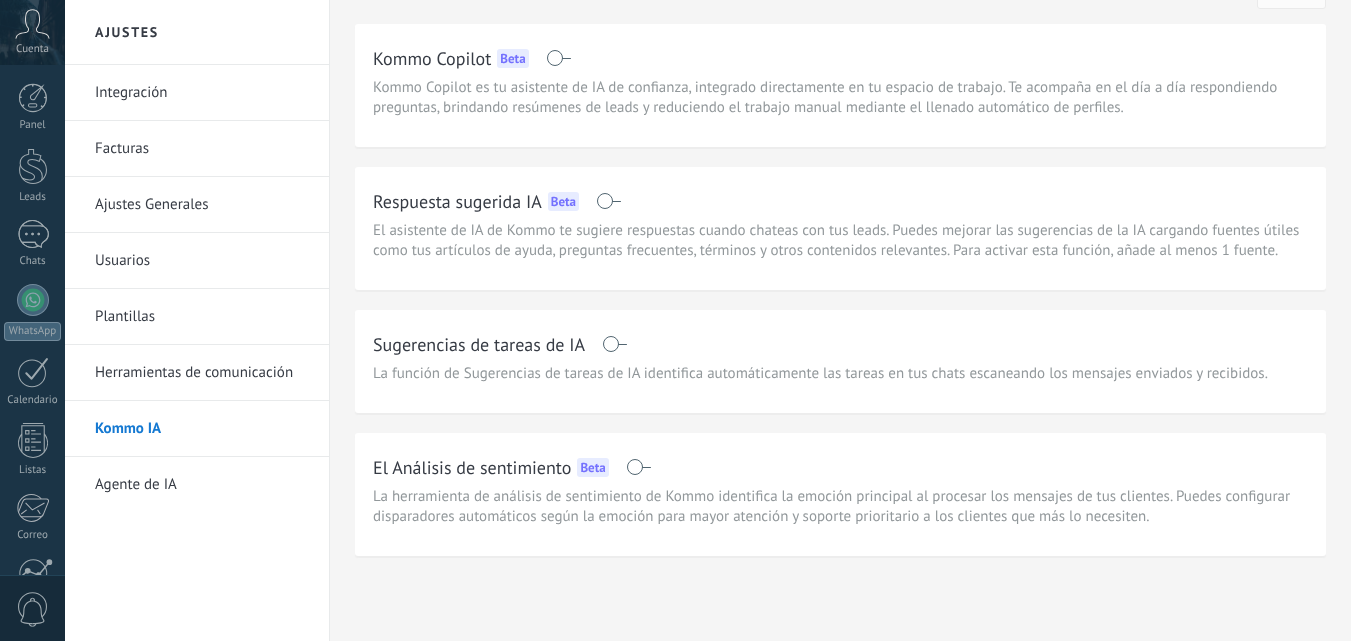 click on "Agente de IA" at bounding box center (202, 485) 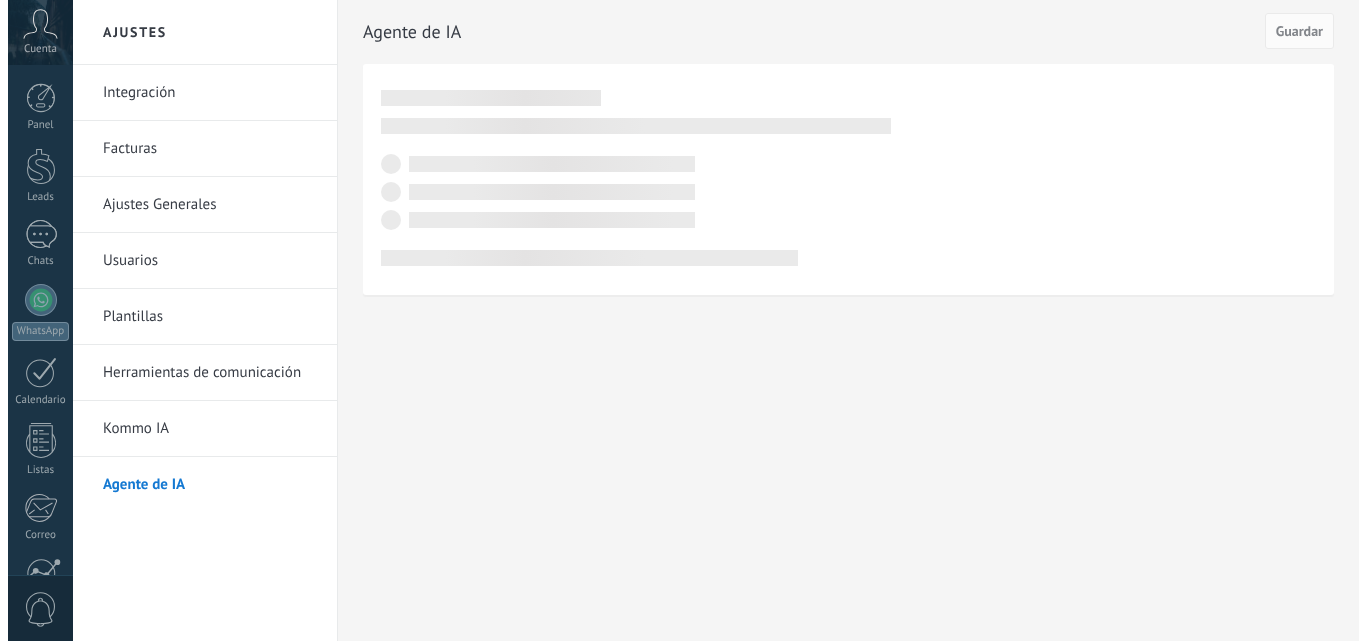 scroll, scrollTop: 0, scrollLeft: 0, axis: both 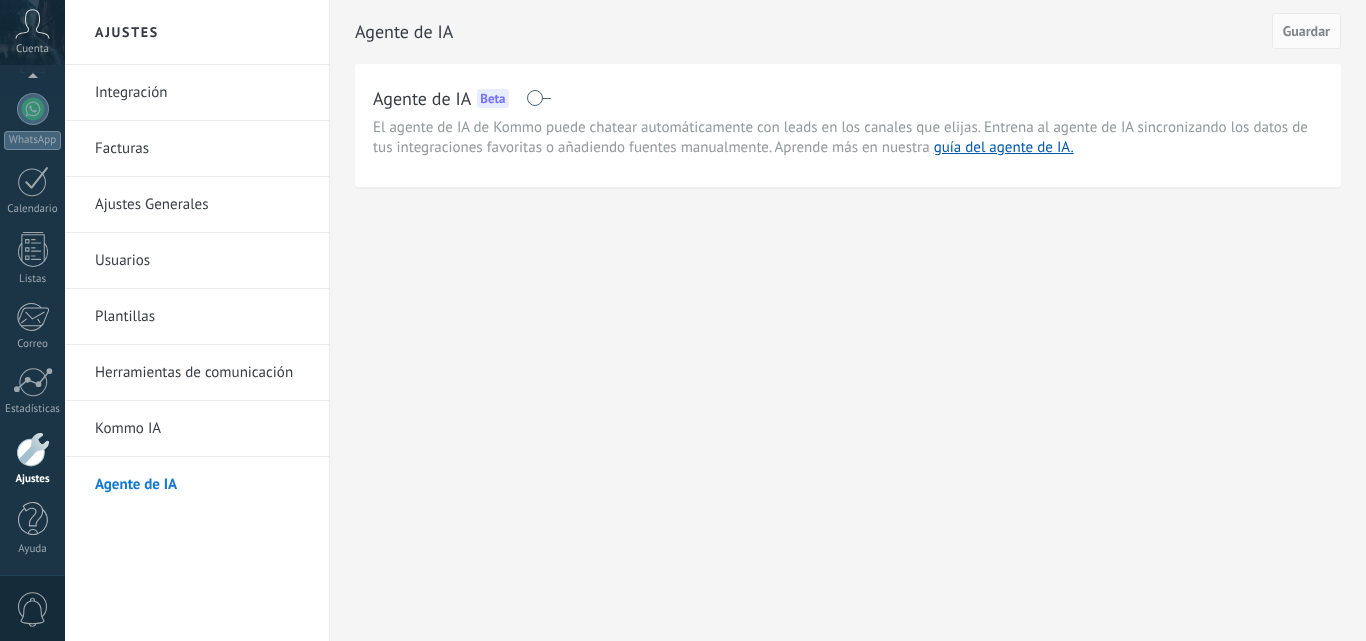 click at bounding box center (33, 449) 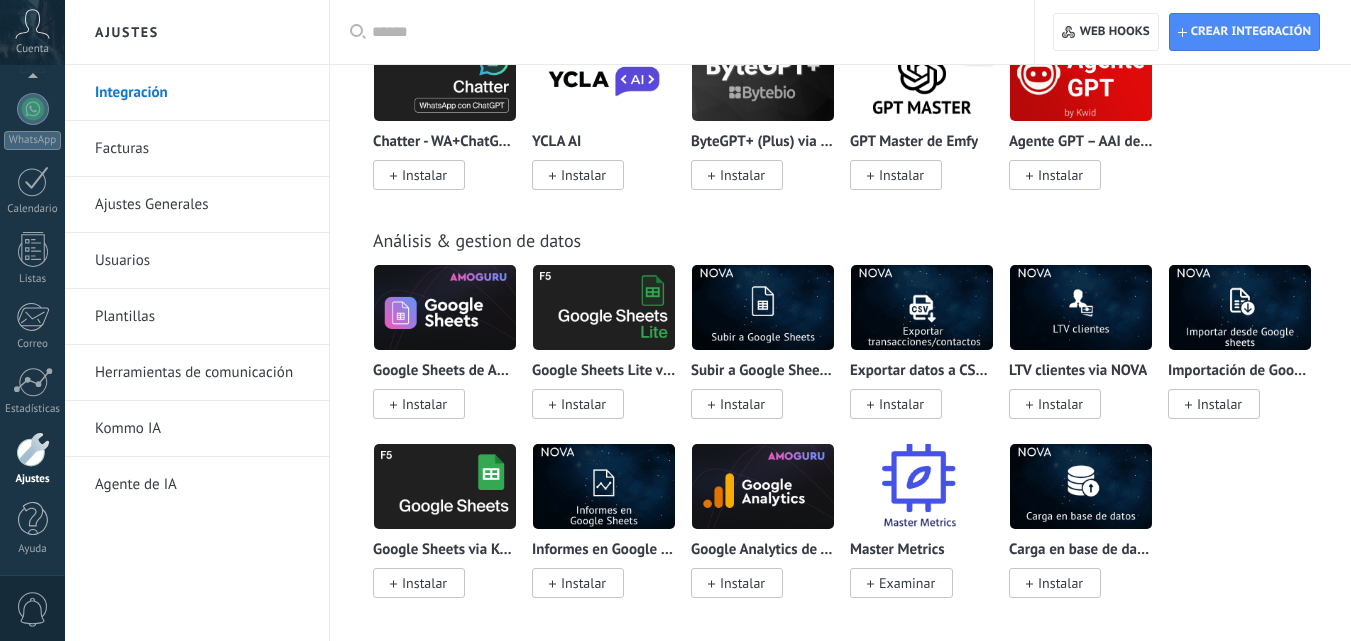 scroll, scrollTop: 5400, scrollLeft: 0, axis: vertical 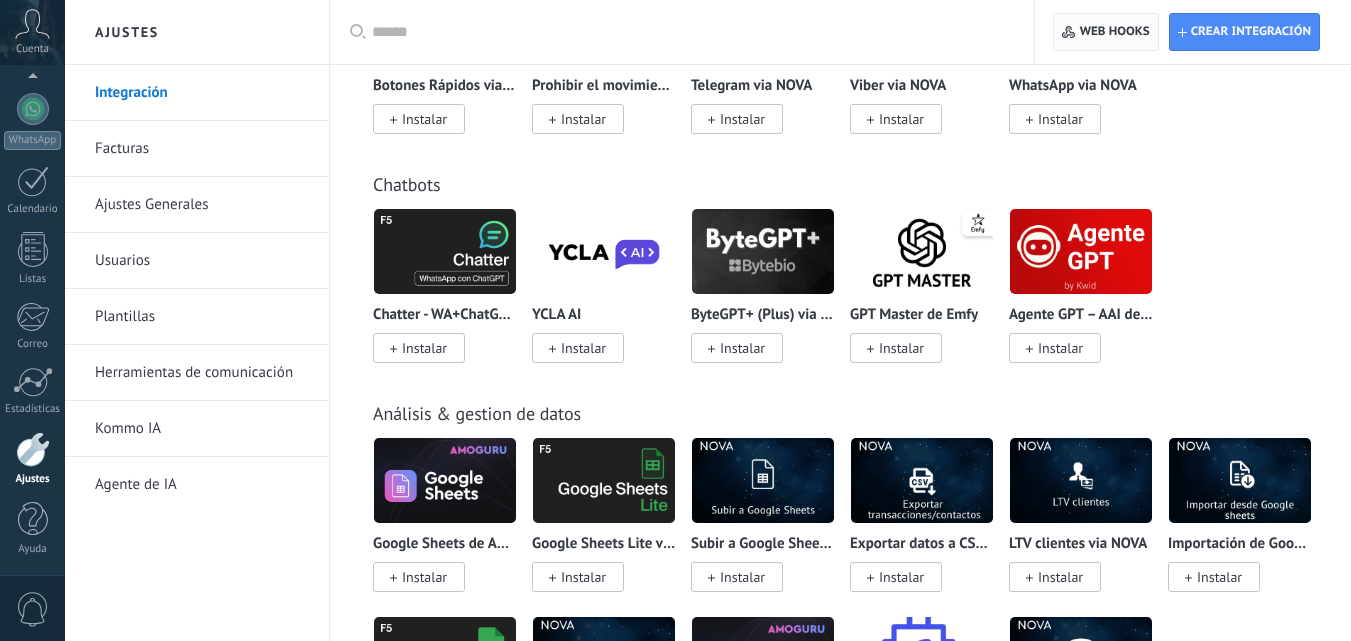 click on "Web hooks  0" at bounding box center [1105, 32] 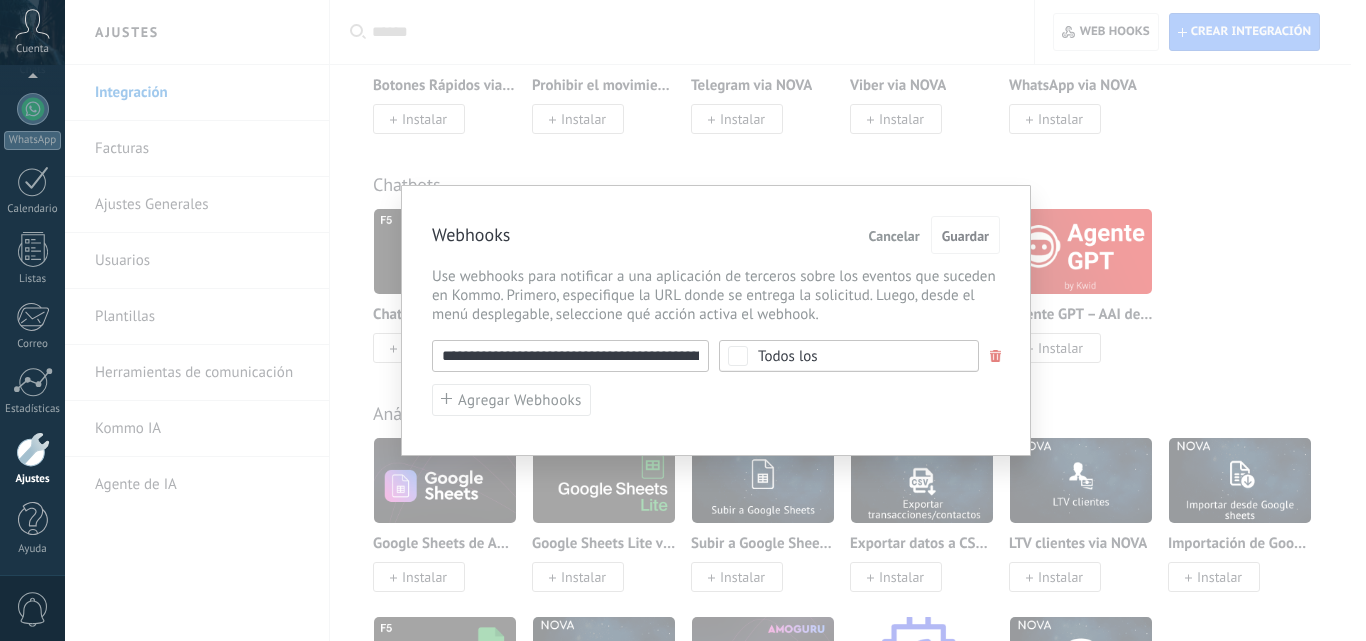 click on "**********" at bounding box center [570, 356] 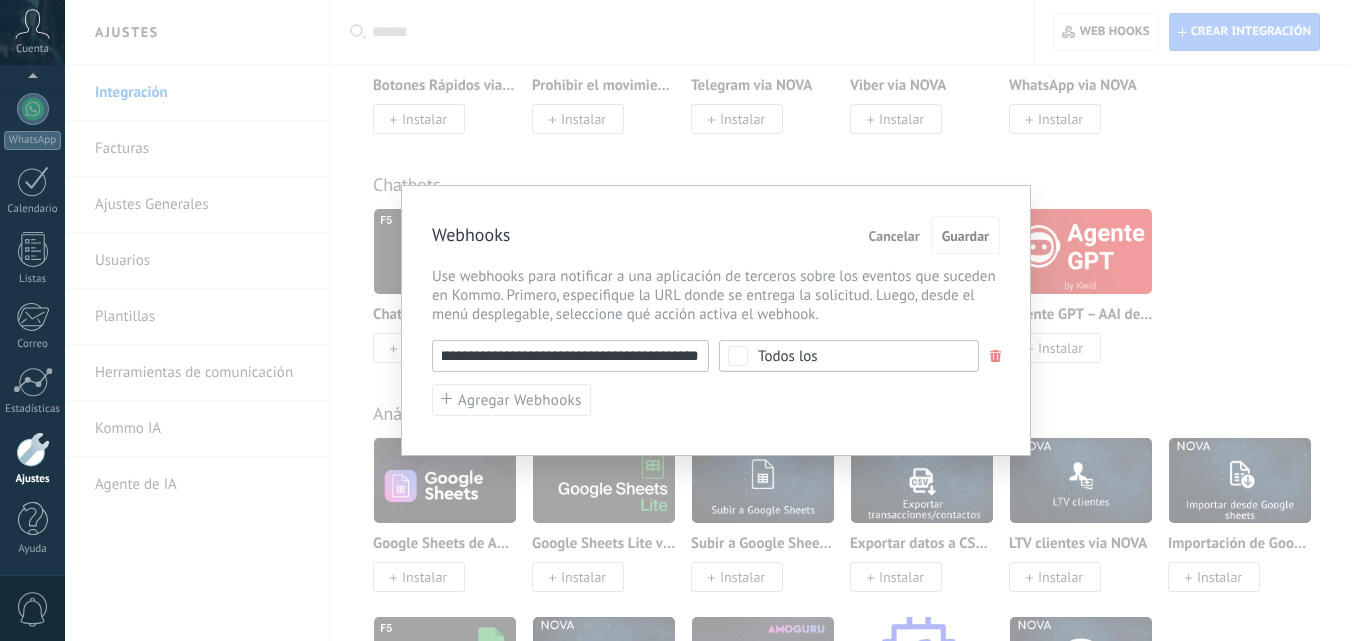 scroll, scrollTop: 0, scrollLeft: 0, axis: both 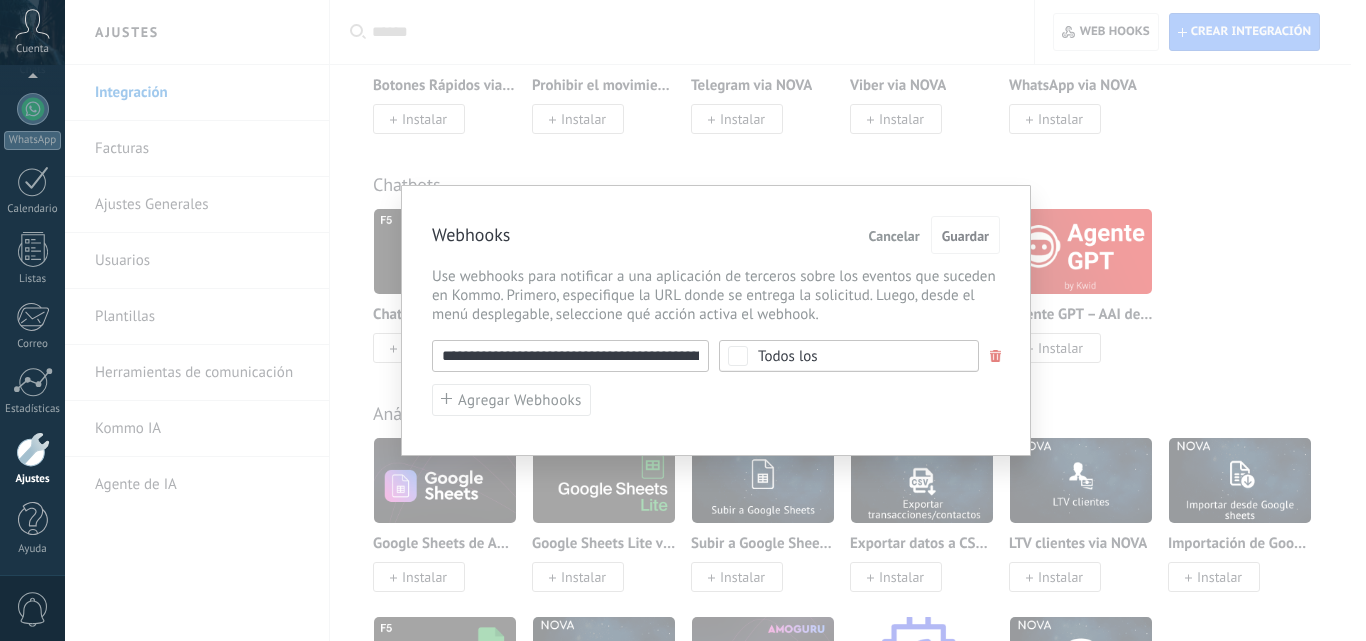 drag, startPoint x: 572, startPoint y: 365, endPoint x: 409, endPoint y: 365, distance: 163 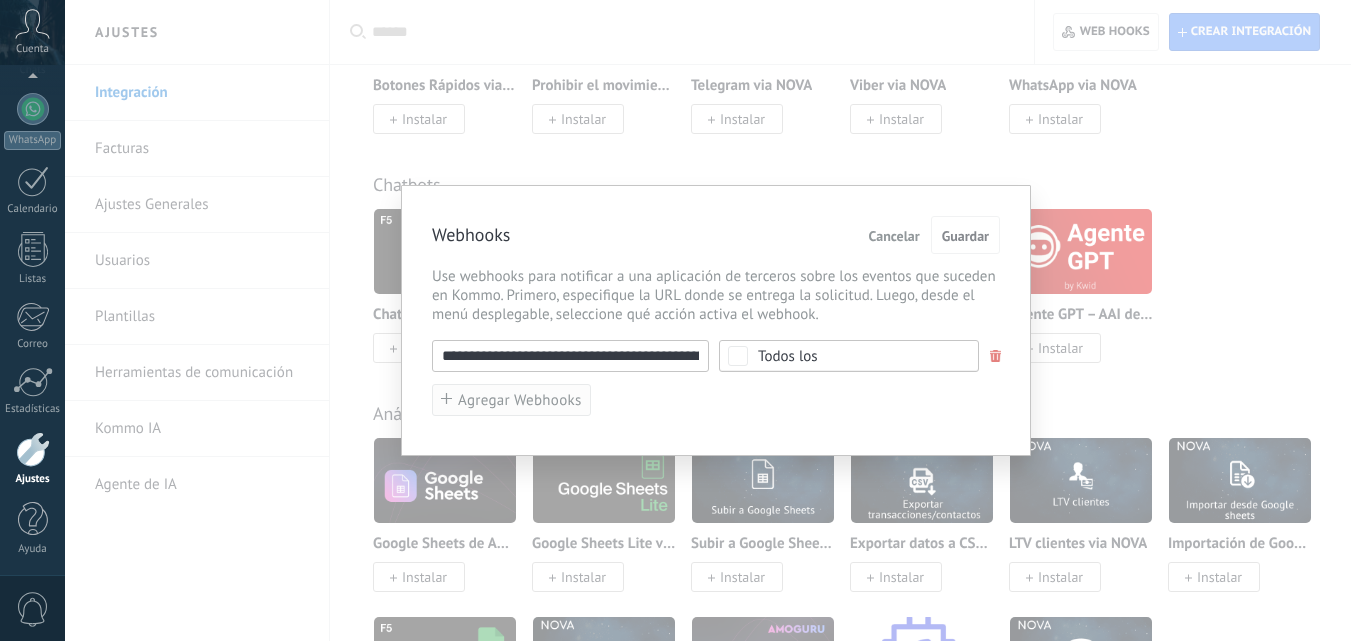 click on "Agregar Webhooks" at bounding box center (520, 400) 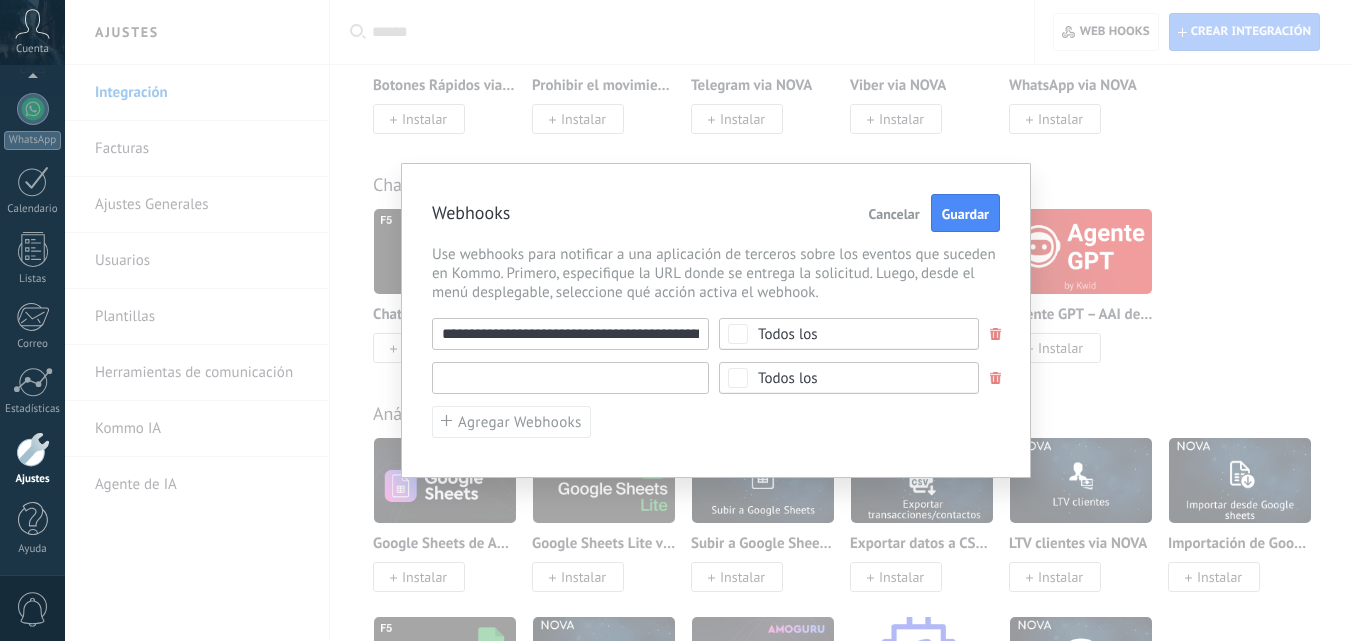 click at bounding box center [570, 378] 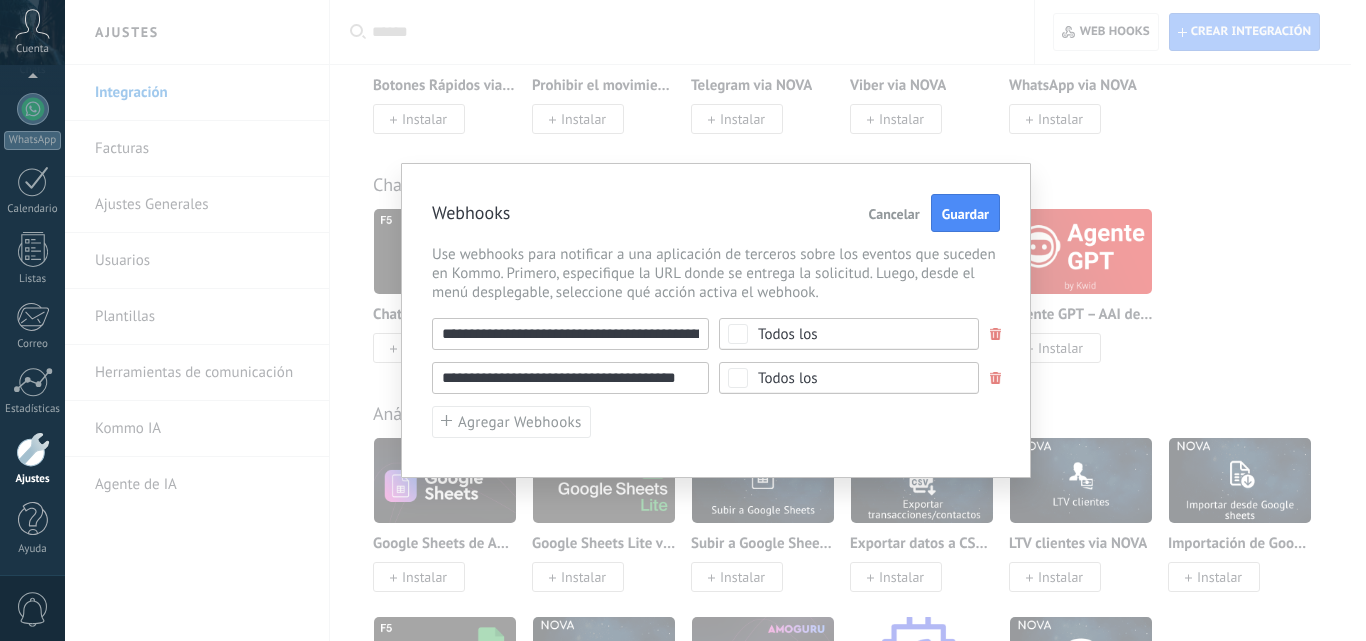 scroll, scrollTop: 0, scrollLeft: 1, axis: horizontal 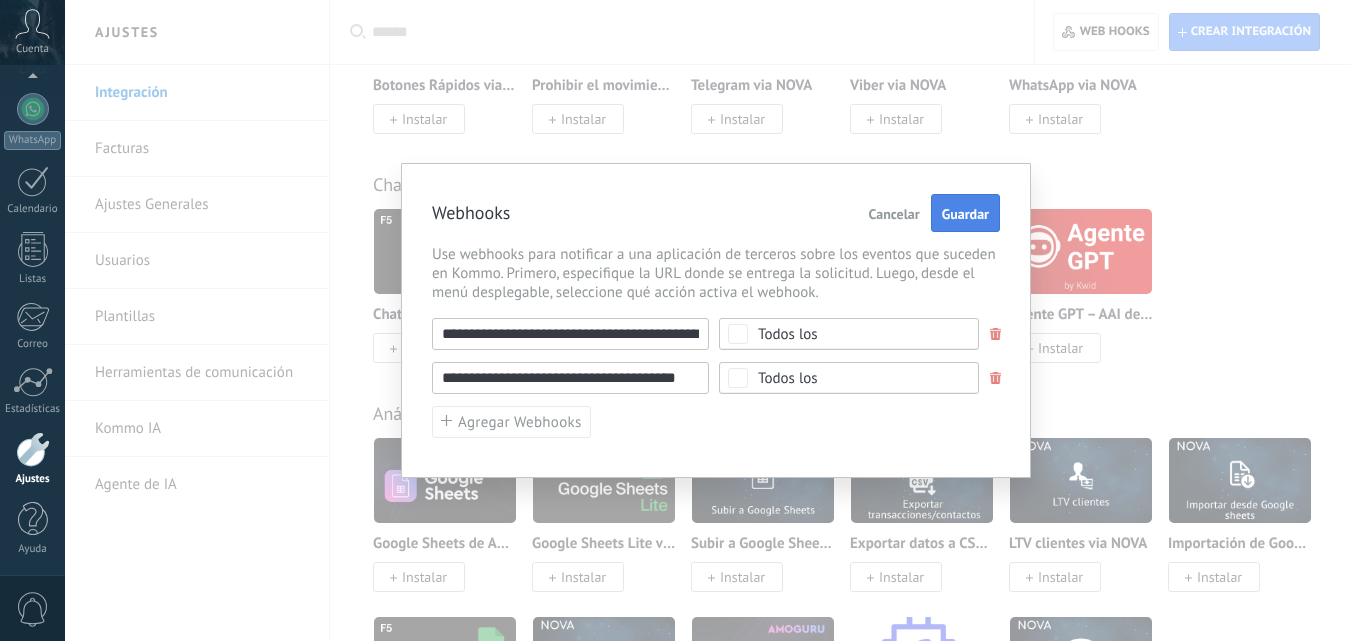 click on "Guardar" at bounding box center (965, 214) 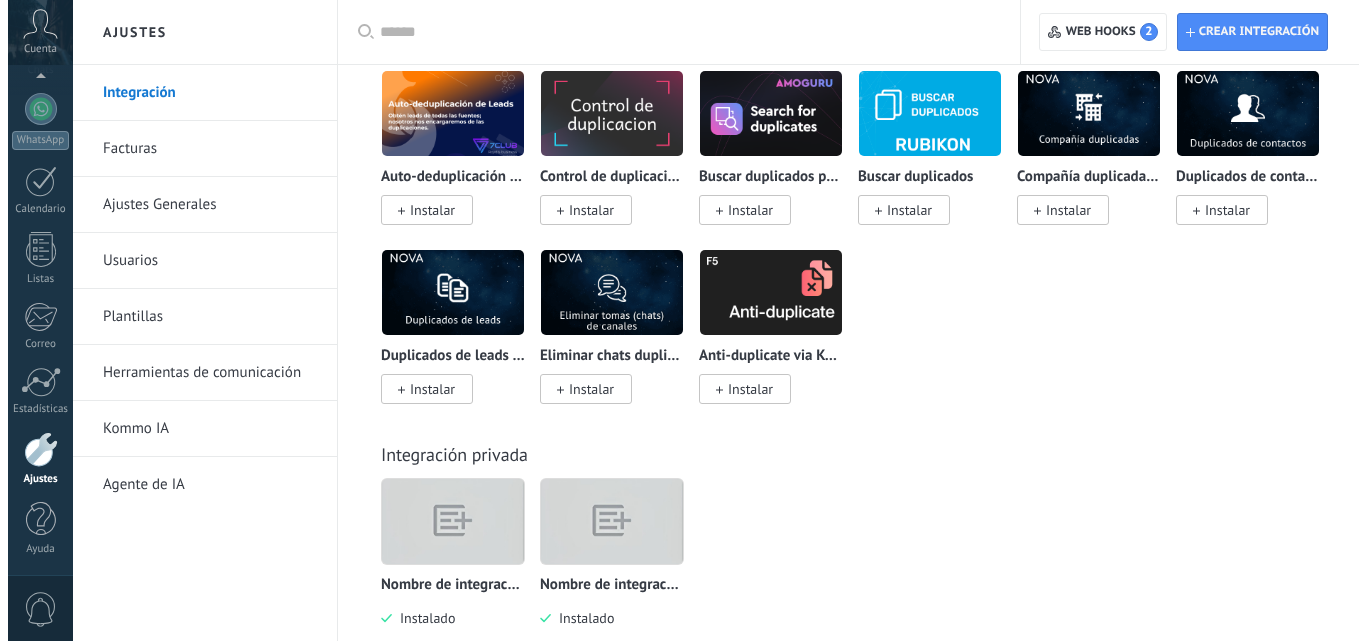 scroll, scrollTop: 8185, scrollLeft: 0, axis: vertical 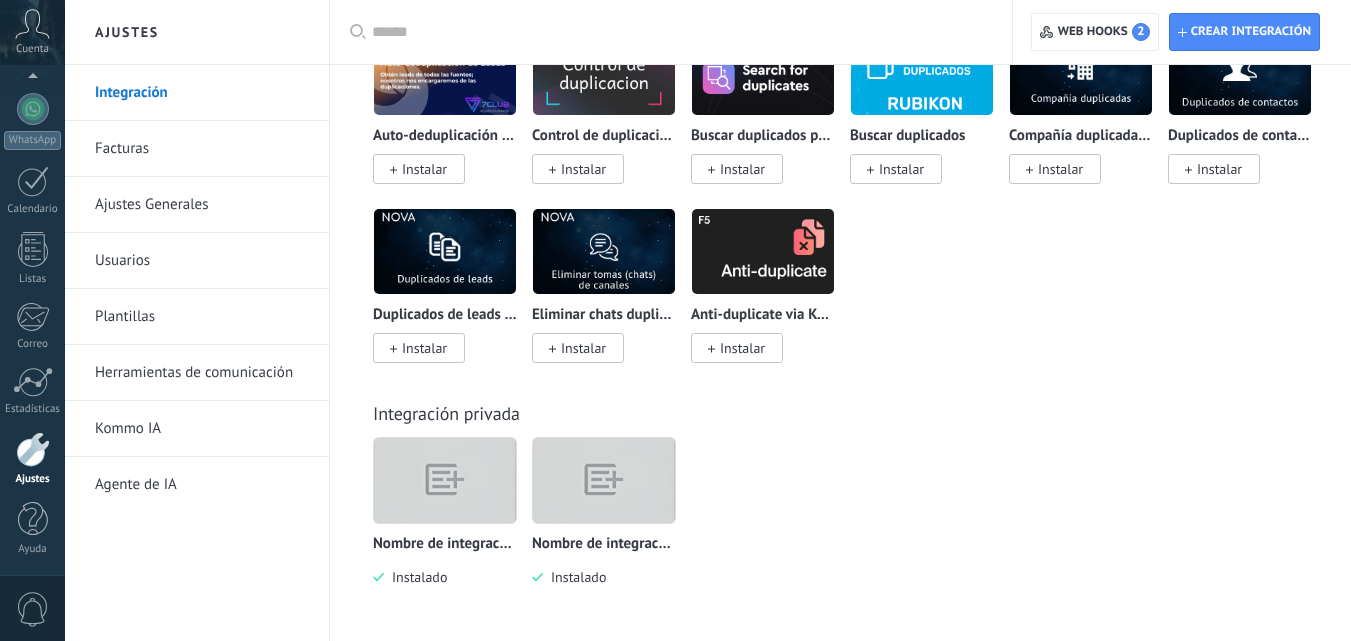 click at bounding box center [604, 480] 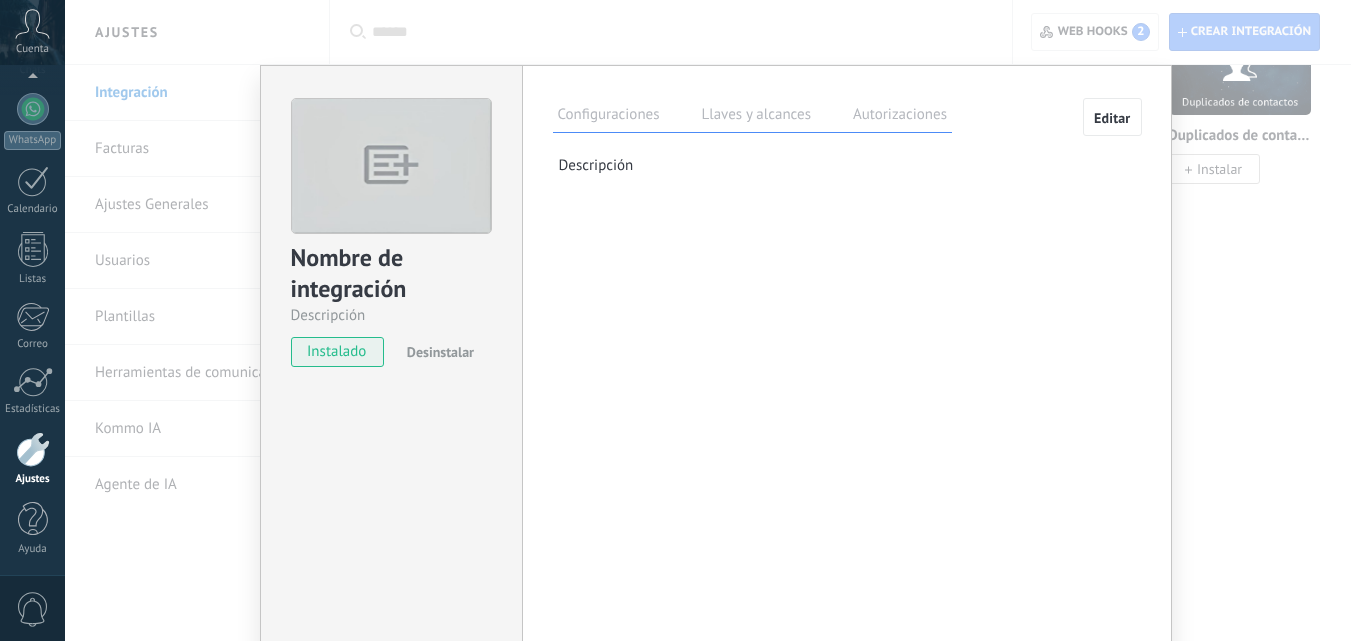 click on "Llaves y alcances" at bounding box center [756, 117] 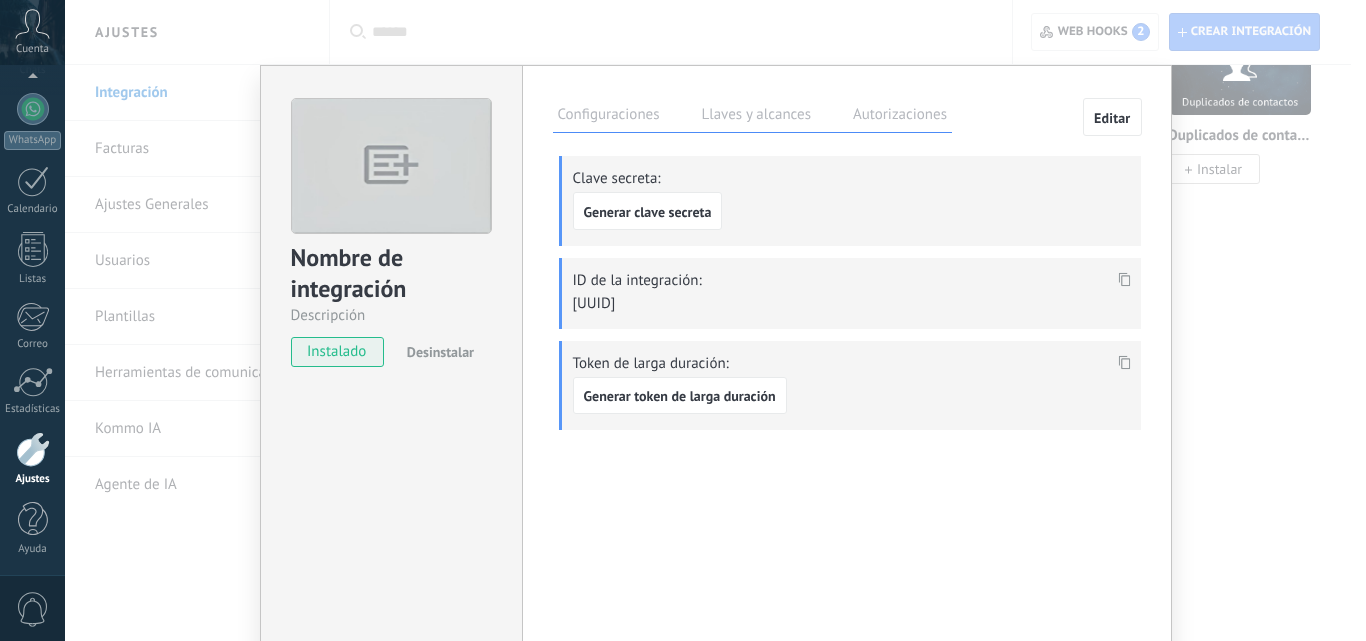 click on "Autorizaciones" at bounding box center [900, 117] 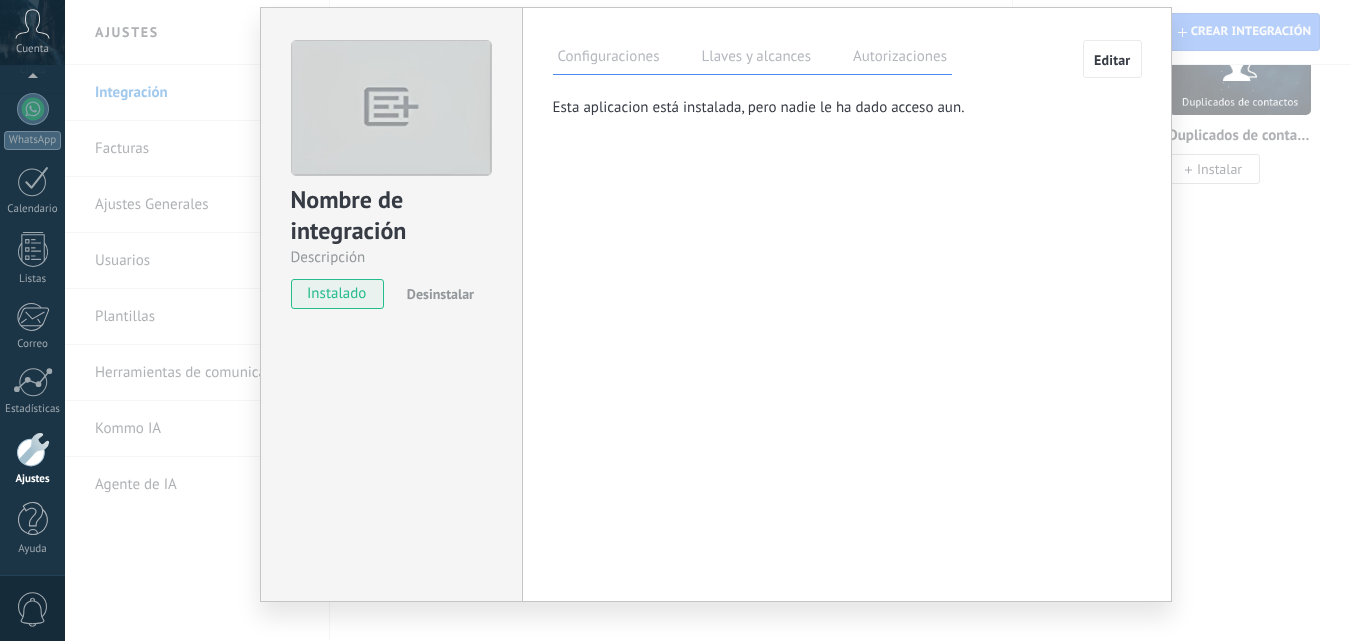 scroll, scrollTop: 84, scrollLeft: 0, axis: vertical 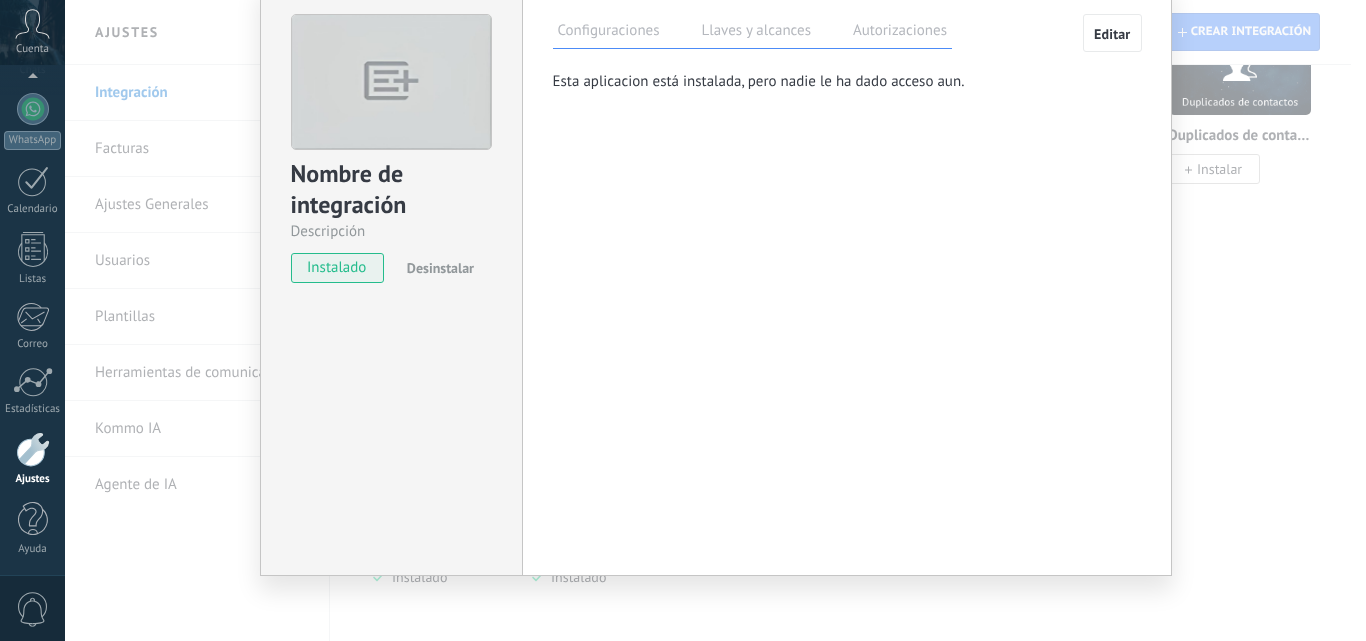 click on "Desinstalar" at bounding box center [440, 268] 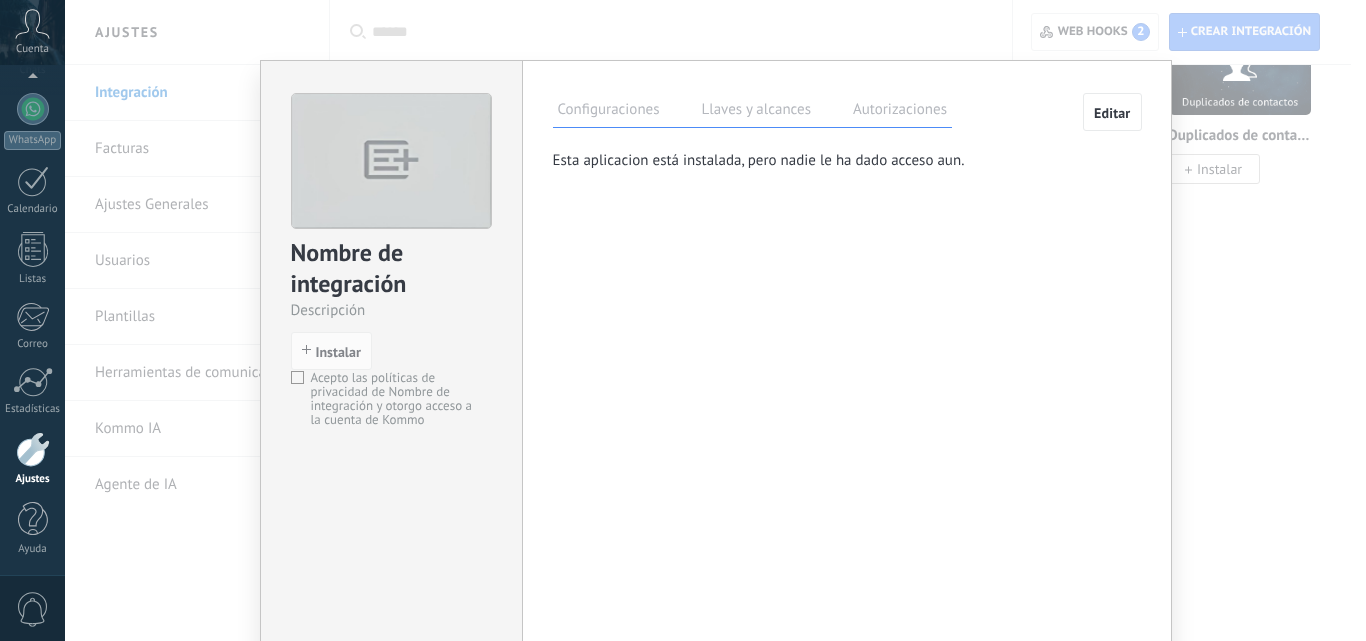scroll, scrollTop: 0, scrollLeft: 0, axis: both 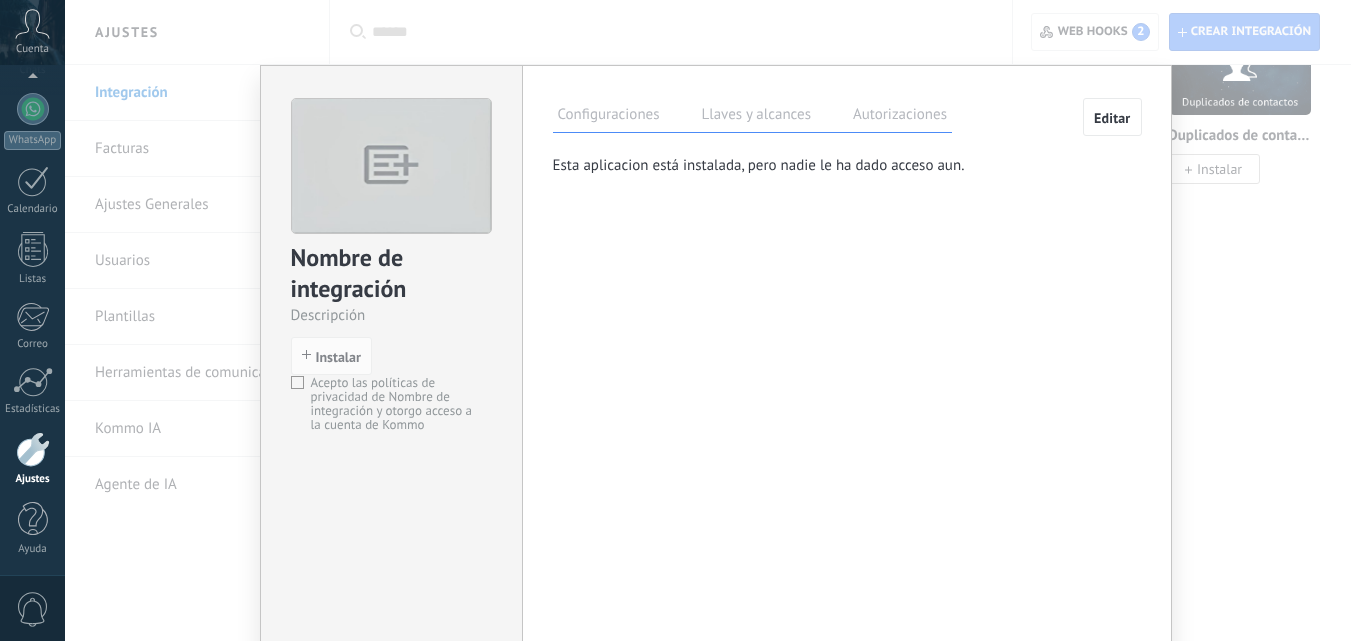 click on "Nombre de integración Descripción install Instalar Acepto las políticas de privacidad de Nombre de integración y otorgo acceso a la cuenta de Kommo Configuraciones Llaves y alcances Autorizaciones Editar Clave secreta: Generar clave secreta ID de la integración: 3855282f-8af1-4b40-9421-cbcf083d5c01 Token de larga duración: Generar token de larga duración Esta pestaña registra a los usuarios que han concedido acceso a las integración a esta cuenta. Si deseas remover la posibilidad que un usuario pueda enviar solicitudes a la cuenta en nombre de esta integración, puedes revocar el acceso. Si el acceso a todos los usuarios es revocado, la integración dejará de funcionar. Esta aplicacion está instalada, pero nadie le ha dado acceso aun. Descripción" at bounding box center (715, 320) 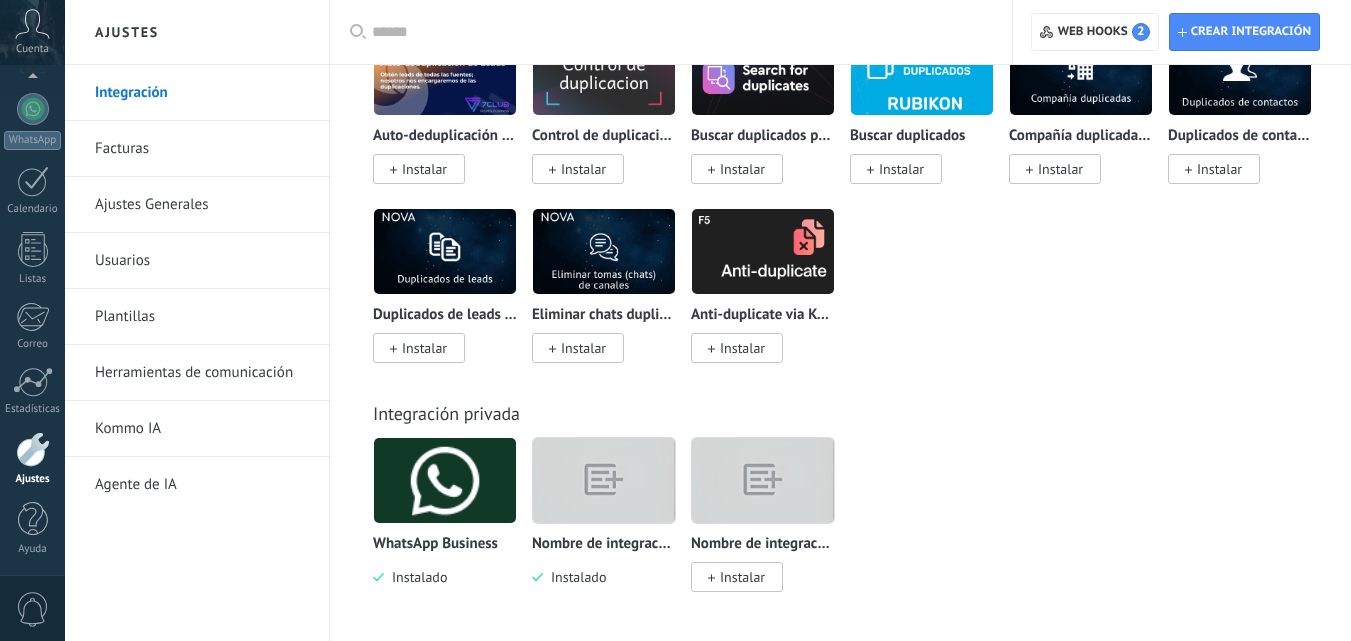 click at bounding box center (604, 480) 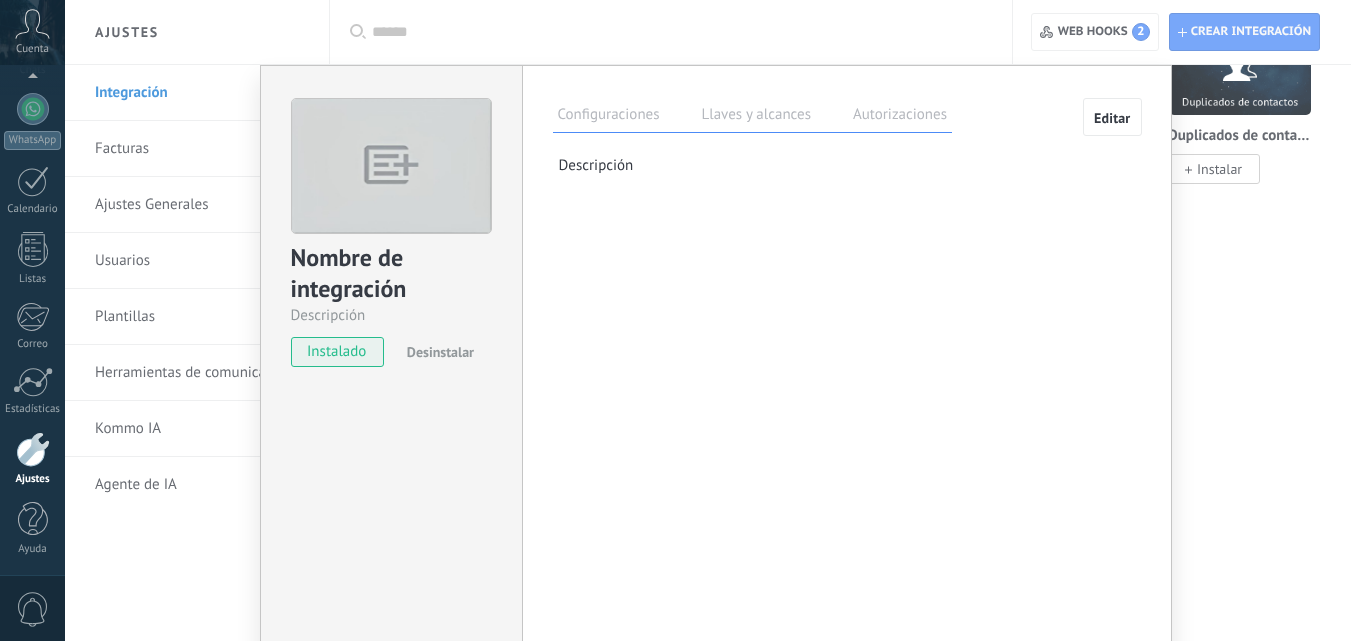 click on "Llaves y alcances" at bounding box center [756, 117] 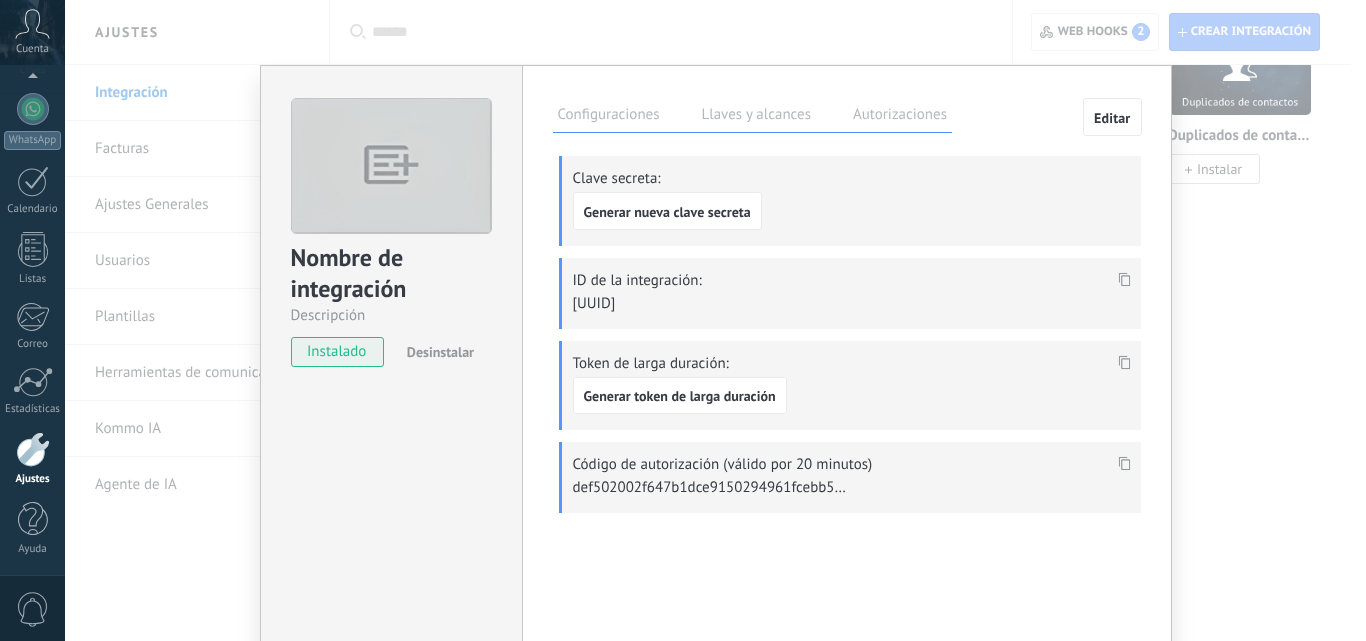 click on "Código de autorización (válido por 20 minutos)" at bounding box center [850, 477] 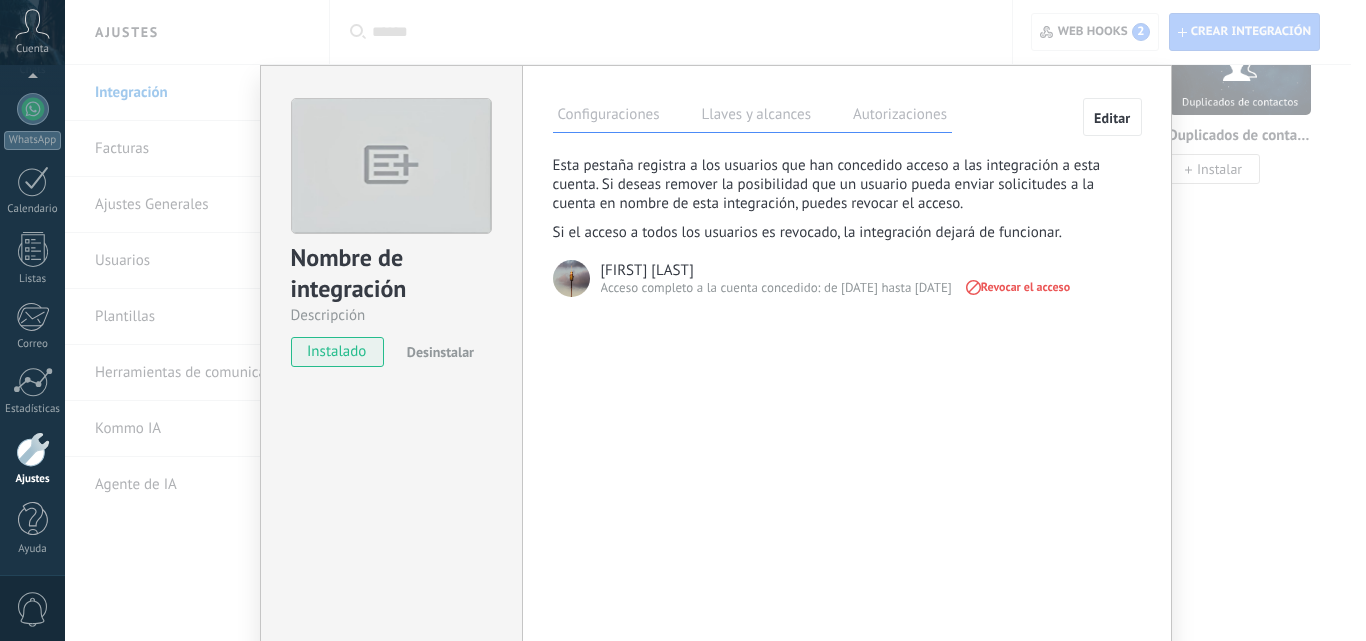 click on "Configuraciones" at bounding box center [609, 117] 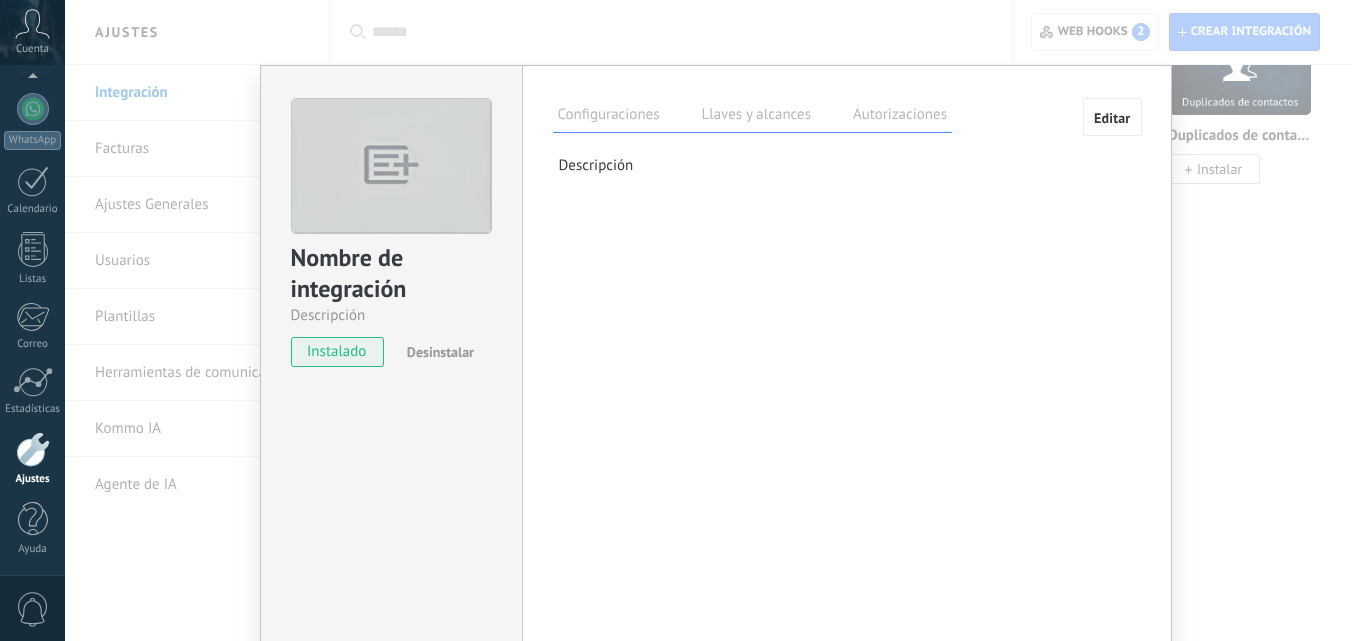click on "Editar" at bounding box center [1112, 118] 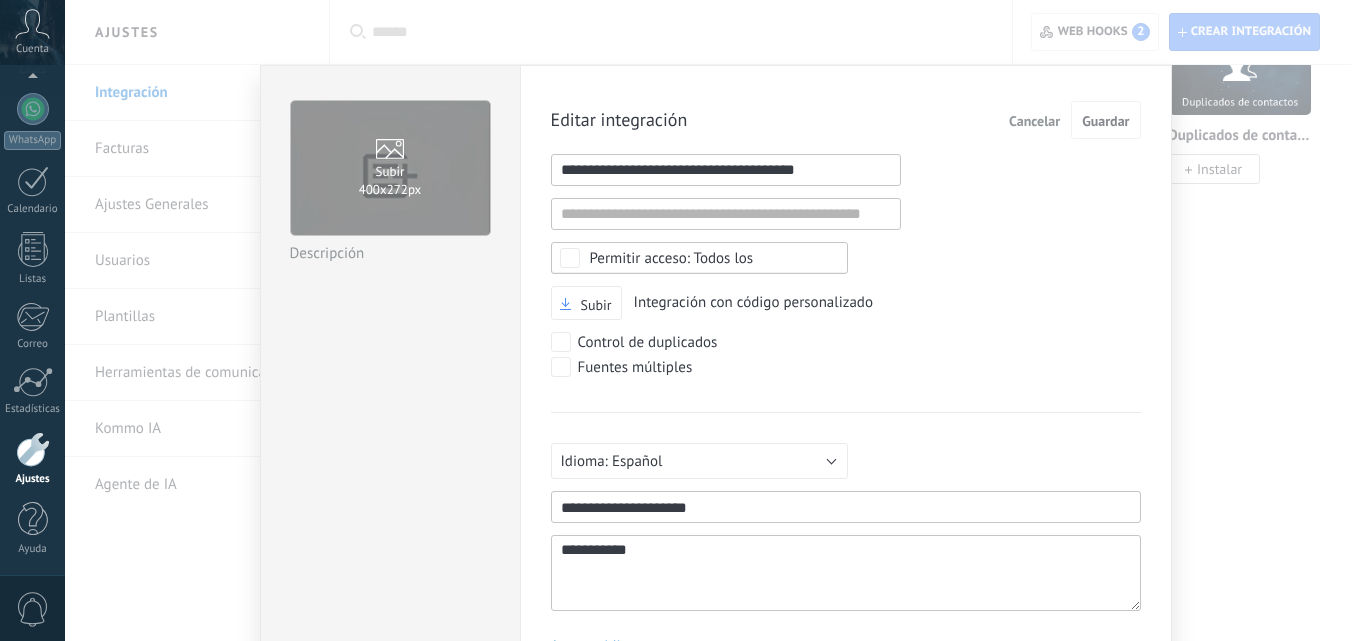 scroll, scrollTop: 19, scrollLeft: 0, axis: vertical 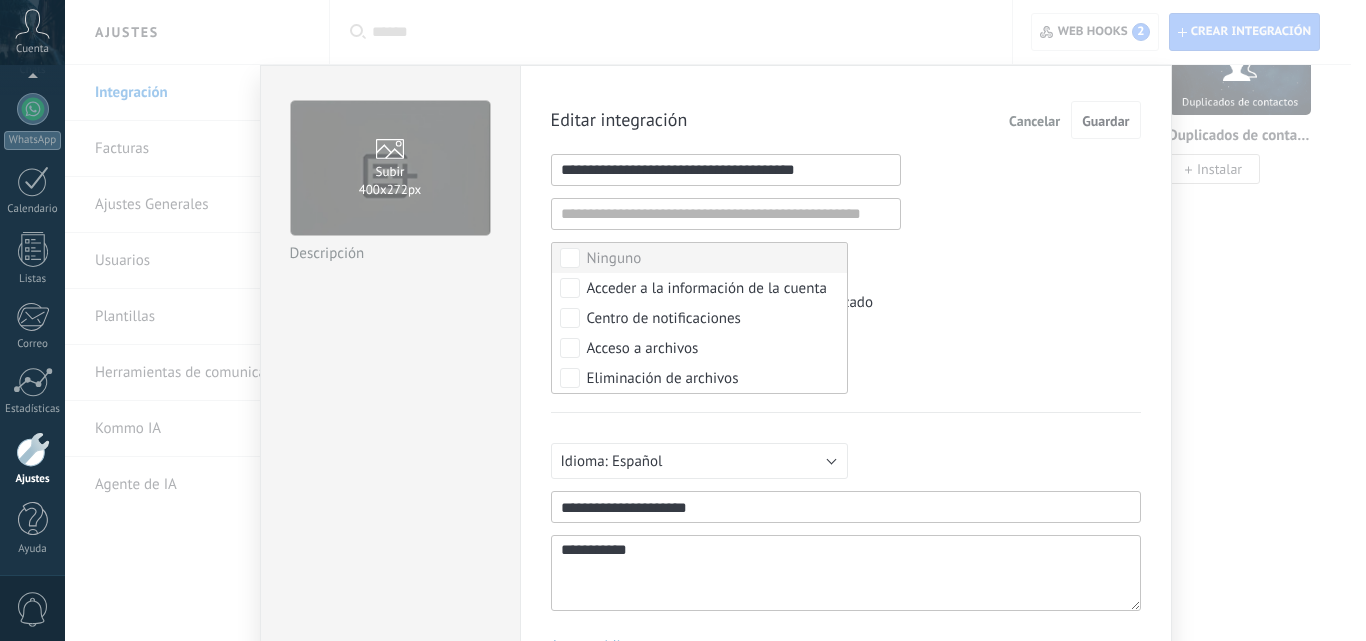 click on "Ninguno" at bounding box center [699, 258] 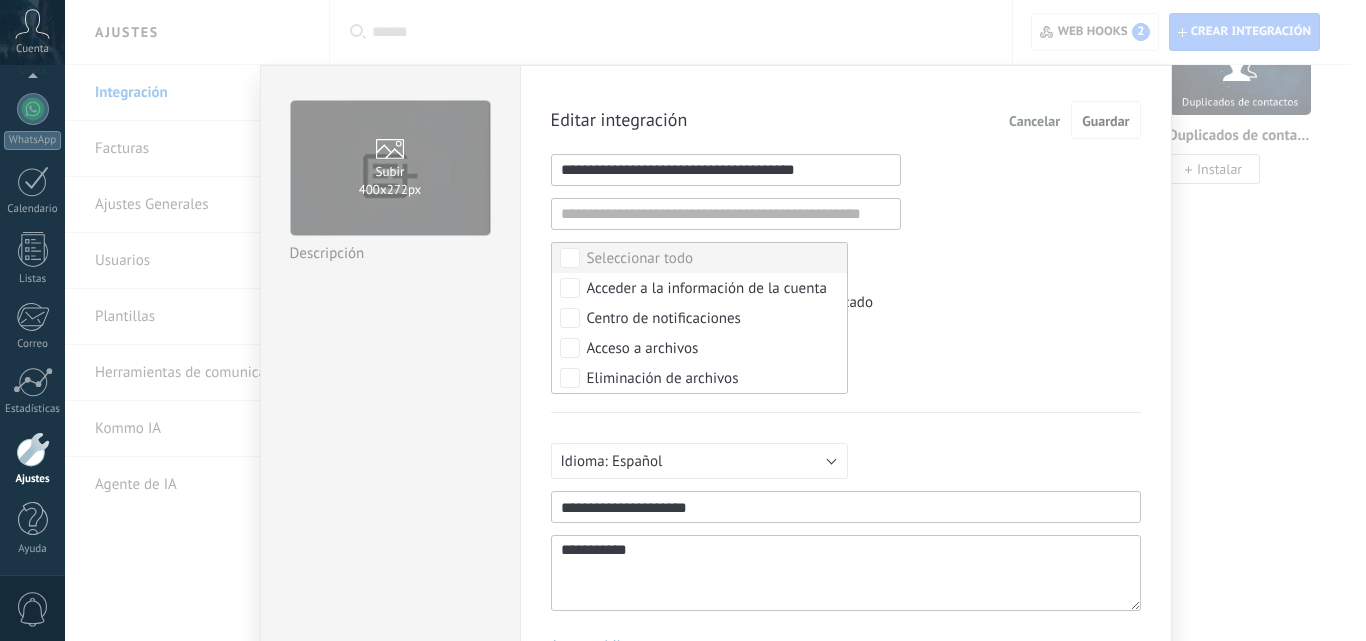 click on "Seleccionar todo" at bounding box center [699, 258] 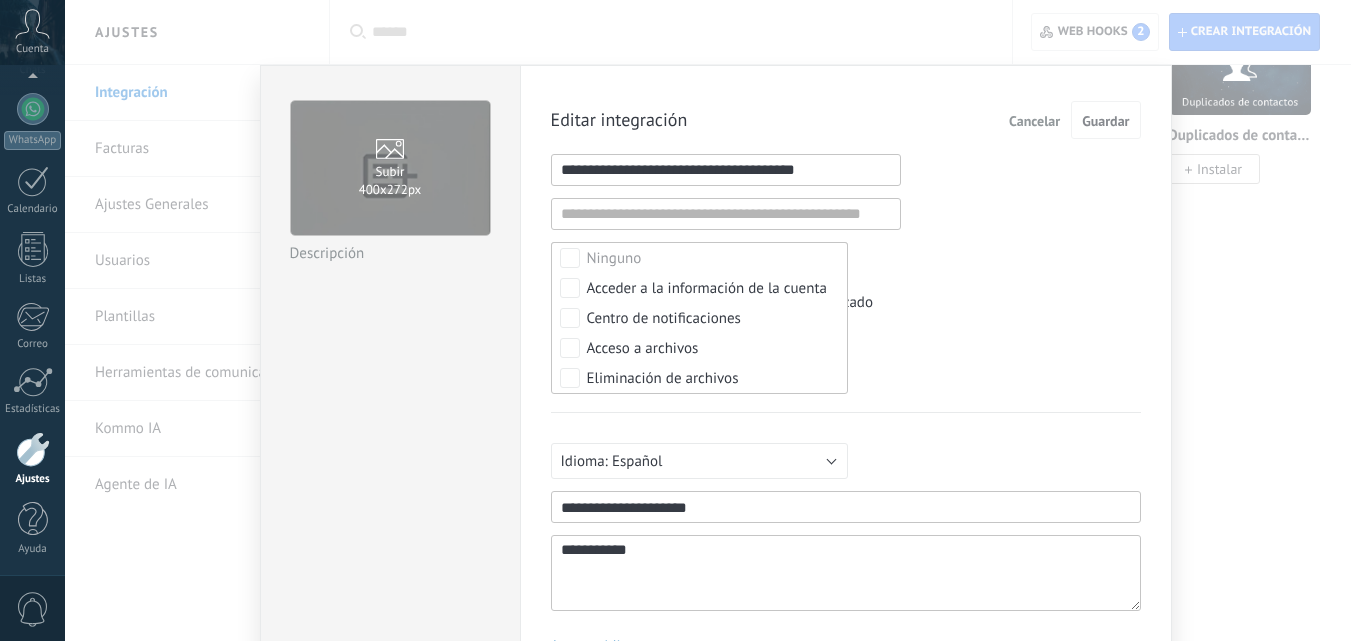 click on "Subir Integración con código personalizado" at bounding box center (846, 303) 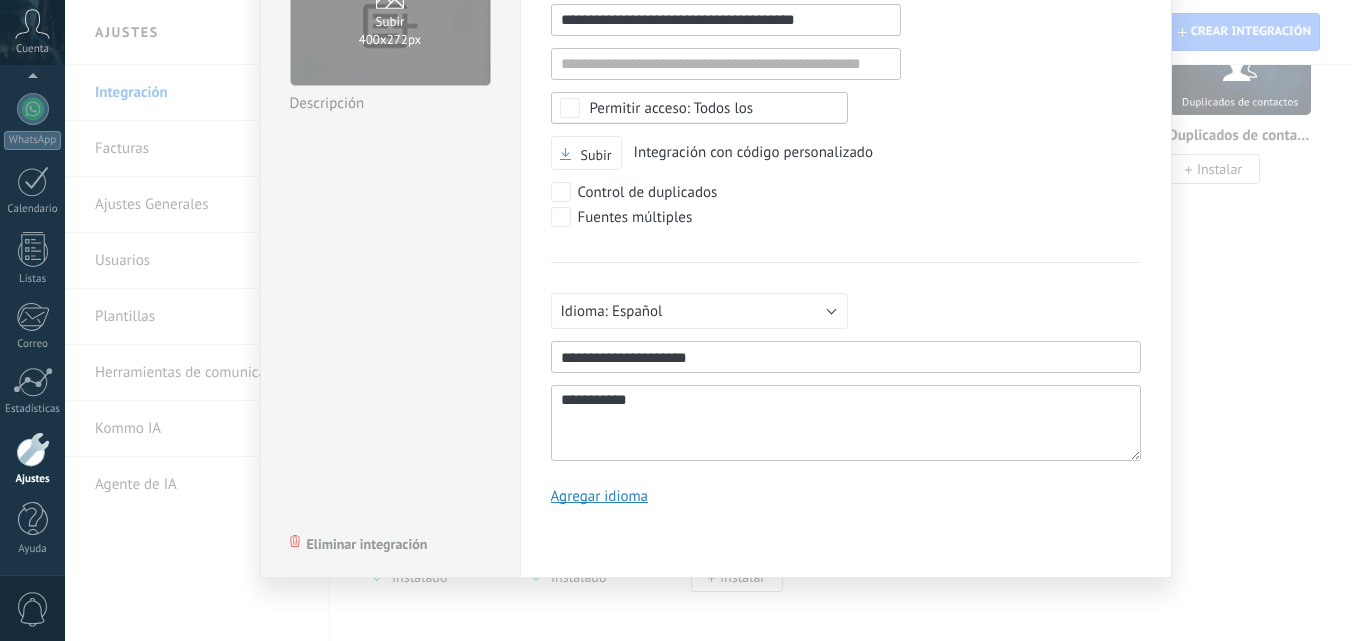 scroll, scrollTop: 0, scrollLeft: 0, axis: both 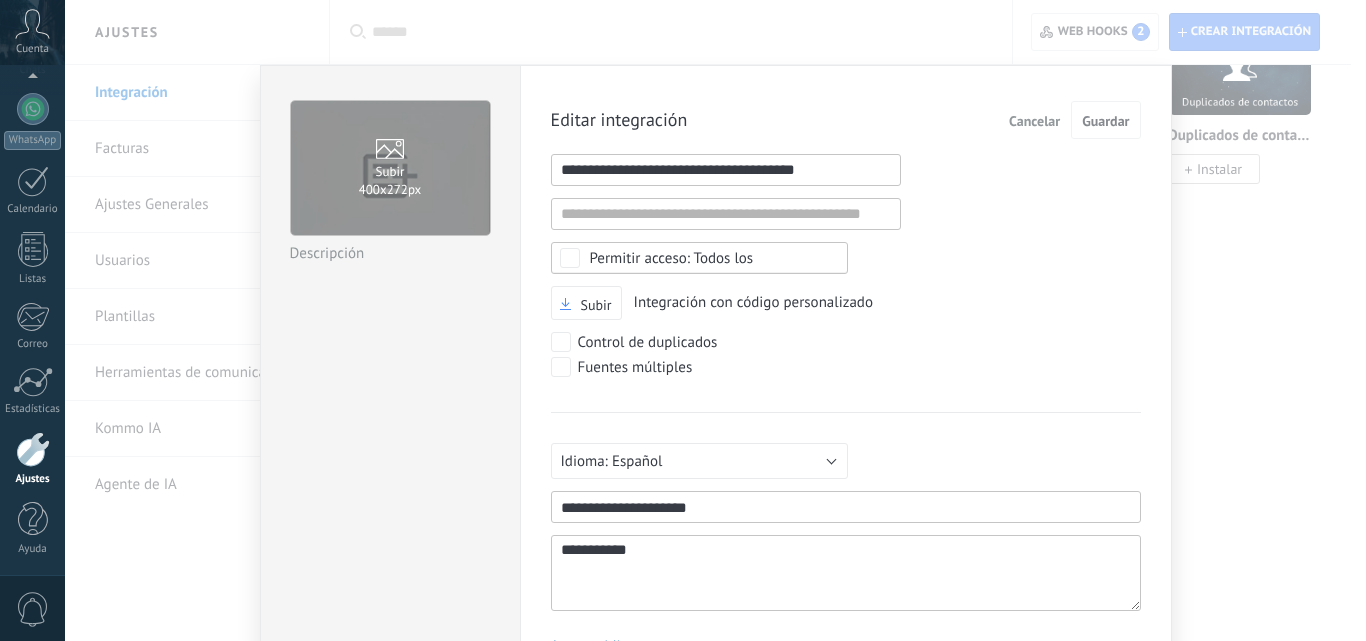 click at bounding box center (726, 170) 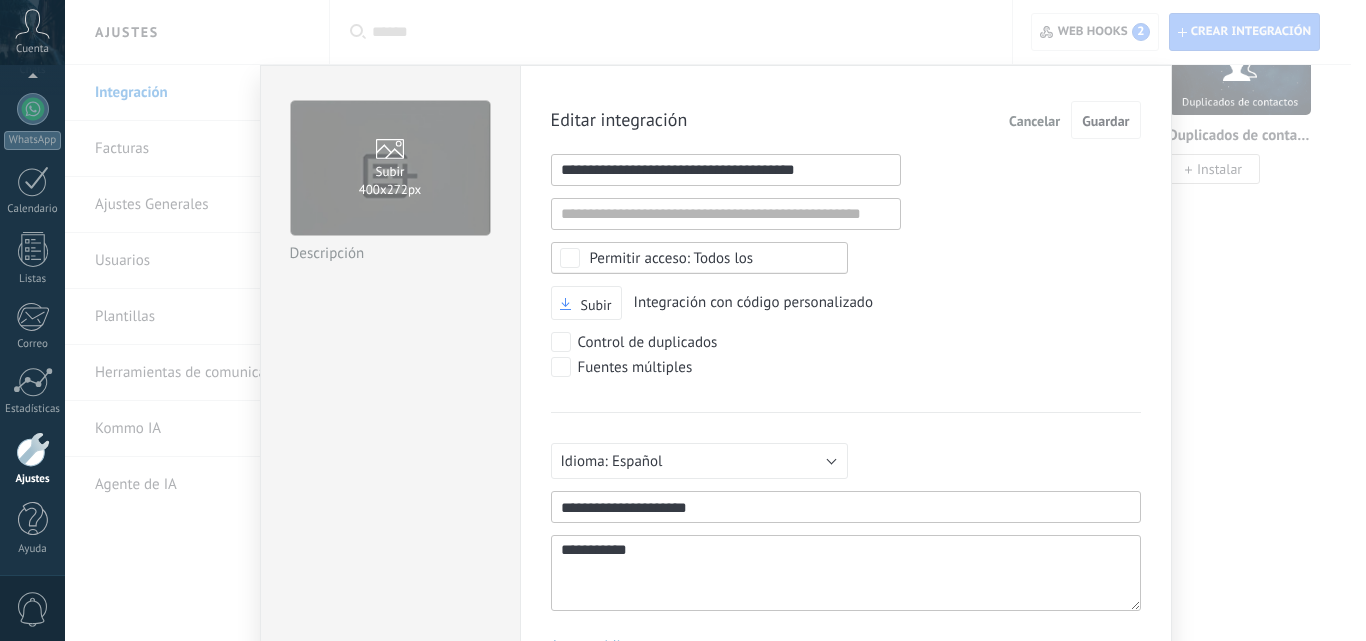 click at bounding box center (726, 170) 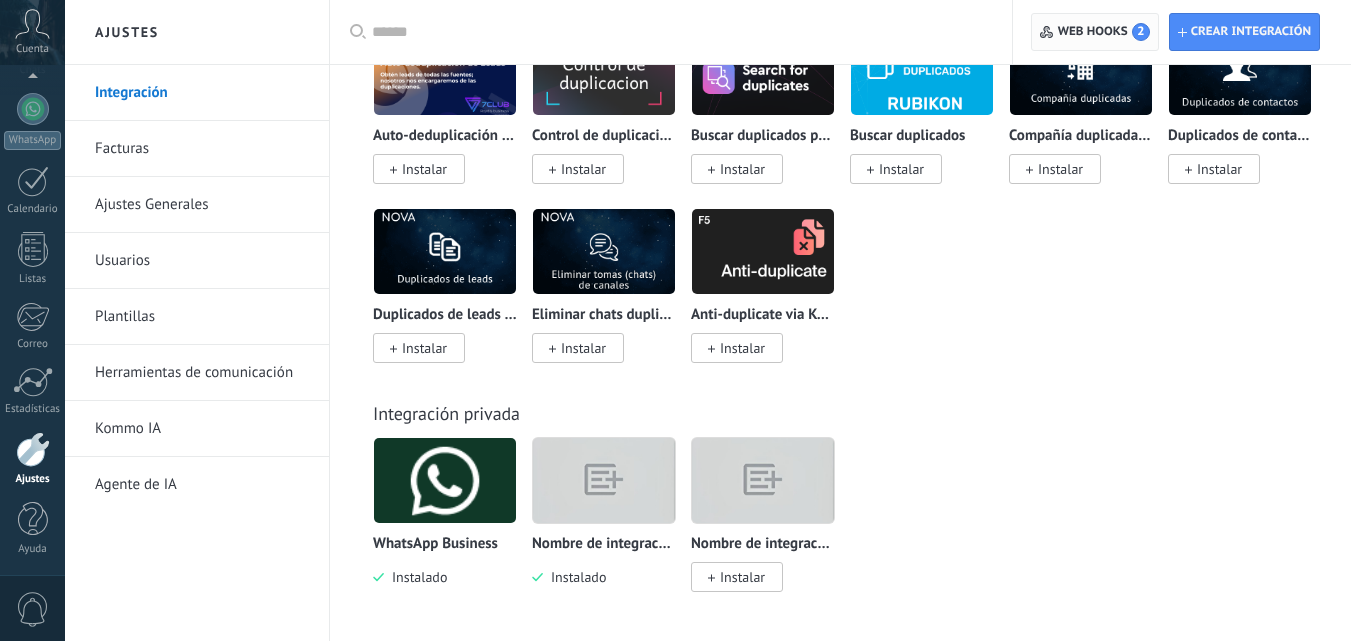 click on "Web hooks  2" at bounding box center (1104, 32) 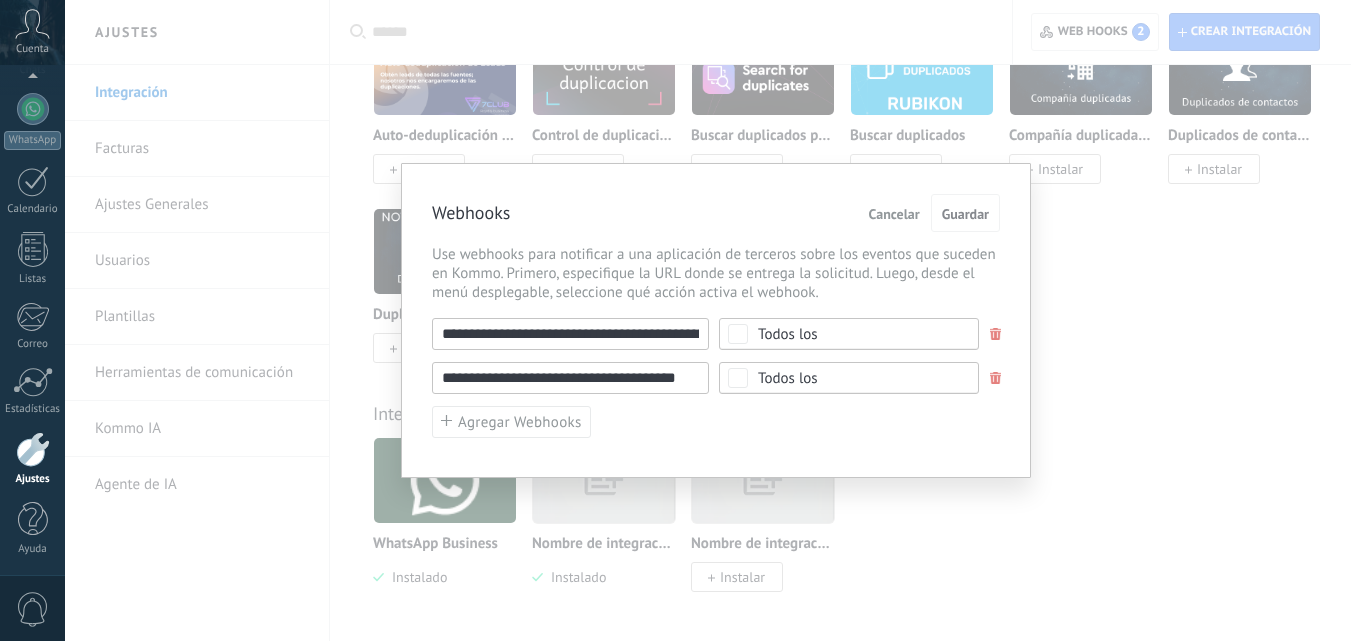 click on "Todos los" at bounding box center (855, 378) 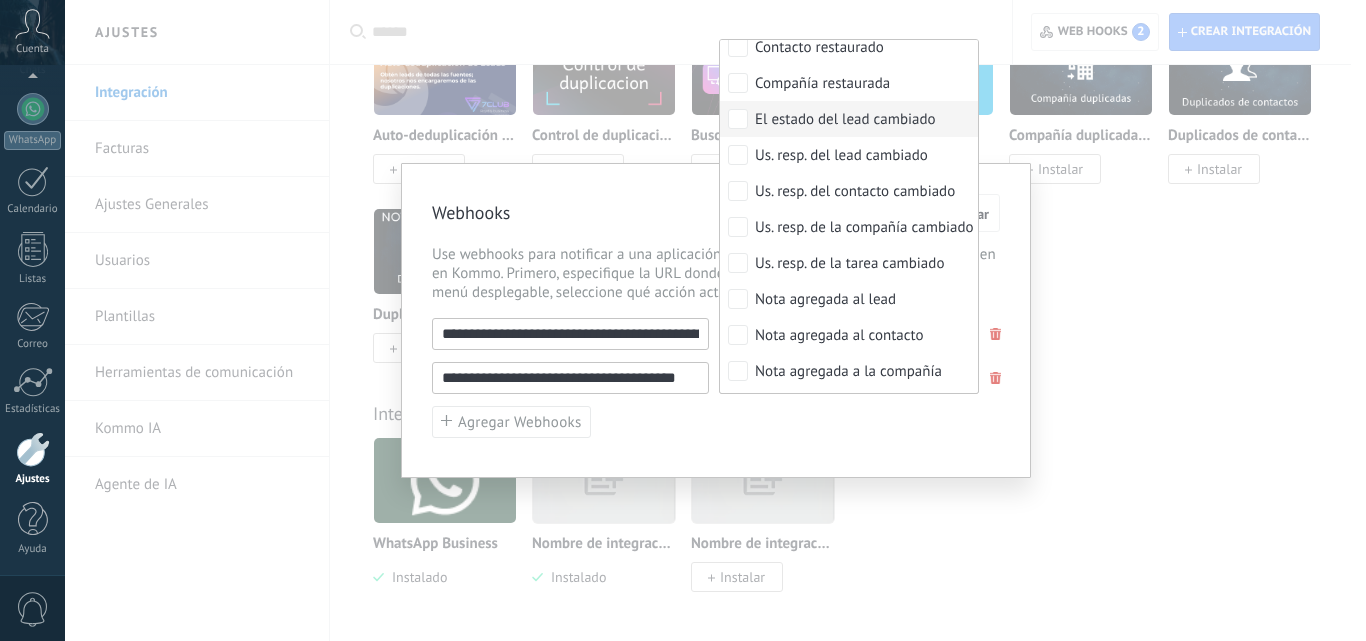 scroll, scrollTop: 835, scrollLeft: 0, axis: vertical 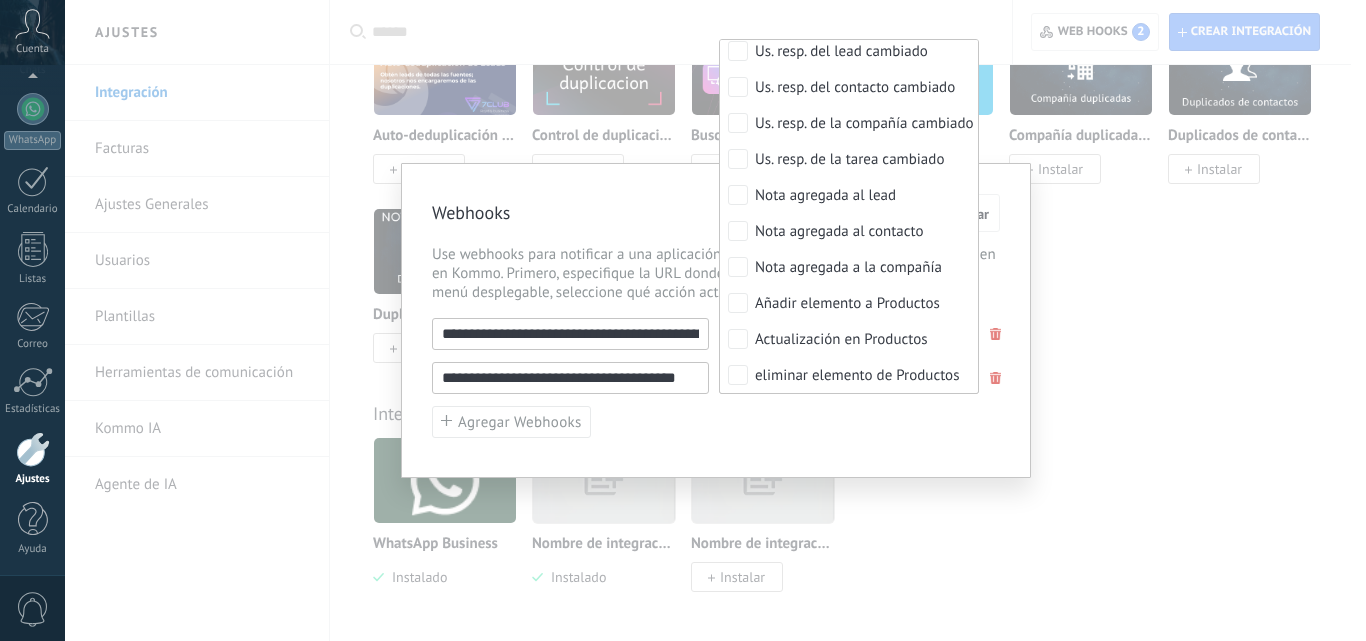 click on "**********" at bounding box center (716, 320) 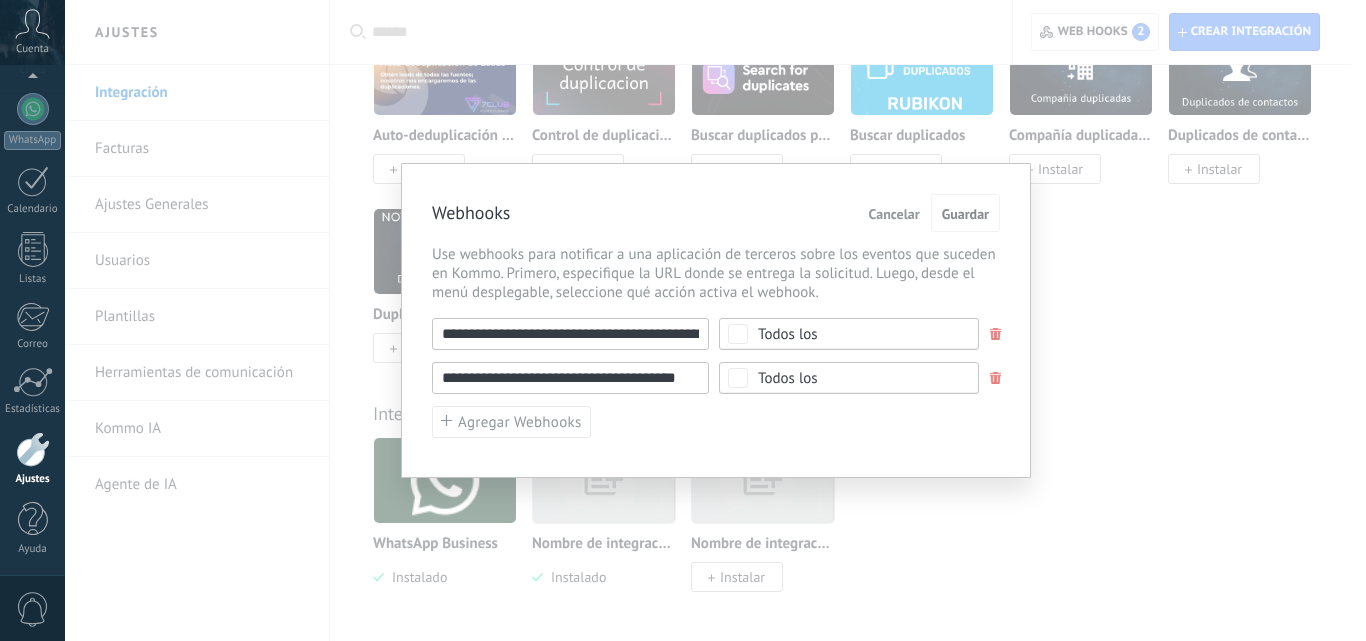 click on "**********" at bounding box center [715, 320] 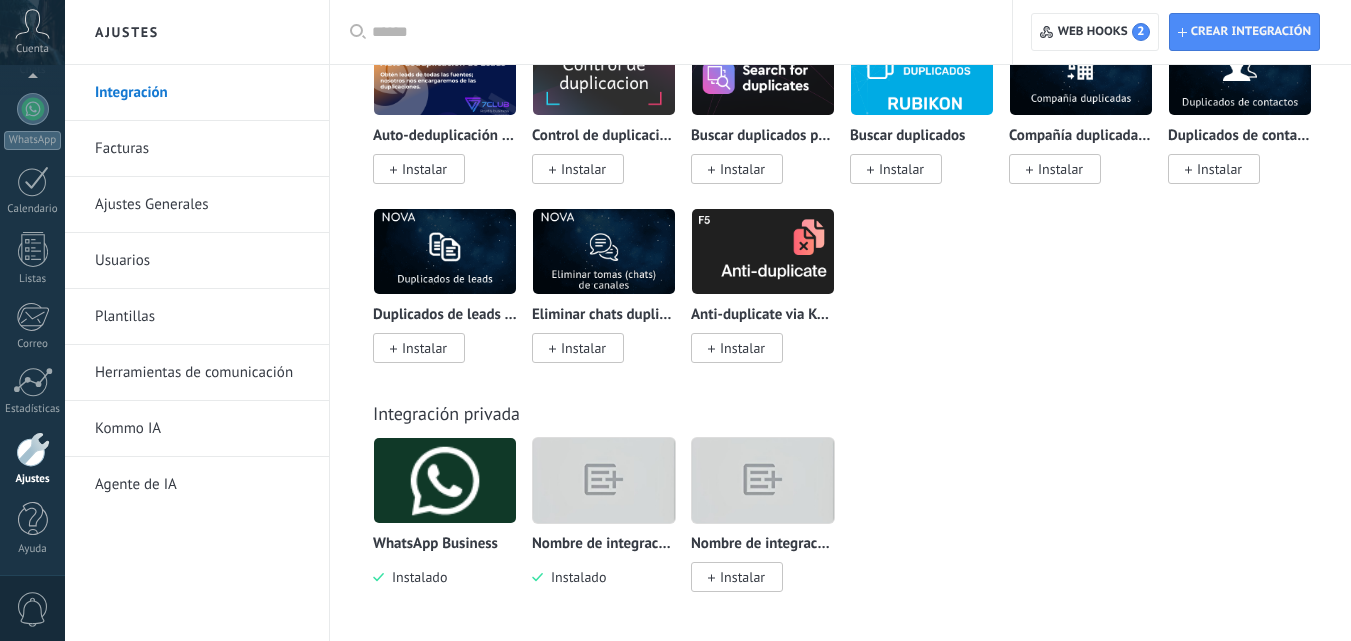 click at bounding box center (604, 480) 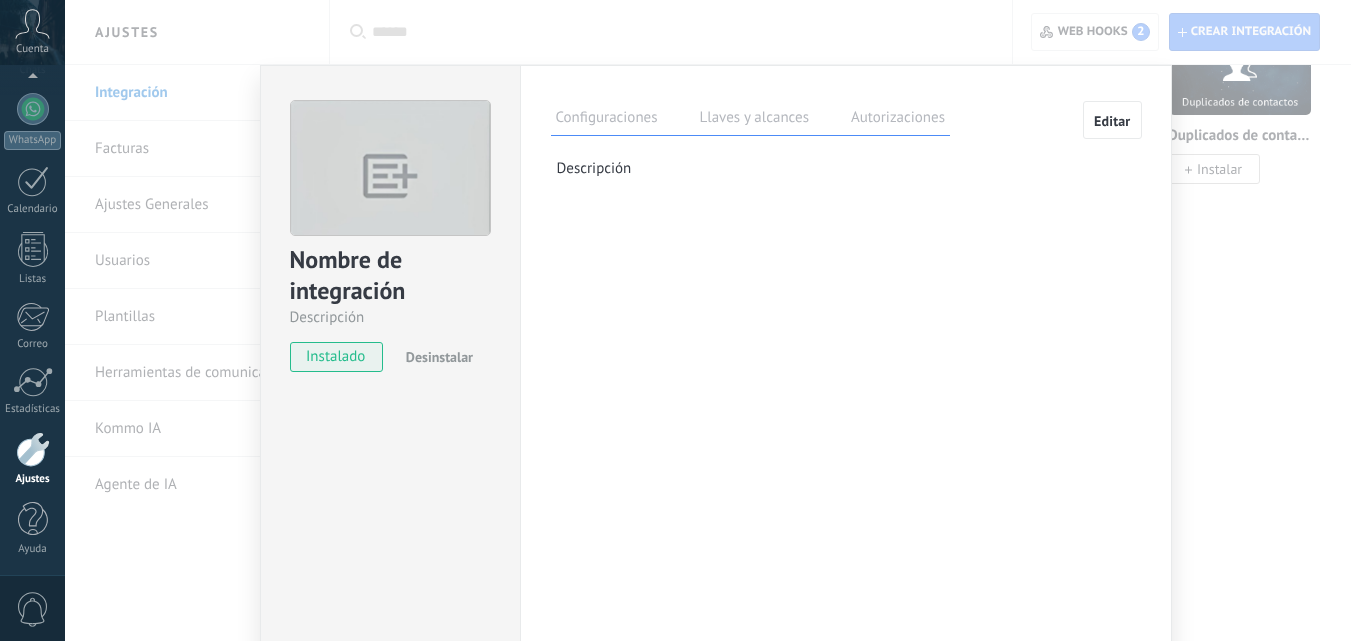 click on "Llaves y alcances" at bounding box center [754, 120] 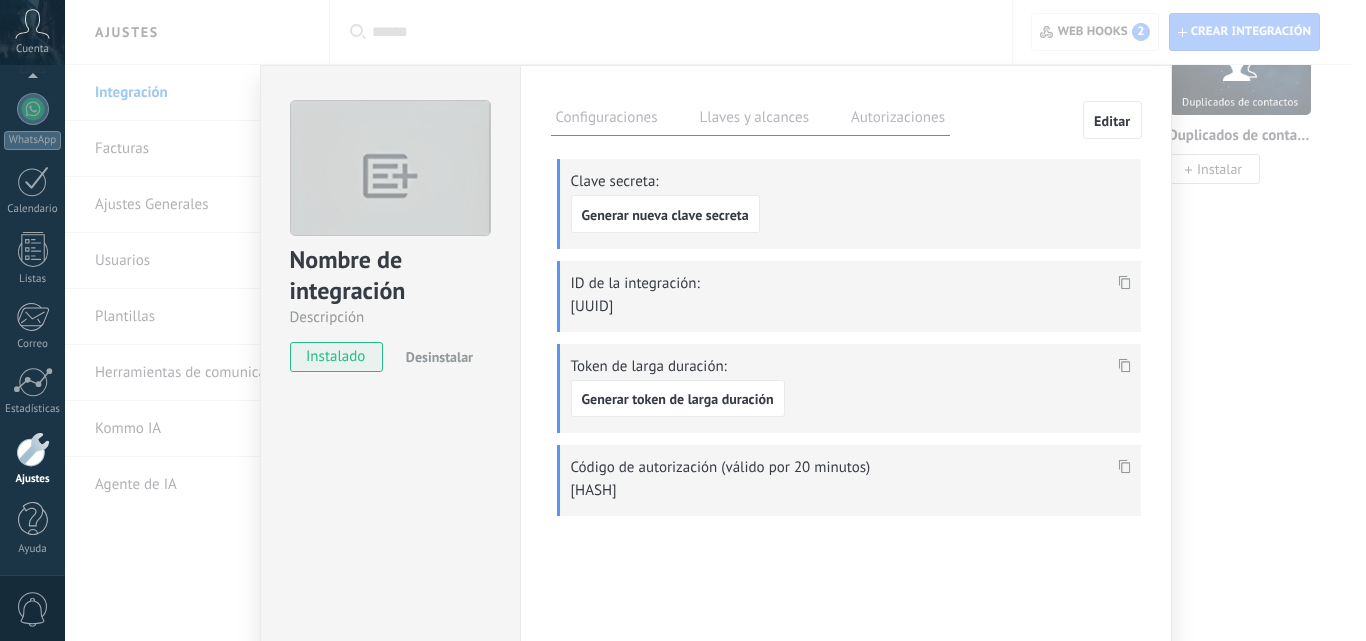 click on "Configuraciones Llaves y alcances Autorizaciones Editar" at bounding box center (846, 118) 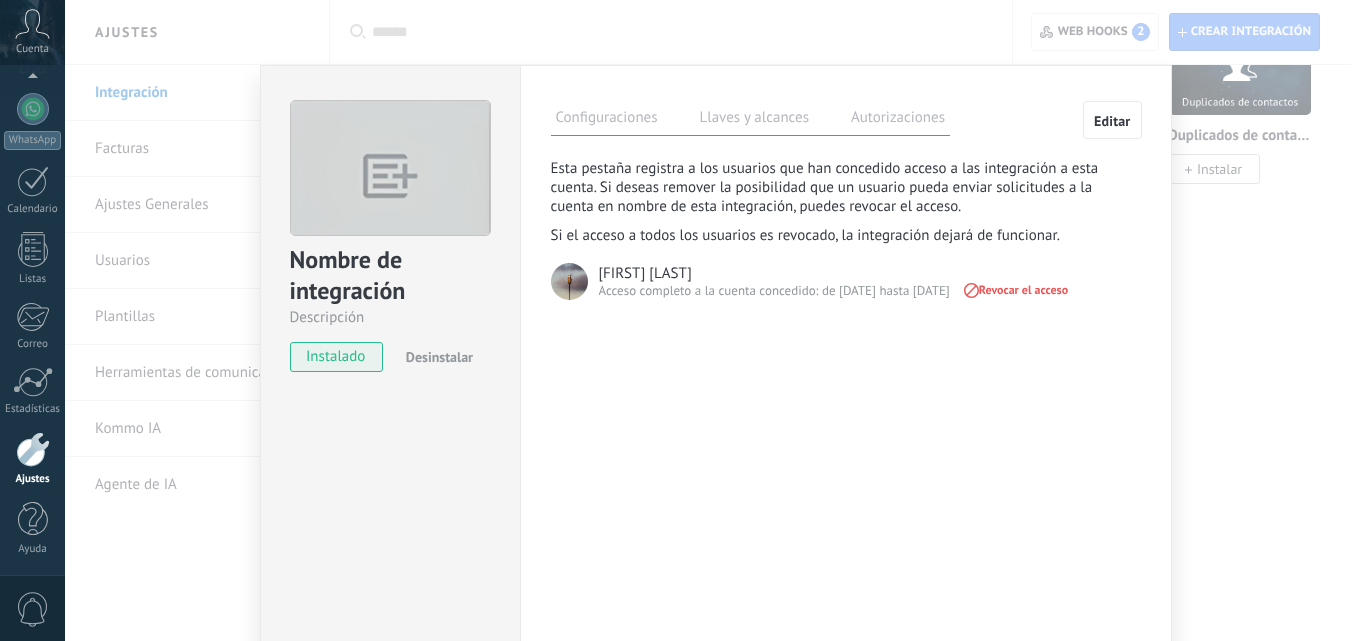 click on "Editar" at bounding box center (1112, 121) 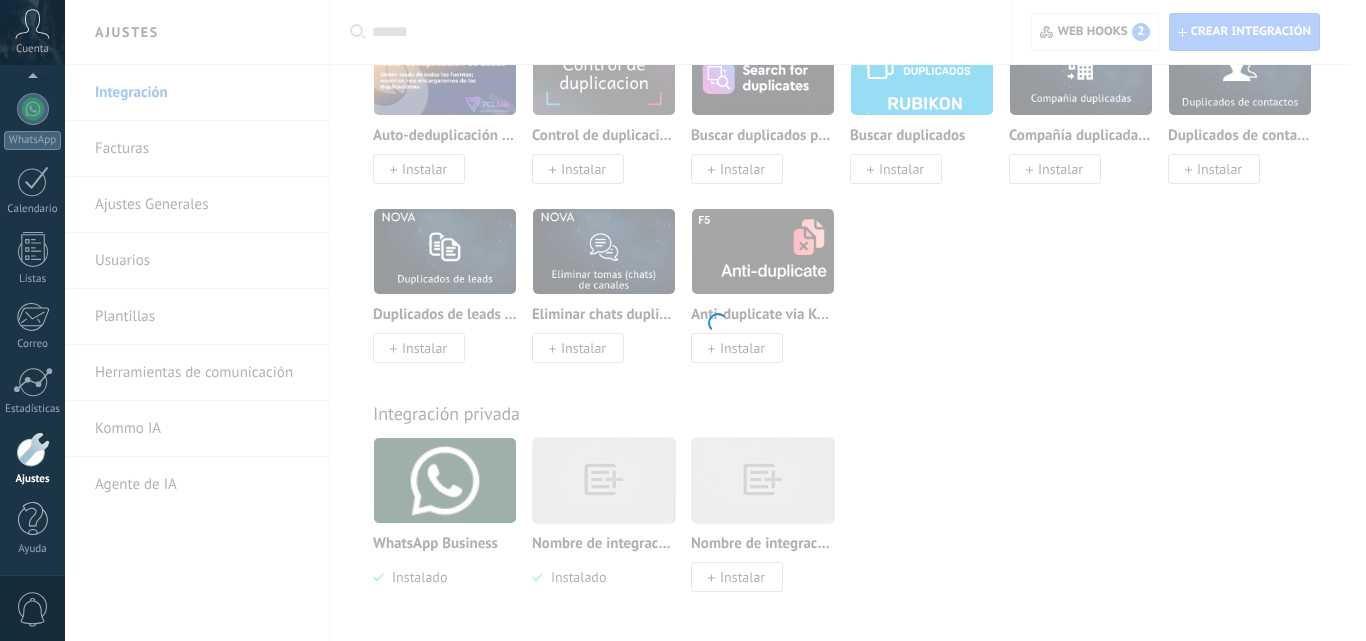 scroll, scrollTop: 19, scrollLeft: 0, axis: vertical 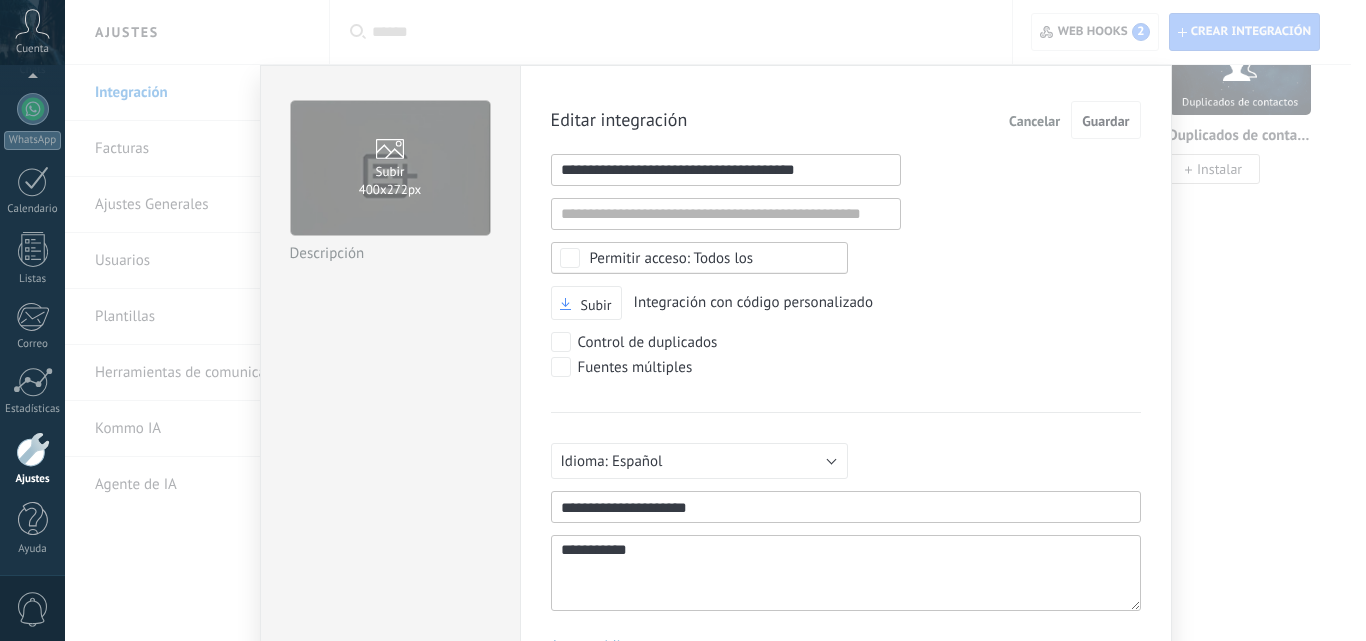 click on "Cancelar" at bounding box center [1034, 121] 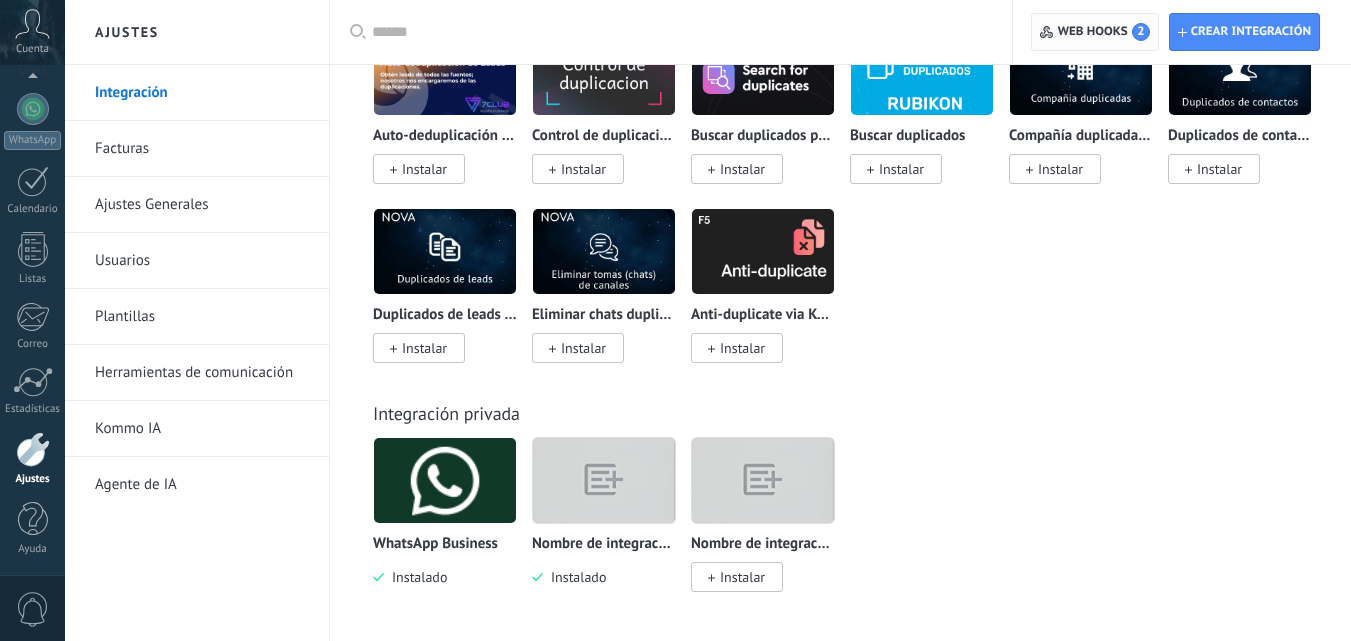 click on "Web hooks  2" at bounding box center [1104, 32] 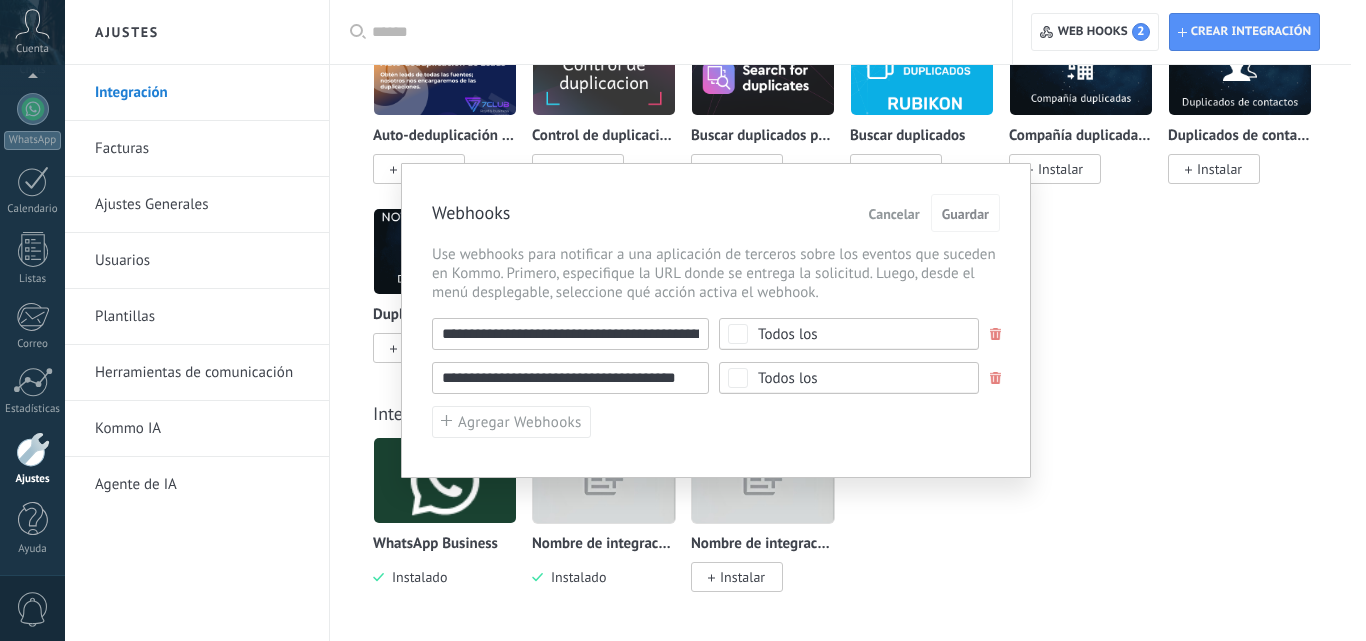 click on "Cancelar" at bounding box center [894, 214] 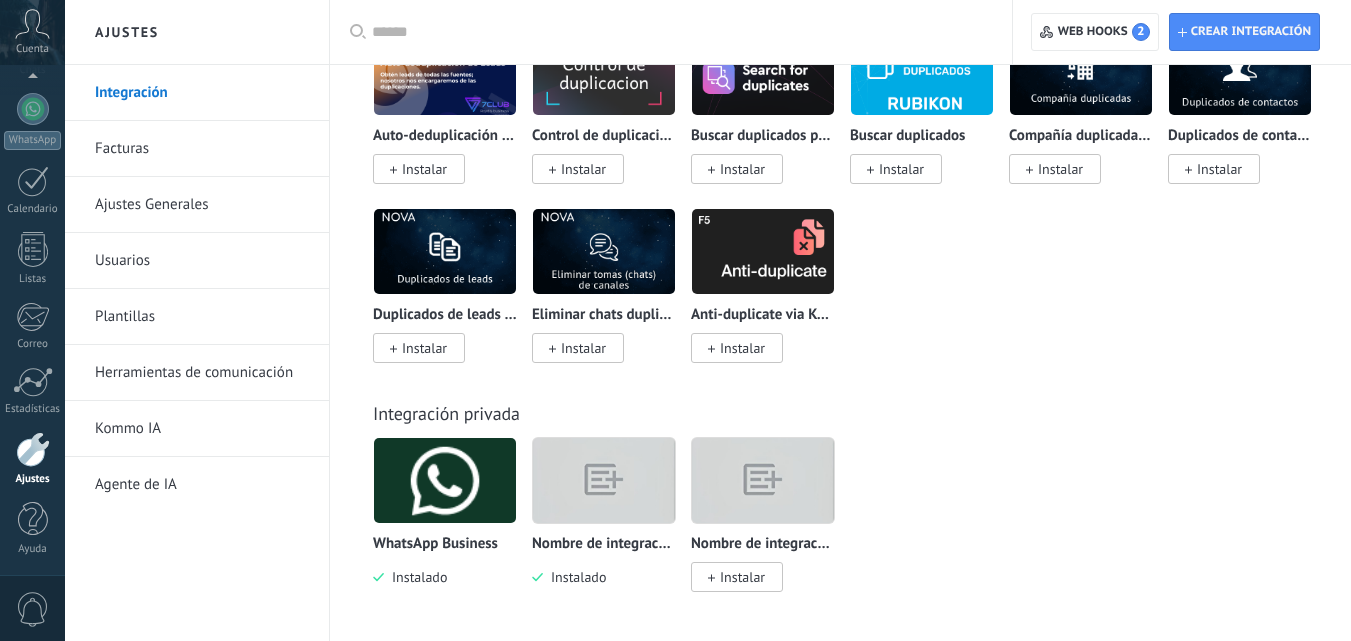 click at bounding box center (604, 480) 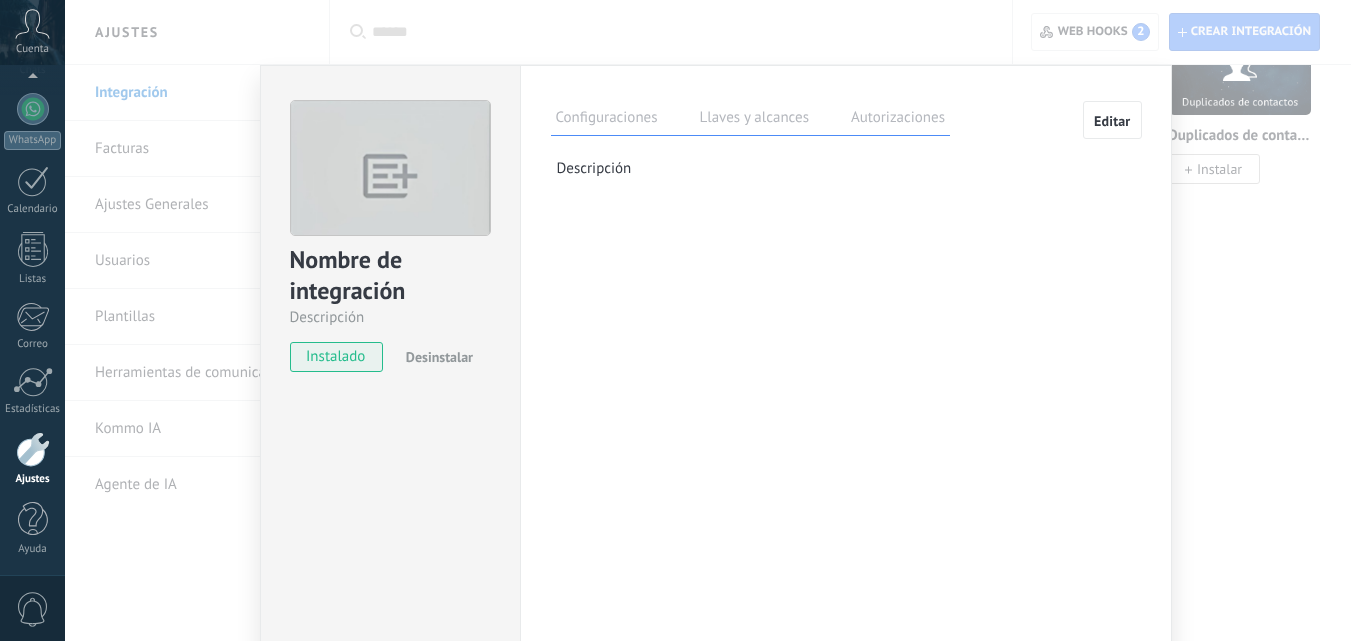 click on "Autorizaciones" at bounding box center (898, 120) 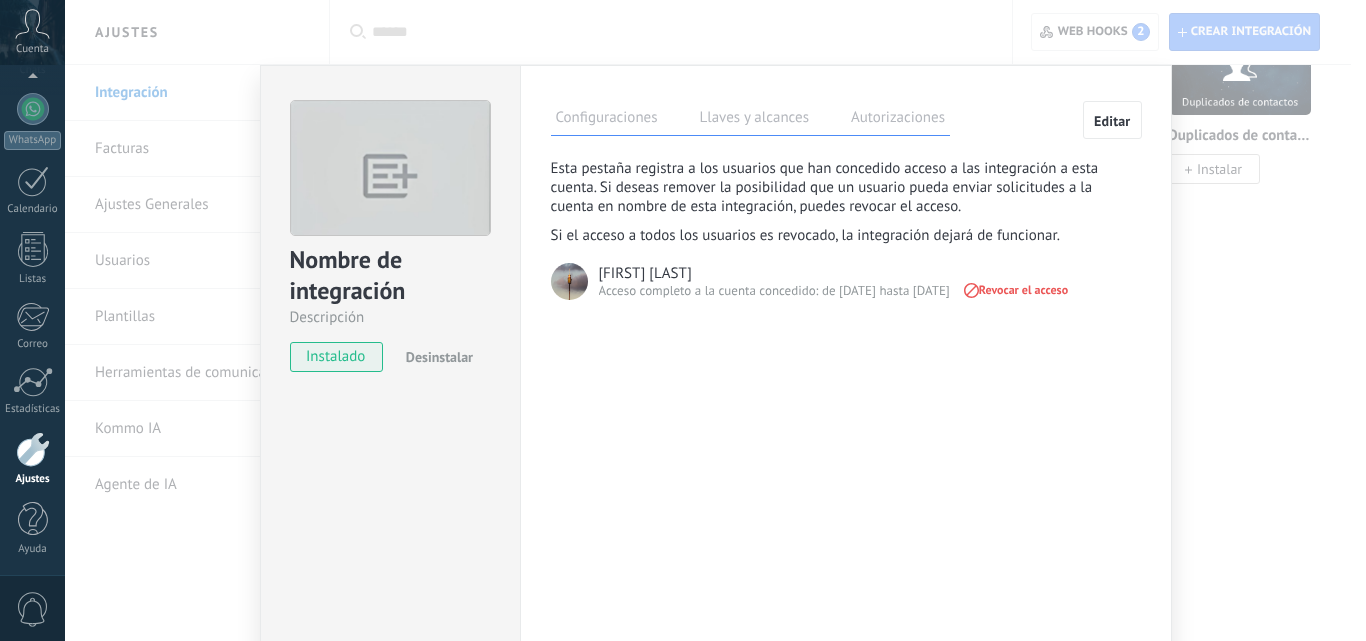 click on "Llaves y alcances" at bounding box center [754, 120] 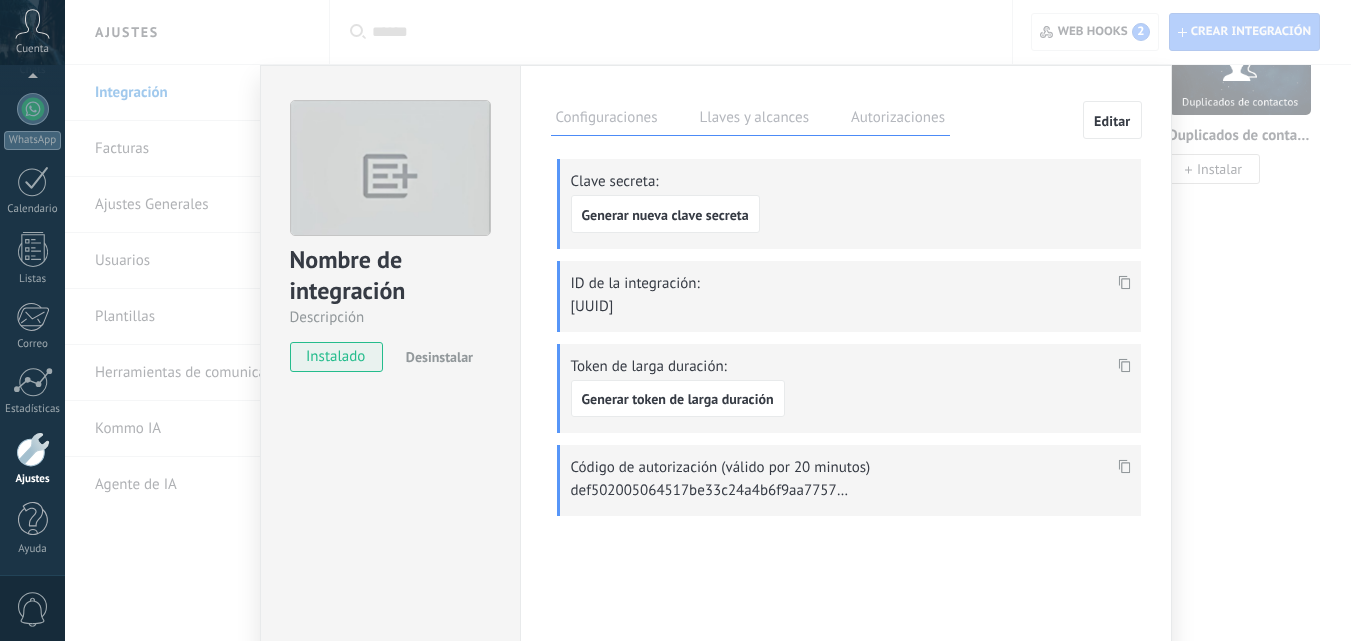 click on "Autorizaciones" at bounding box center (898, 120) 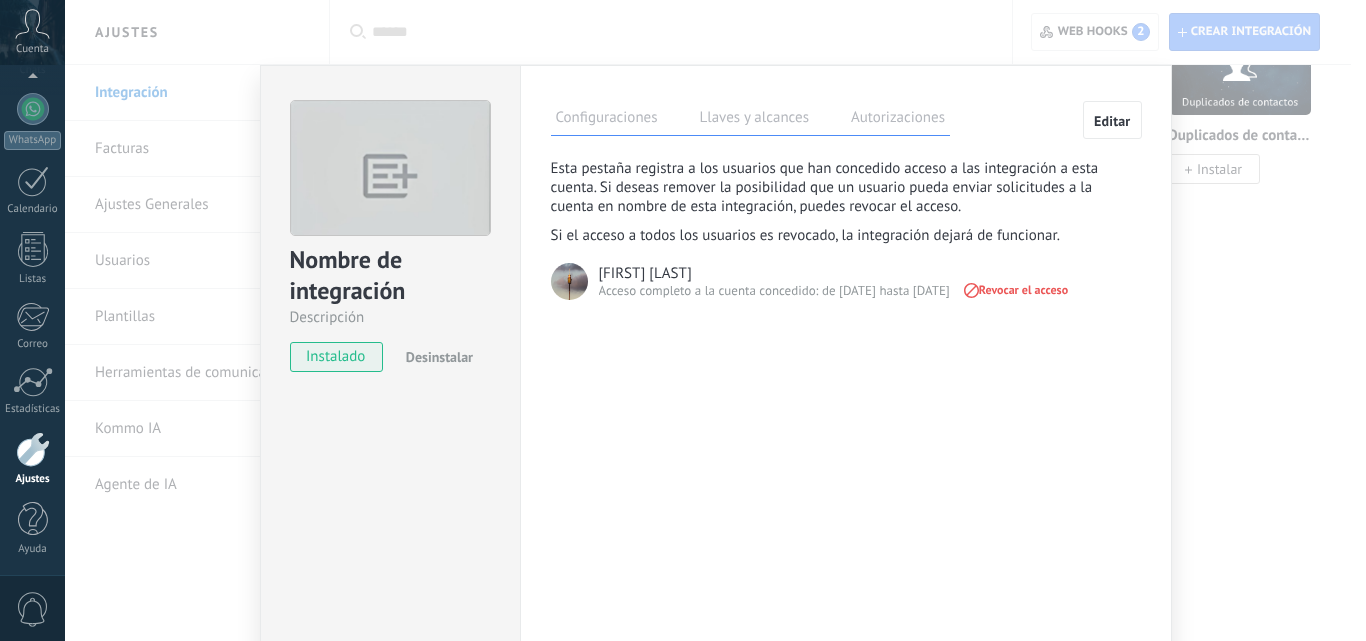 click on "Nombre de integración Descripción instalado Desinstalar Configuraciones Llaves y alcances Autorizaciones Editar Clave secreta: Generar nueva clave secreta ID de la integración: c7dc6ce9-f7a0-482a-bf25-39706eaab8c7 Token de larga duración: Generar token de larga duración Código de autorización (válido por 20 minutos) Esta pestaña registra a los usuarios que han concedido acceso a las integración a esta cuenta. Si deseas remover la posibilidad que un usuario pueda enviar solicitudes a la cuenta en nombre de esta integración, puedes revocar el acceso. Si el acceso a todos los usuarios es revocado, la integración dejará de funcionar. Esta aplicacion está instalada, pero nadie le ha dado acceso aun. ALEX RAMOS Acceso completo a la cuenta concedido: de 08.08.2025 hasta 07.09.2025 Revocar el acceso Descripción" at bounding box center [715, 320] 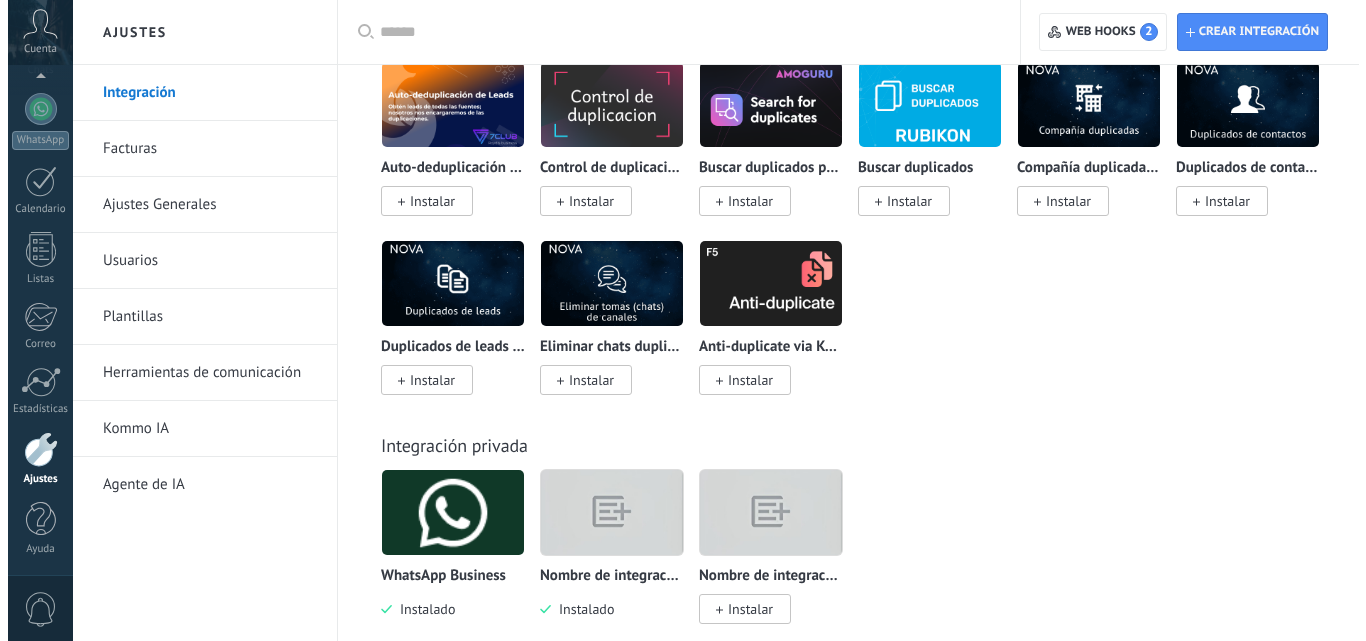 scroll, scrollTop: 8185, scrollLeft: 0, axis: vertical 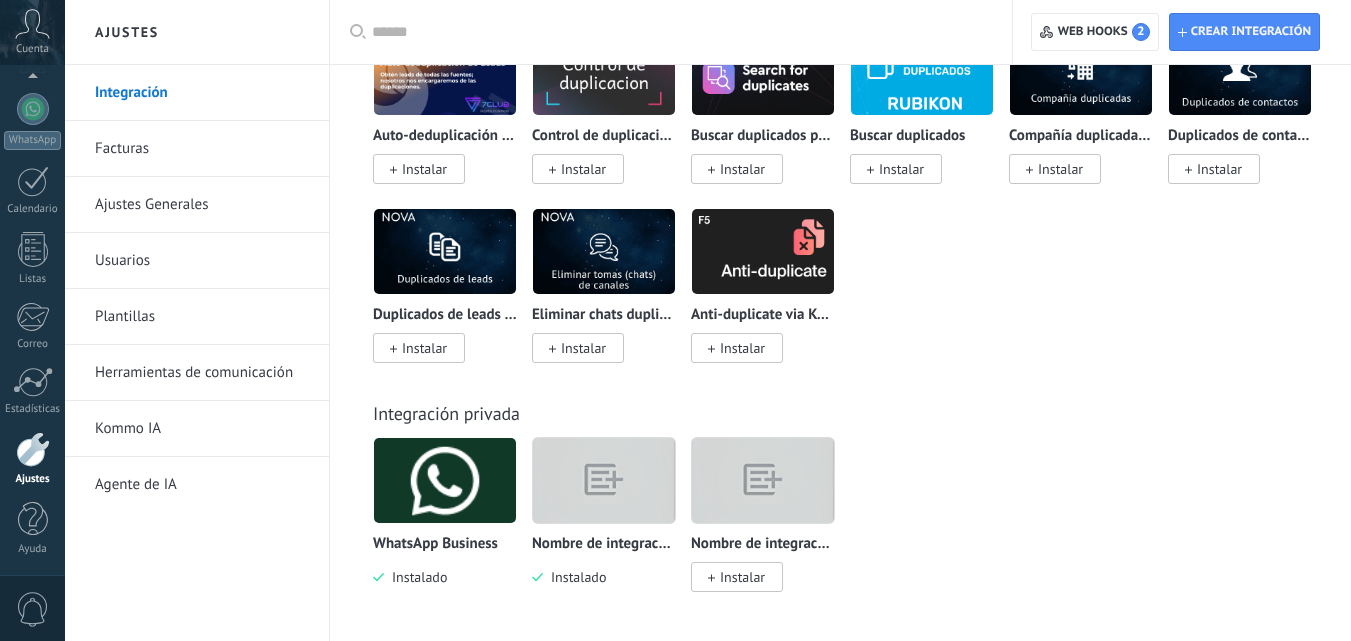 click at bounding box center (604, 480) 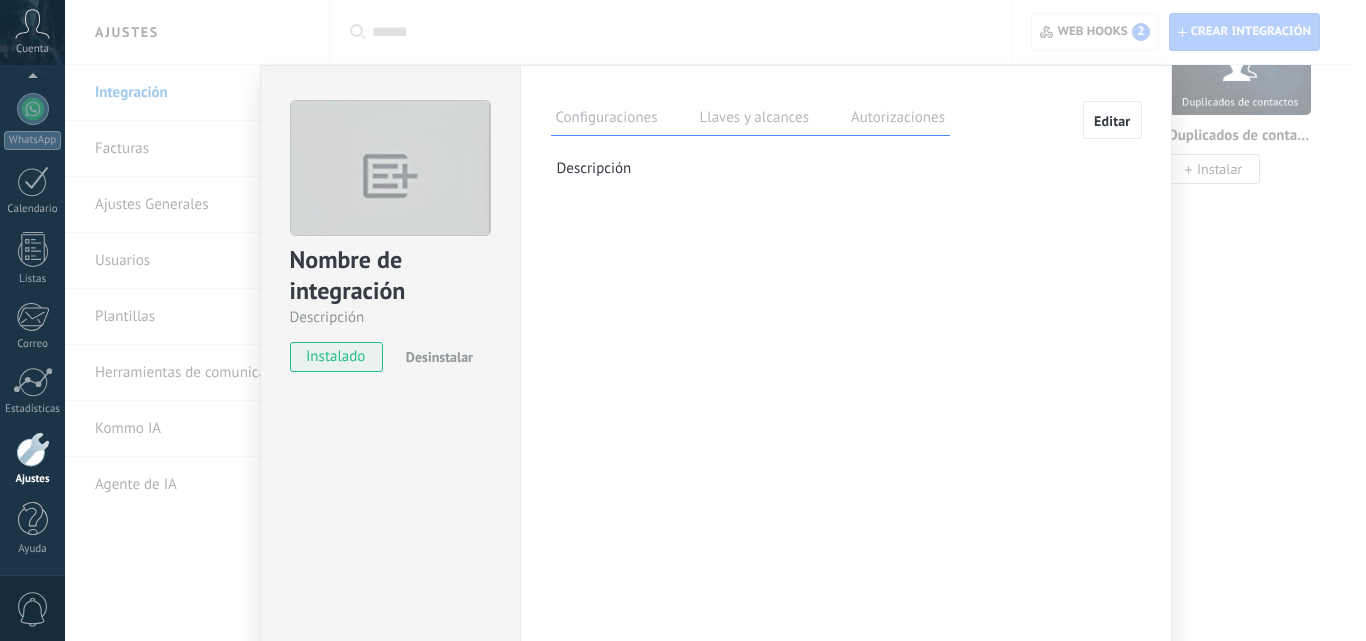 click on "Editar" at bounding box center (1112, 121) 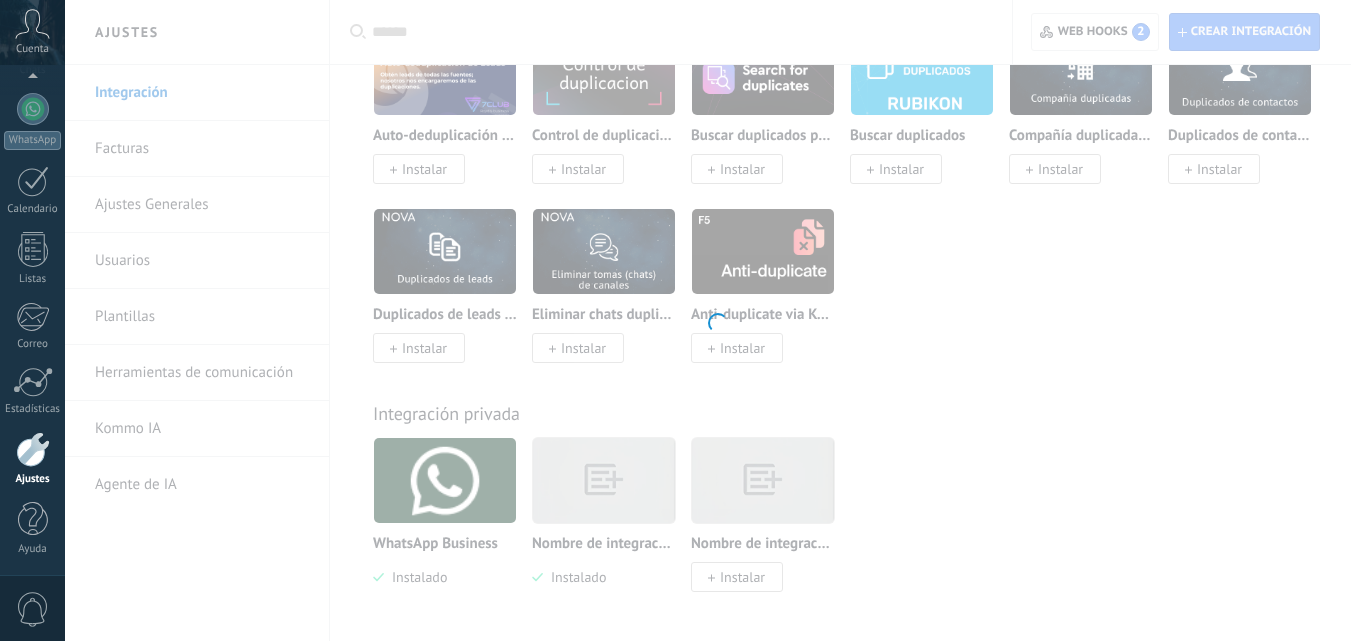 type on "**********" 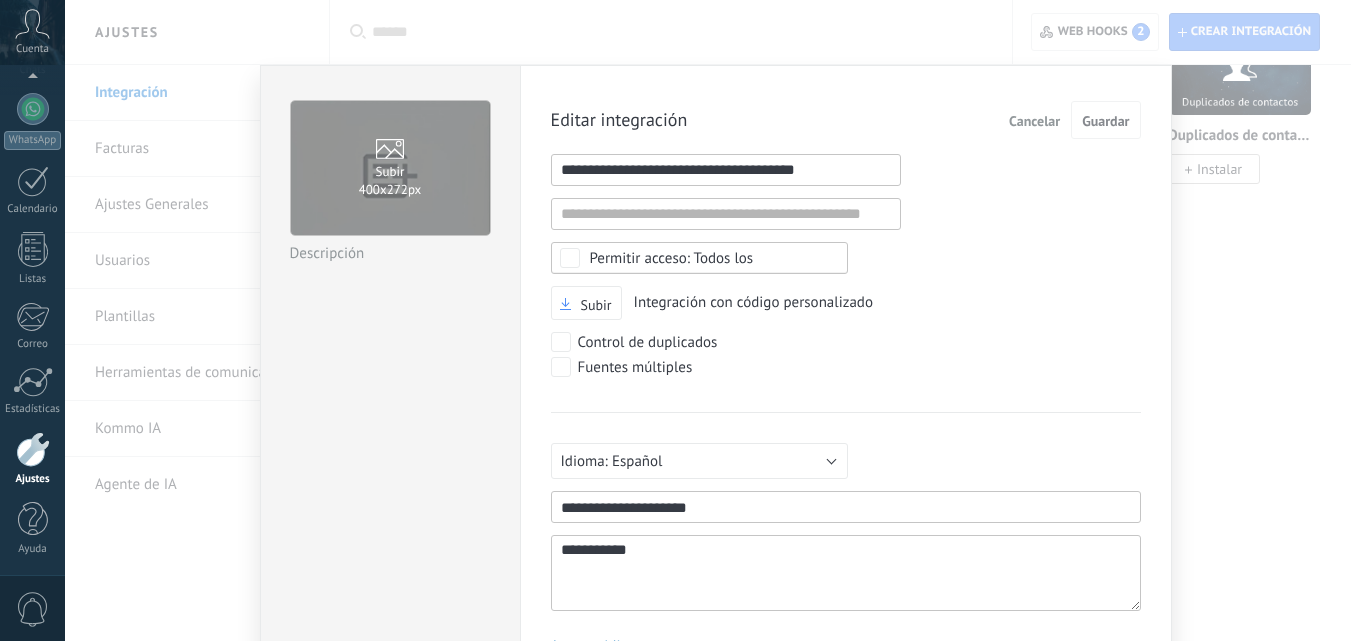 scroll, scrollTop: 19, scrollLeft: 0, axis: vertical 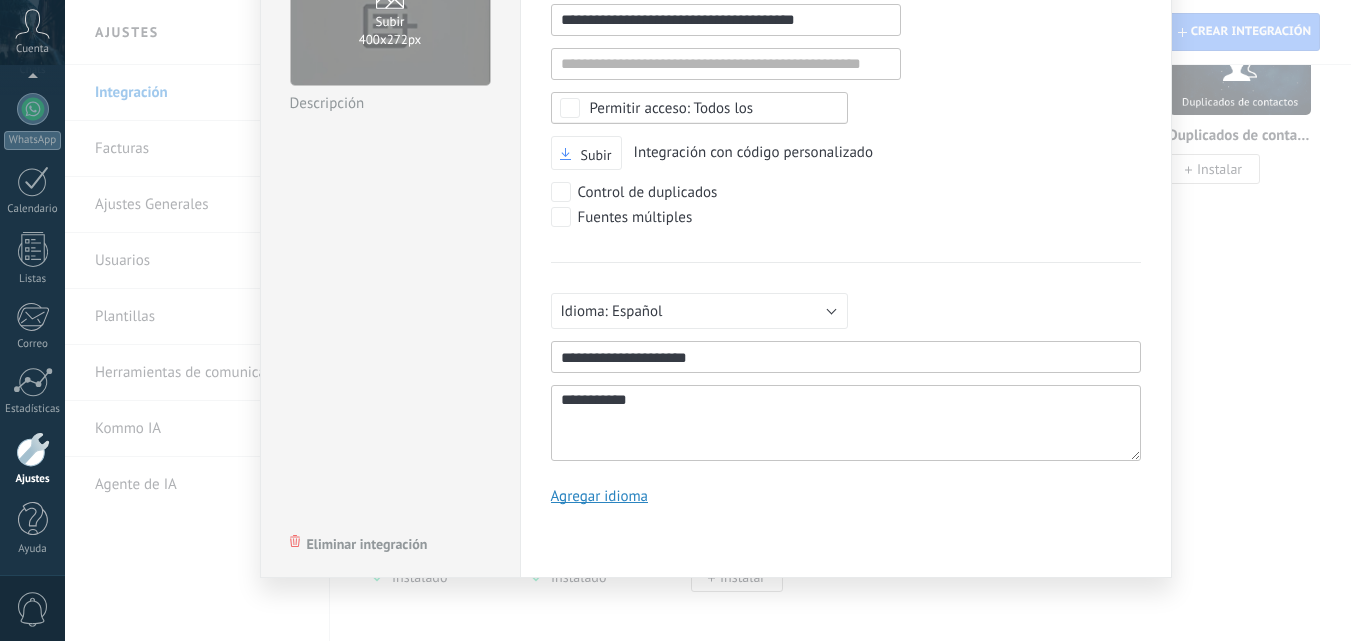 click at bounding box center [846, 357] 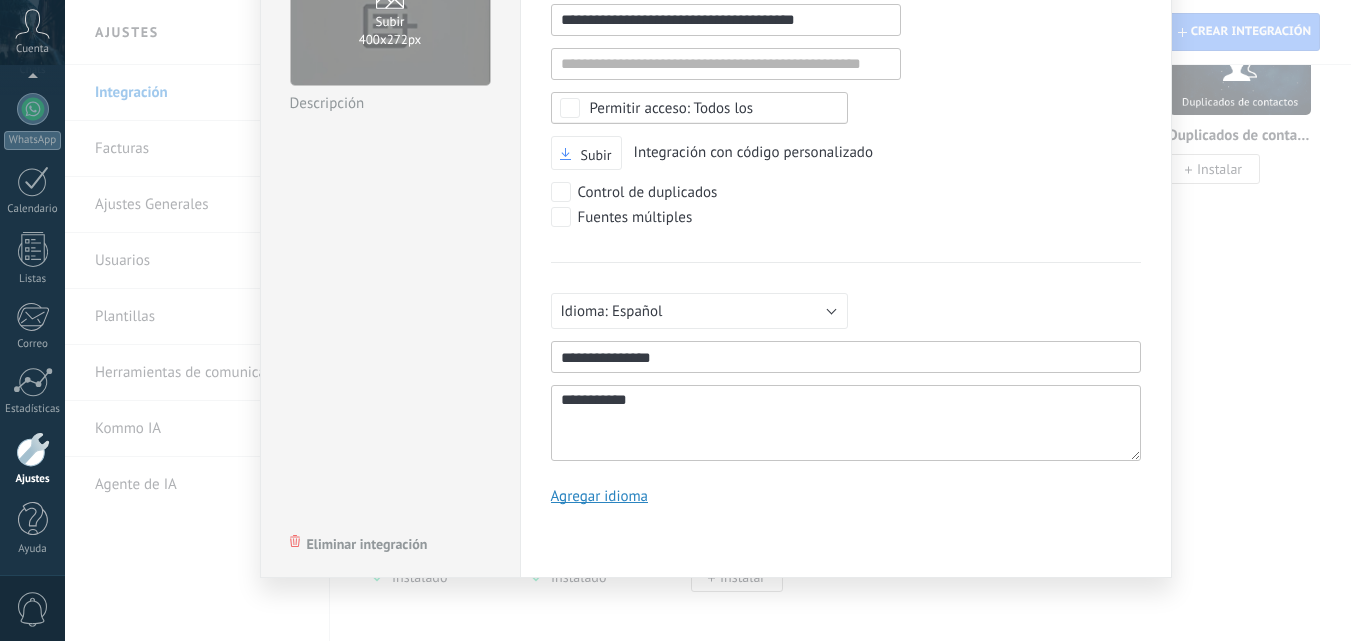 type on "**********" 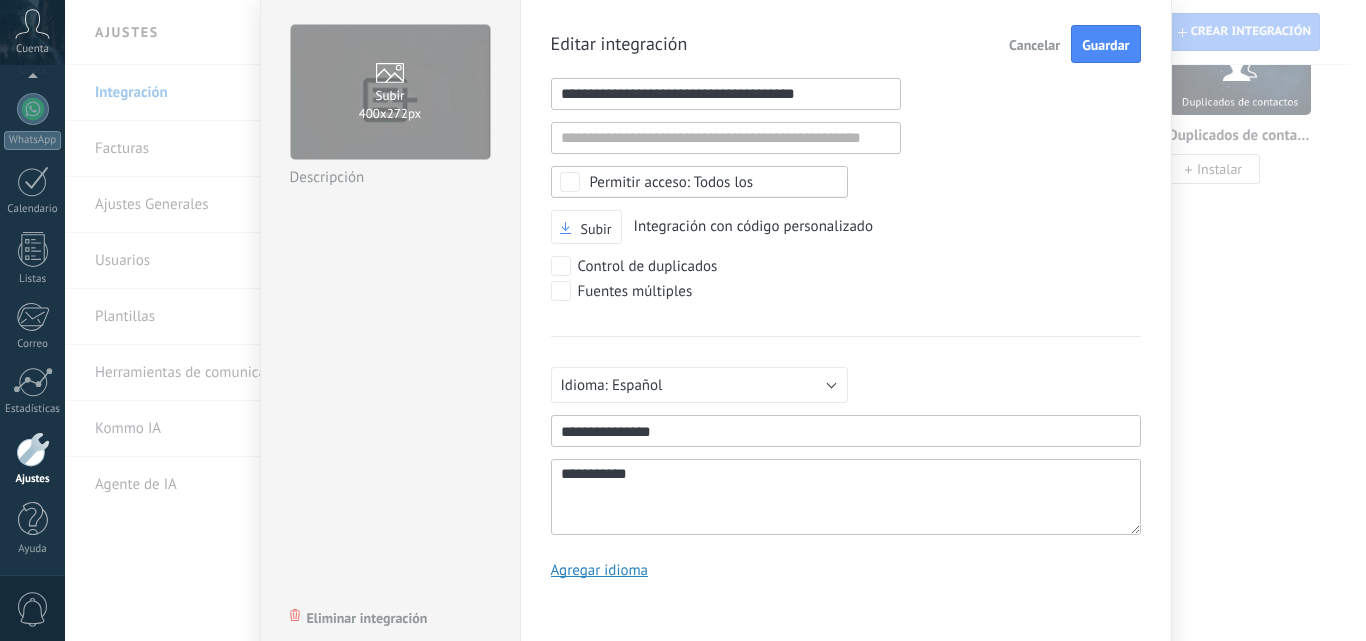 scroll, scrollTop: 0, scrollLeft: 0, axis: both 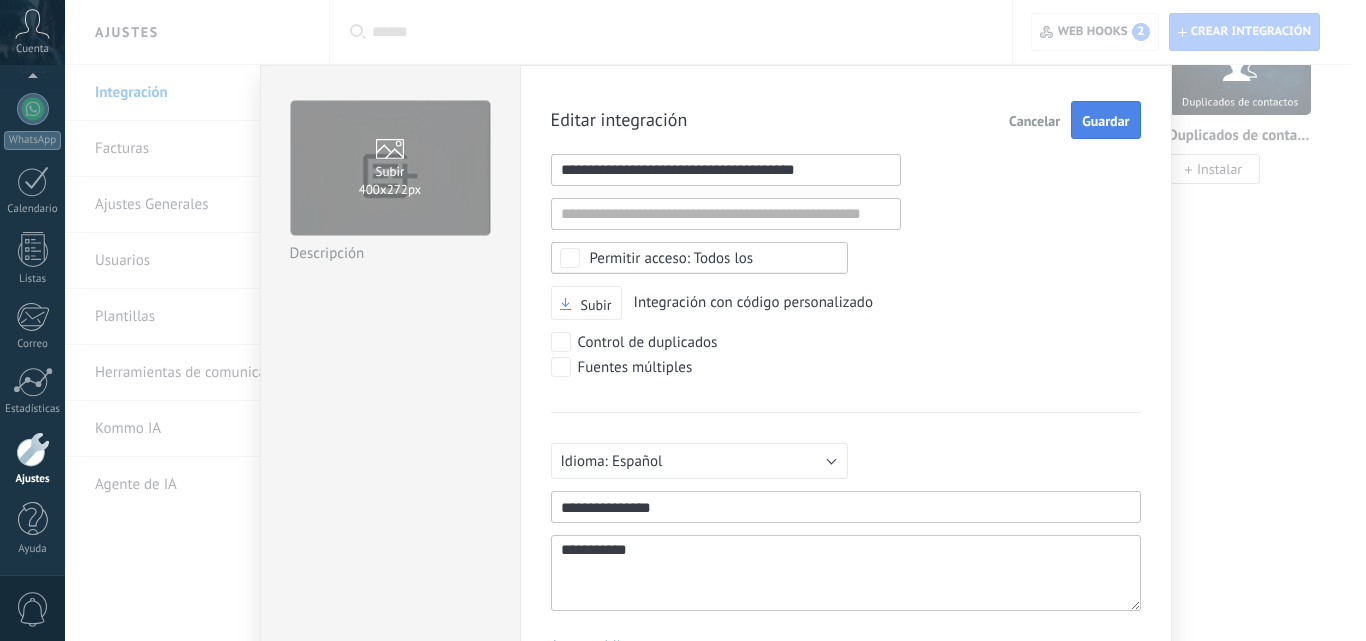 click on "Guardar" at bounding box center [1105, 121] 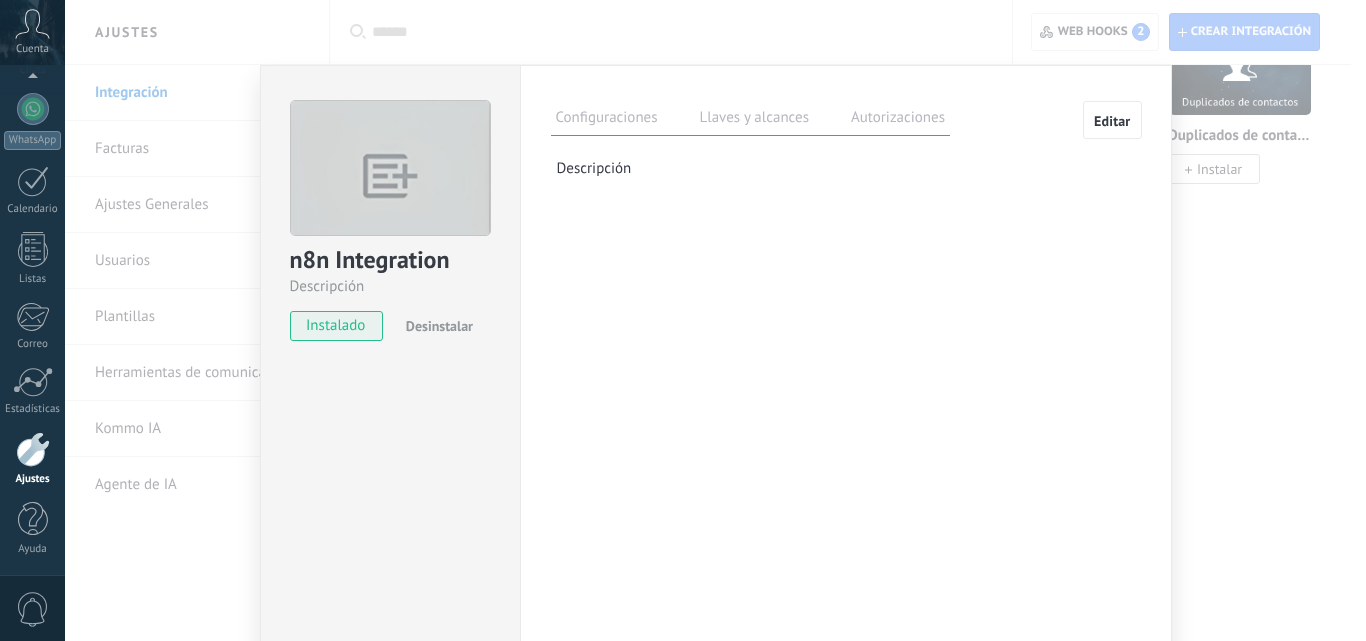 click on "n8n Integration Descripción instalado Desinstalar Configuraciones Llaves y alcances Autorizaciones Editar Clave secreta: Generar nueva clave secreta ID de la integración: c7dc6ce9-f7a0-482a-bf25-39706eaab8c7 Token de larga duración: Generar token de larga duración Código de autorización (válido por 20 minutos) Esta pestaña registra a los usuarios que han concedido acceso a las integración a esta cuenta. Si deseas remover la posibilidad que un usuario pueda enviar solicitudes a la cuenta en nombre de esta integración, puedes revocar el acceso. Si el acceso a todos los usuarios es revocado, la integración dejará de funcionar. Esta aplicacion está instalada, pero nadie le ha dado acceso aun. Descripción" at bounding box center (715, 320) 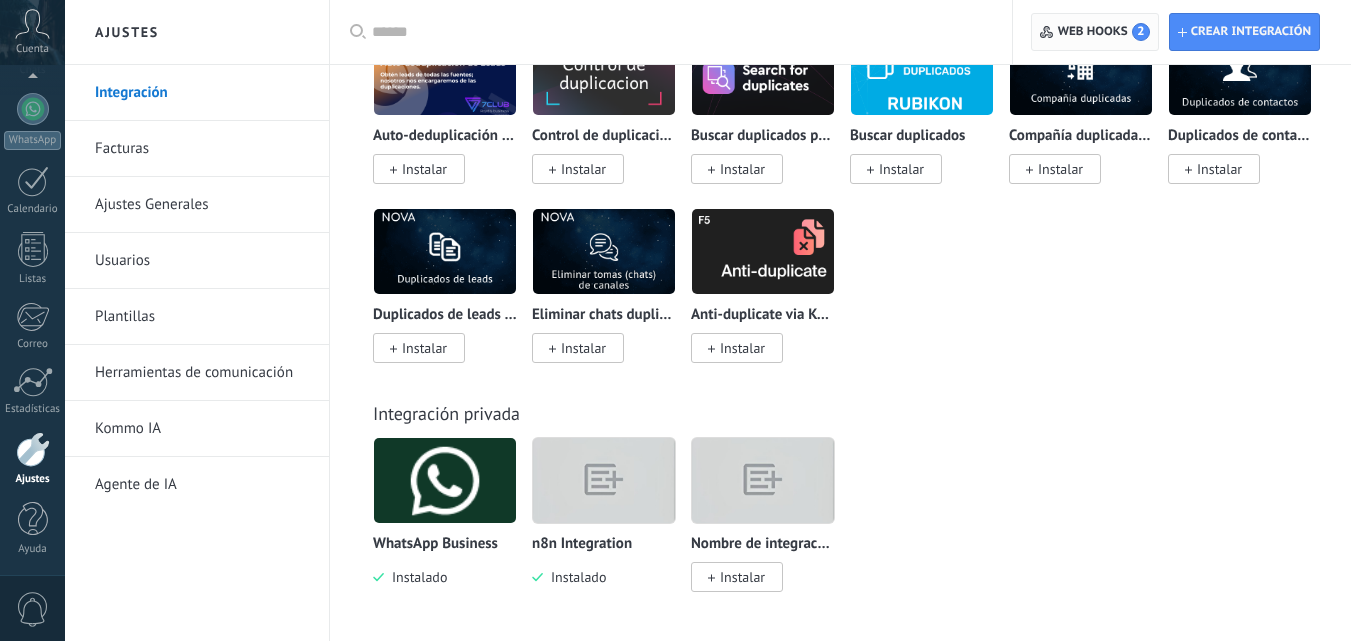 click on "Web hooks  2" at bounding box center (1104, 32) 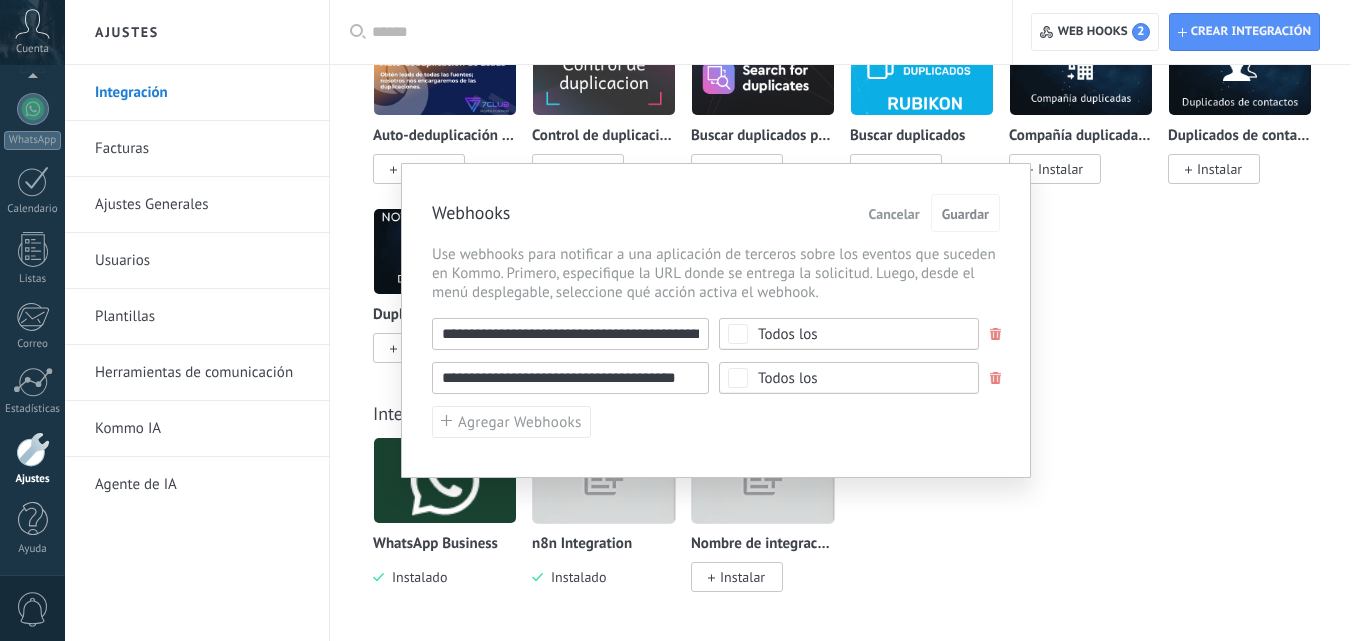 type 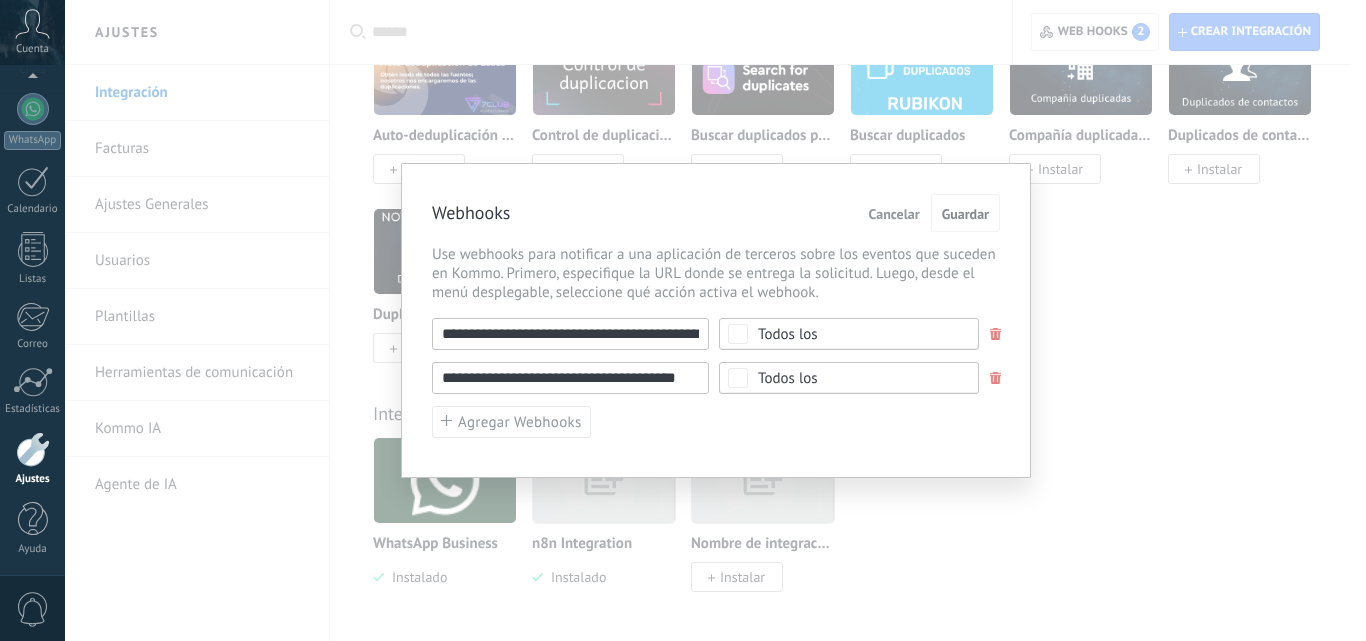click on "**********" at bounding box center [716, 320] 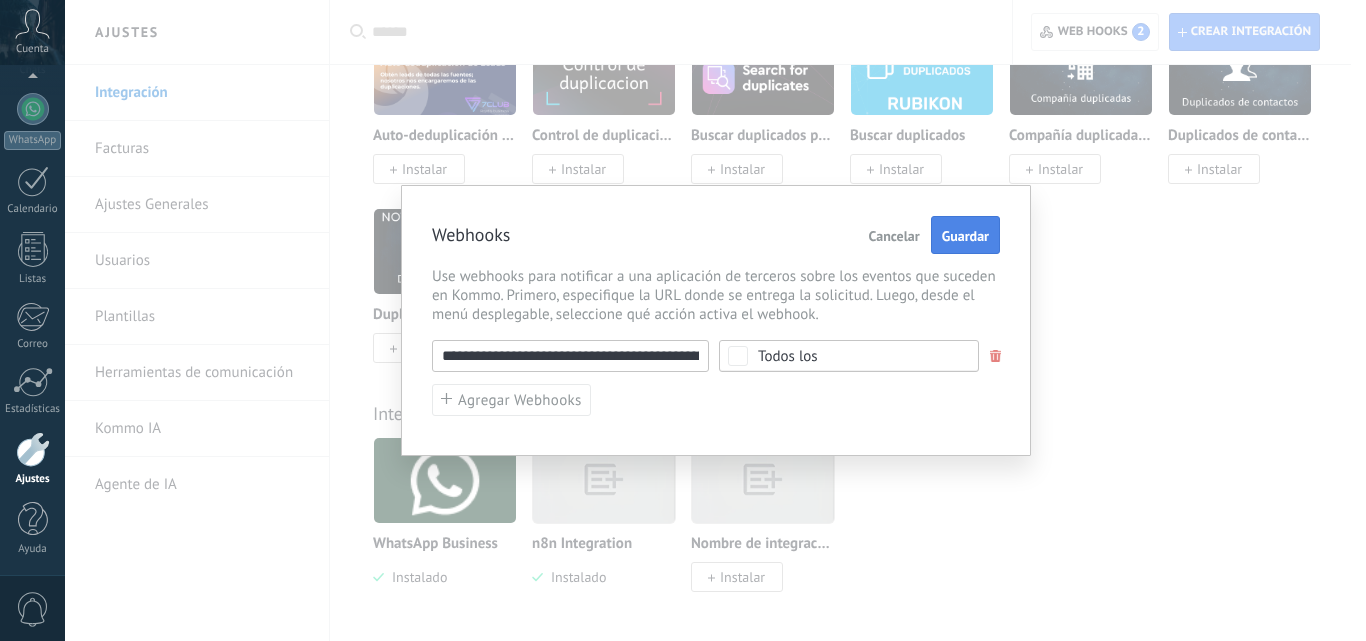 click on "Guardar" at bounding box center [965, 236] 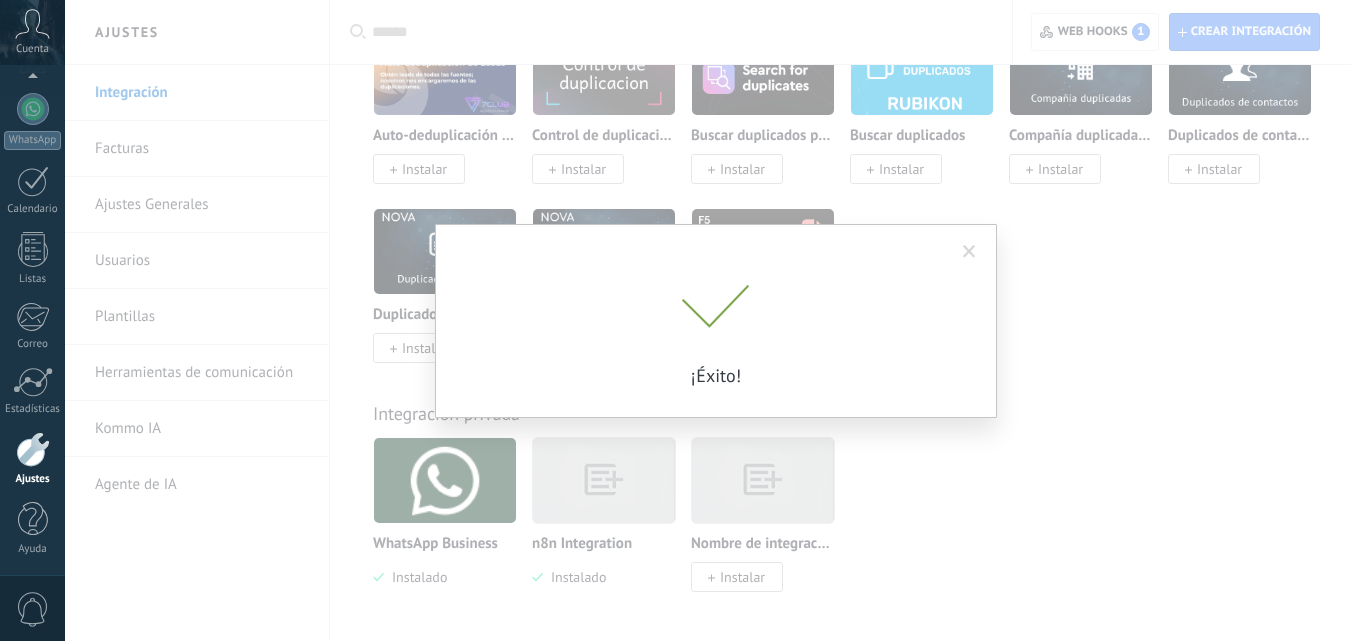 click on "¡Éxito!" at bounding box center (715, 320) 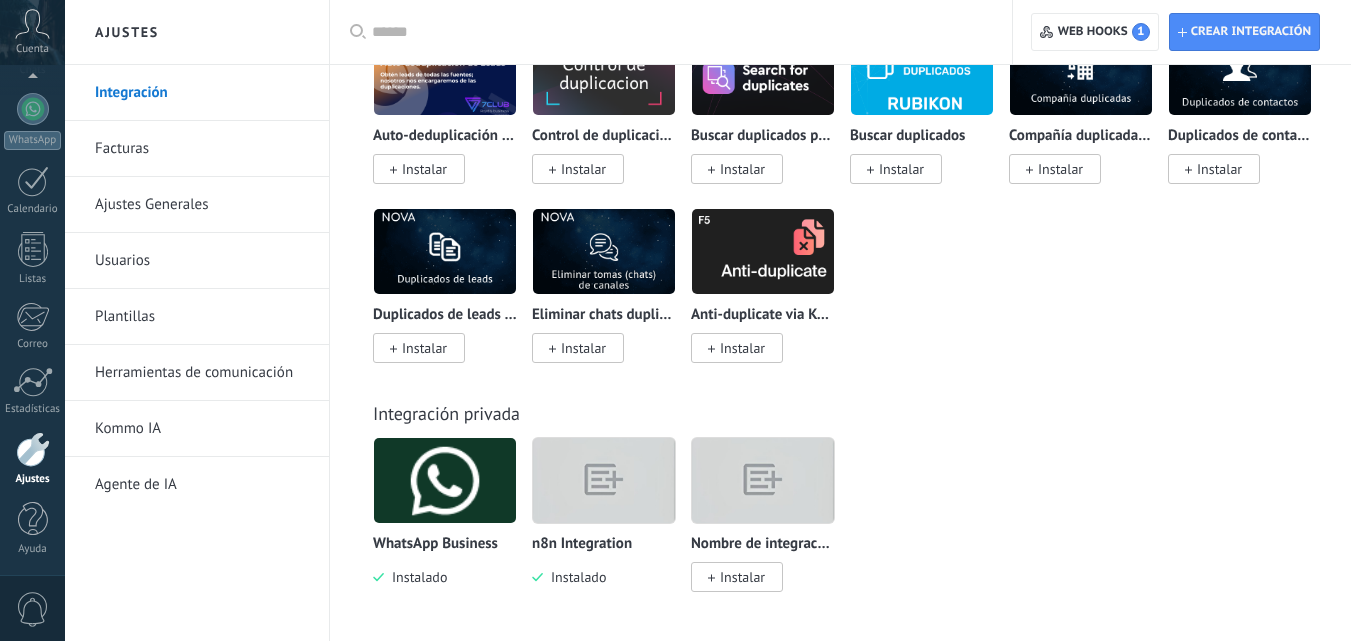 click at bounding box center (604, 480) 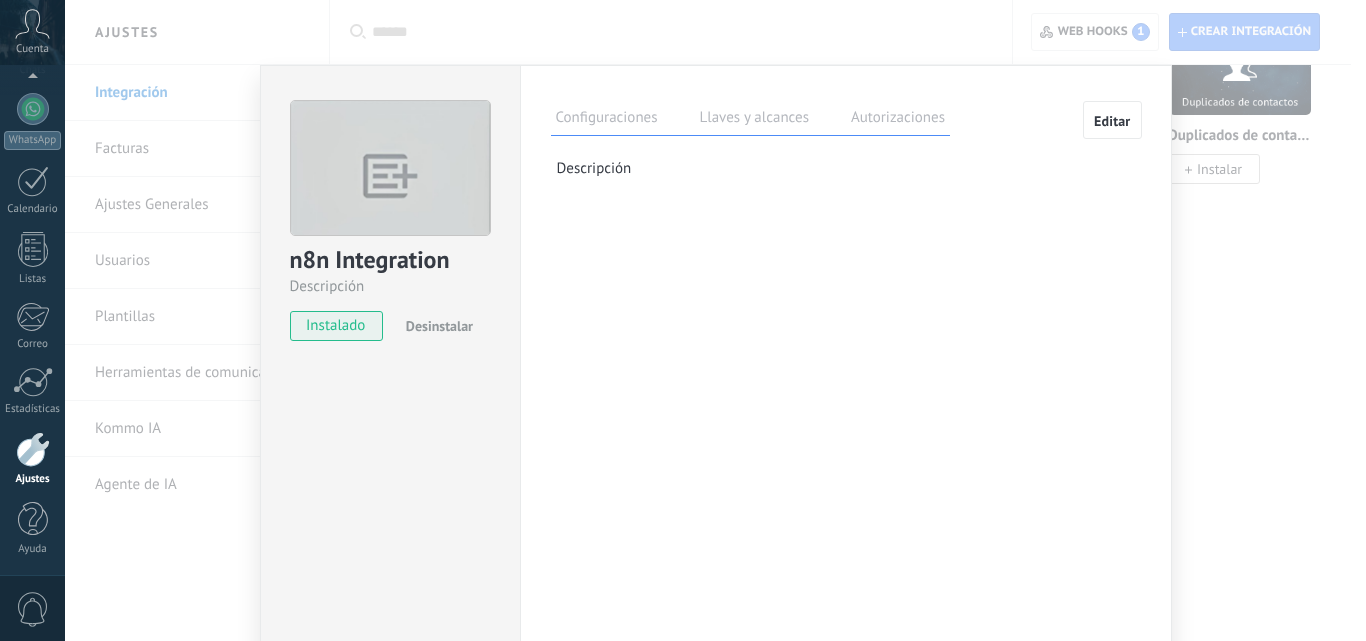click on "Autorizaciones" at bounding box center [898, 120] 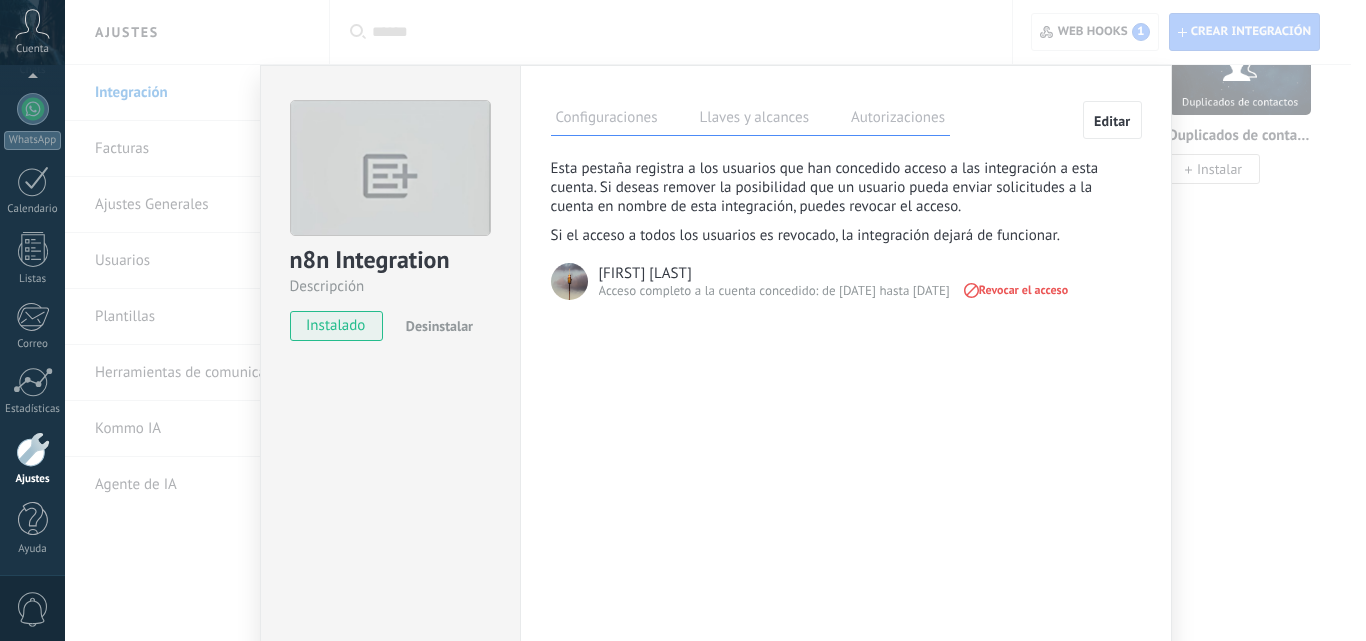 click on "Editar" at bounding box center [1112, 121] 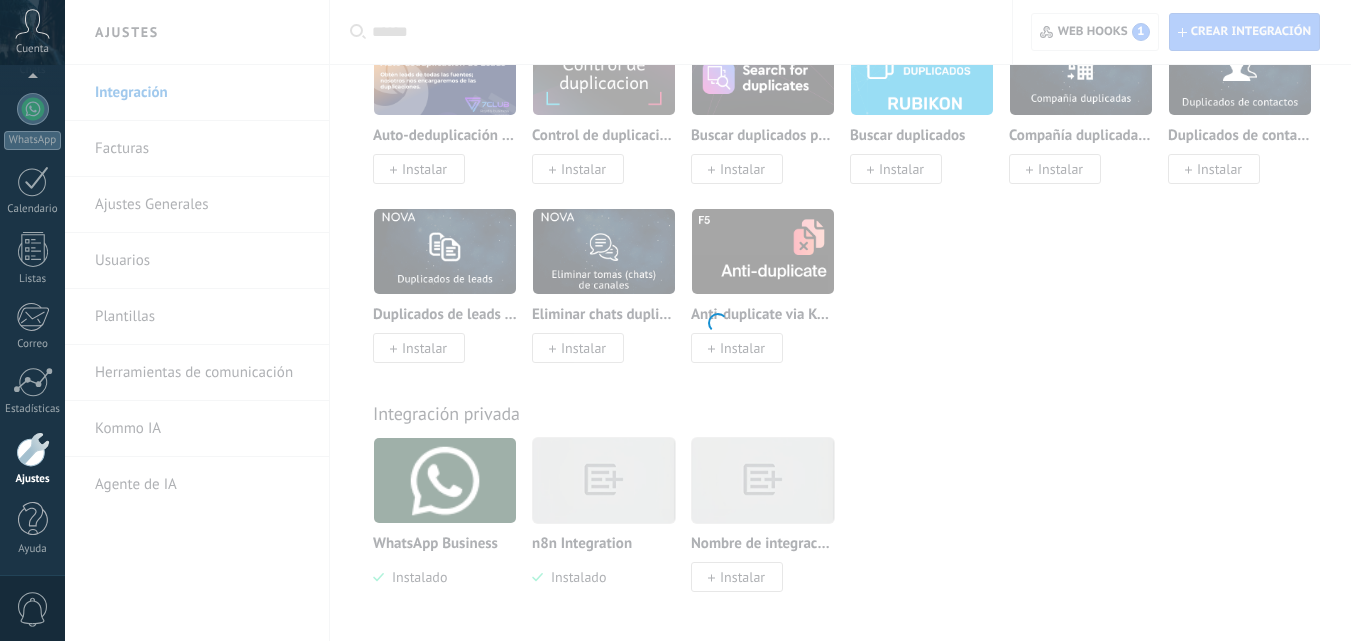 type on "**********" 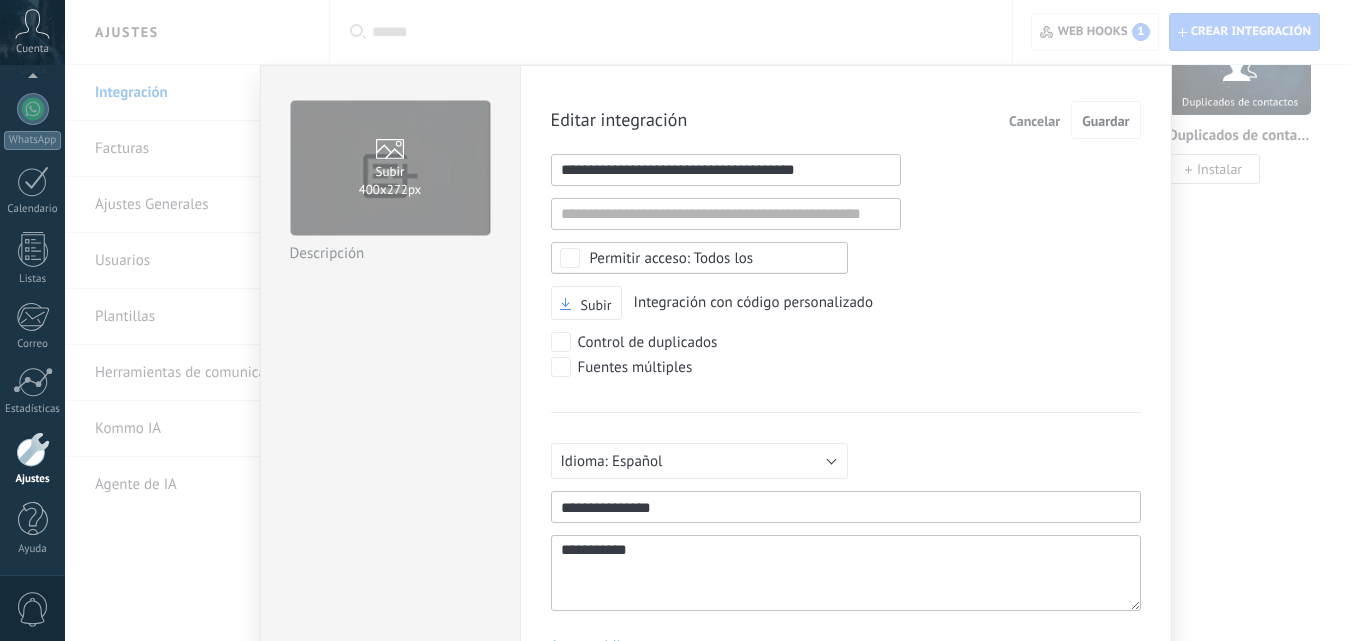 click on "Cancelar" at bounding box center (1034, 121) 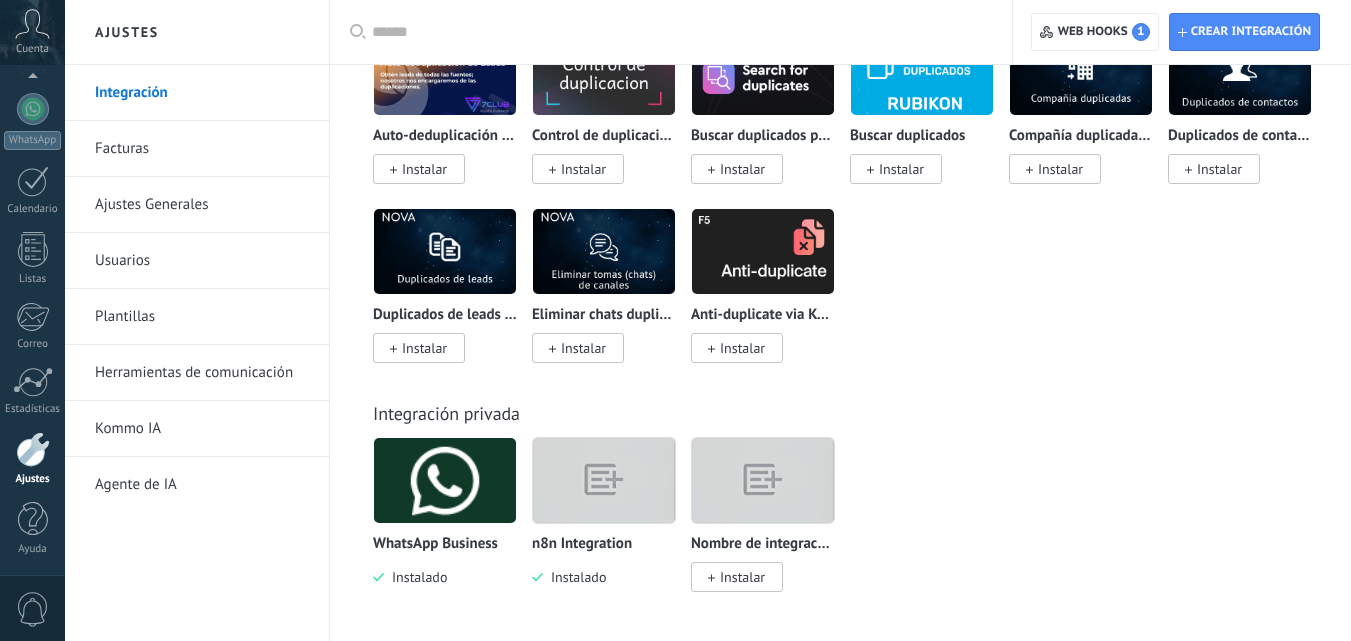 click at bounding box center (604, 480) 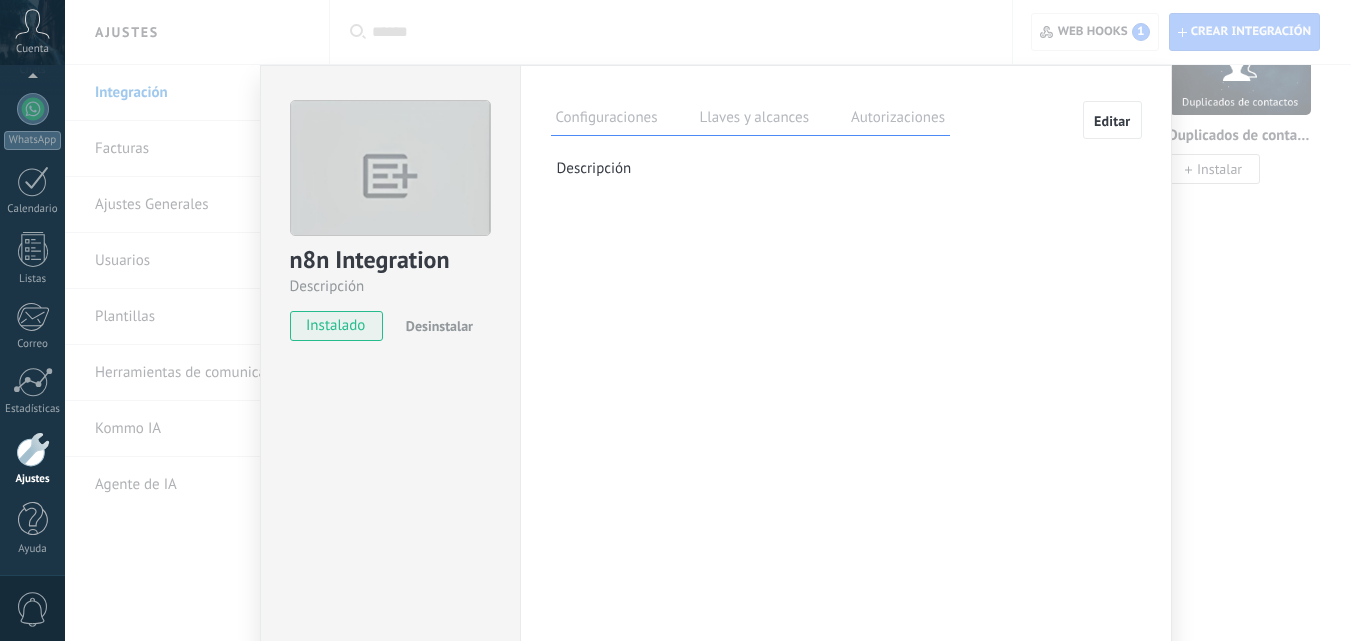 click on "Llaves y alcances" at bounding box center (754, 120) 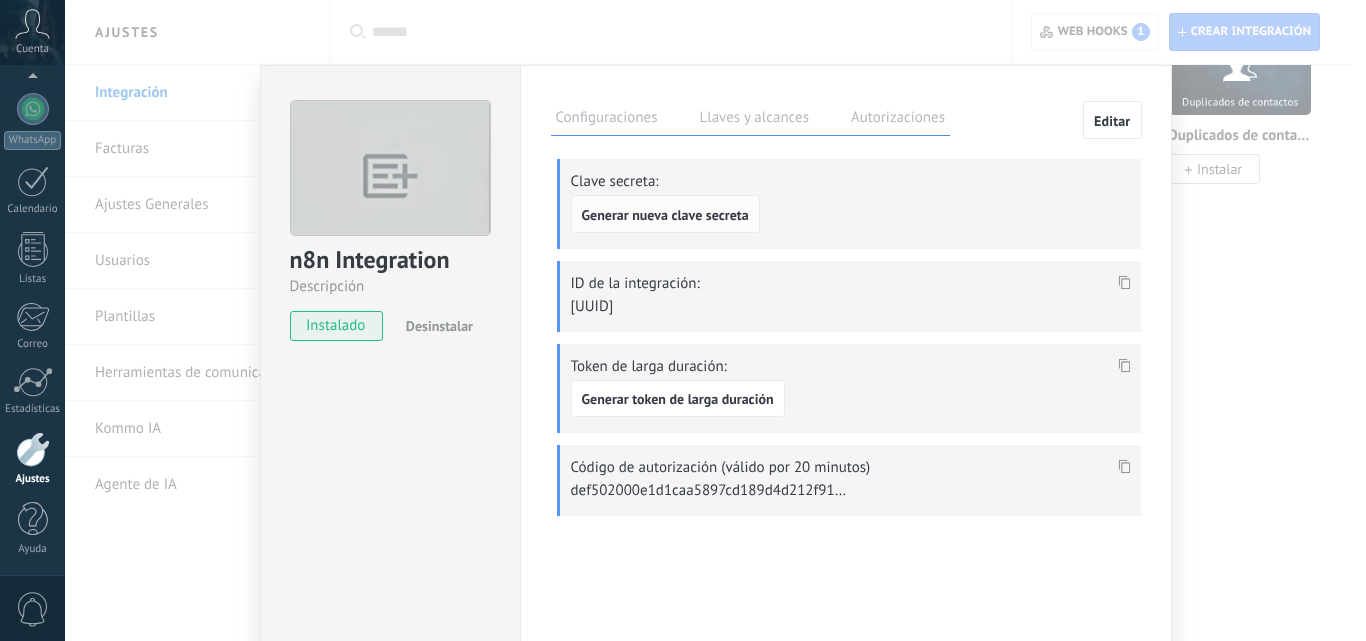 click on "Generar nueva clave secreta" at bounding box center [665, 215] 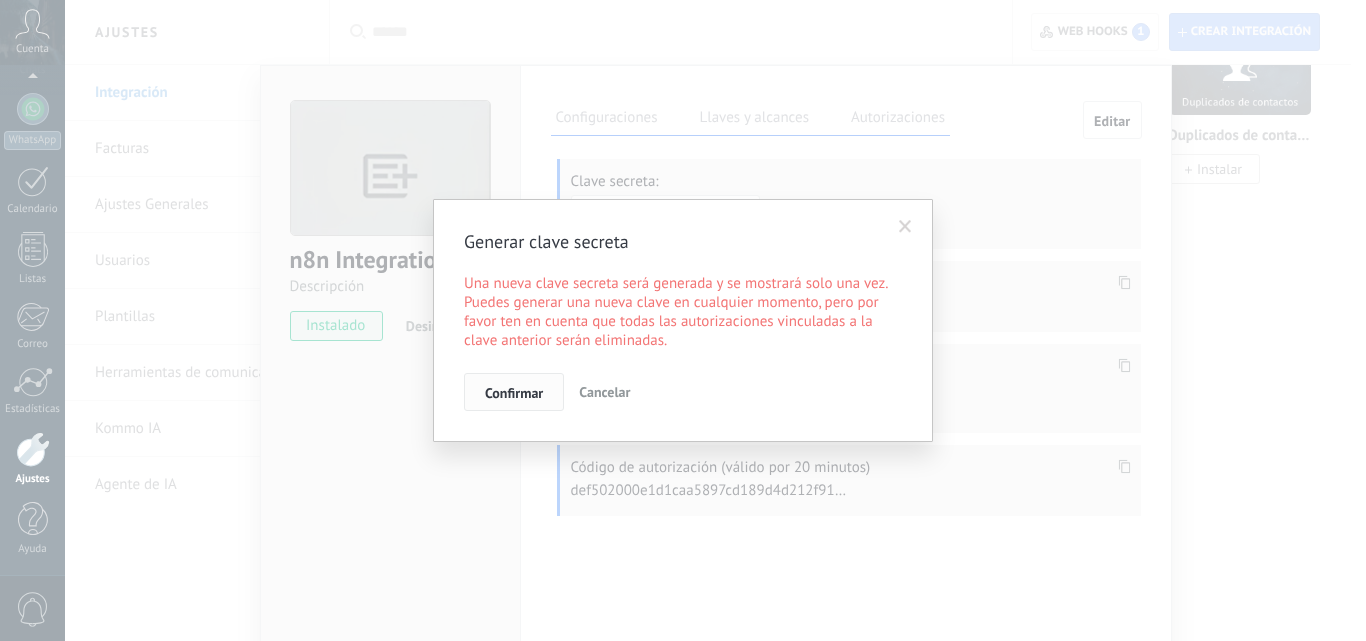 click on "Confirmar" at bounding box center (514, 393) 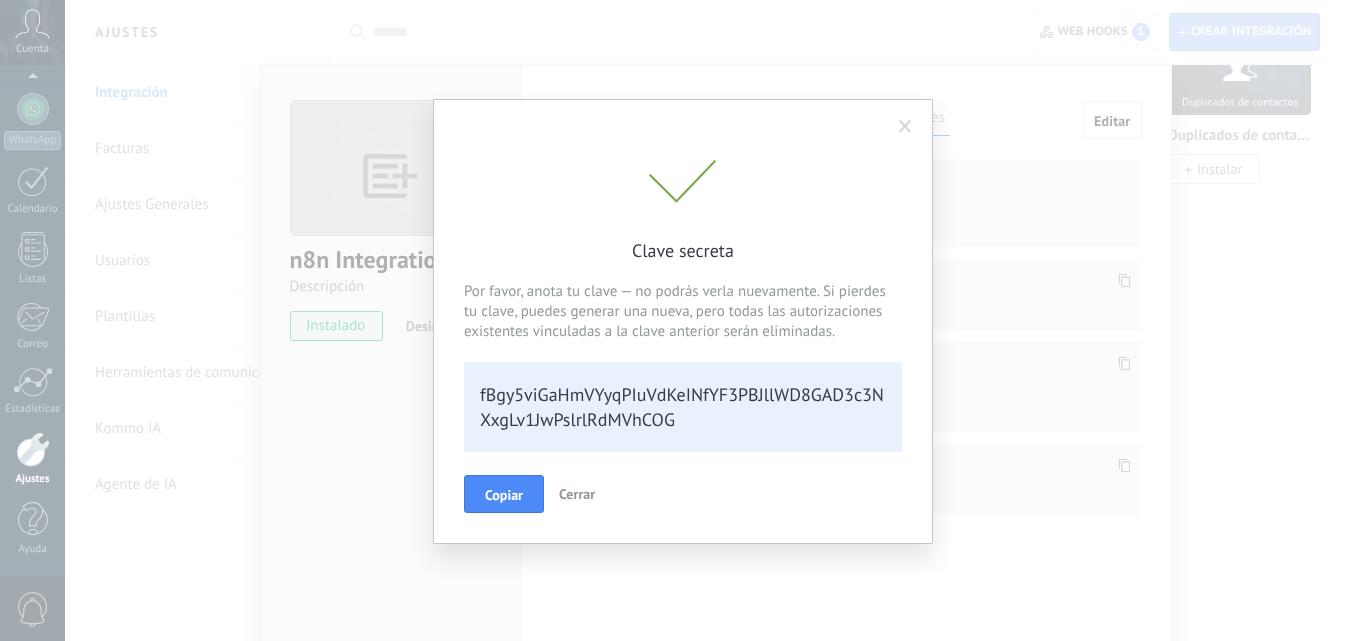 click on "fBgy5viGaHmVYyqPIuVdKeINfYF3PBJllWD8GAD3c3NXxgLv1JwPslrlRdMVhCOG" at bounding box center [683, 407] 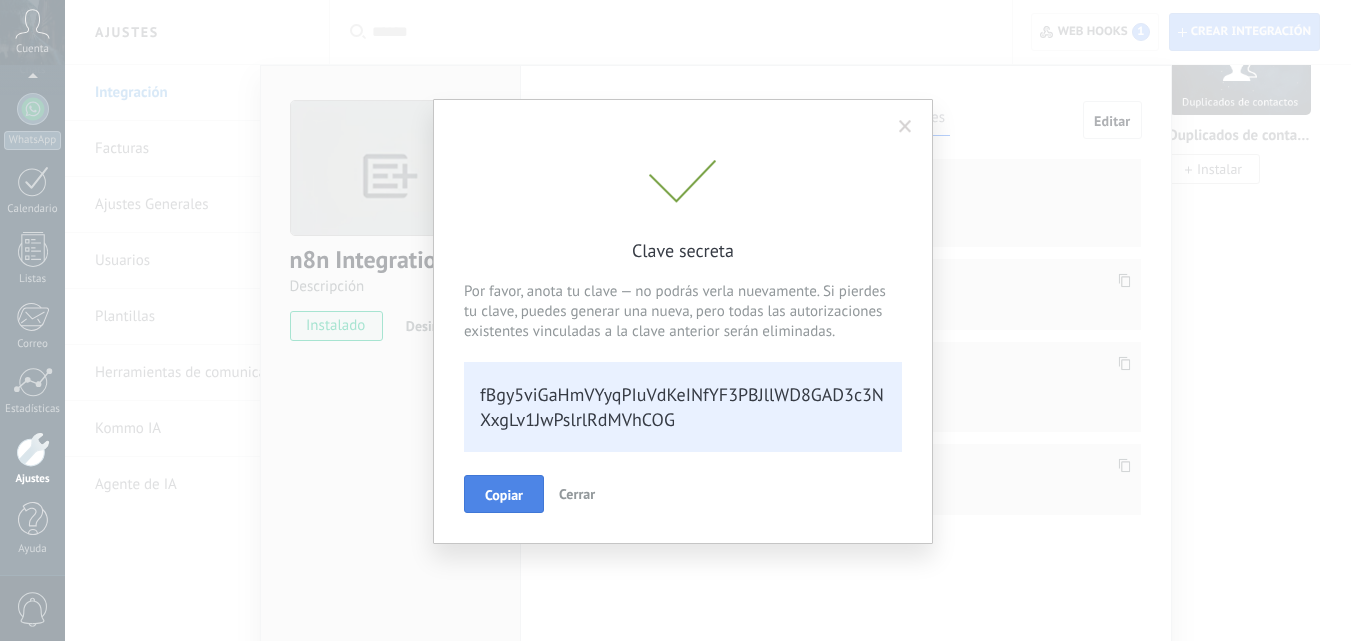 click on "Copiar" at bounding box center [504, 495] 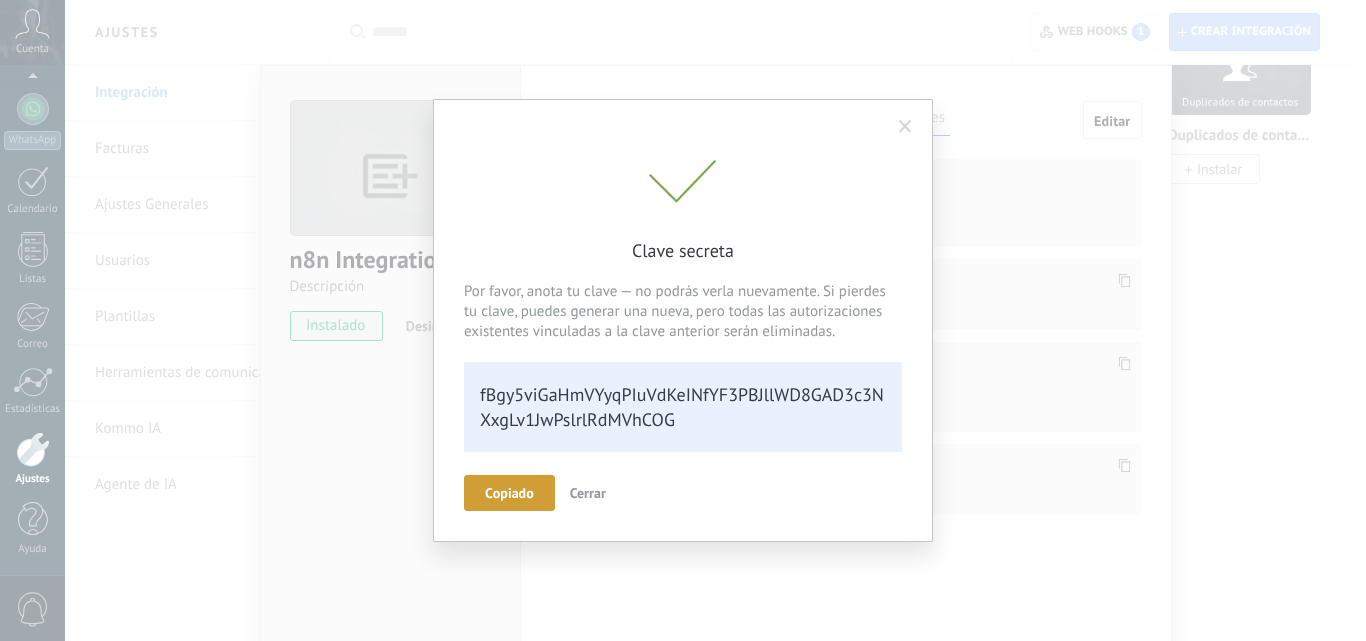 scroll, scrollTop: 40, scrollLeft: 0, axis: vertical 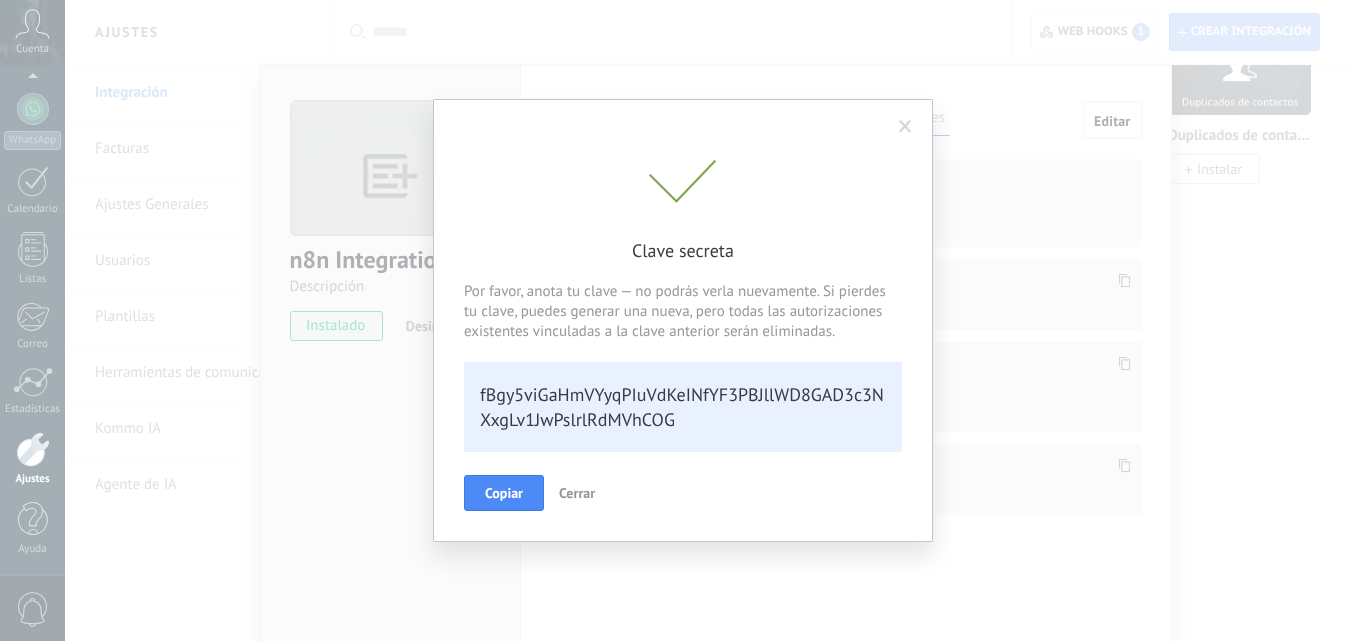 click at bounding box center [683, 184] 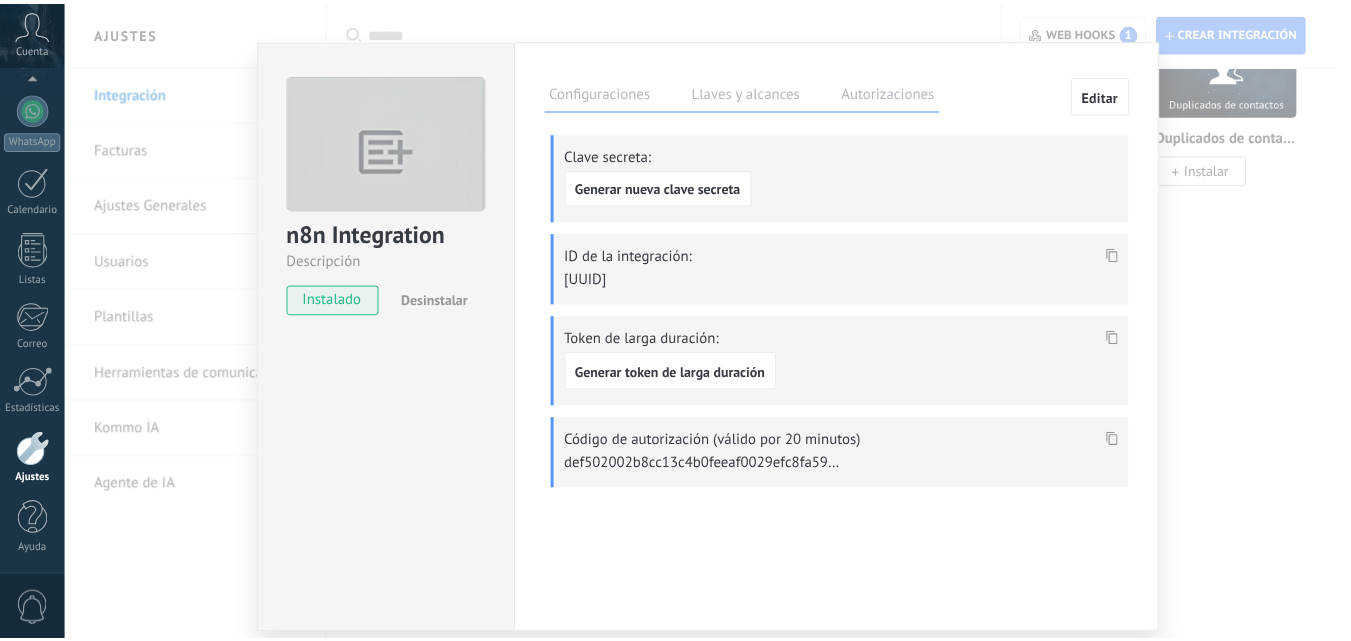 scroll, scrollTop: 0, scrollLeft: 0, axis: both 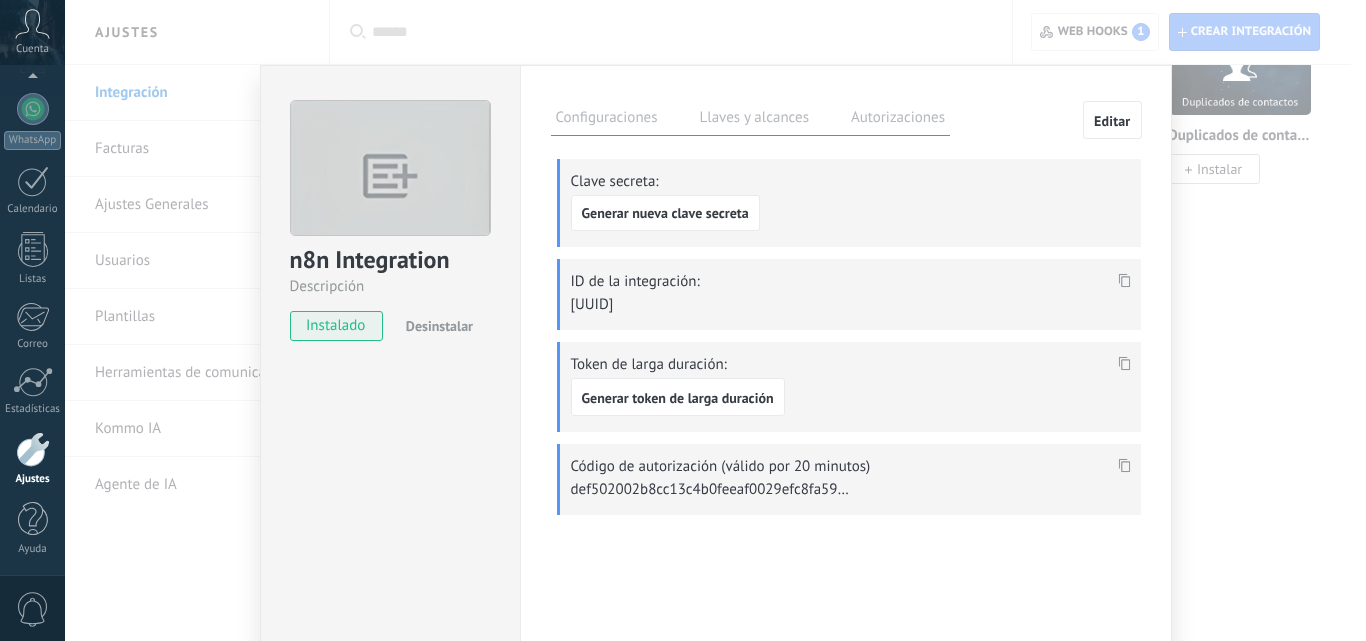 click on "Configuraciones Llaves y alcances Autorizaciones" at bounding box center [751, 118] 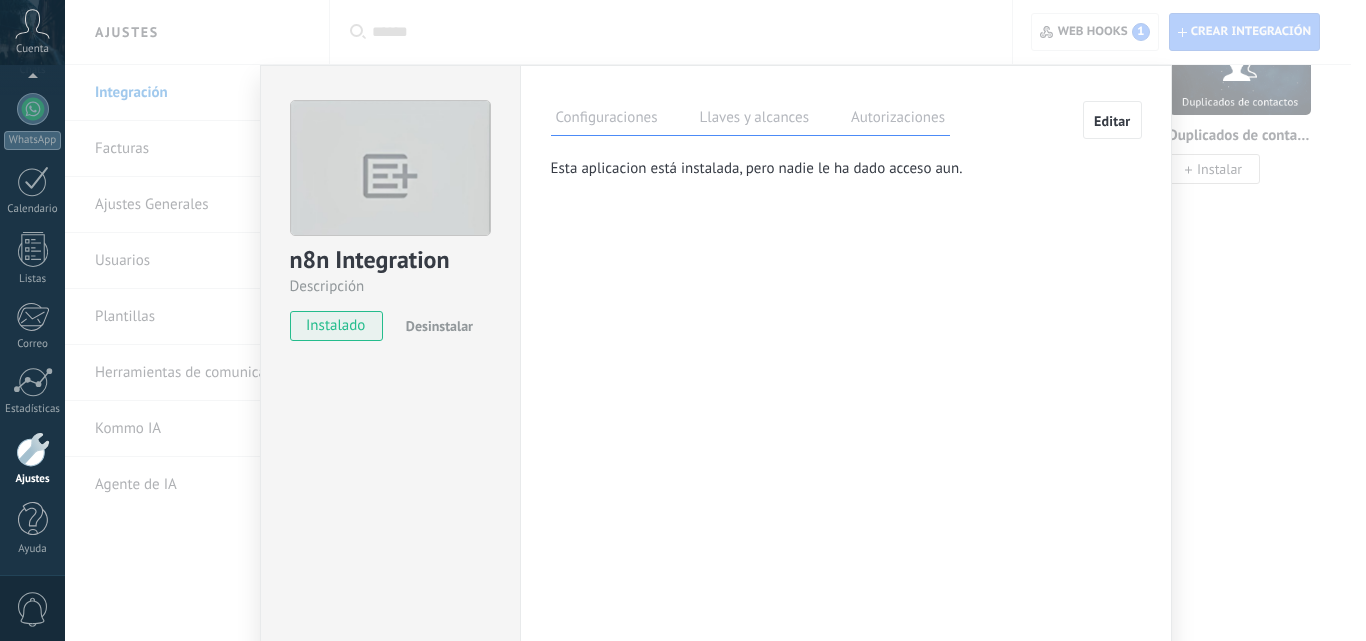 click on "n8n Integration Descripción instalado Desinstalar Configuraciones Llaves y alcances Autorizaciones Editar Clave secreta: Generar nueva clave secreta ID de la integración: c7dc6ce9-f7a0-482a-bf25-39706eaab8c7 Token de larga duración: Generar token de larga duración Código de autorización (válido por 20 minutos) Esta pestaña registra a los usuarios que han concedido acceso a las integración a esta cuenta. Si deseas remover la posibilidad que un usuario pueda enviar solicitudes a la cuenta en nombre de esta integración, puedes revocar el acceso. Si el acceso a todos los usuarios es revocado, la integración dejará de funcionar. Esta aplicacion está instalada, pero nadie le ha dado acceso aun. Descripción" at bounding box center [715, 320] 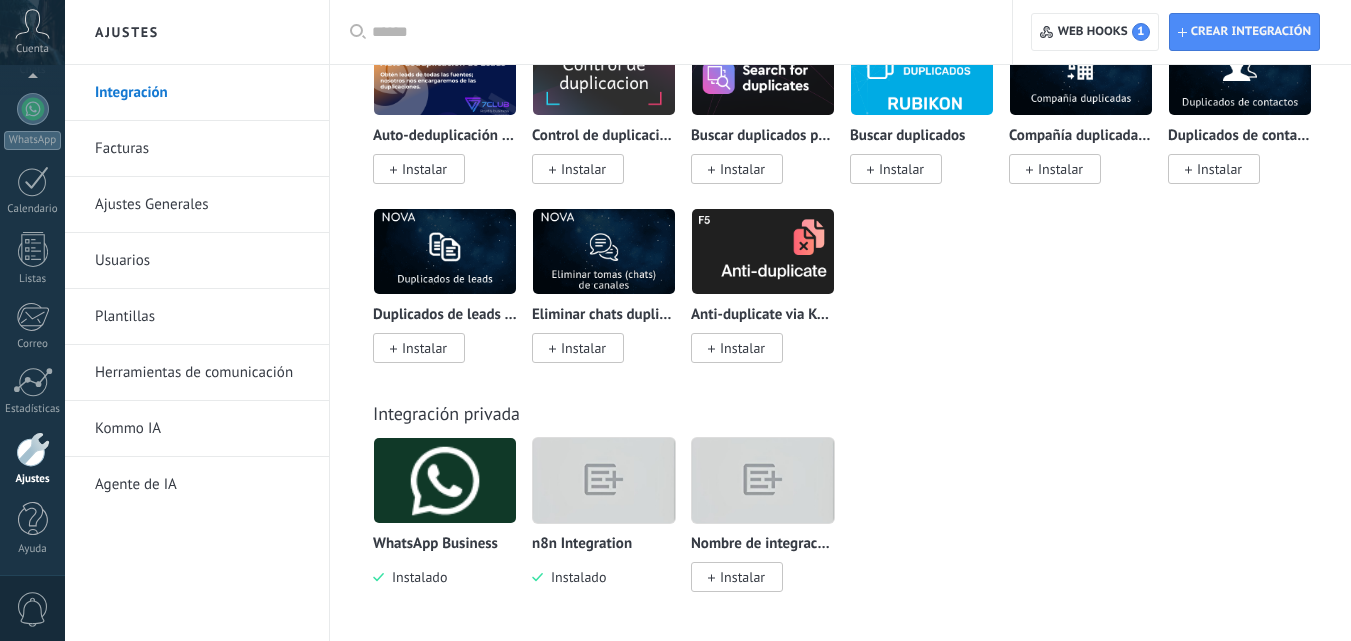 click at bounding box center [604, 480] 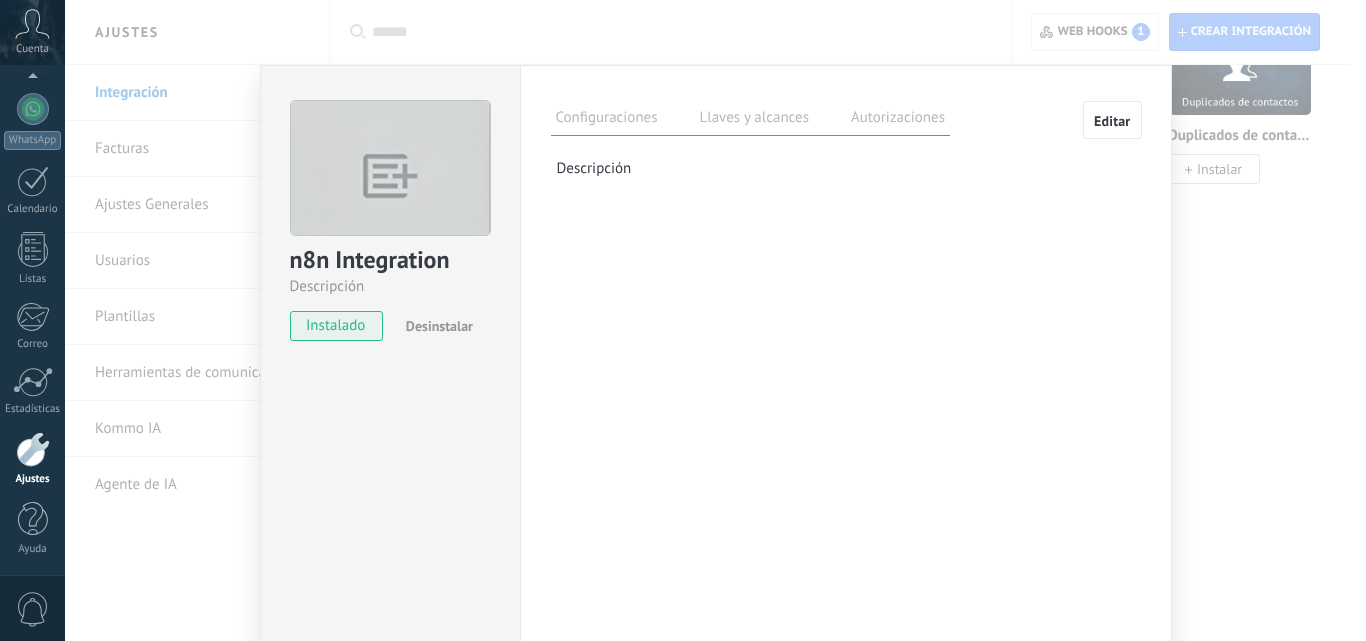 click on "Descripción" at bounding box center [849, 168] 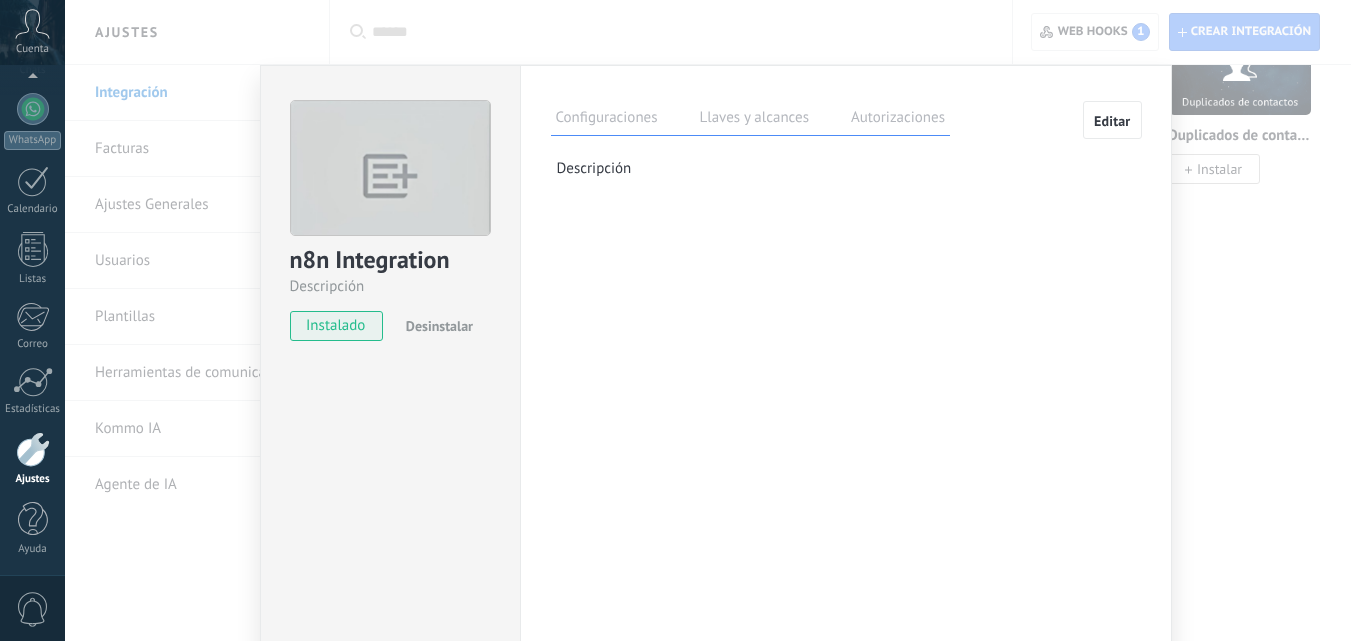 click on "Autorizaciones" at bounding box center [898, 120] 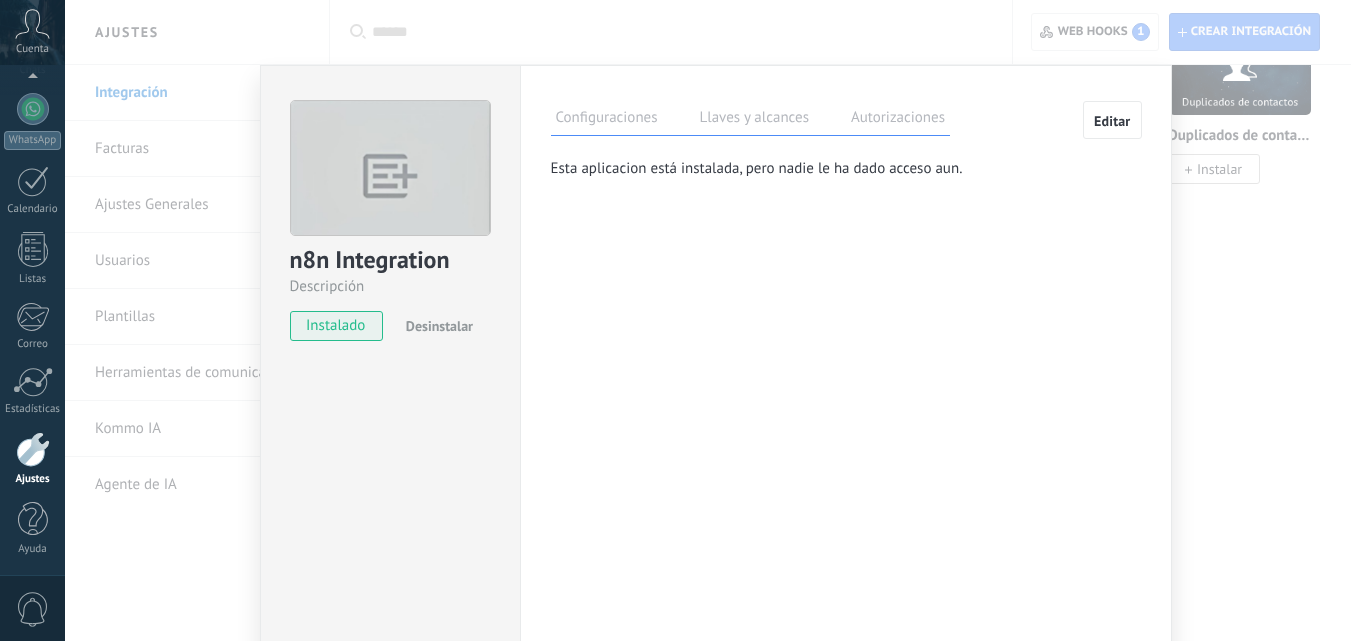 drag, startPoint x: 574, startPoint y: 169, endPoint x: 873, endPoint y: 169, distance: 299 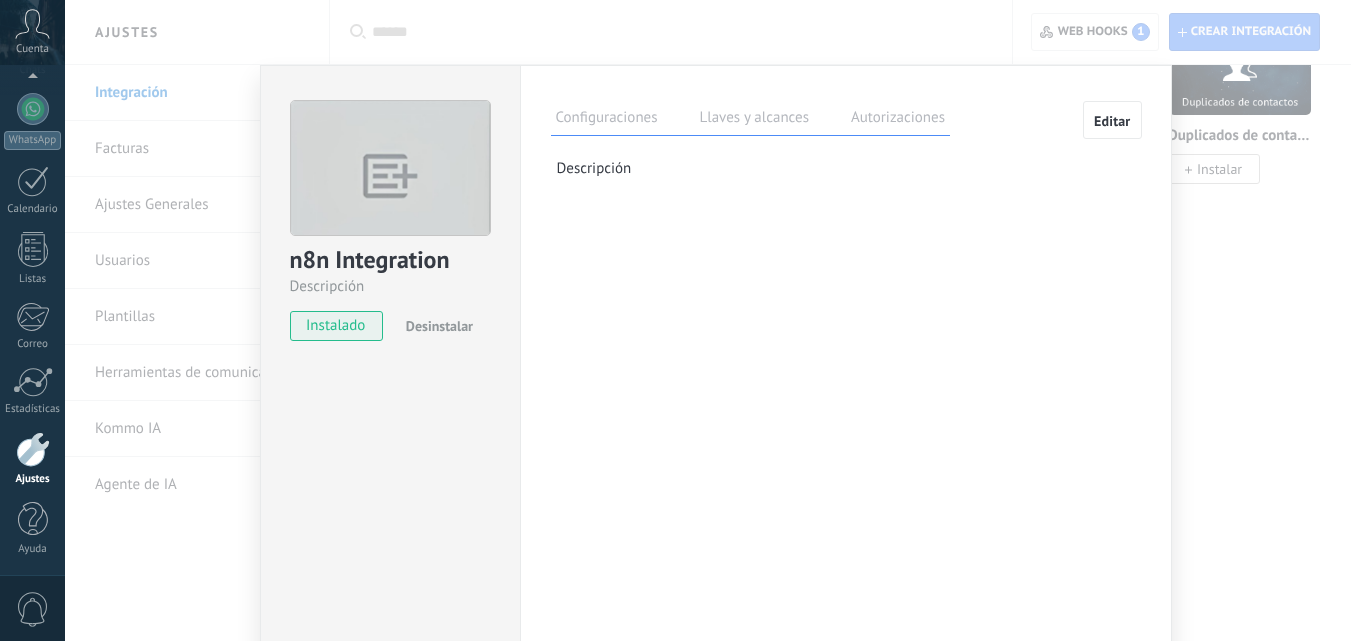 click on "n8n Integration Descripción instalado Desinstalar Configuraciones Llaves y alcances Autorizaciones Editar Clave secreta: Generar nueva clave secreta ID de la integración: c7dc6ce9-f7a0-482a-bf25-39706eaab8c7 Token de larga duración: Generar token de larga duración Código de autorización (válido por 20 minutos) Esta pestaña registra a los usuarios que han concedido acceso a las integración a esta cuenta. Si deseas remover la posibilidad que un usuario pueda enviar solicitudes a la cuenta en nombre de esta integración, puedes revocar el acceso. Si el acceso a todos los usuarios es revocado, la integración dejará de funcionar. Esta aplicacion está instalada, pero nadie le ha dado acceso aun. Descripción" at bounding box center (715, 320) 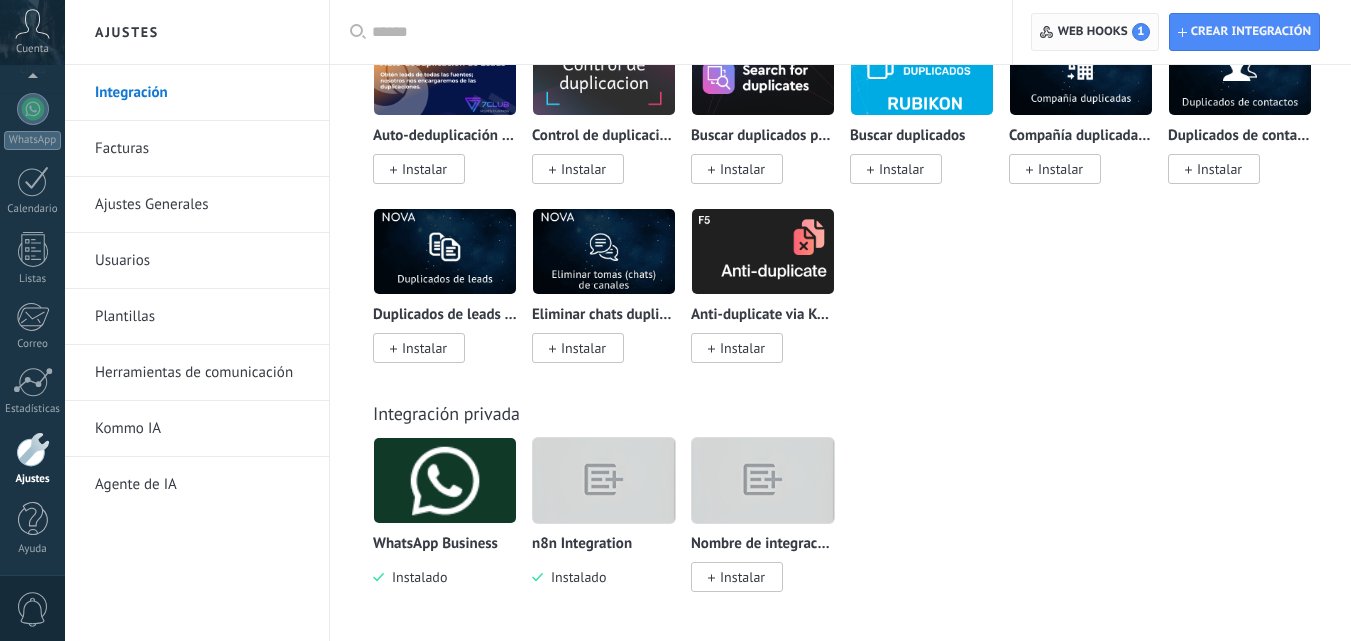click on "Web hooks  1" at bounding box center [1104, 32] 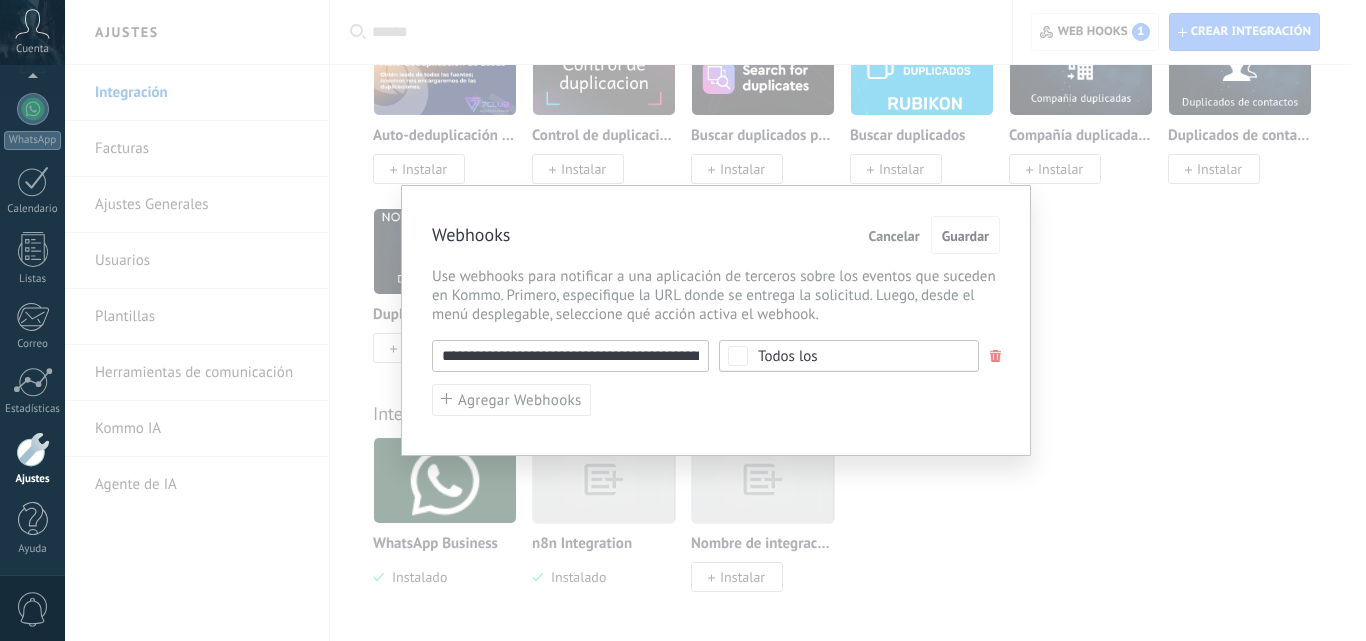 click on "**********" at bounding box center (715, 320) 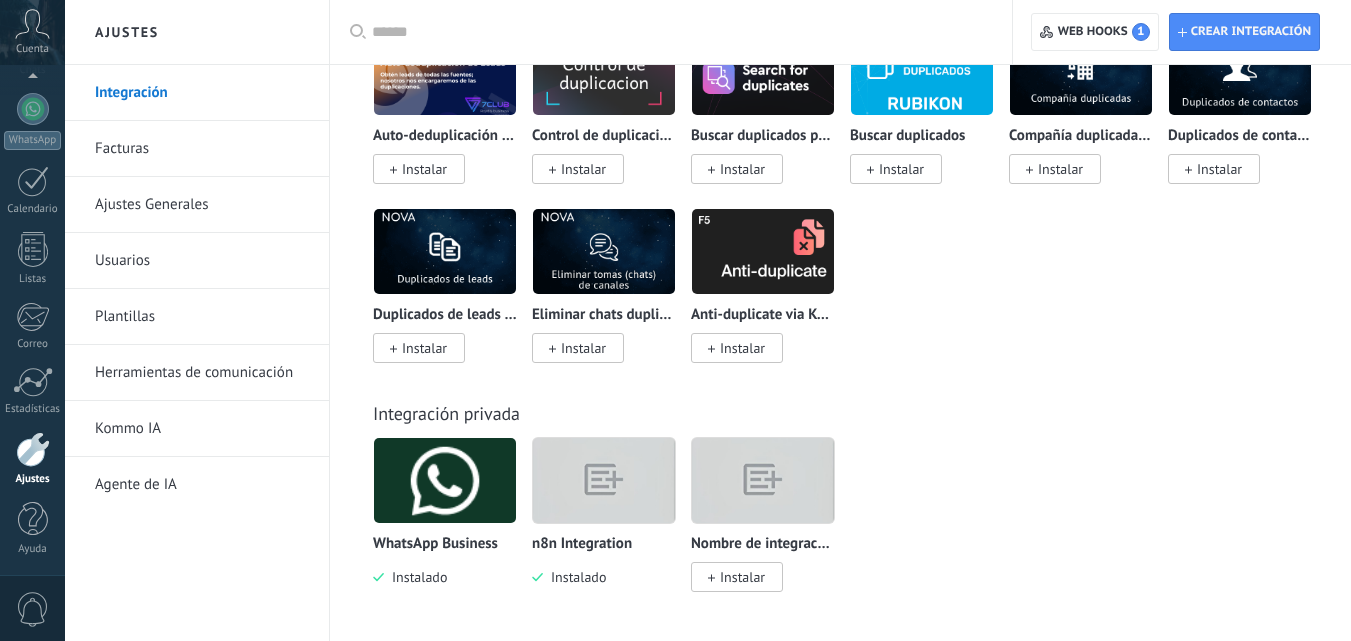 click at bounding box center (604, 480) 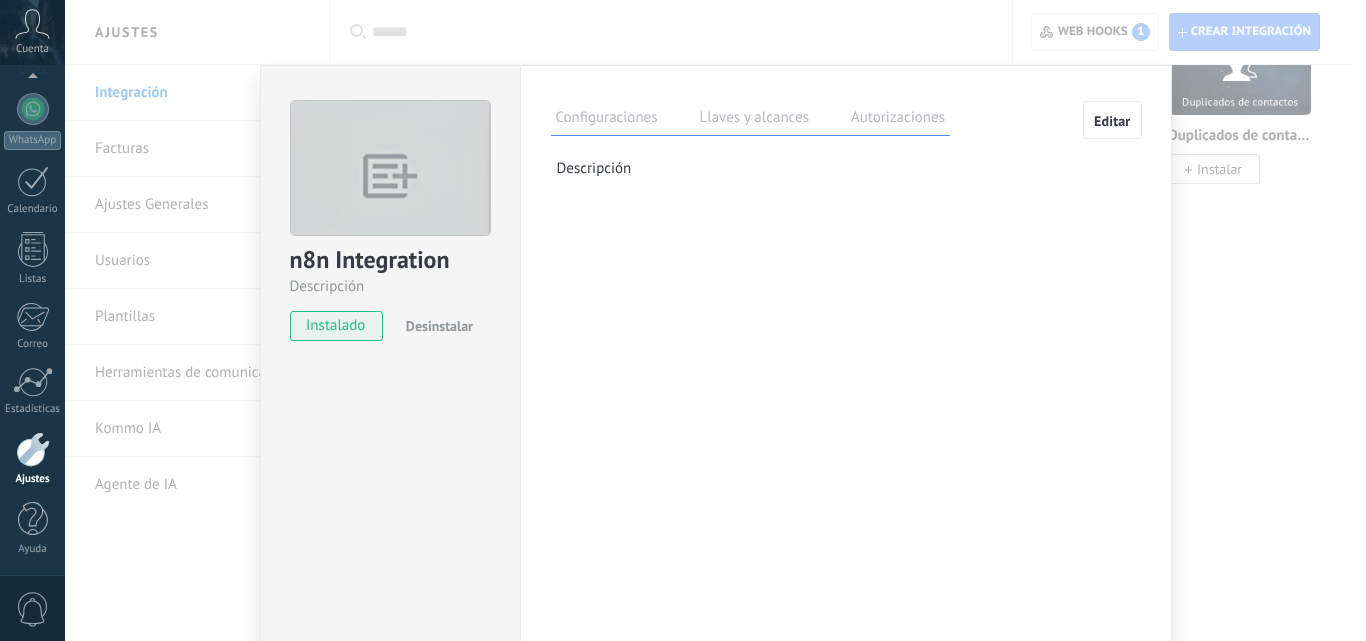 click on "Llaves y alcances" at bounding box center [754, 120] 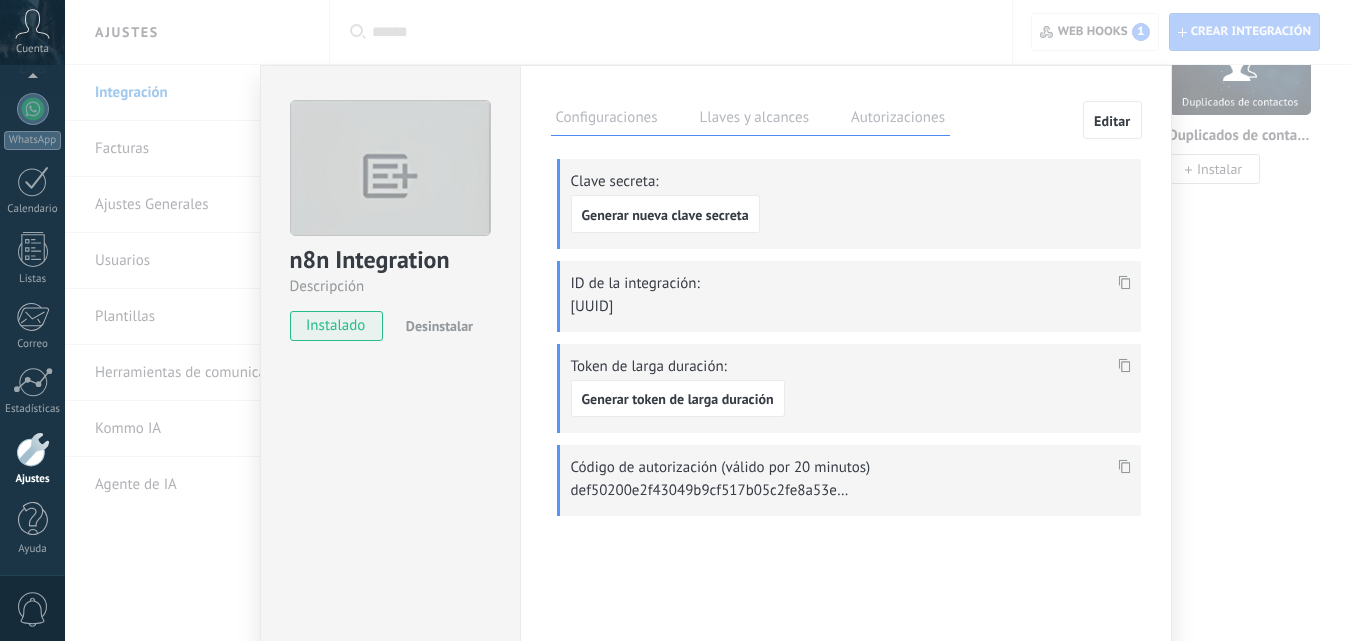 click on "Autorizaciones" at bounding box center [898, 120] 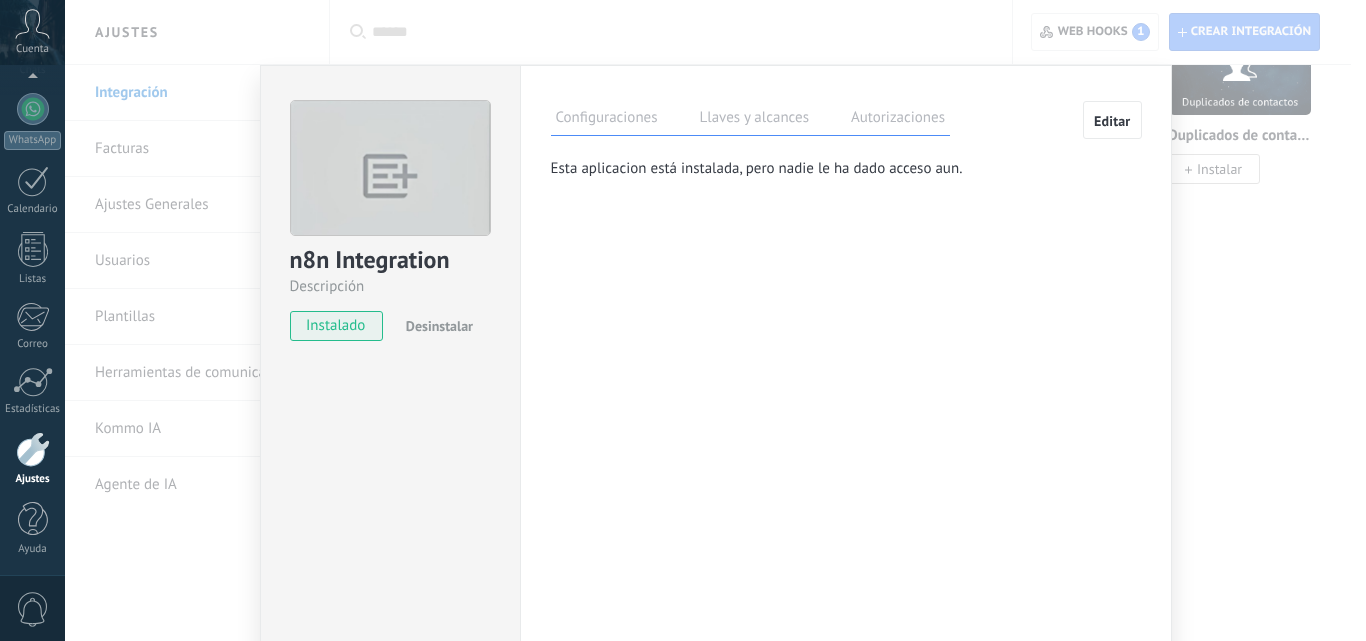 click on "n8n Integration Descripción instalado Desinstalar Configuraciones Llaves y alcances Autorizaciones Editar Clave secreta: Generar nueva clave secreta ID de la integración: c7dc6ce9-f7a0-482a-bf25-39706eaab8c7 Token de larga duración: Generar token de larga duración Código de autorización (válido por 20 minutos) Esta pestaña registra a los usuarios que han concedido acceso a las integración a esta cuenta. Si deseas remover la posibilidad que un usuario pueda enviar solicitudes a la cuenta en nombre de esta integración, puedes revocar el acceso. Si el acceso a todos los usuarios es revocado, la integración dejará de funcionar. Esta aplicacion está instalada, pero nadie le ha dado acceso aun. Descripción" at bounding box center [715, 320] 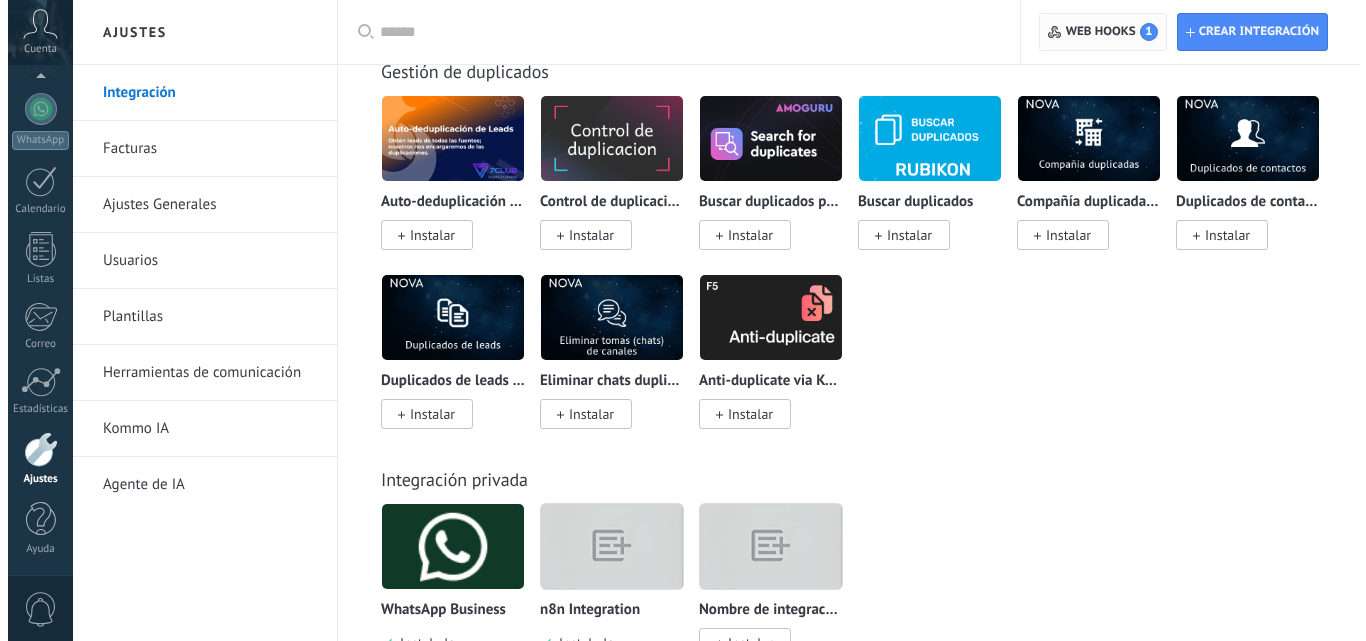 scroll, scrollTop: 8085, scrollLeft: 0, axis: vertical 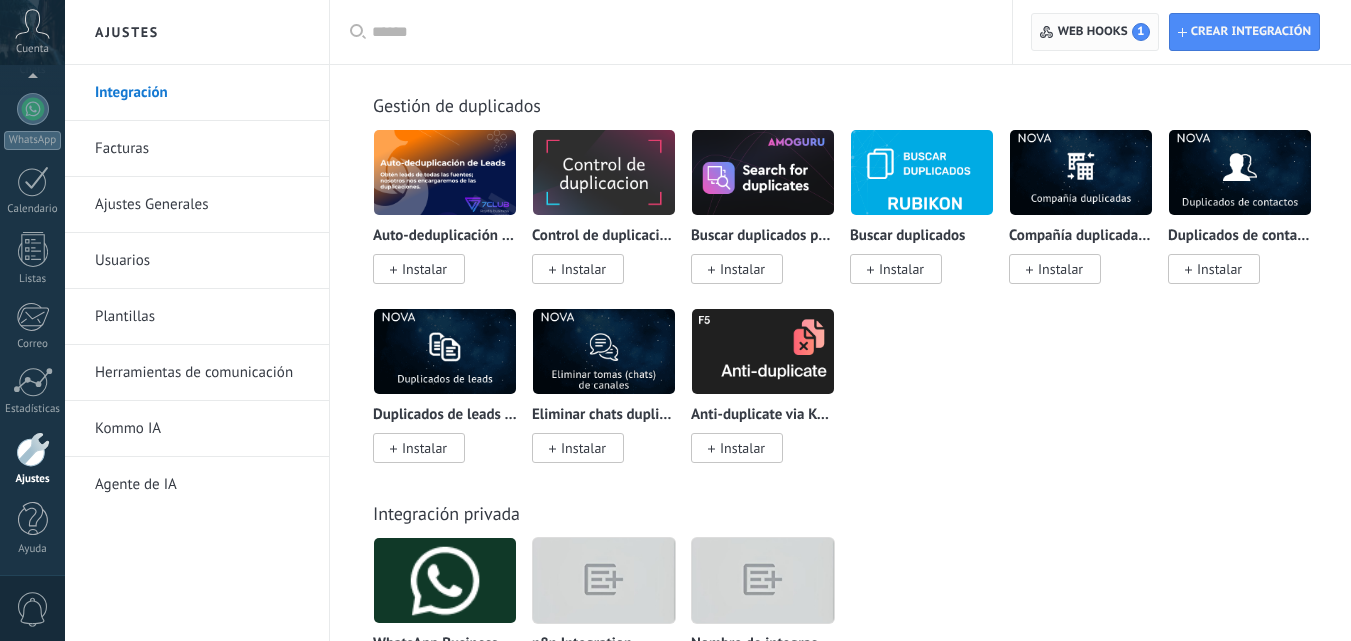 click on "Web hooks  1" at bounding box center [1104, 32] 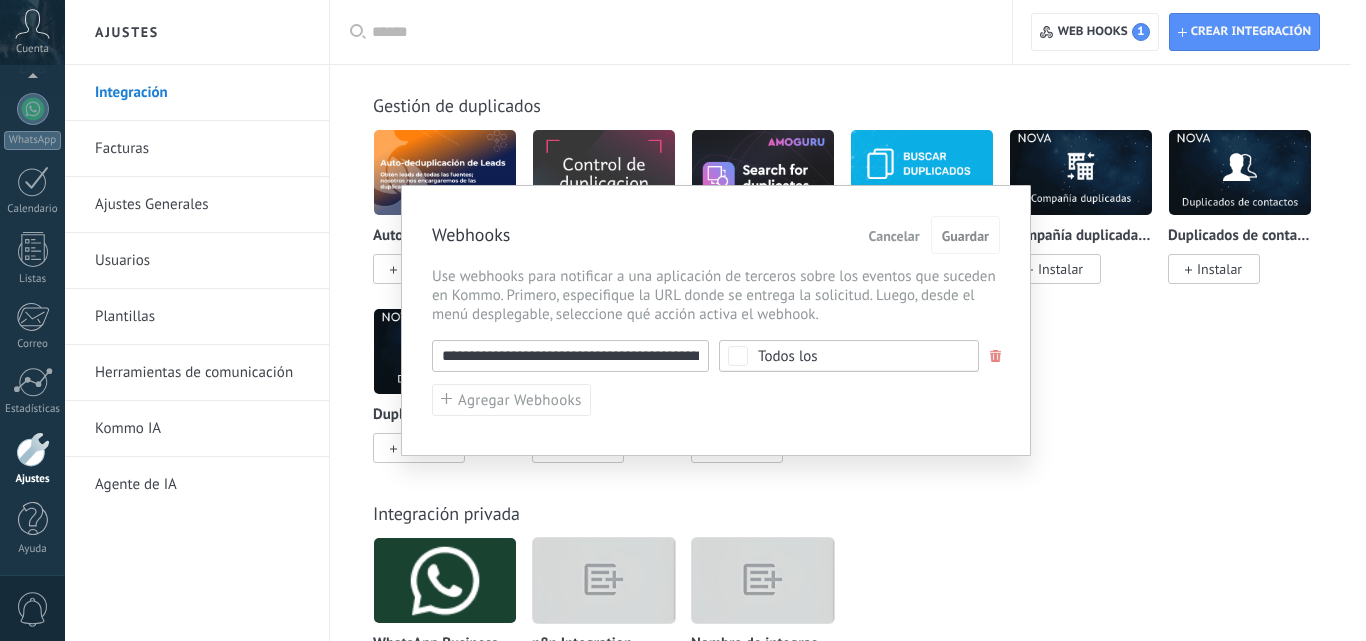 click on "Todos los" at bounding box center [855, 356] 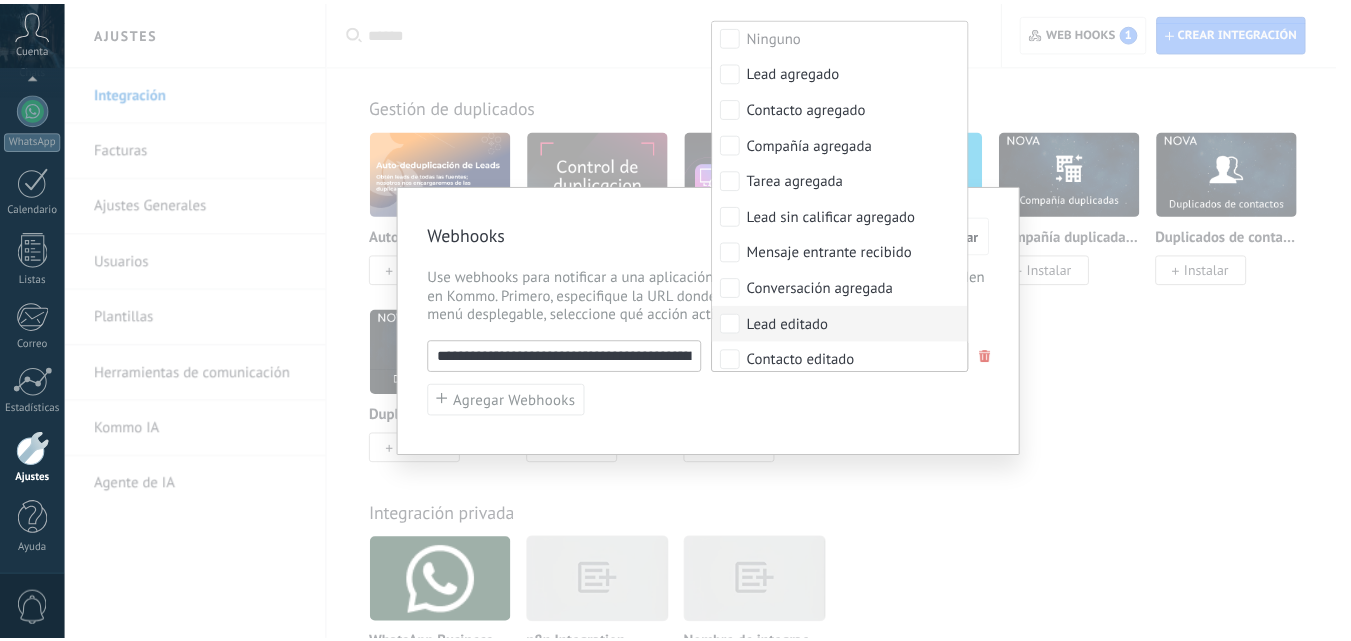 scroll, scrollTop: 0, scrollLeft: 0, axis: both 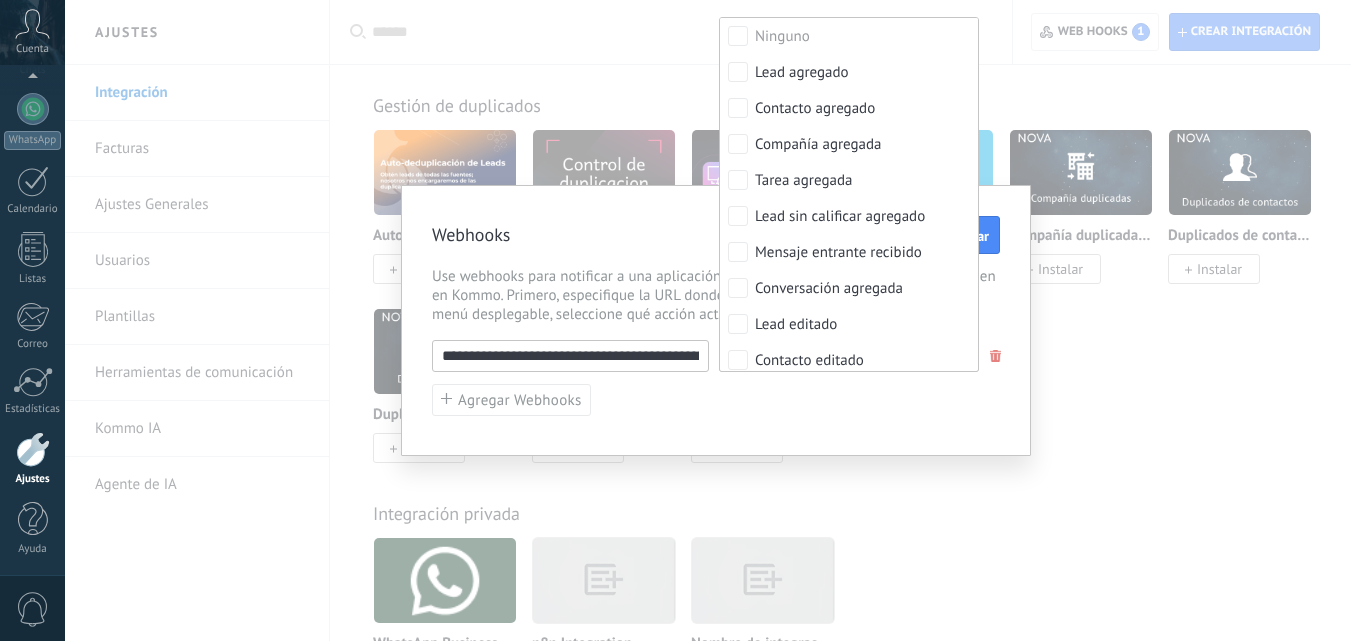 click on "**********" at bounding box center (716, 320) 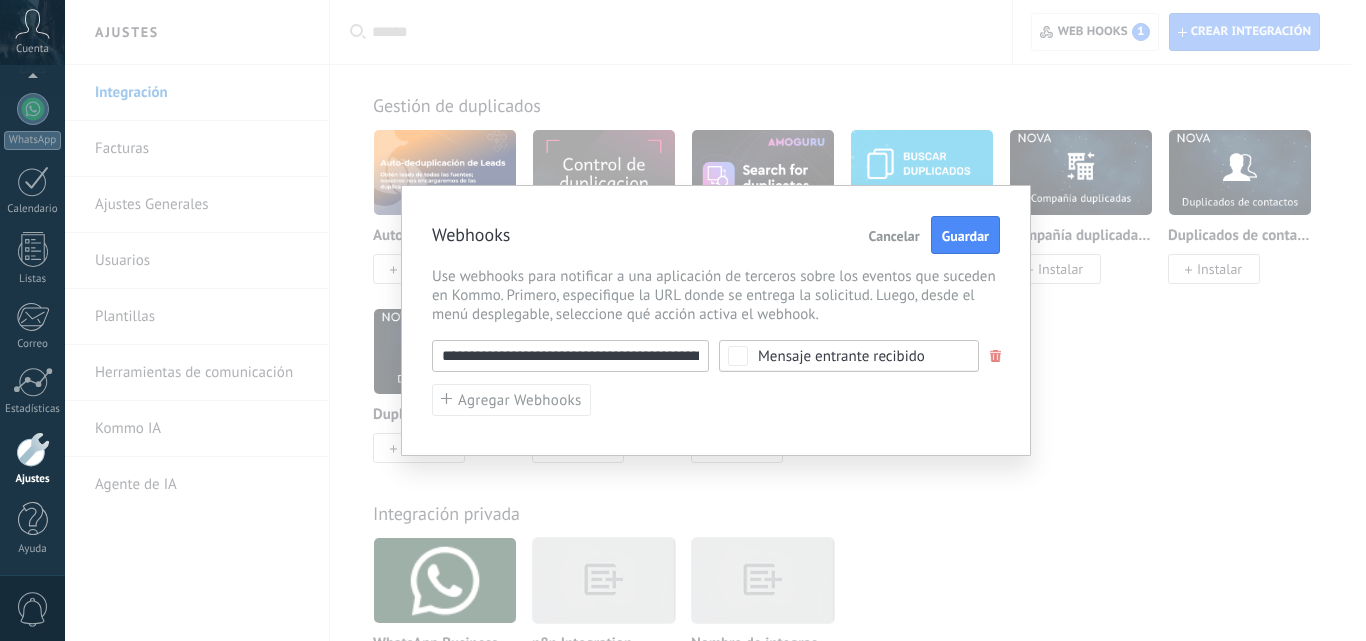 click on "Guardar" at bounding box center [965, 236] 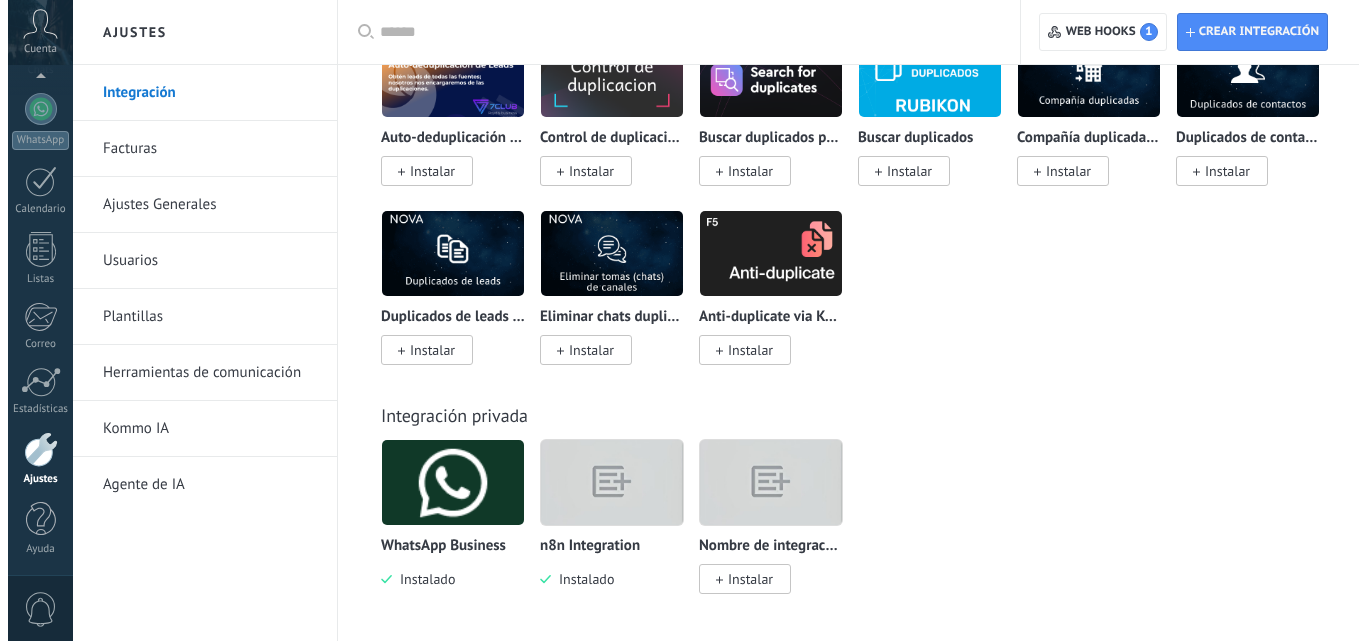 scroll, scrollTop: 8185, scrollLeft: 0, axis: vertical 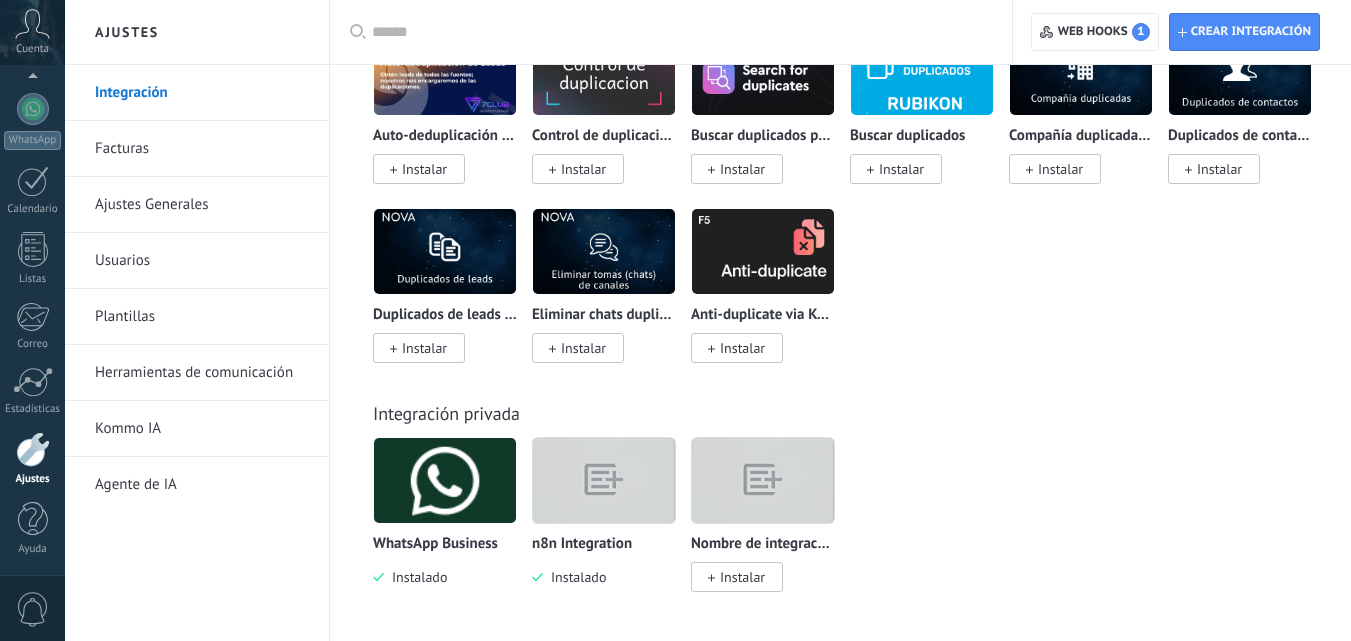 click at bounding box center (604, 480) 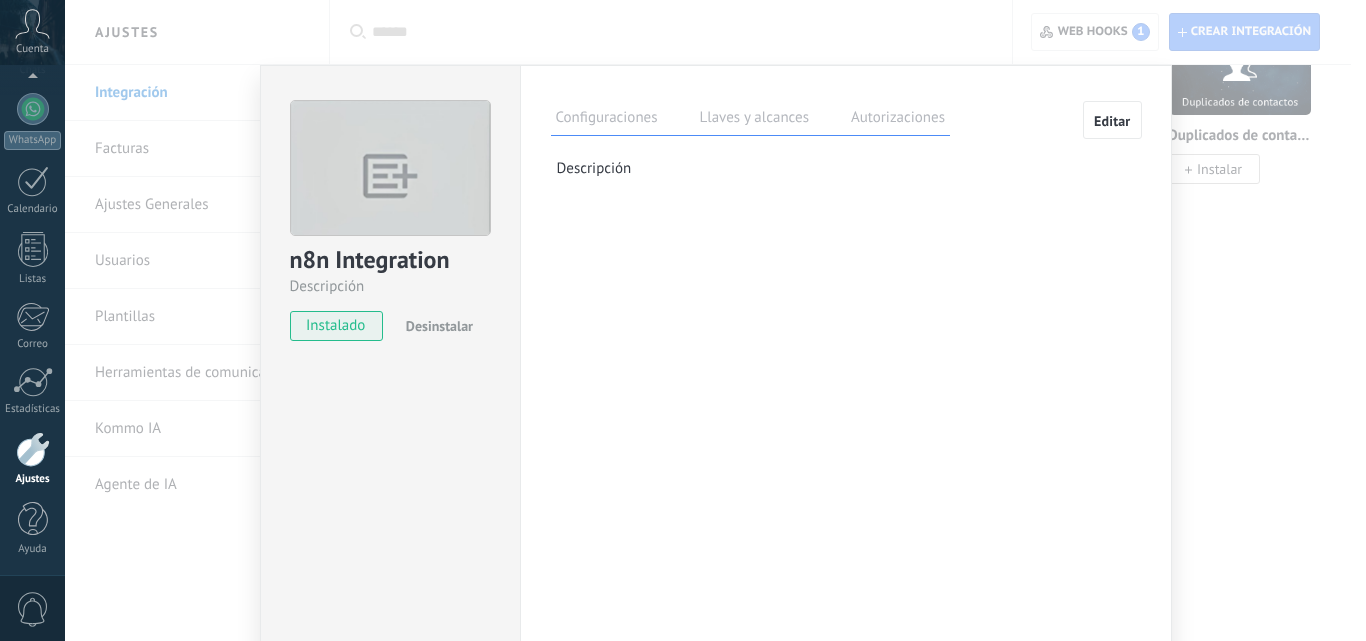click on "Llaves y alcances" at bounding box center [754, 120] 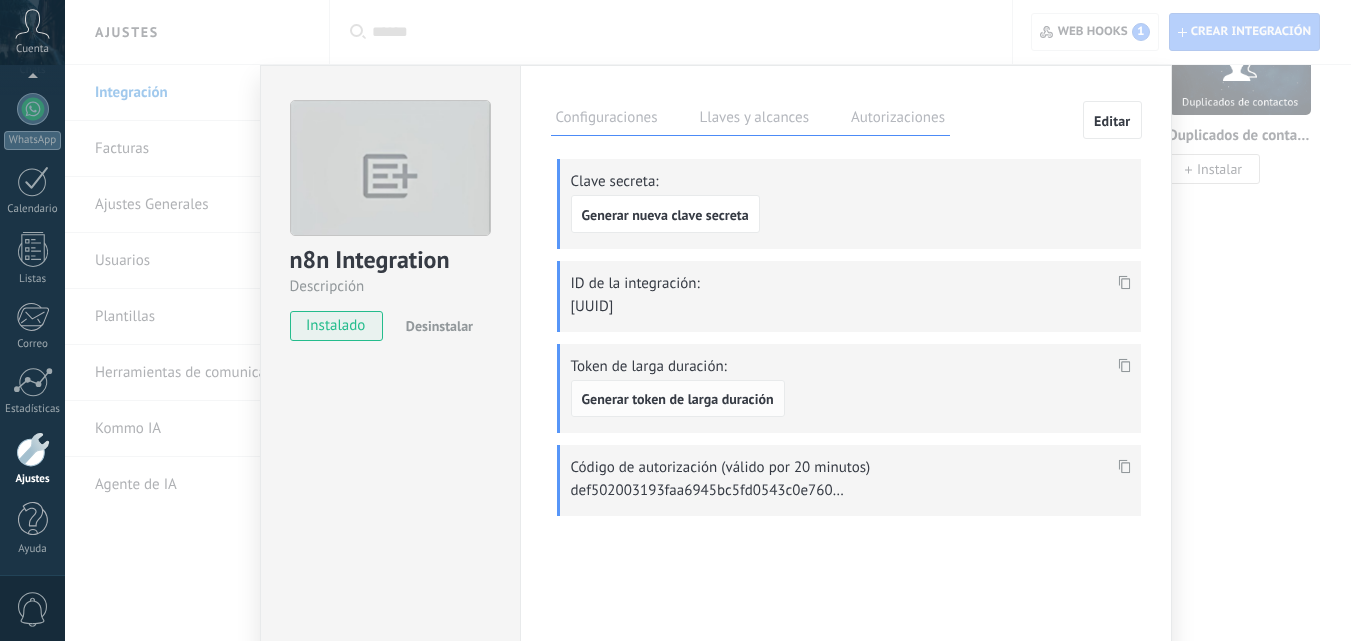 click on "Generar token de larga duración" at bounding box center [678, 399] 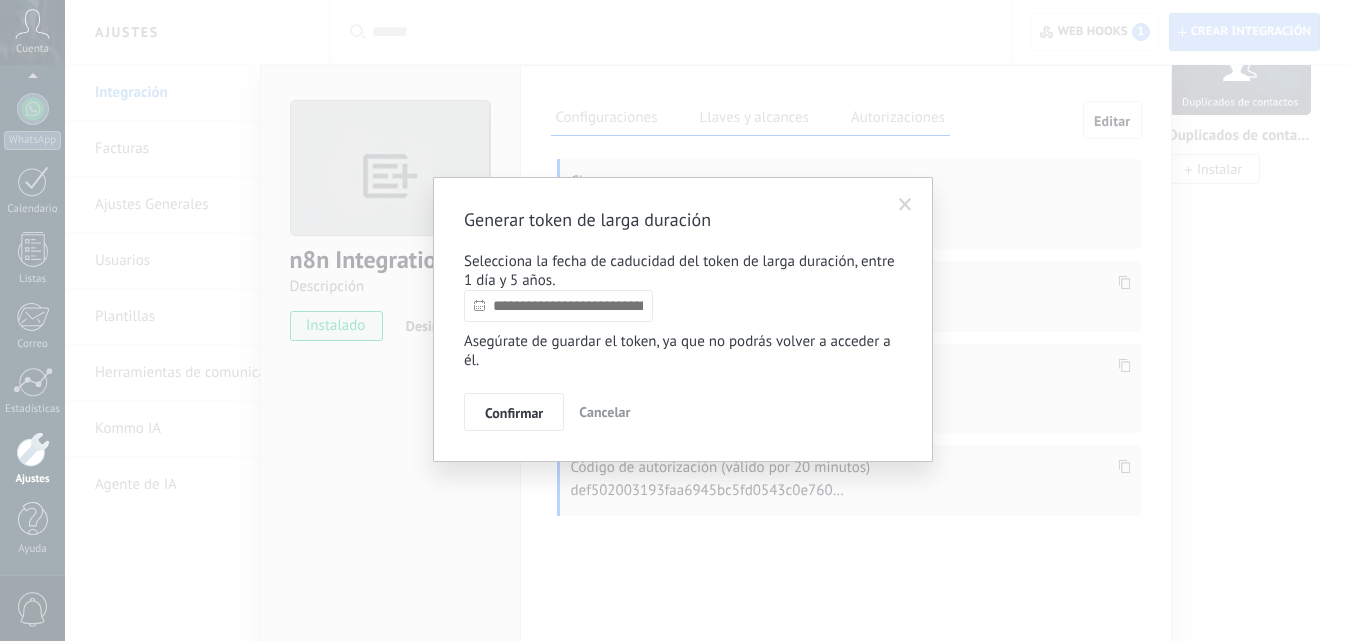 click at bounding box center (558, 306) 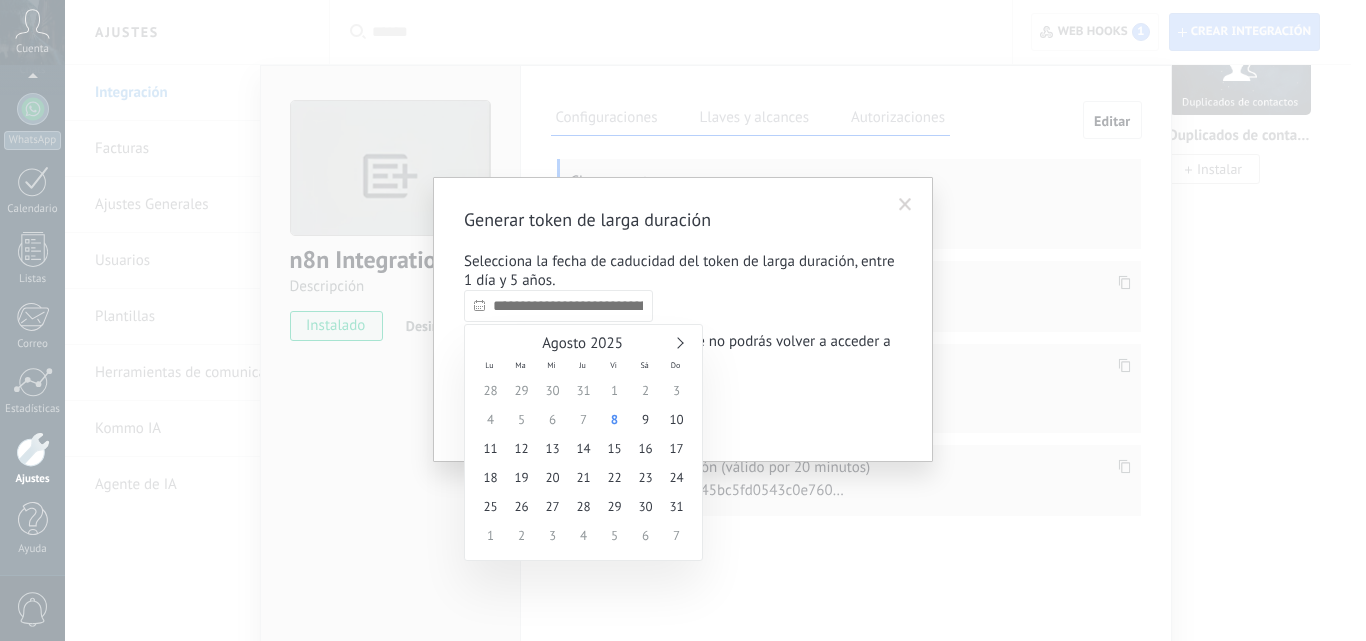 click at bounding box center [677, 342] 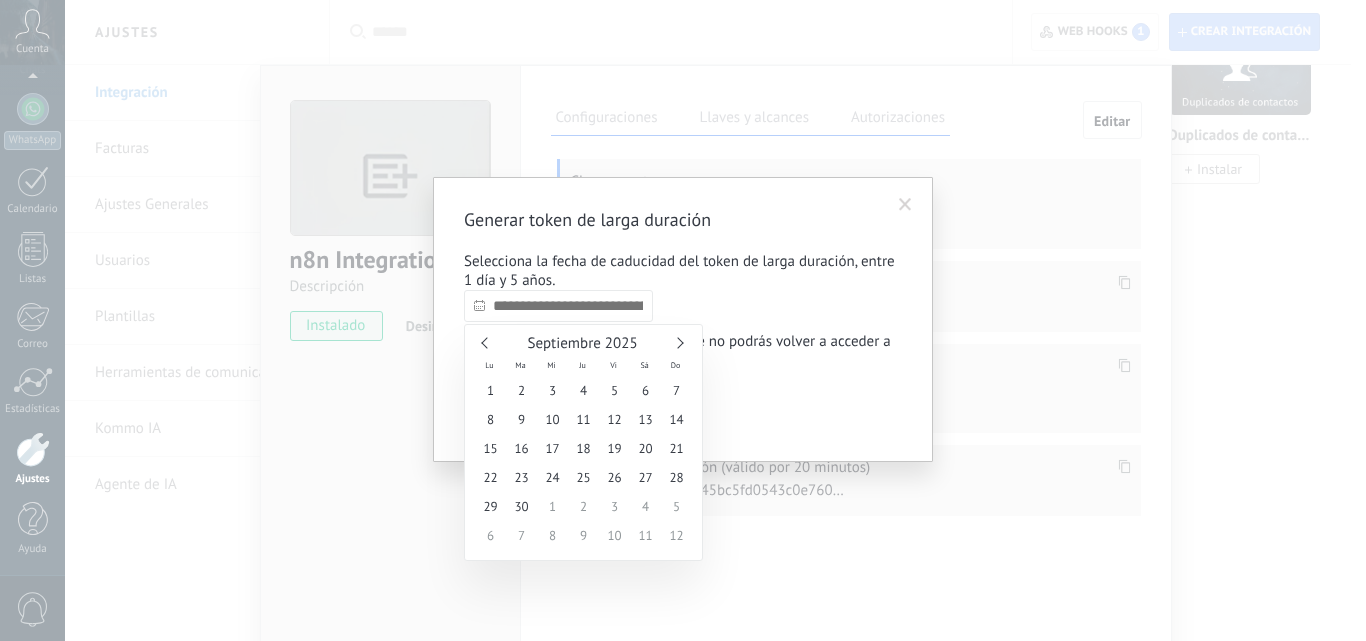 click on "Septiembre 2025" at bounding box center (583, 344) 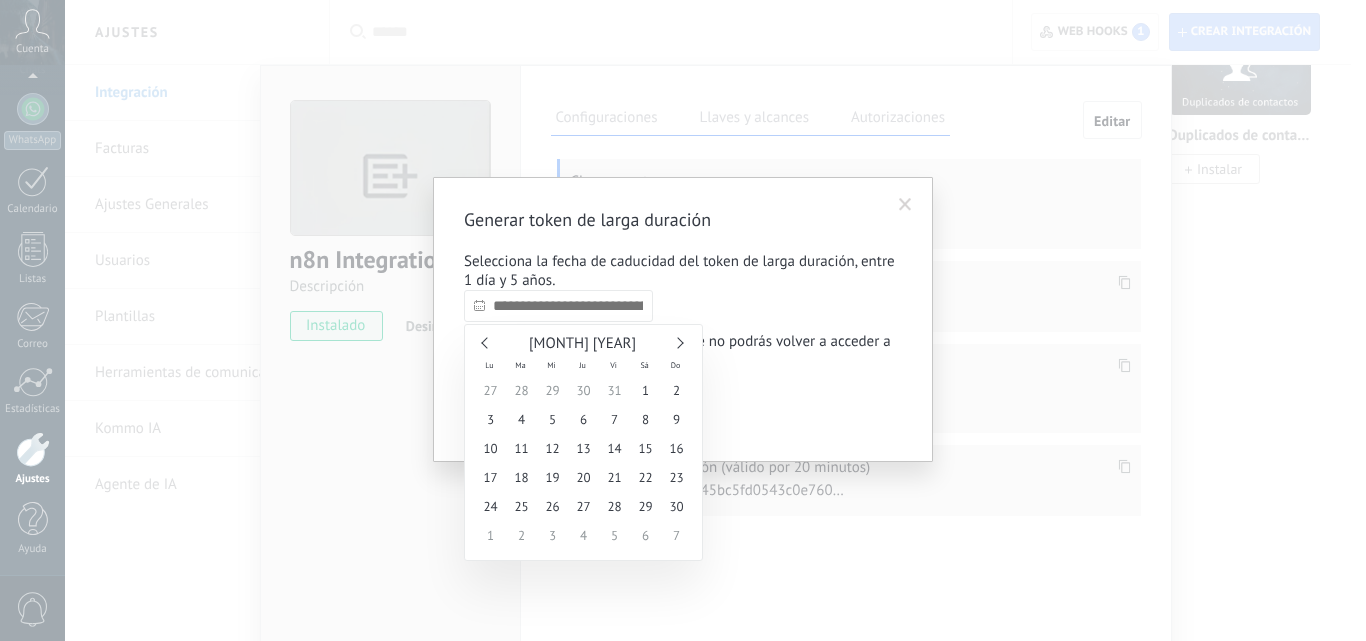 click at bounding box center [677, 342] 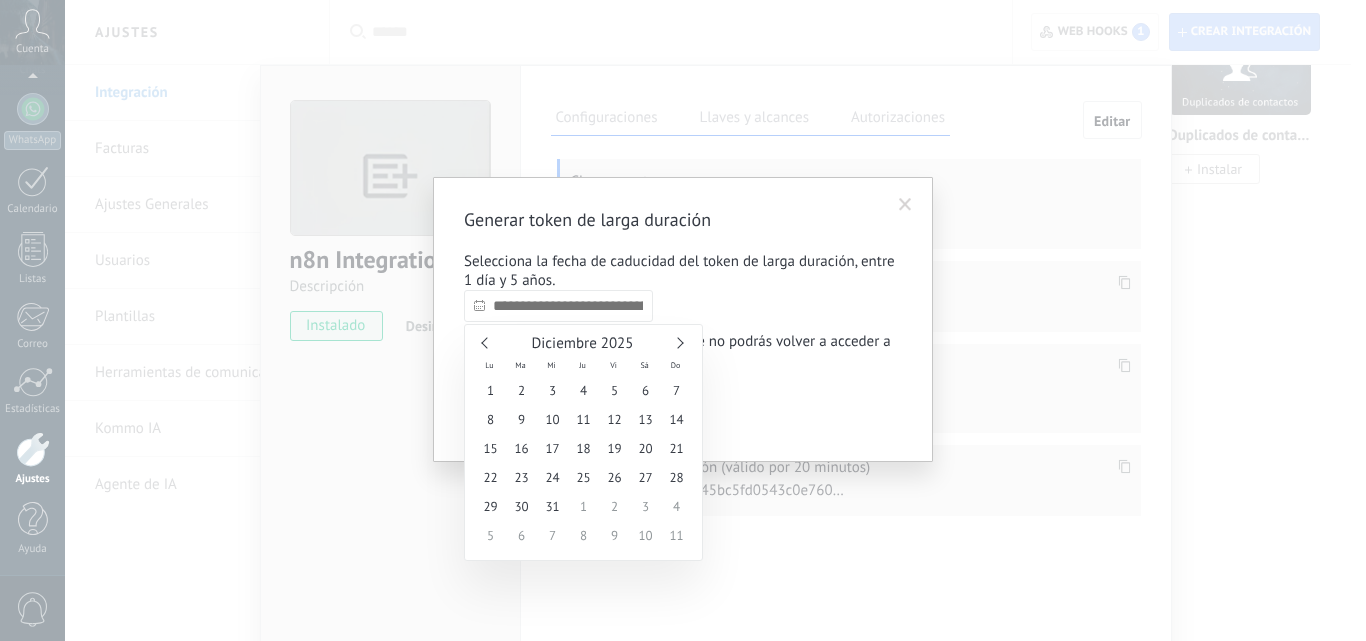 click at bounding box center [677, 342] 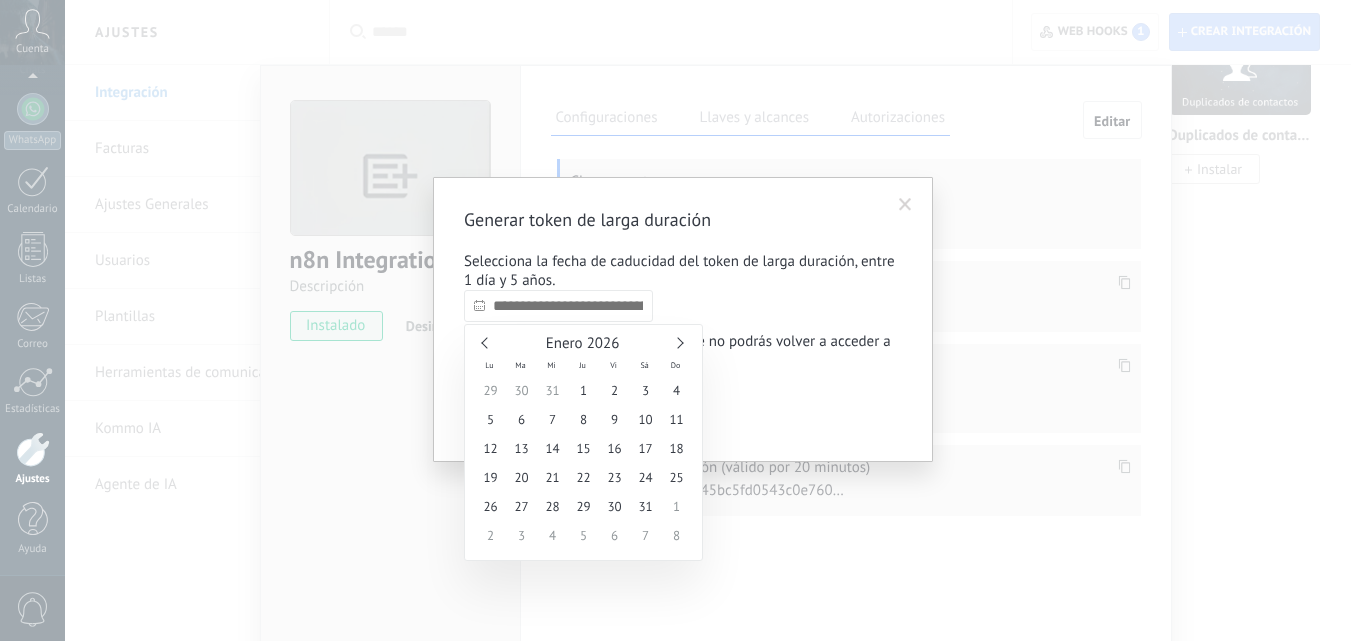 click at bounding box center [677, 342] 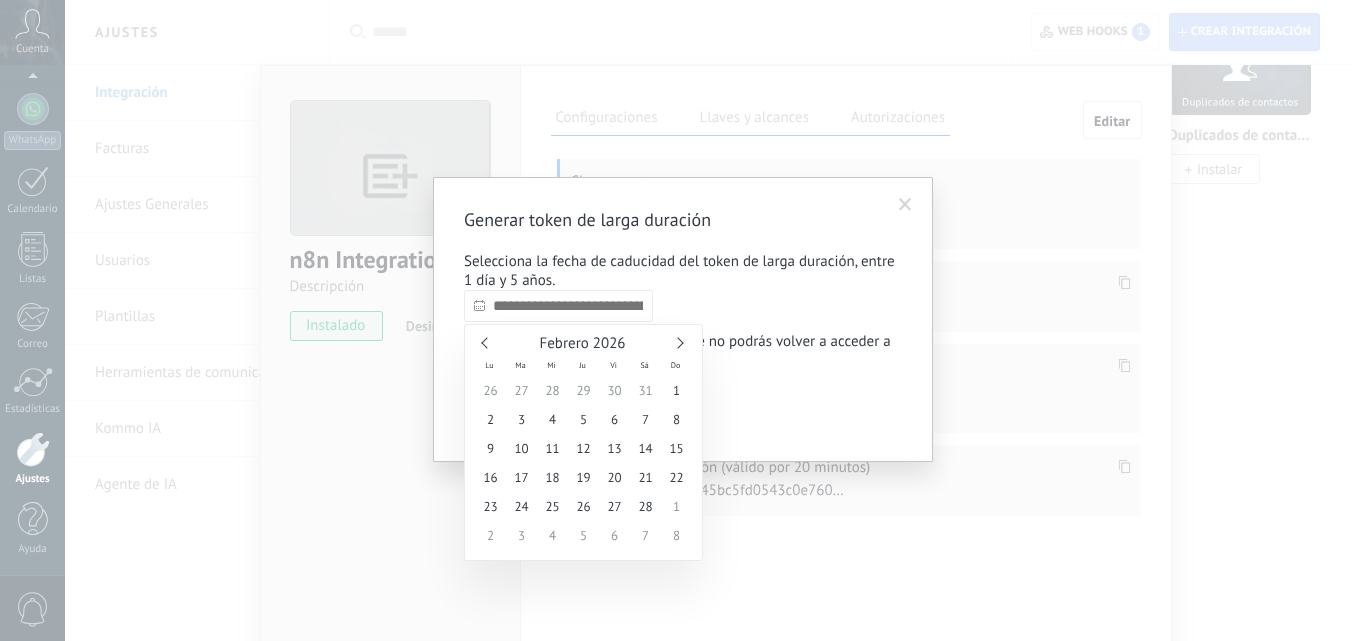 click at bounding box center (677, 342) 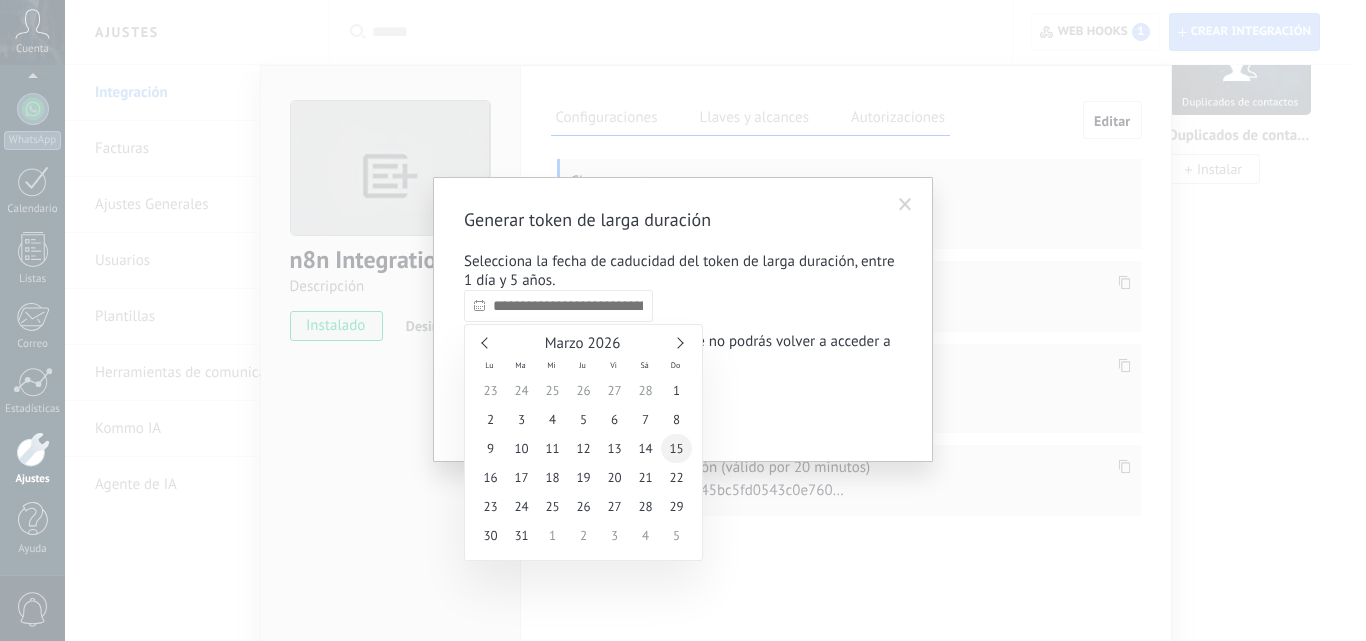 type on "**********" 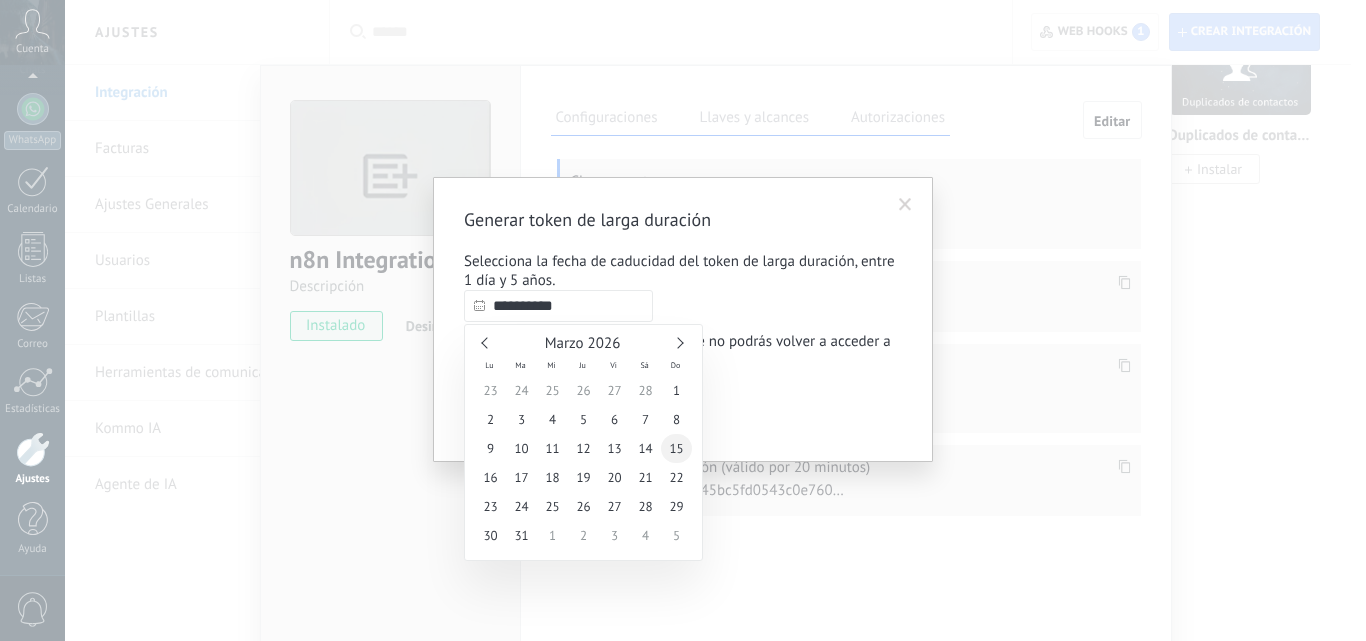 click on "15" at bounding box center [676, 448] 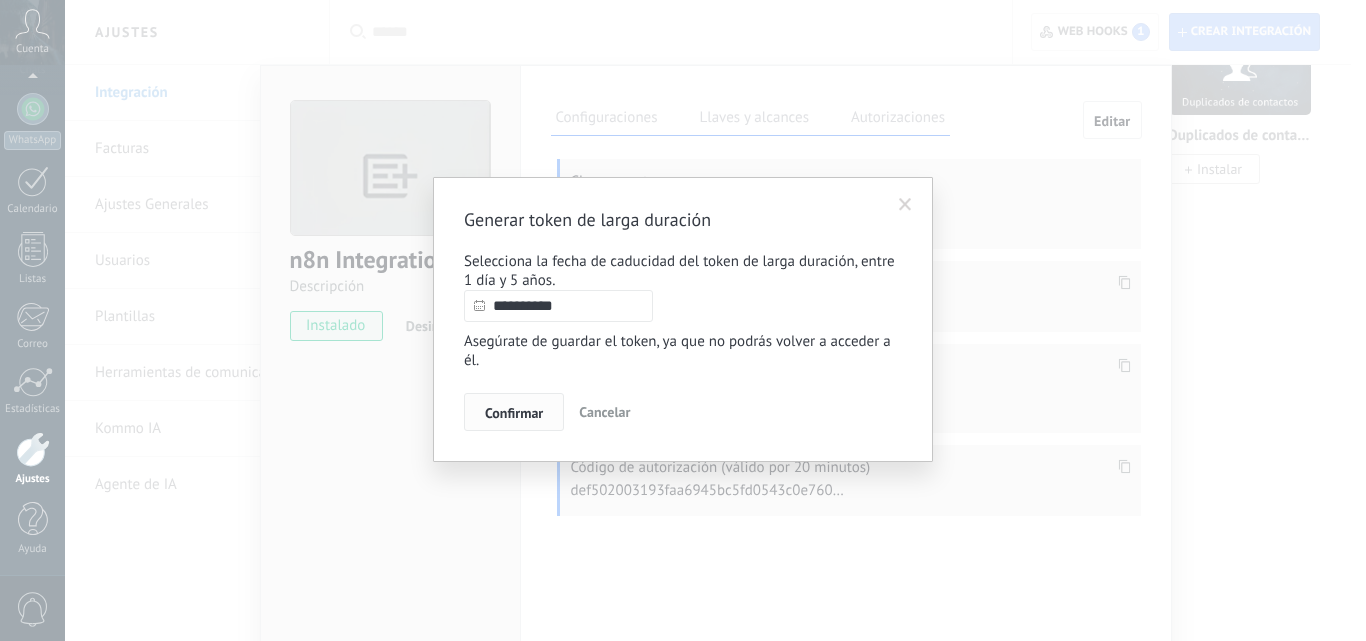 click on "Confirmar" at bounding box center (514, 413) 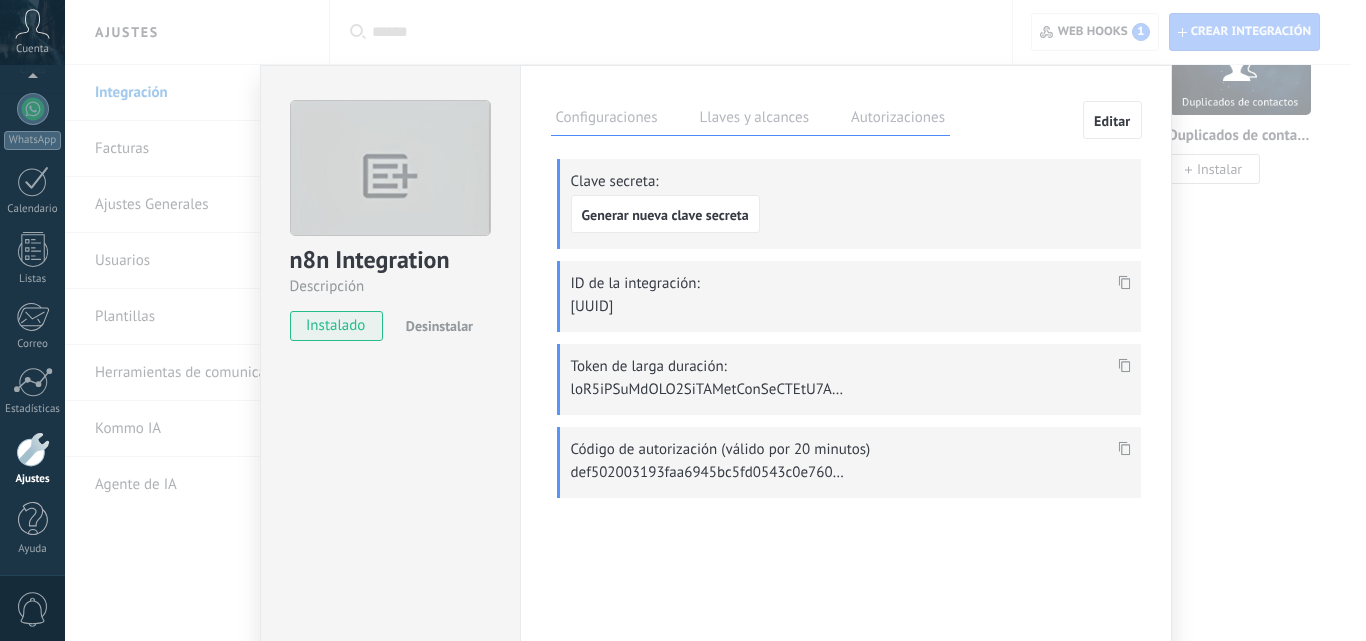 click 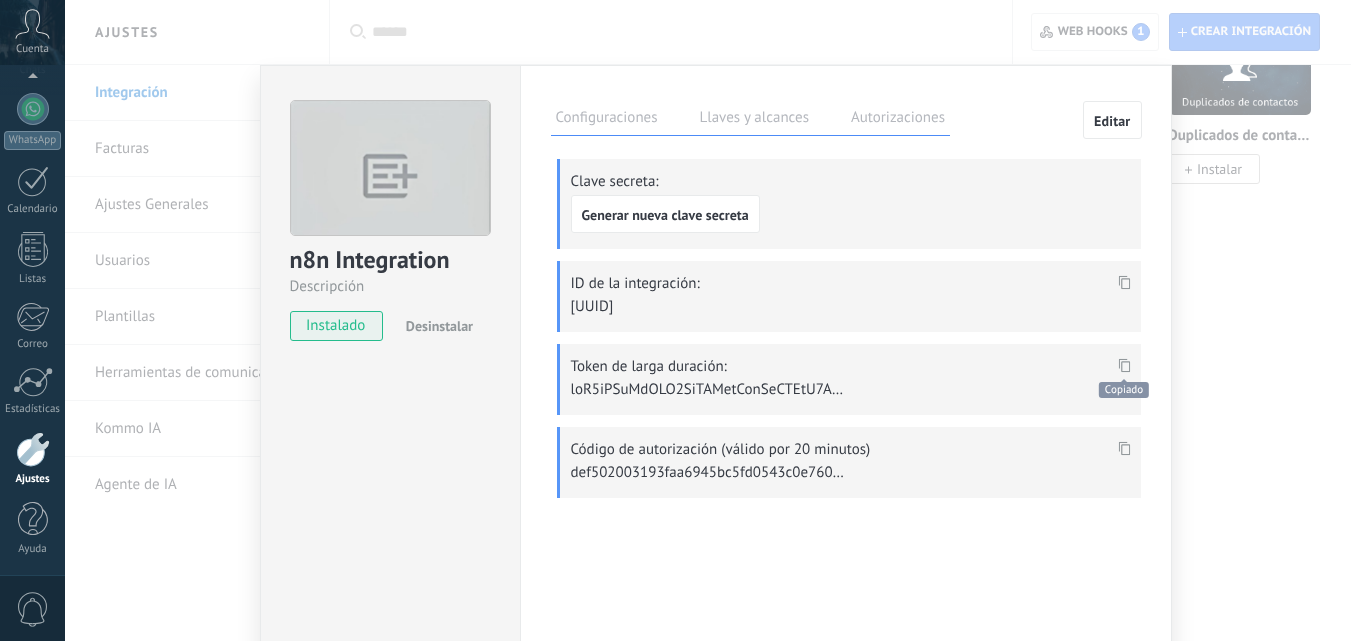 scroll, scrollTop: 1140, scrollLeft: 0, axis: vertical 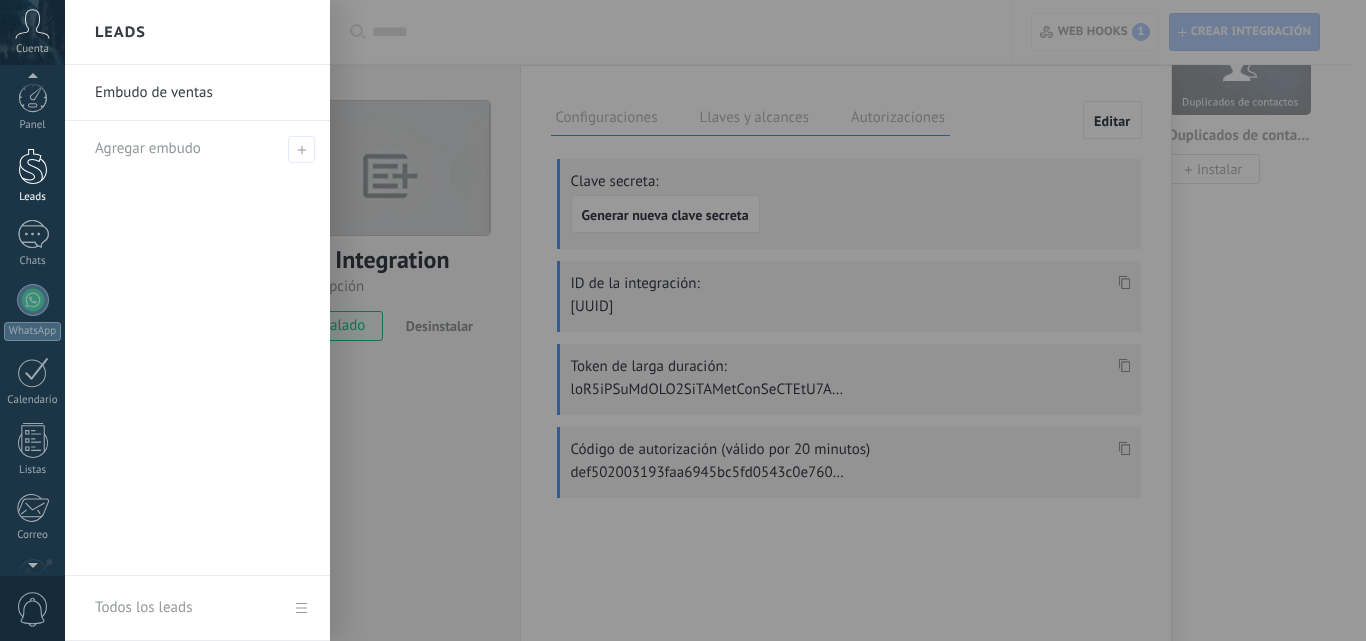 click at bounding box center [33, 166] 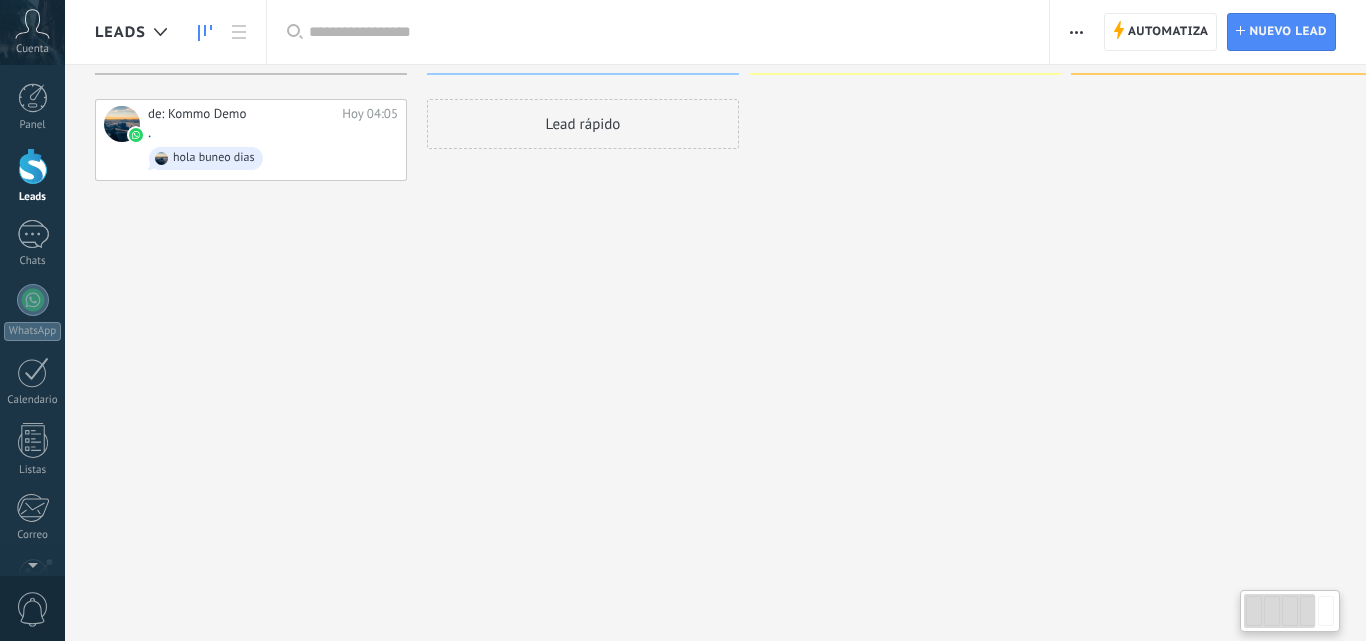 scroll, scrollTop: 0, scrollLeft: 0, axis: both 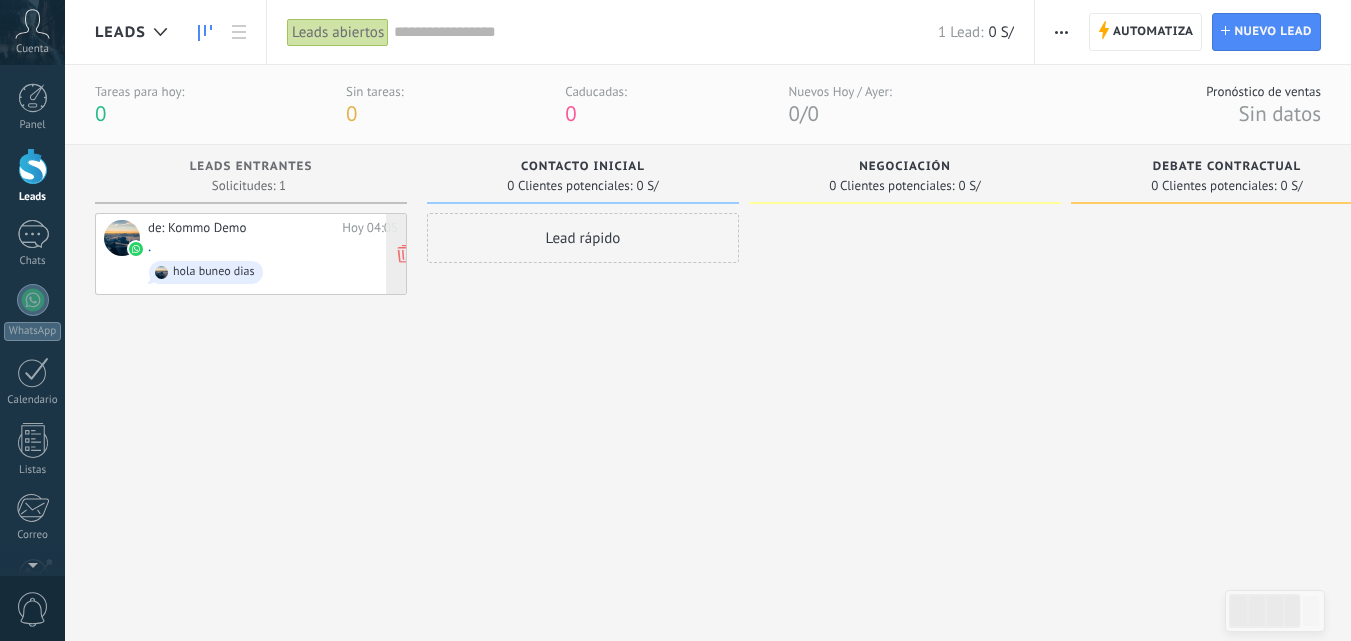 click on "de: Kommo Demo Hoy 04:05 . hola buneo dias" at bounding box center (273, 254) 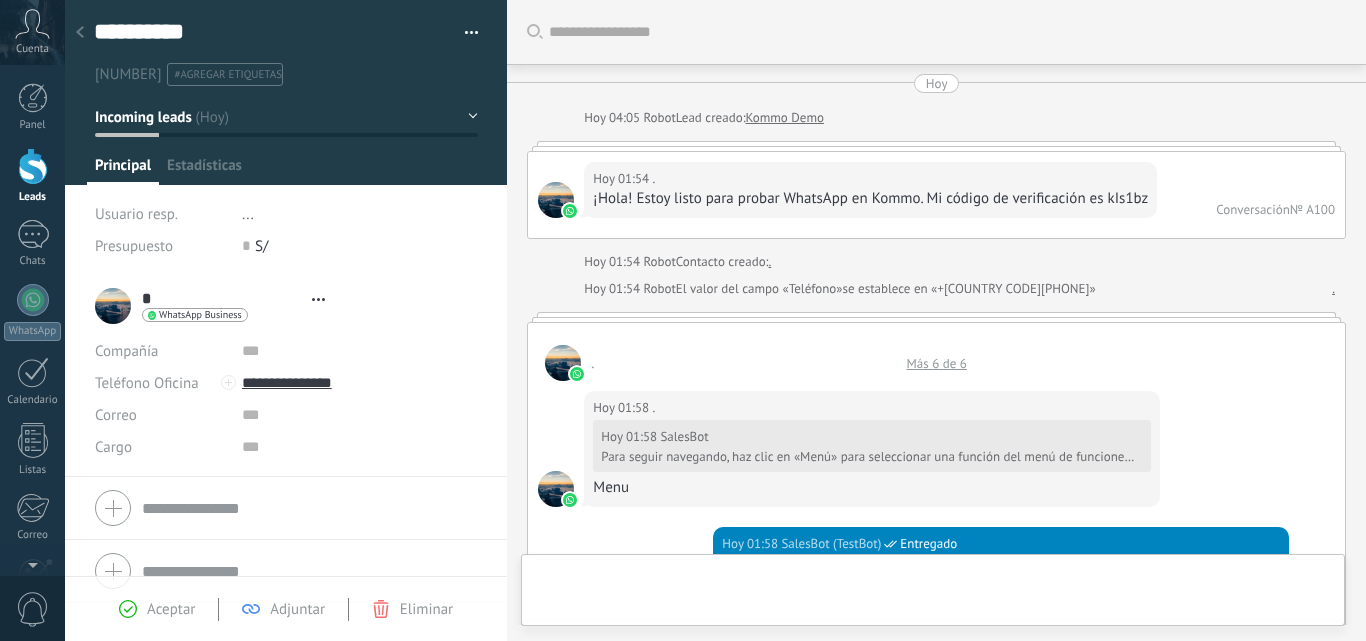 type on "**********" 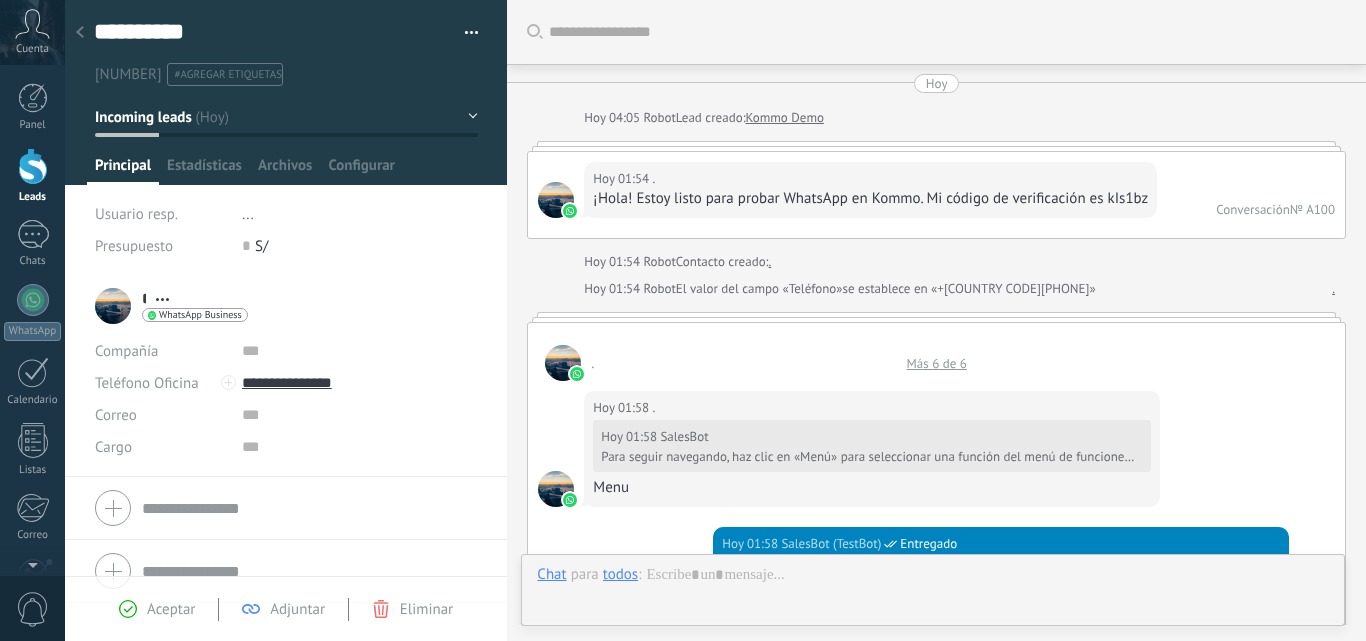 scroll, scrollTop: 3910, scrollLeft: 0, axis: vertical 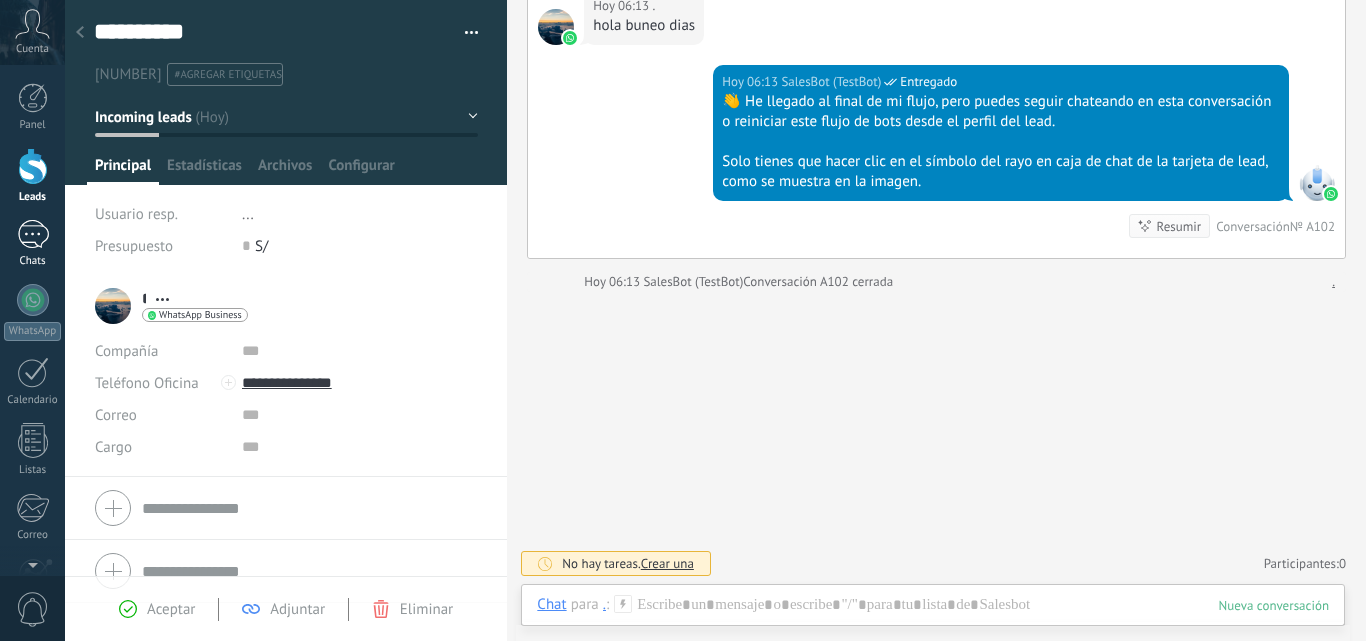 click at bounding box center (33, 234) 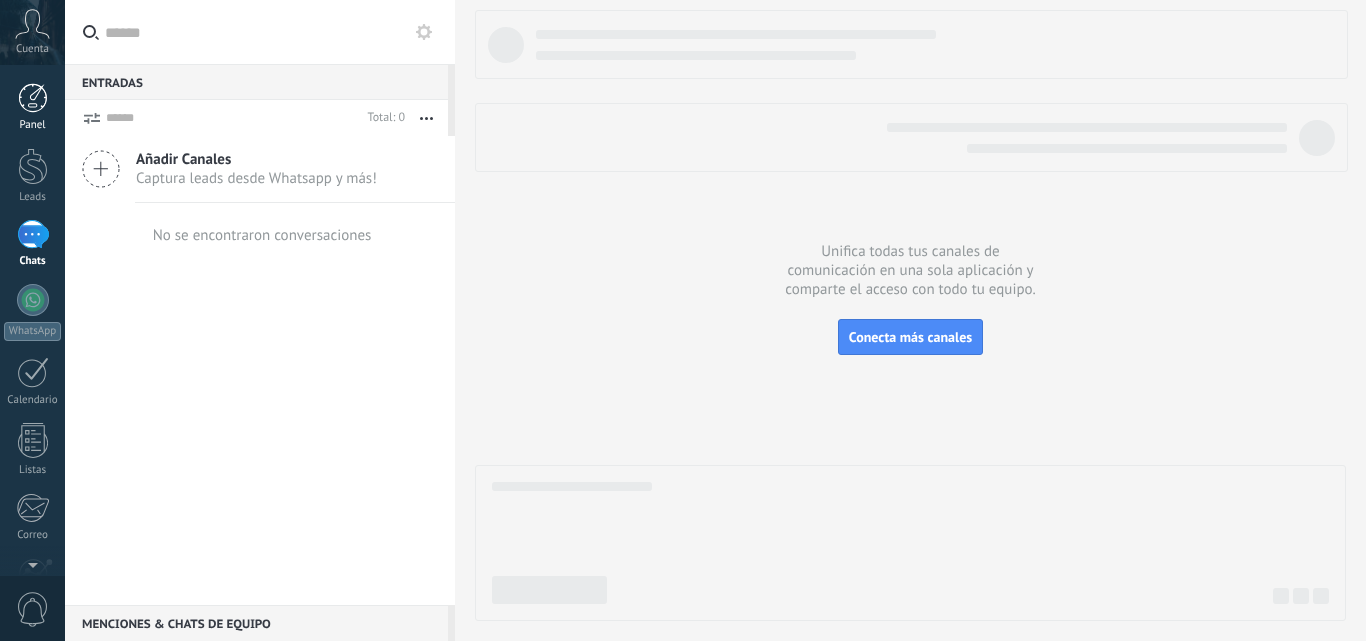 click at bounding box center (33, 98) 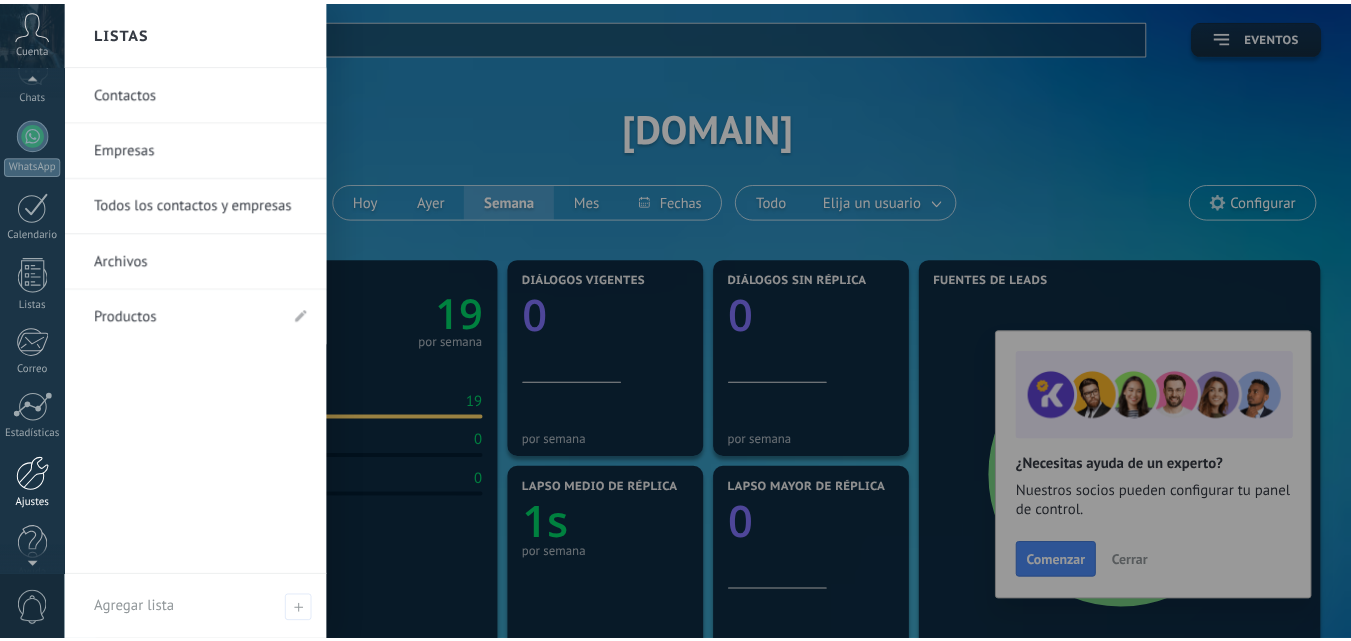 scroll, scrollTop: 191, scrollLeft: 0, axis: vertical 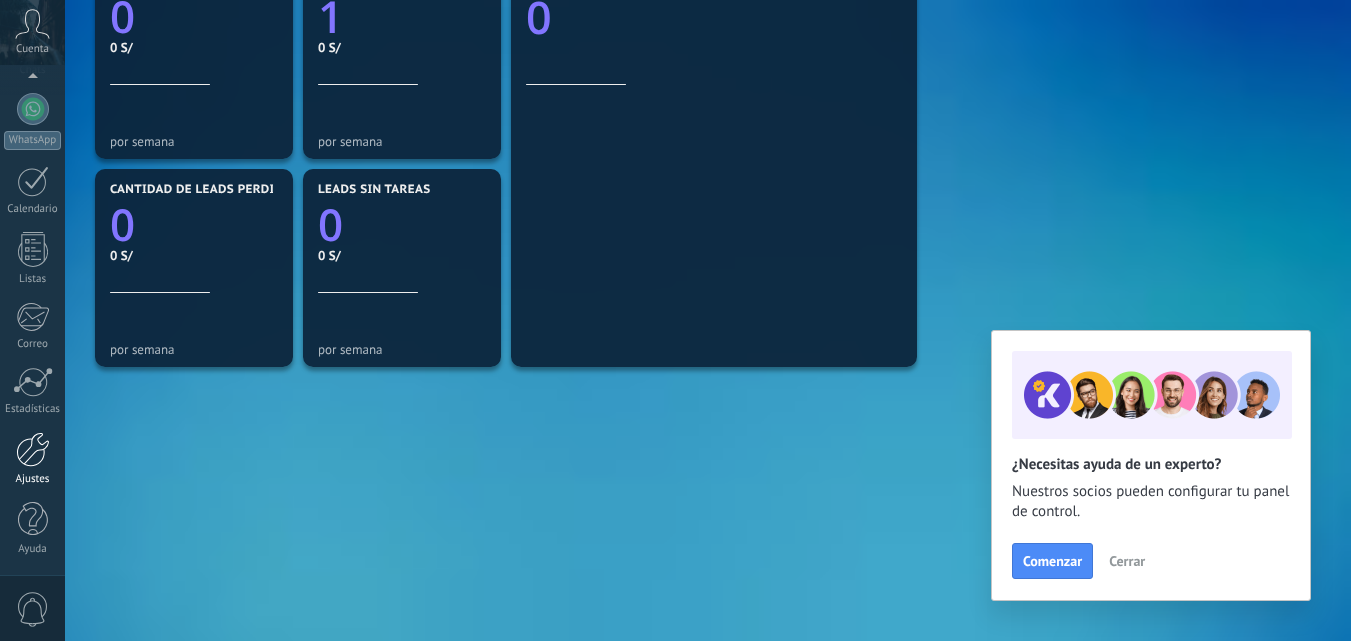 click at bounding box center (33, 449) 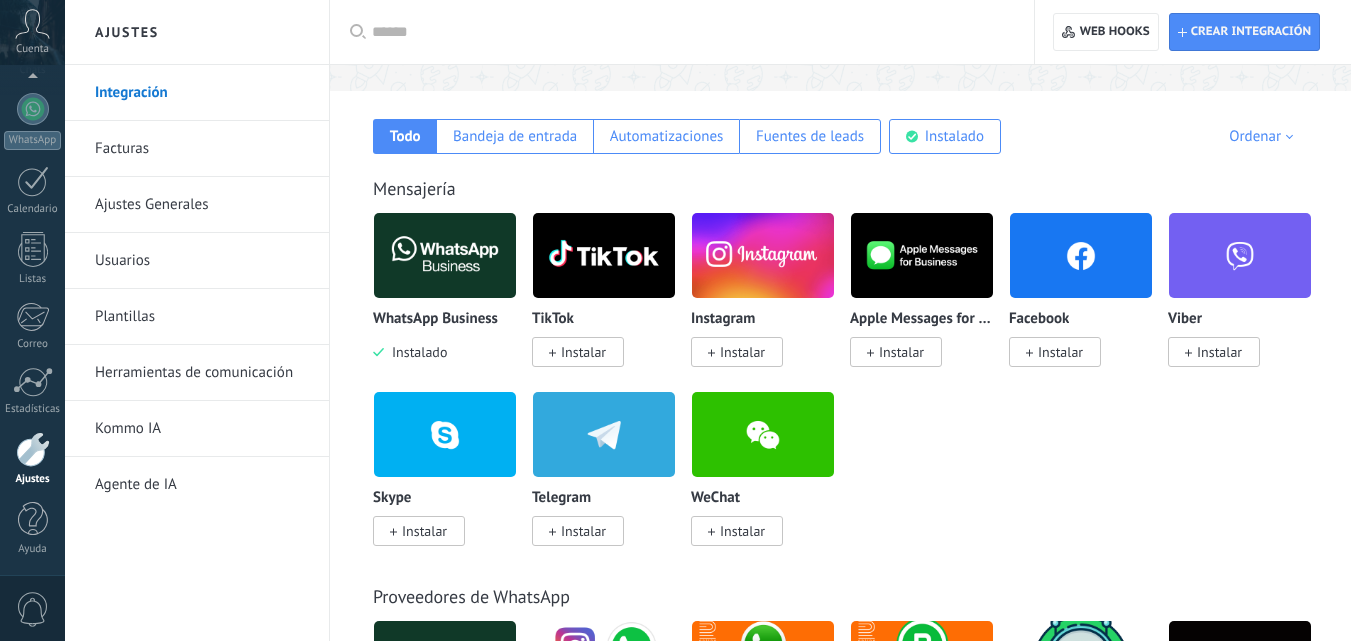 scroll, scrollTop: 0, scrollLeft: 0, axis: both 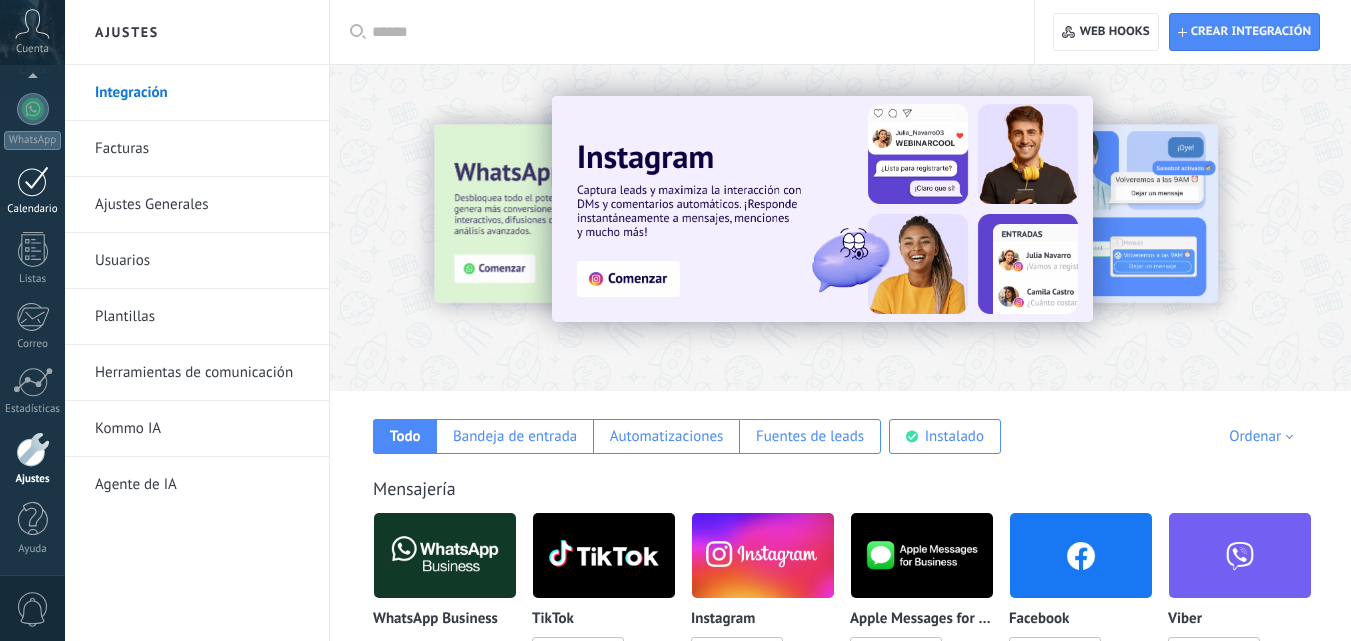 click at bounding box center (33, 181) 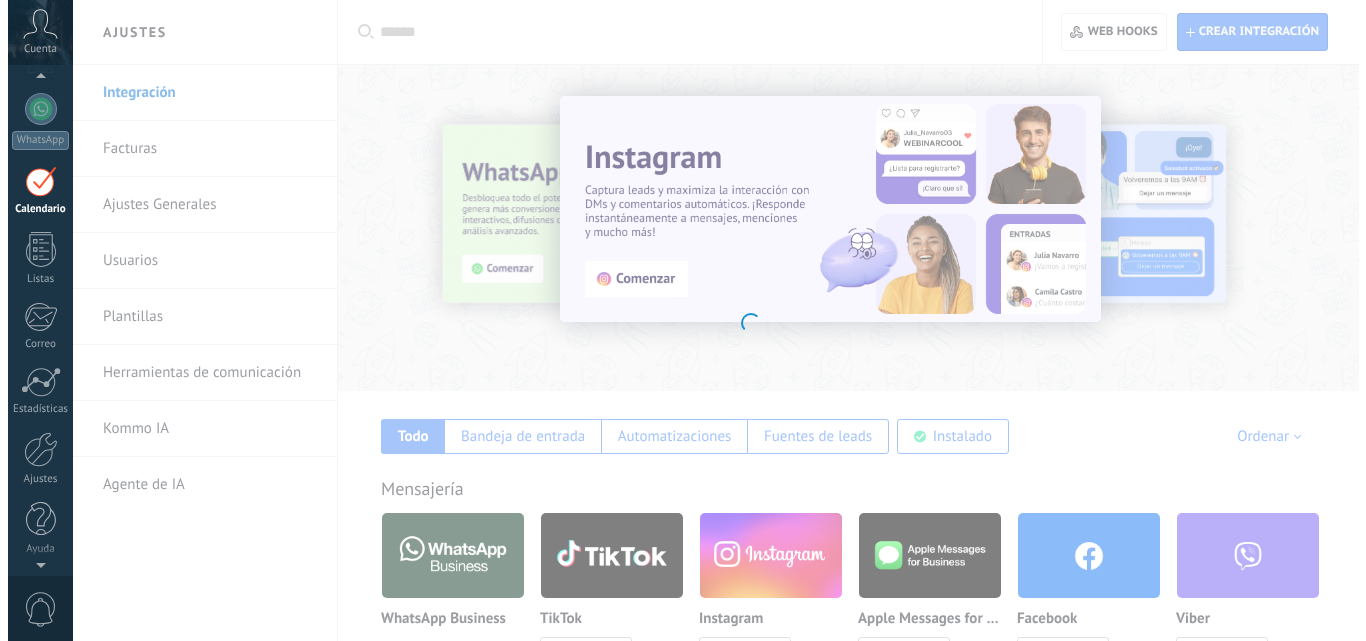 scroll, scrollTop: 58, scrollLeft: 0, axis: vertical 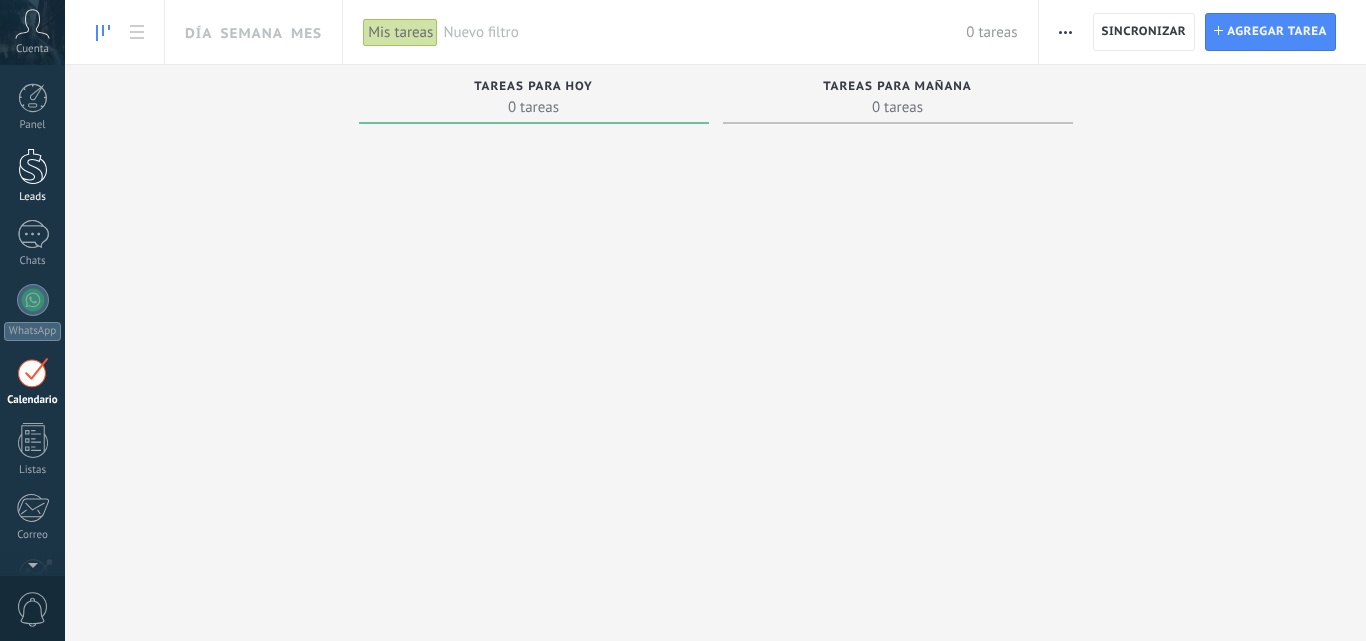 click at bounding box center [33, 166] 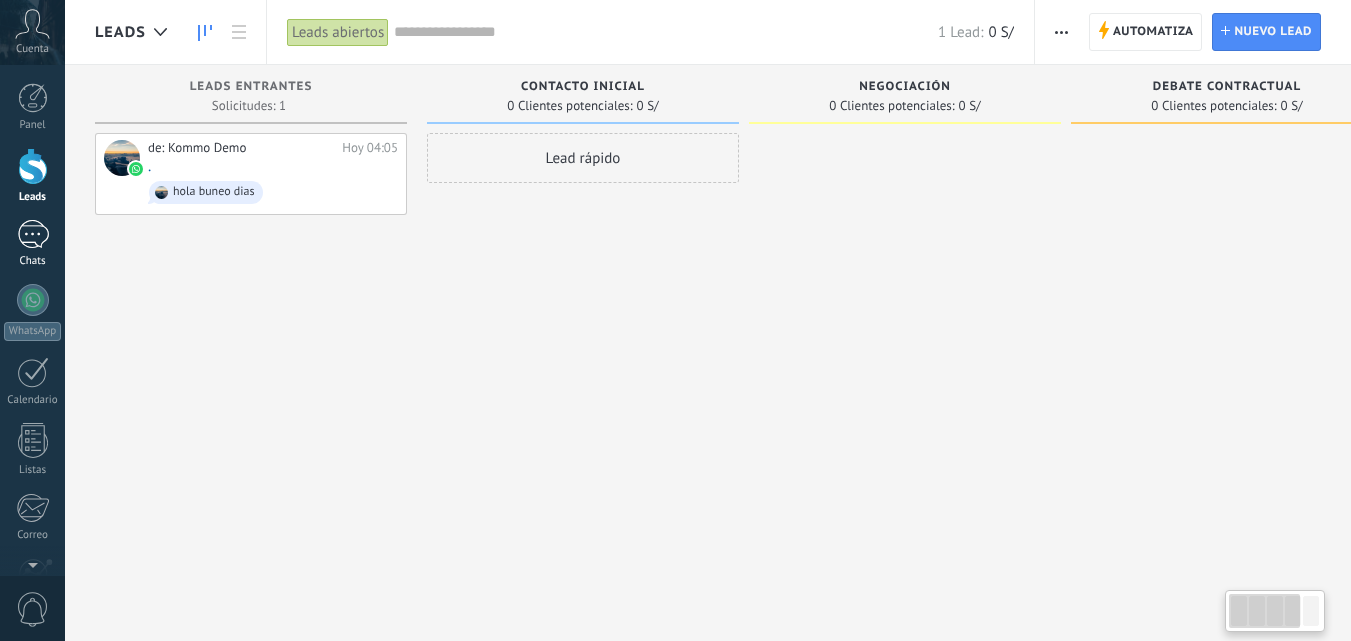 click at bounding box center [33, 234] 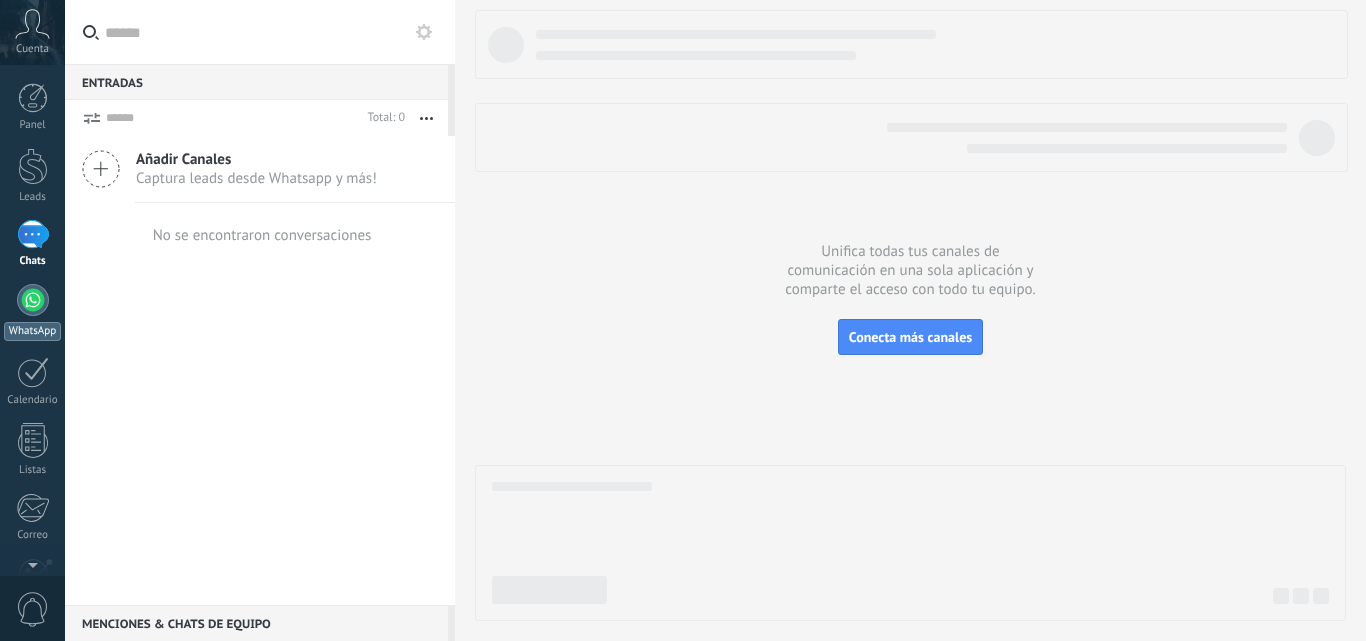 click at bounding box center (33, 300) 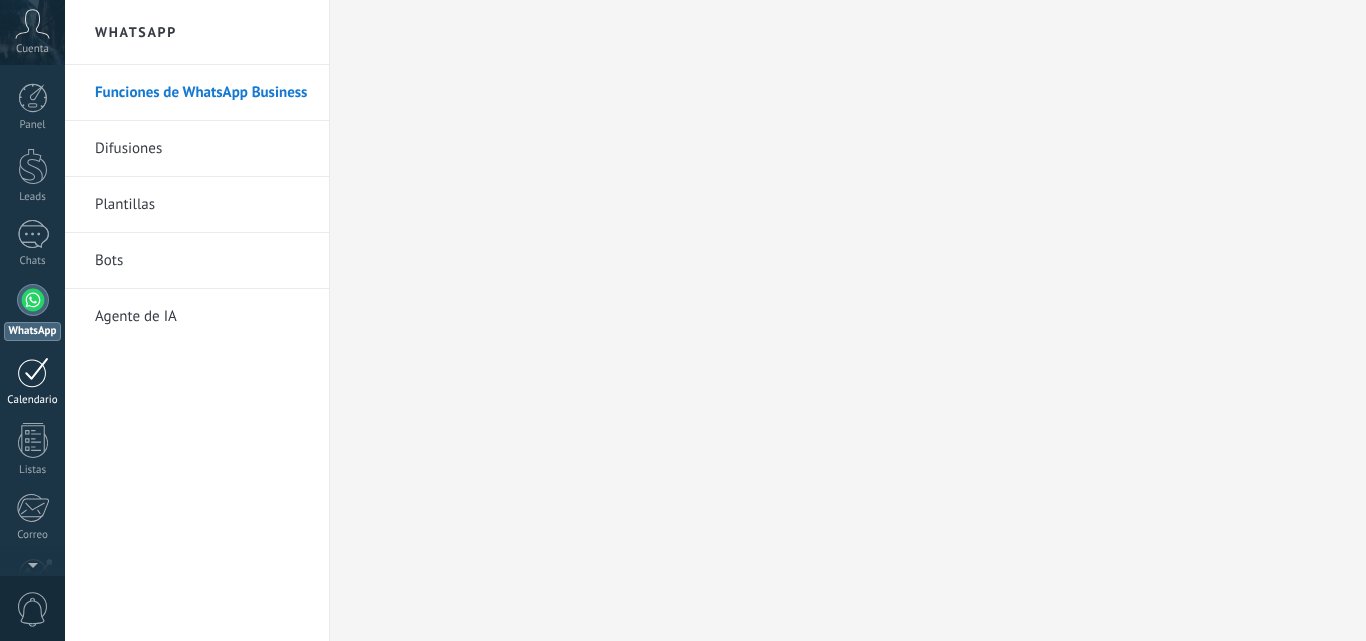 click at bounding box center (33, 372) 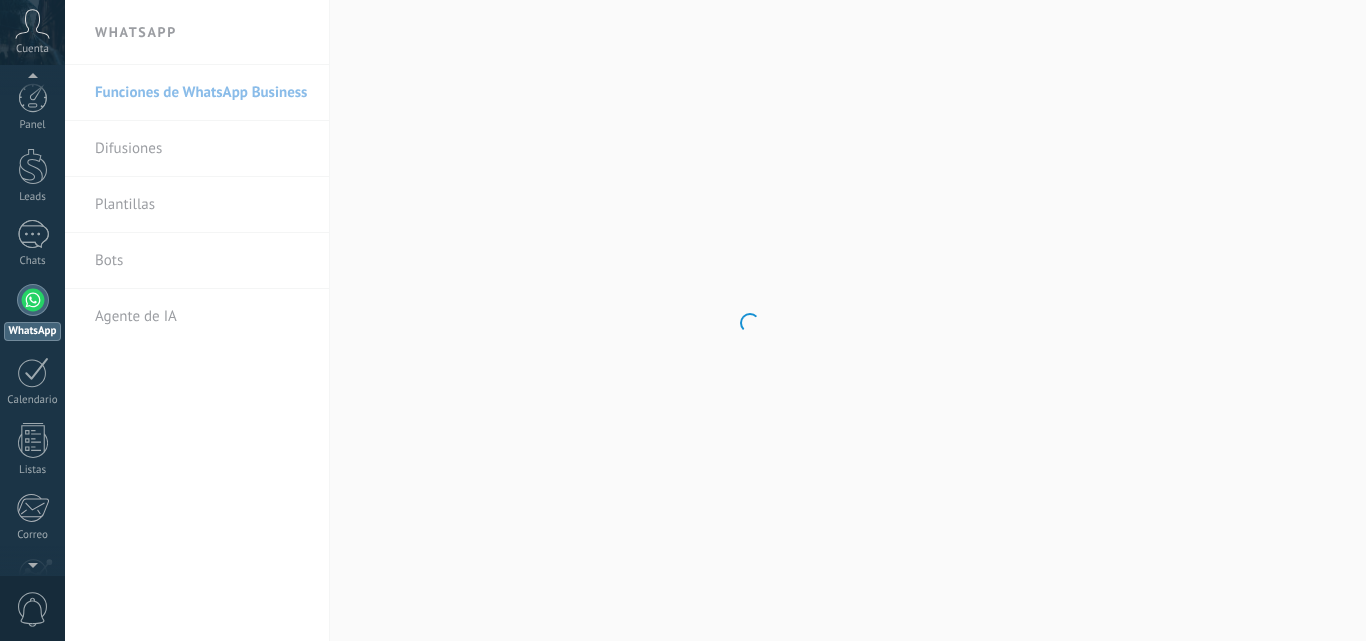 scroll, scrollTop: 0, scrollLeft: 0, axis: both 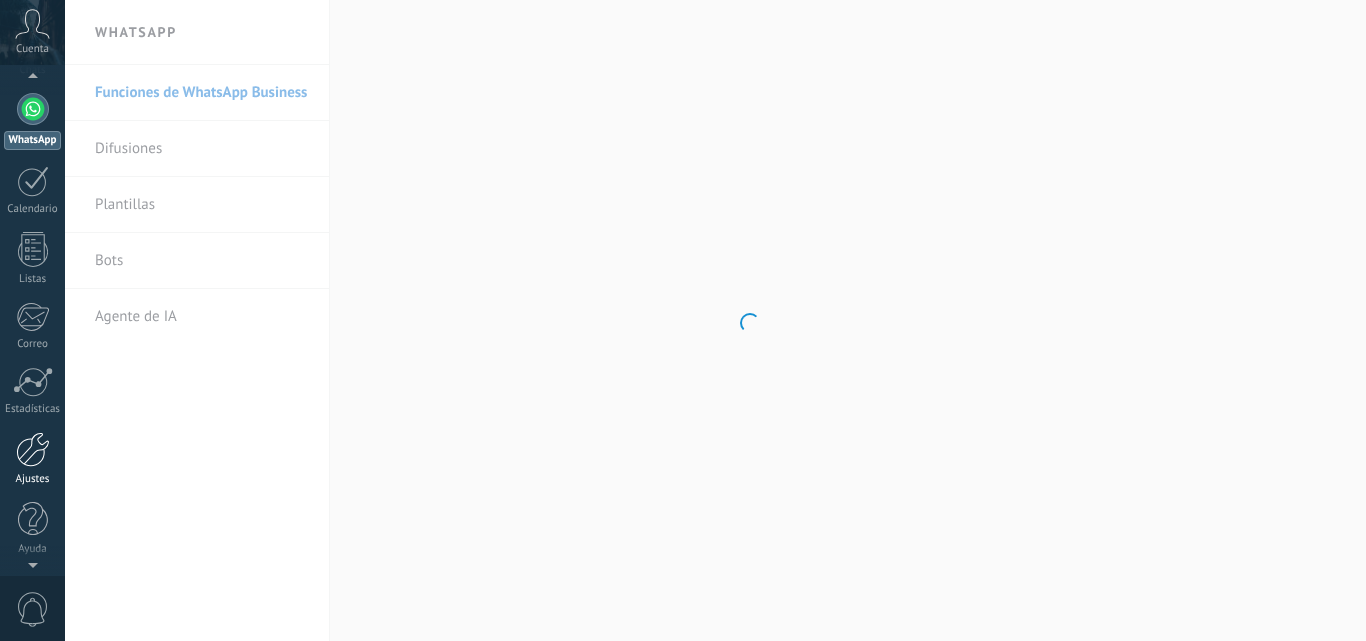 click at bounding box center (33, 449) 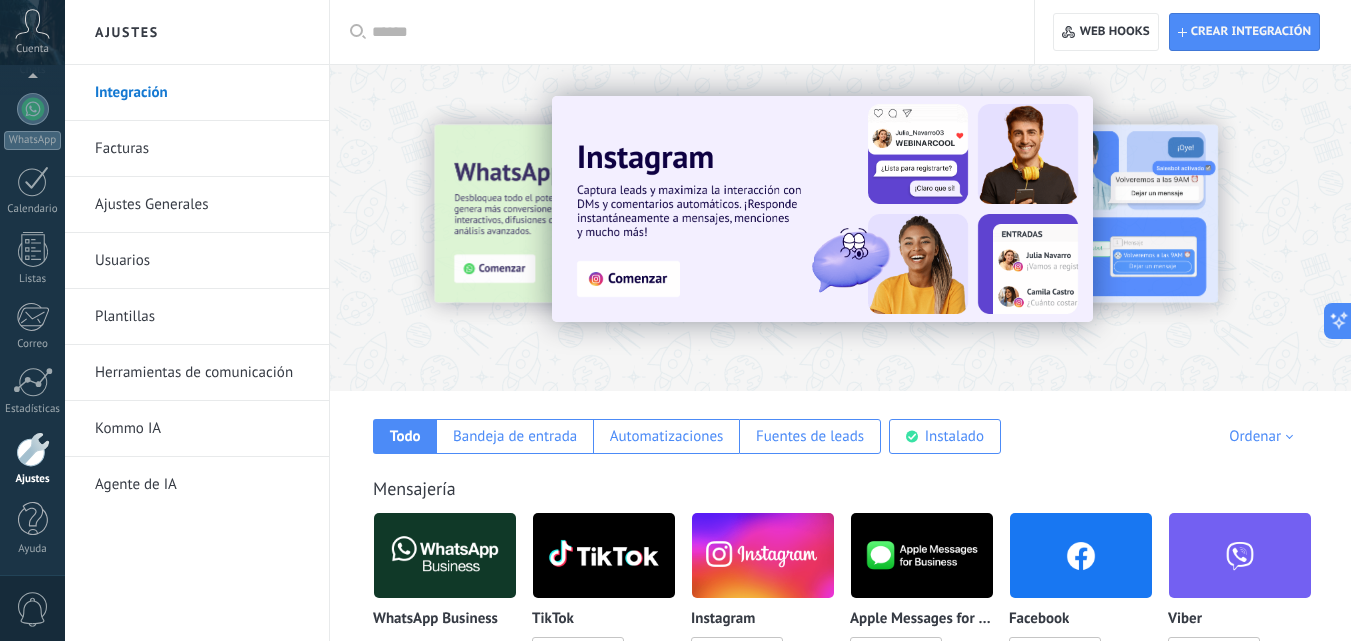 click on "Ajustes Generales" at bounding box center (202, 205) 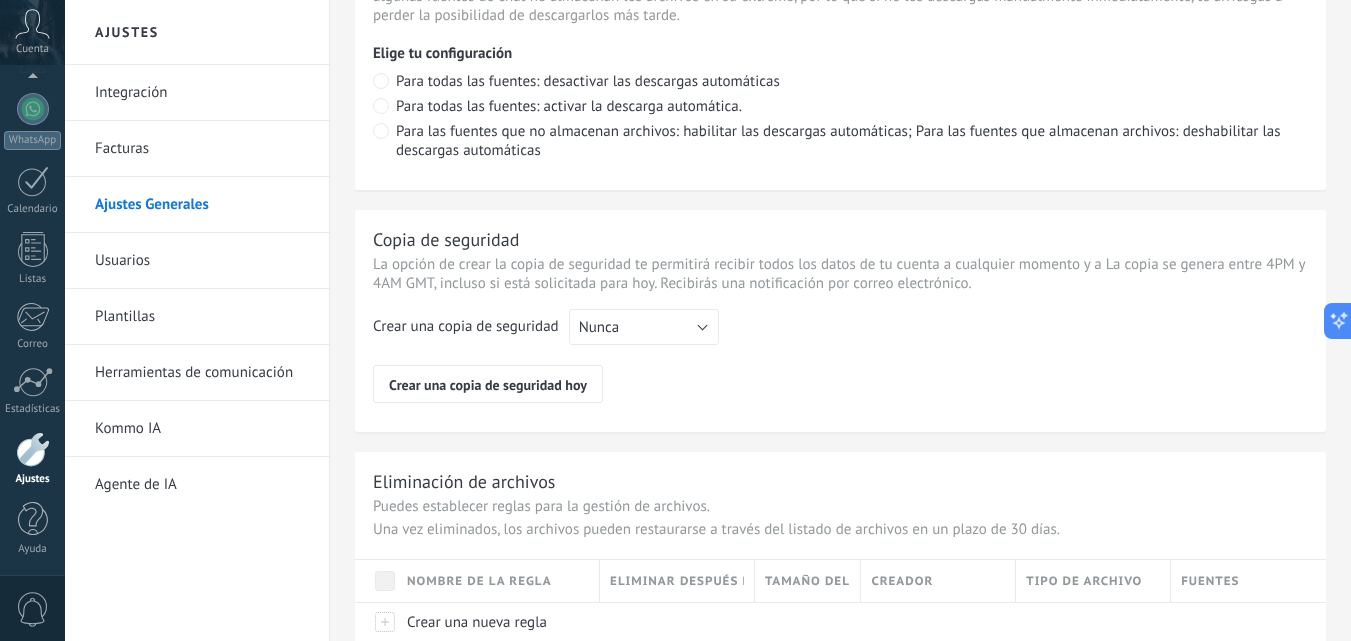 scroll, scrollTop: 1500, scrollLeft: 0, axis: vertical 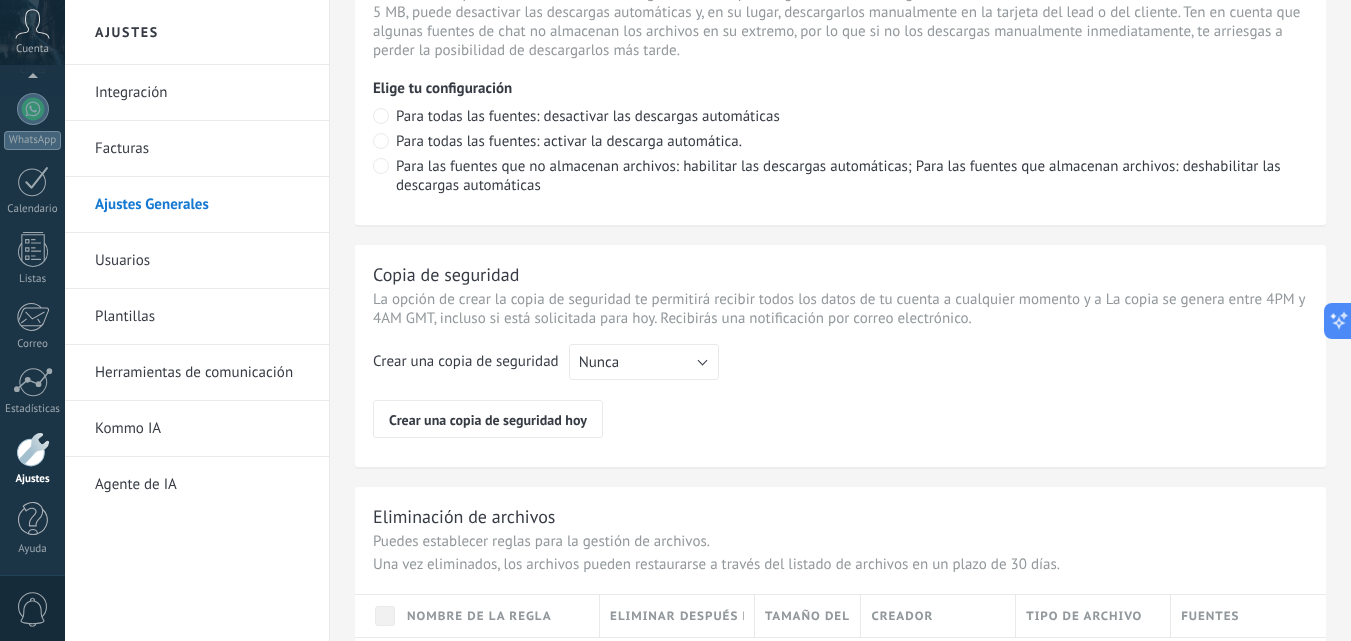 click on "Plantillas" at bounding box center (202, 317) 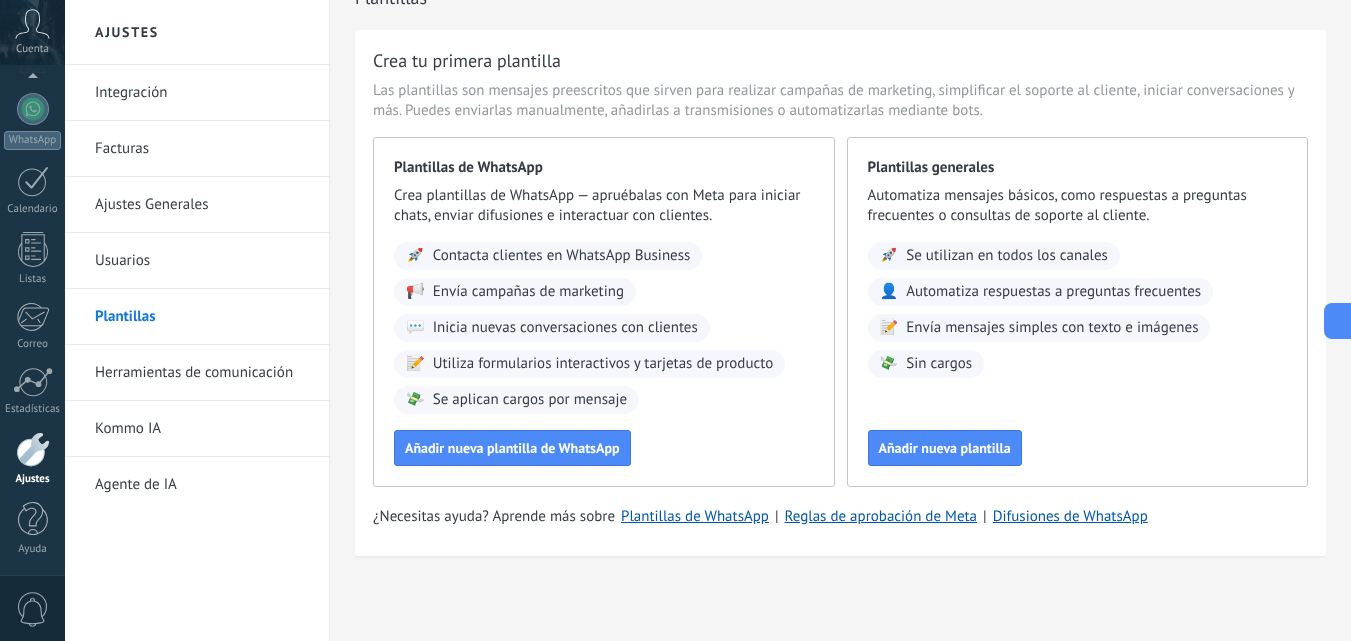 scroll, scrollTop: 0, scrollLeft: 0, axis: both 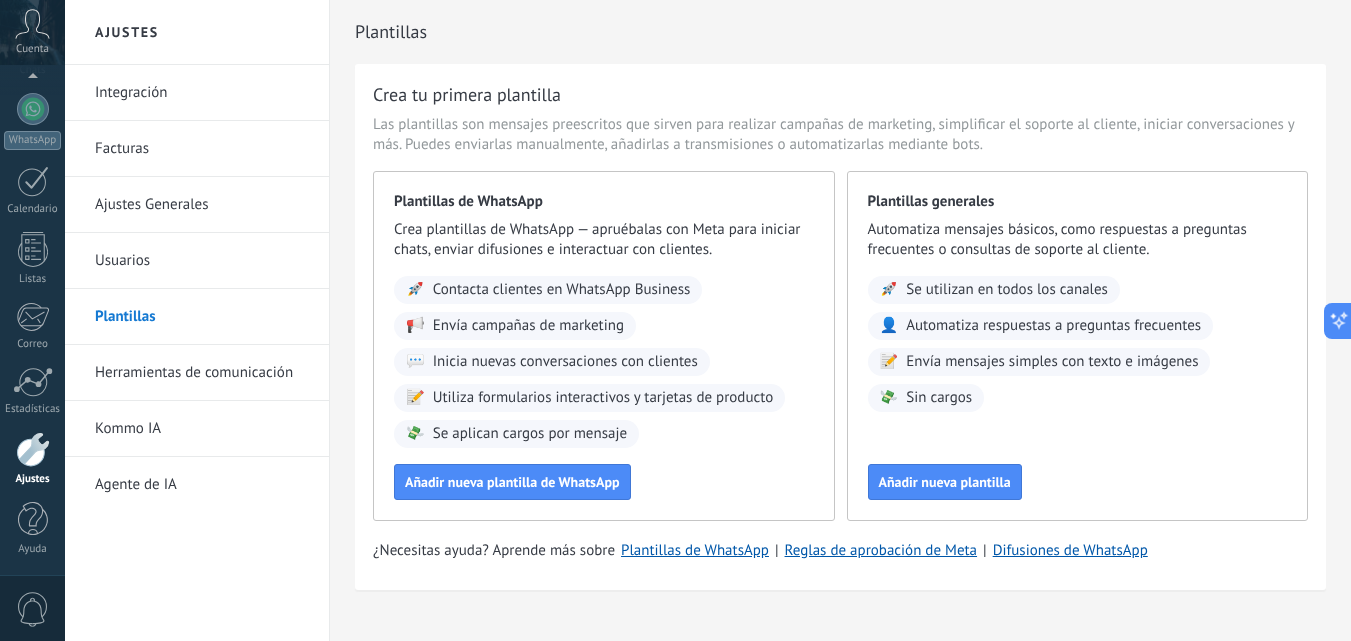 click on "Usuarios" at bounding box center (202, 261) 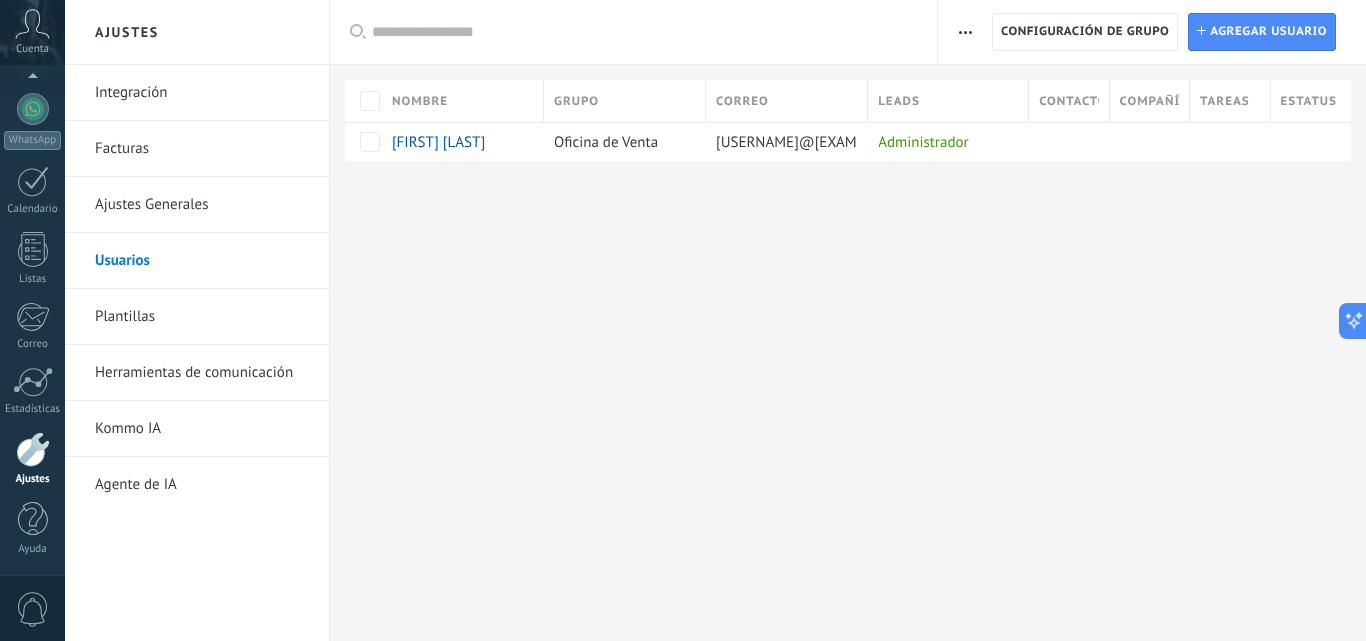 click on "Ajustes Generales" at bounding box center [202, 205] 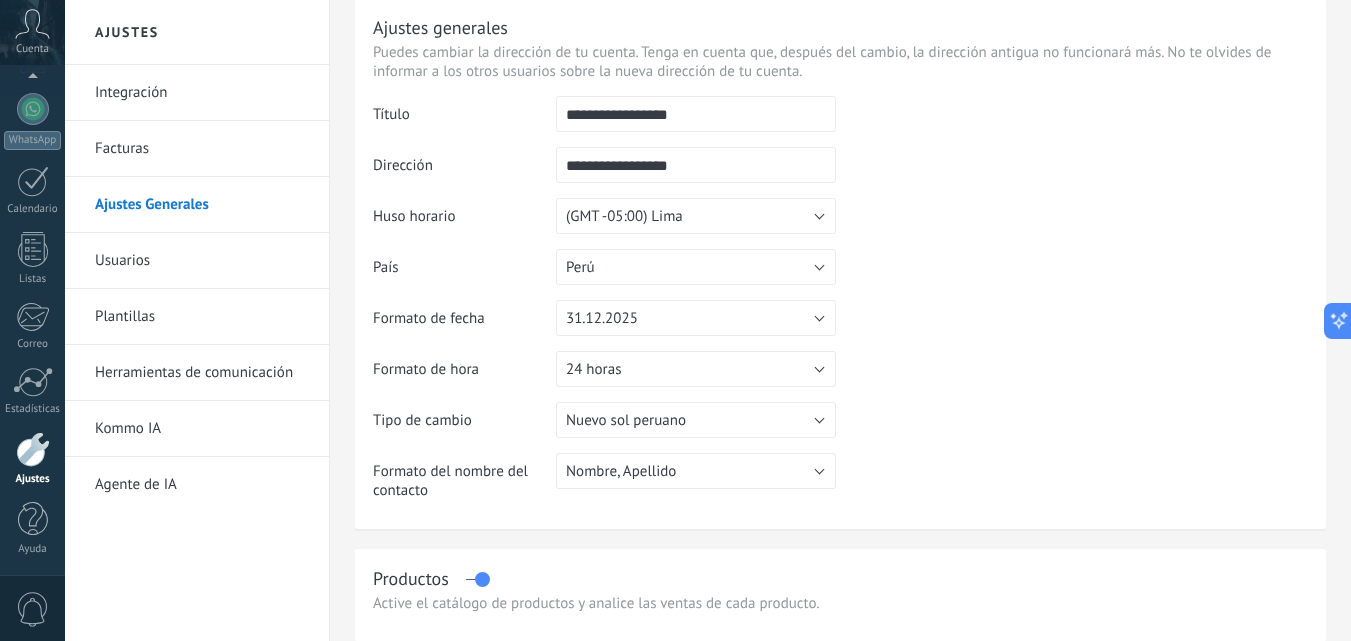 scroll, scrollTop: 100, scrollLeft: 0, axis: vertical 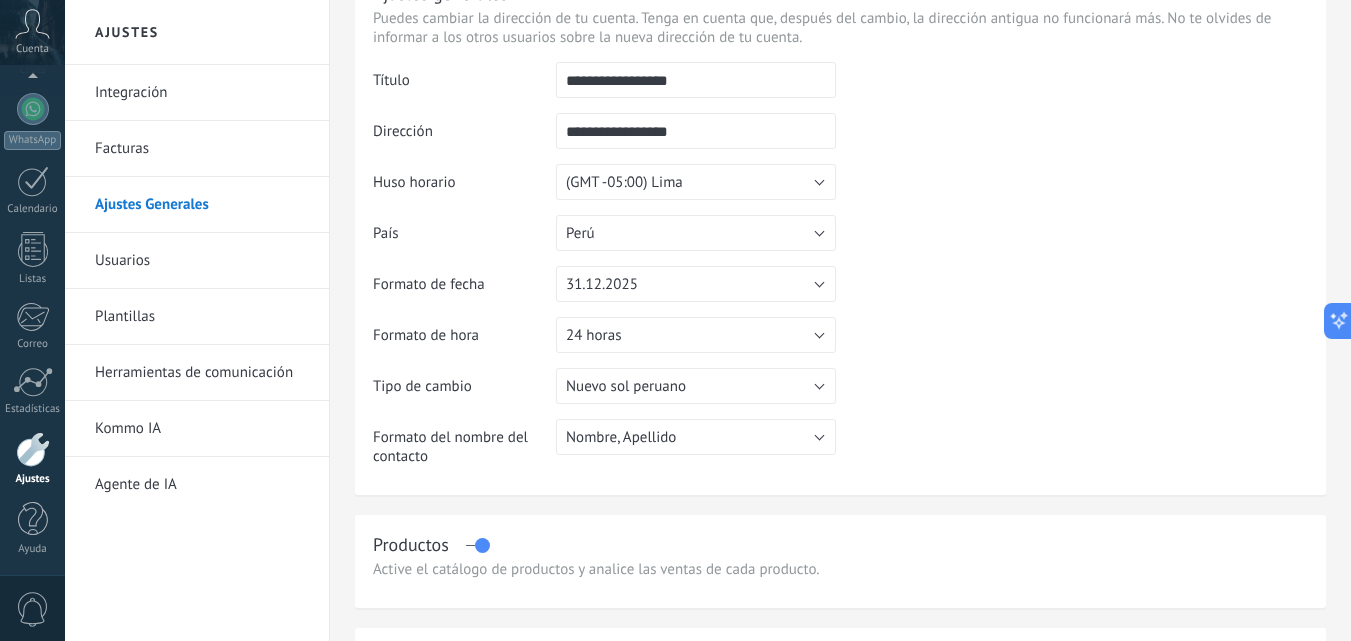 click on "Facturas" at bounding box center [202, 149] 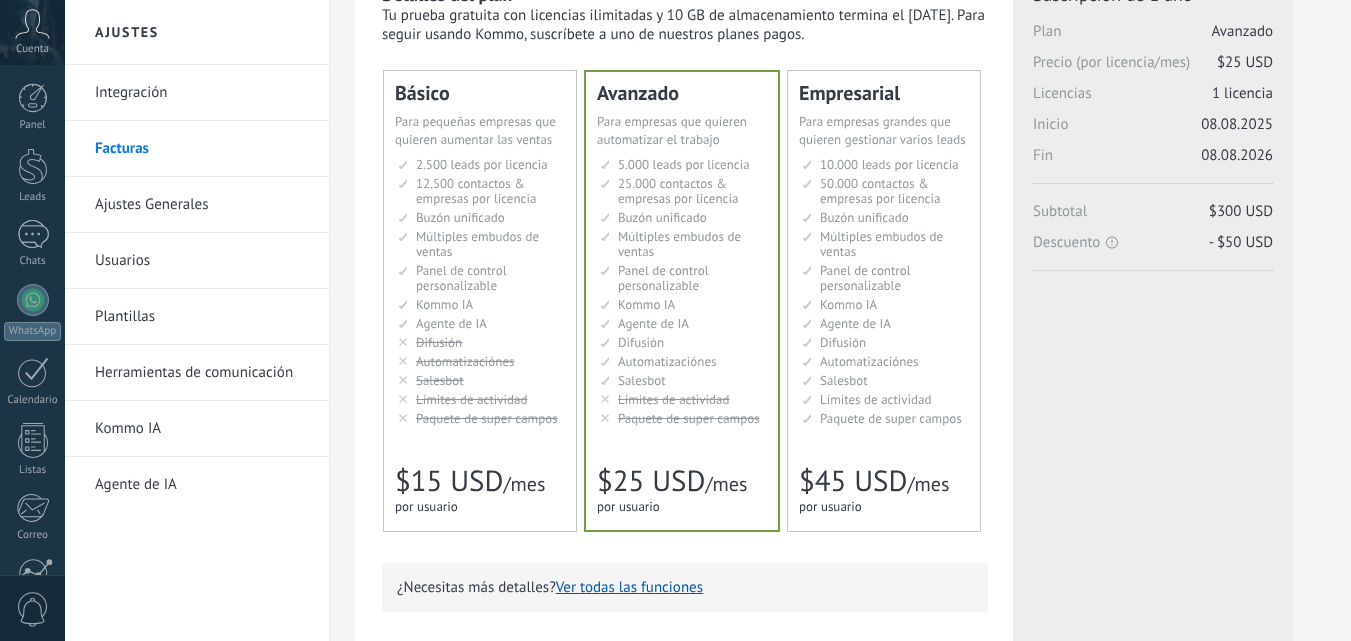 scroll, scrollTop: 0, scrollLeft: 0, axis: both 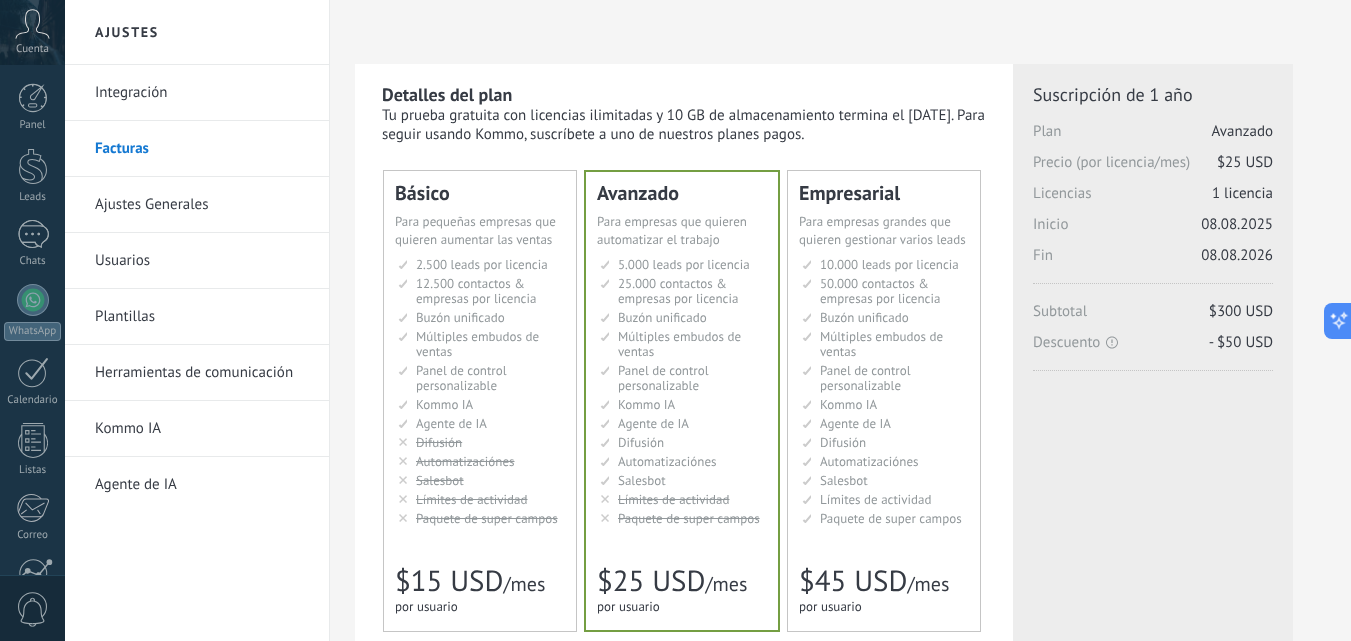 click on "Integración" at bounding box center [202, 93] 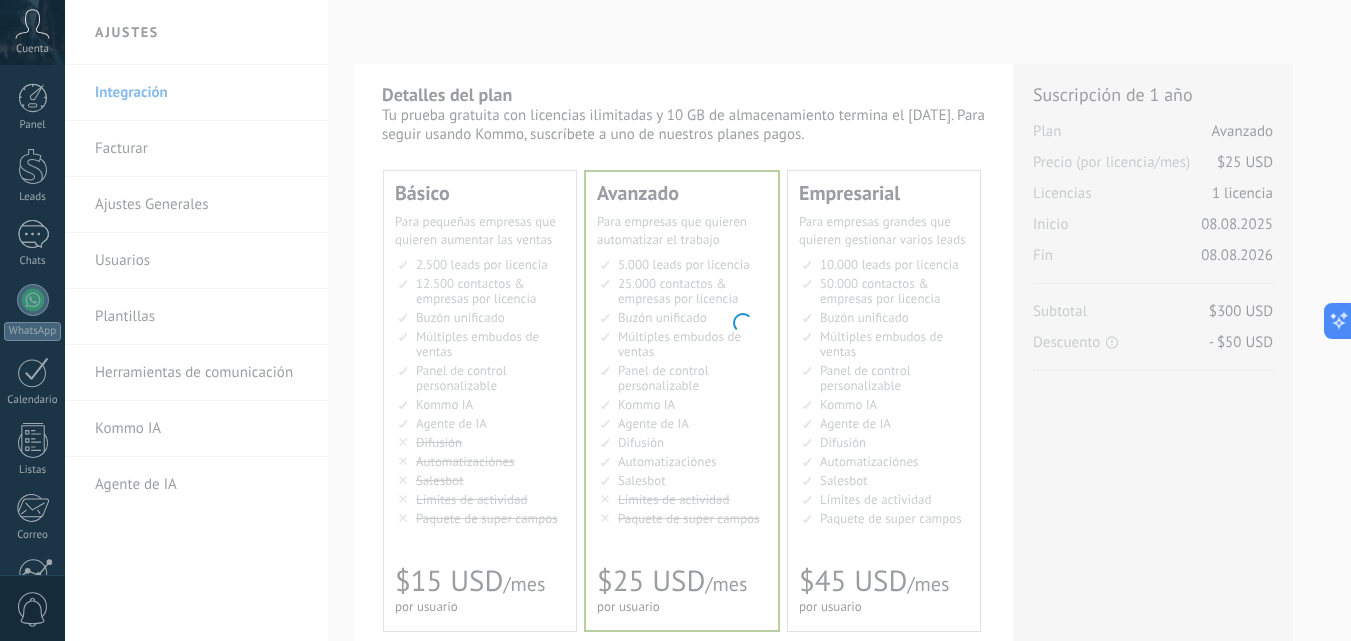 scroll, scrollTop: 191, scrollLeft: 0, axis: vertical 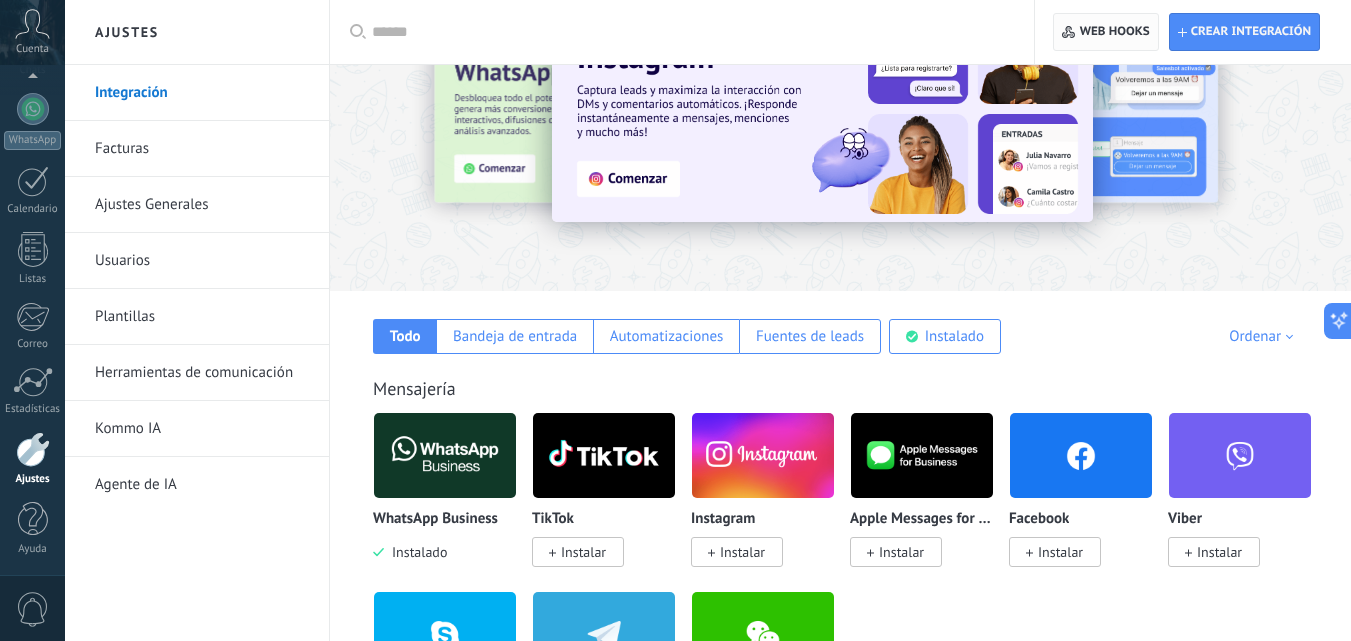 click on "Web hooks  0" at bounding box center [1115, 32] 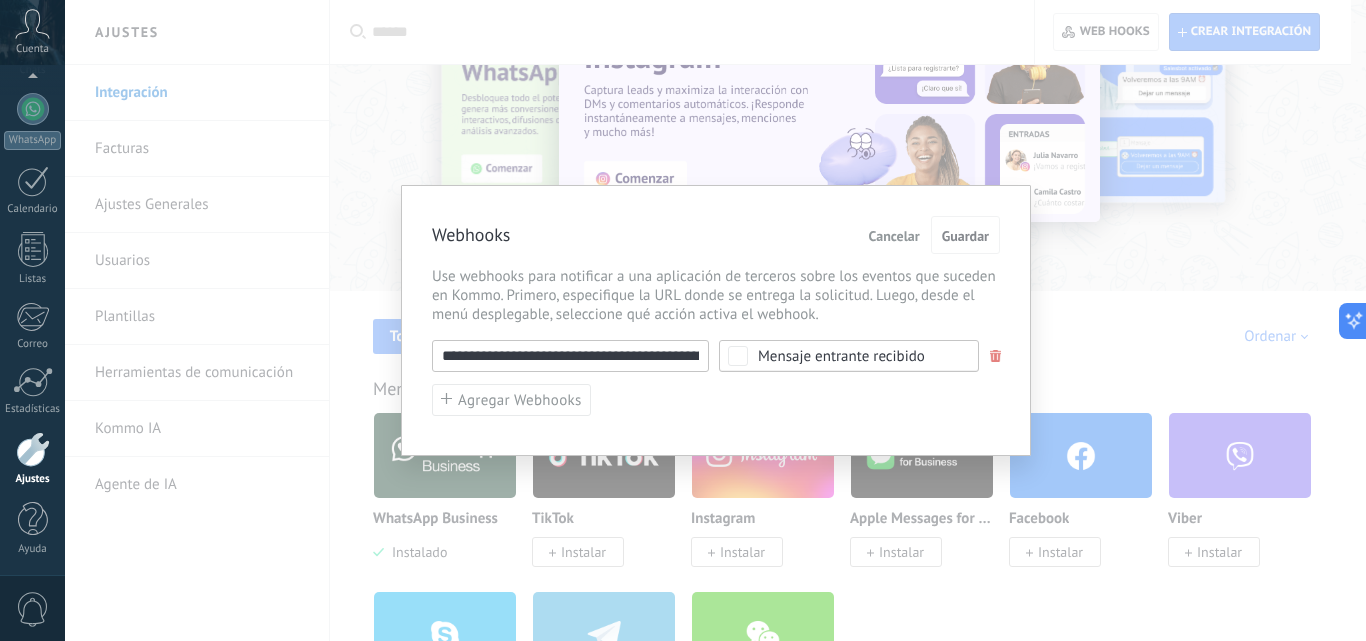 click on "Cancelar" at bounding box center (894, 236) 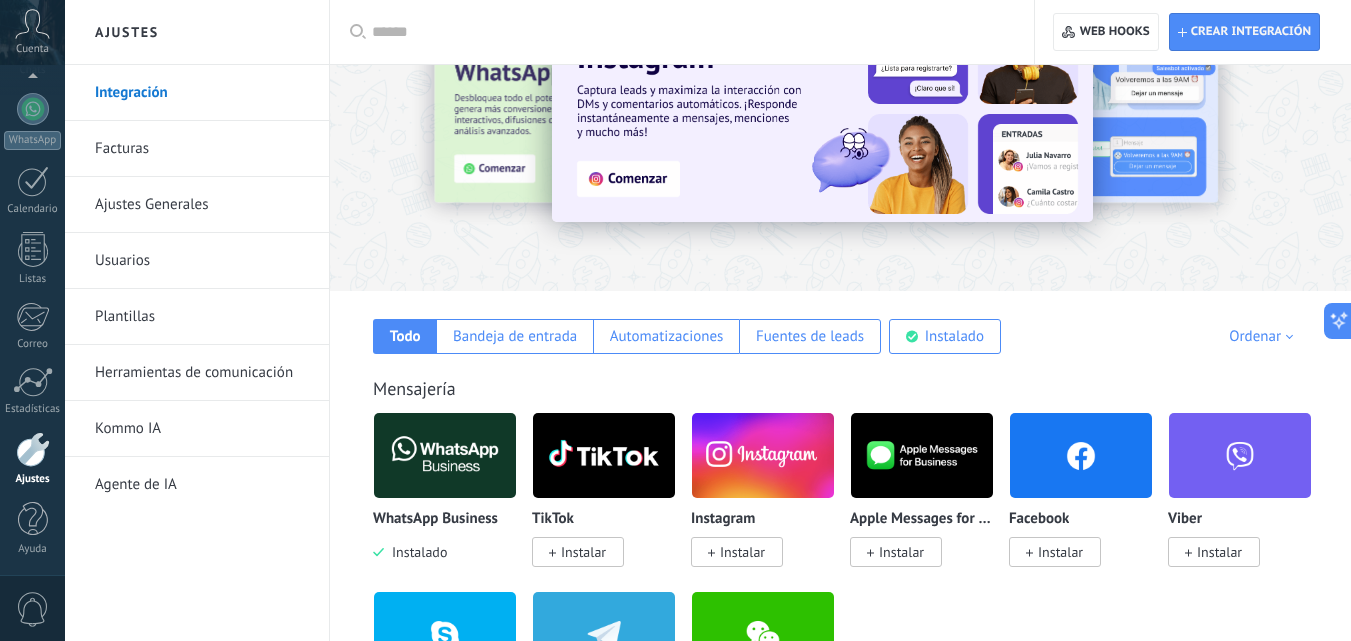 scroll, scrollTop: 0, scrollLeft: 0, axis: both 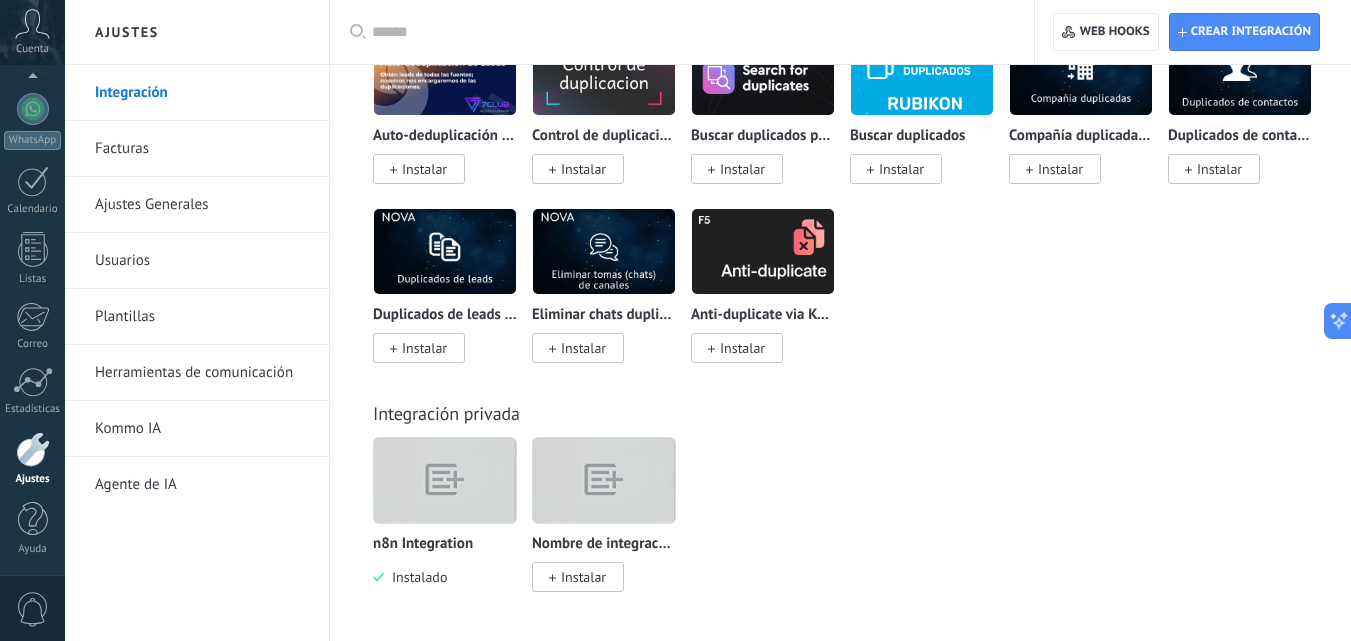 click at bounding box center [445, 480] 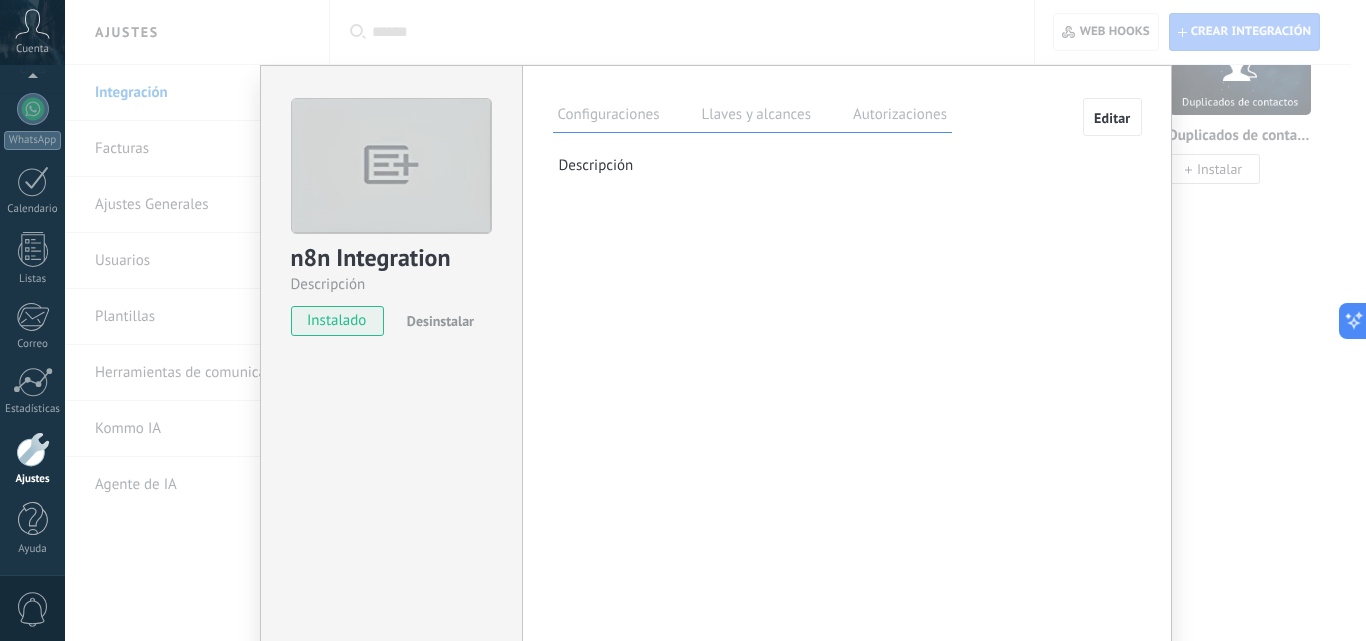 click on "Llaves y alcances" at bounding box center (756, 117) 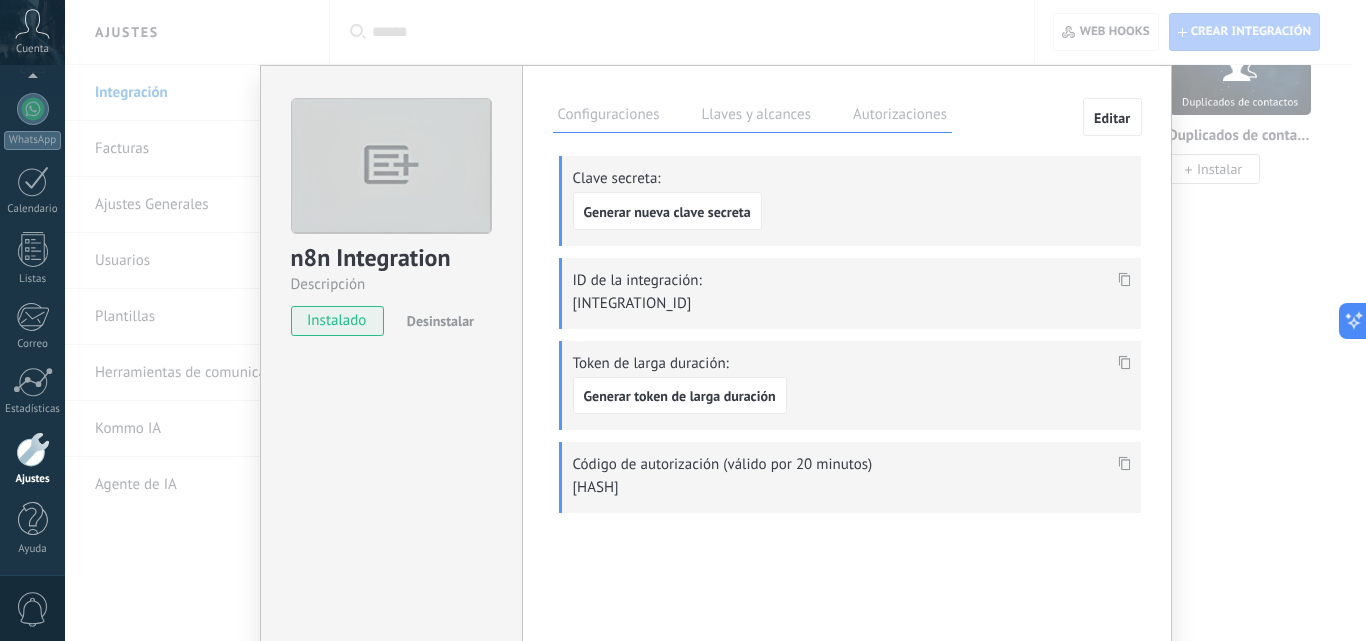 click on "Autorizaciones" at bounding box center [900, 117] 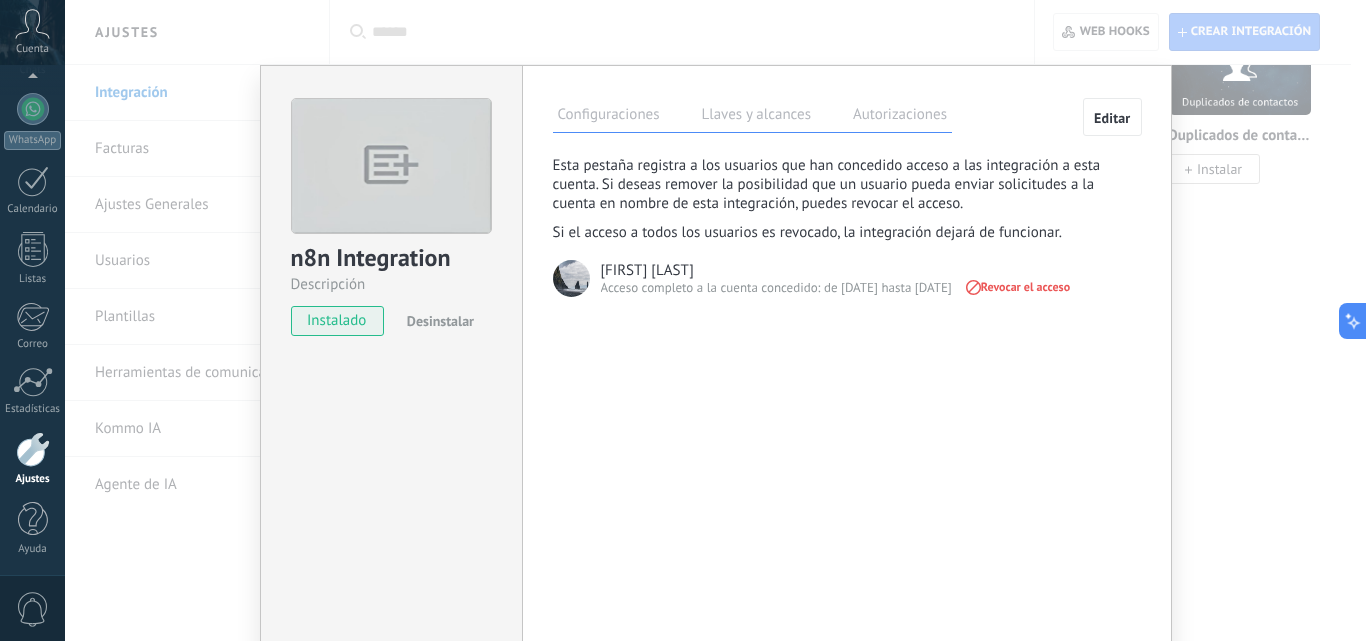 click on "Llaves y alcances" at bounding box center (756, 117) 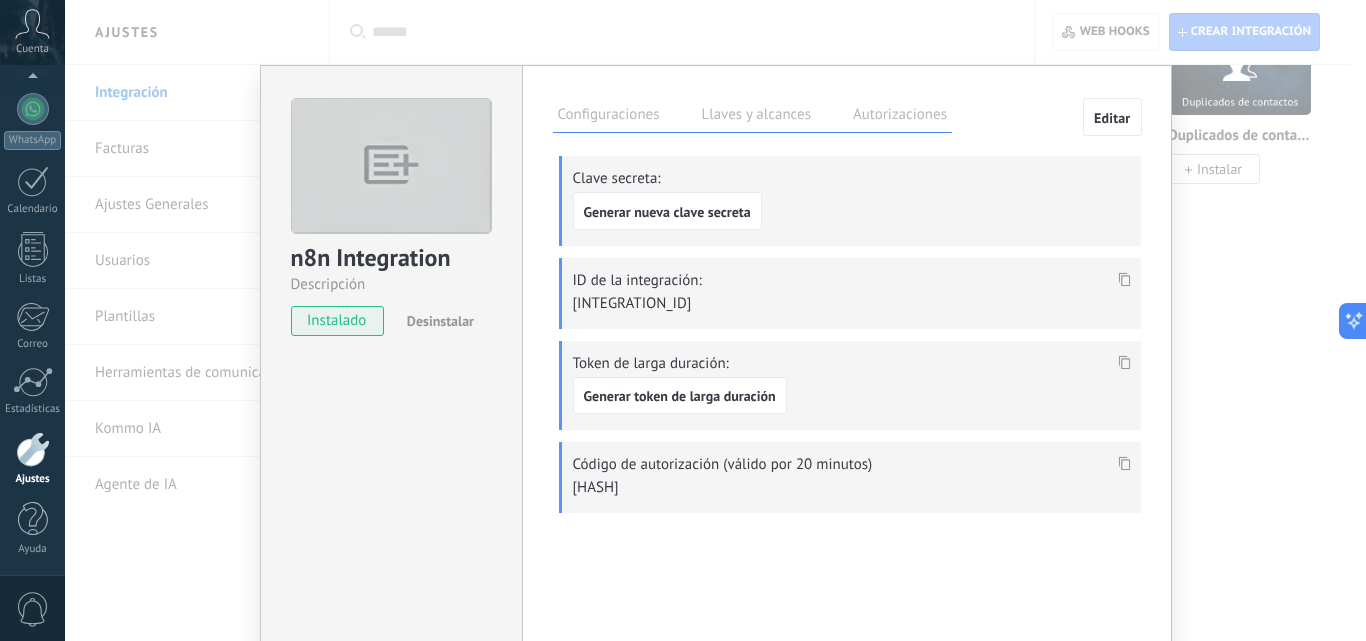 click on "Autorizaciones" at bounding box center (900, 117) 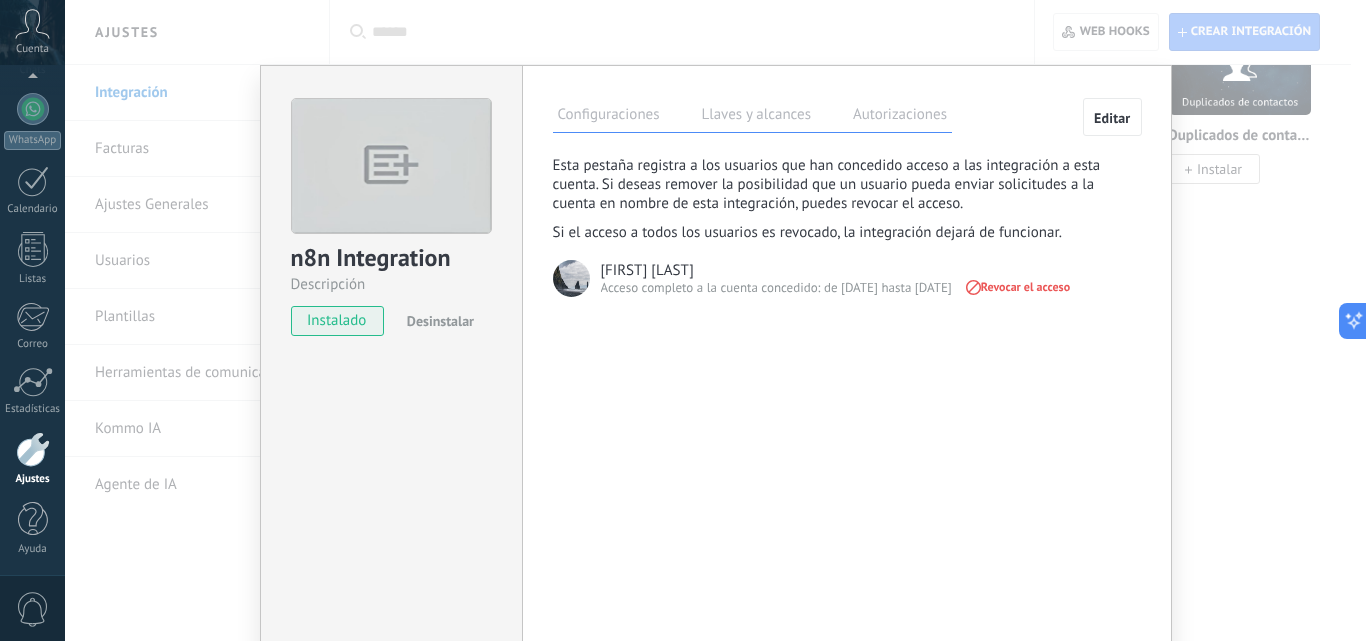 click on "[FIRST] [LAST]" at bounding box center (836, 266) 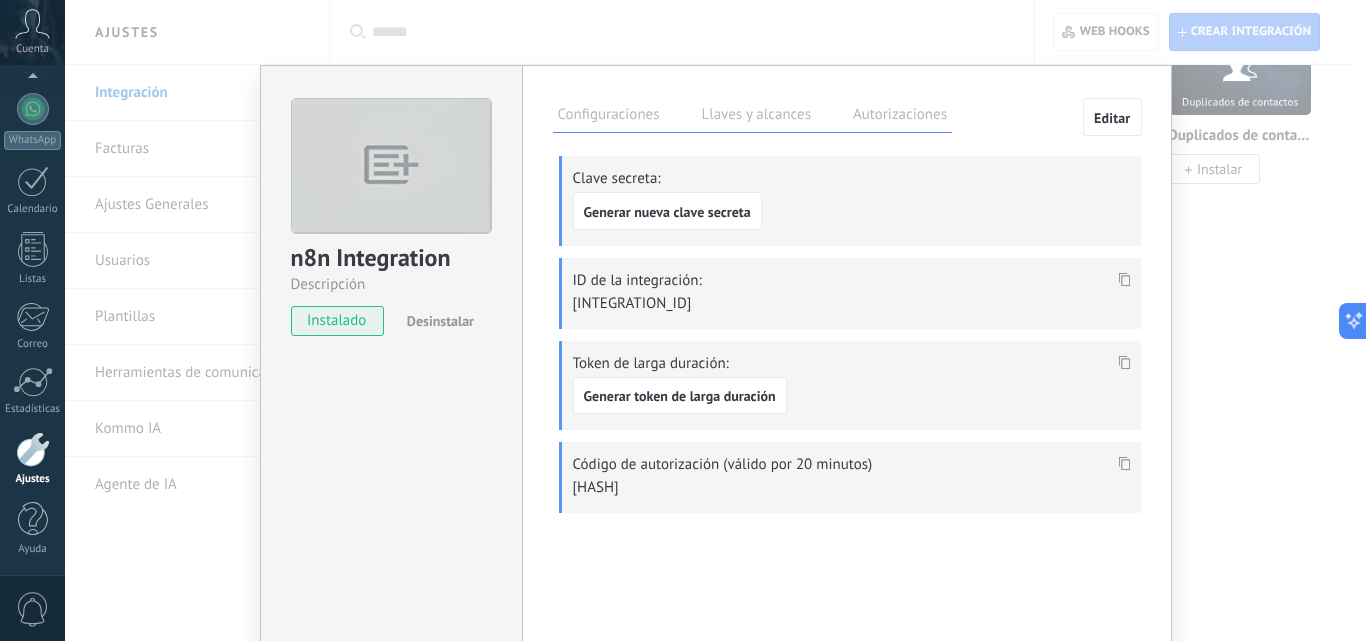 click on "Configuraciones" at bounding box center (609, 117) 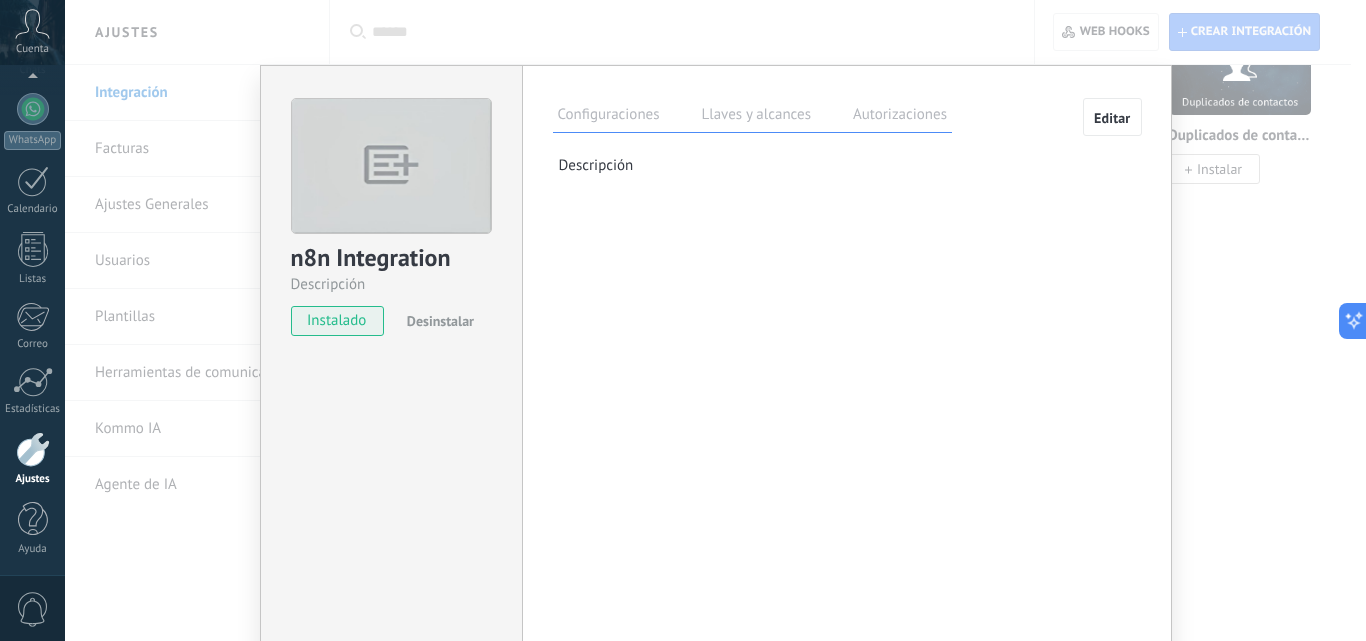 click on "Autorizaciones" at bounding box center [900, 117] 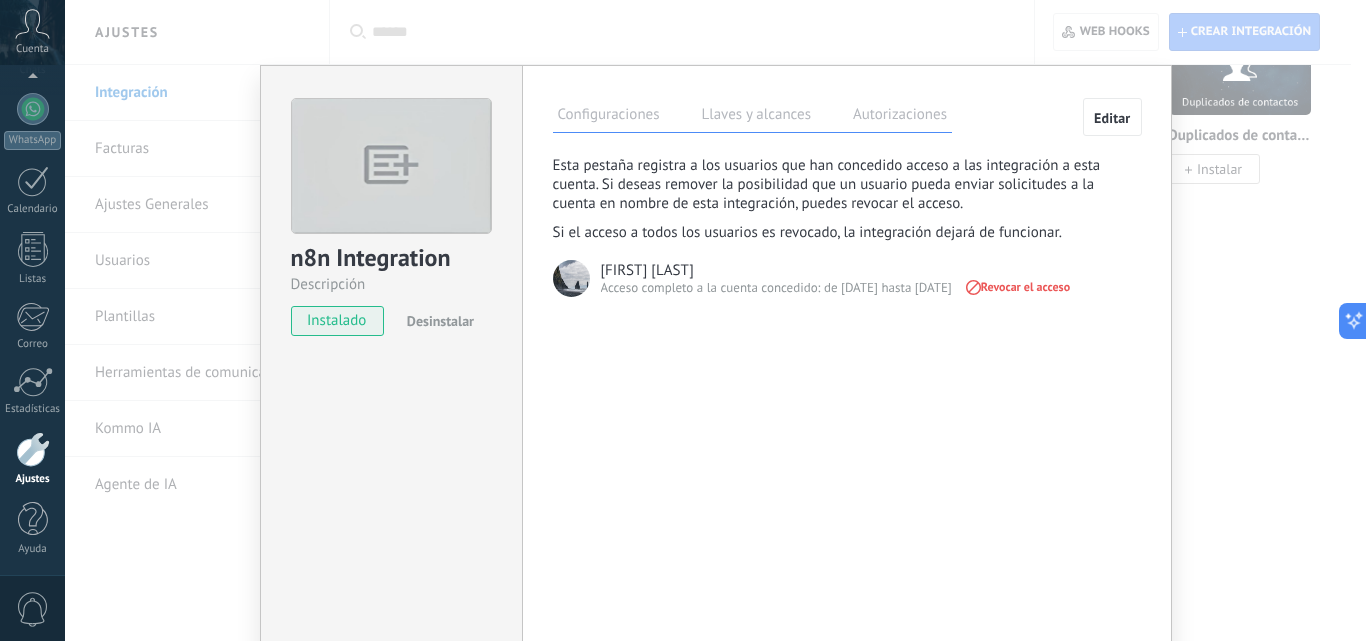 click on "Llaves y alcances" at bounding box center [756, 117] 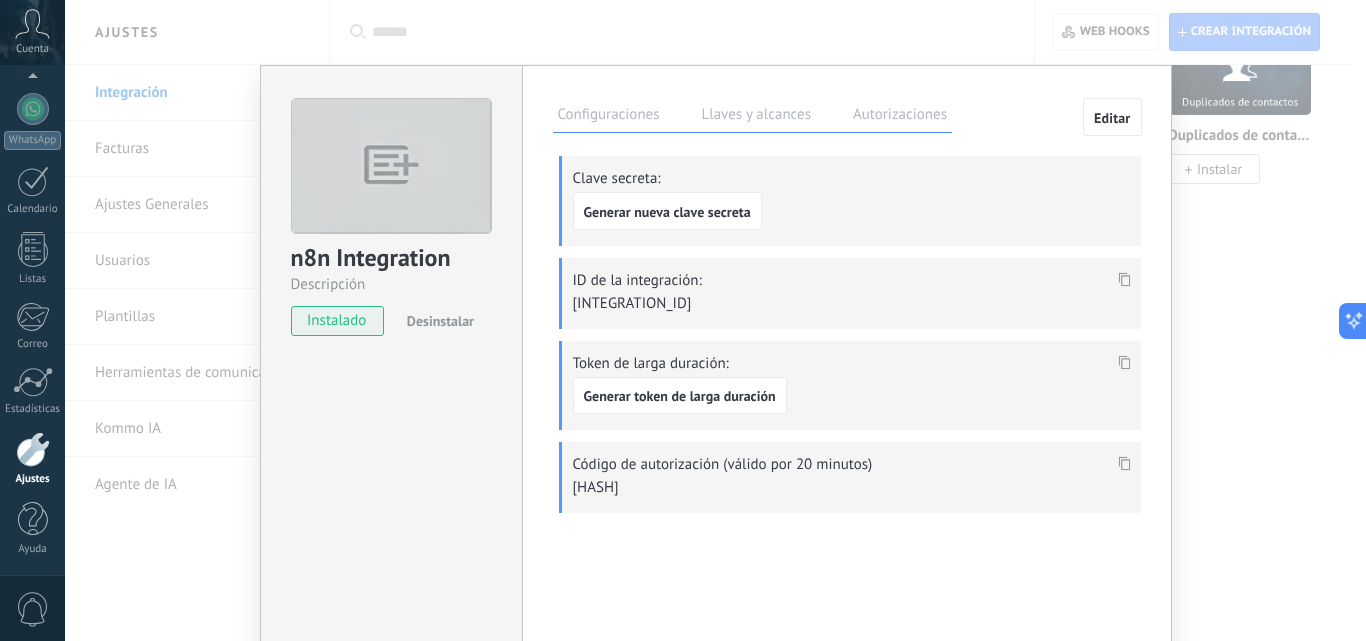 click on "Editar" at bounding box center (1112, 118) 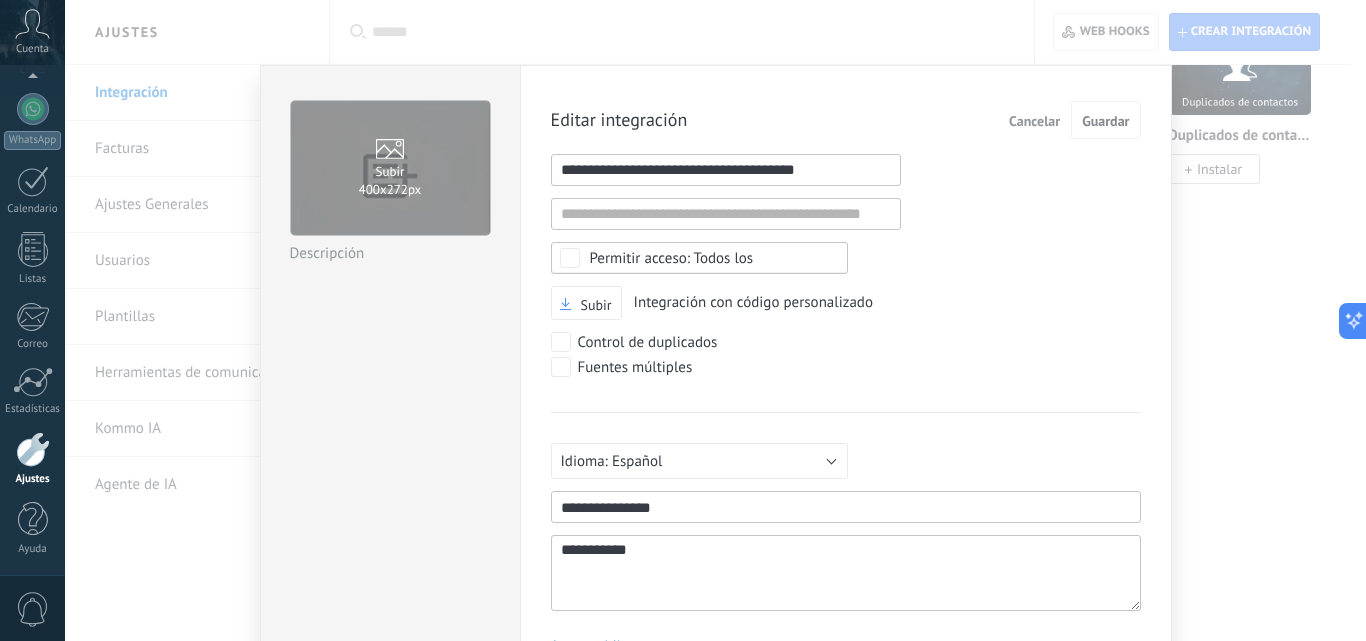 scroll, scrollTop: 19, scrollLeft: 0, axis: vertical 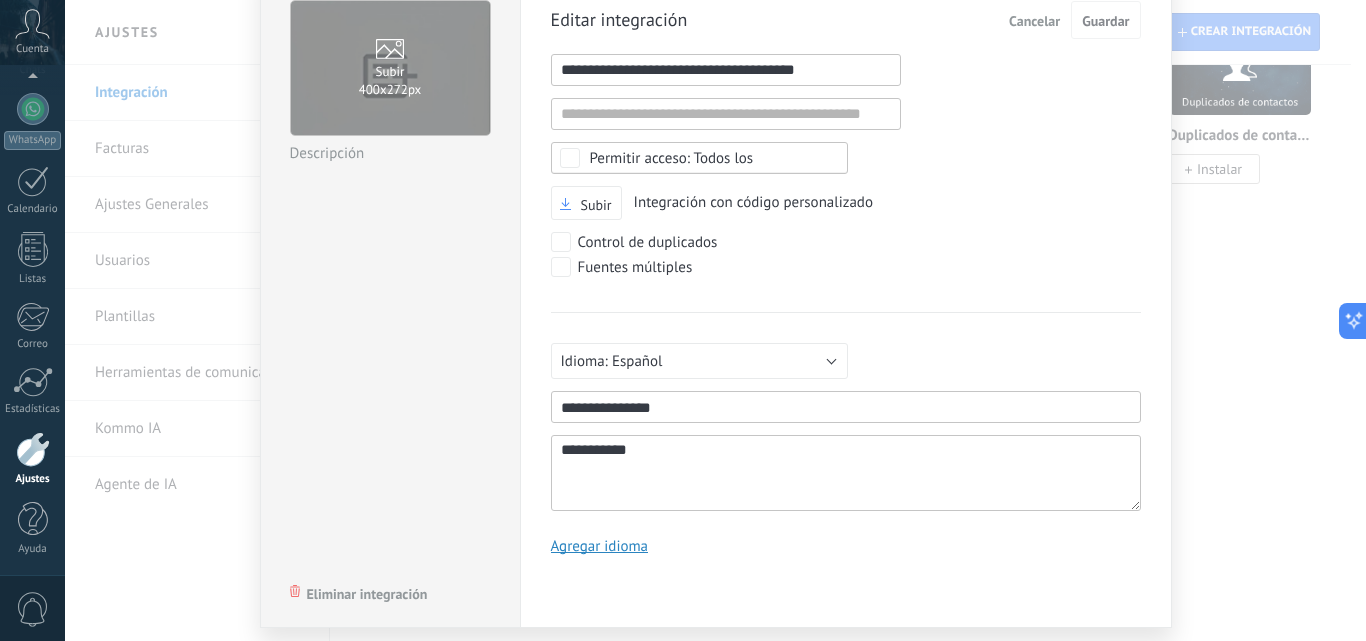 click on "Todos los" at bounding box center [672, 158] 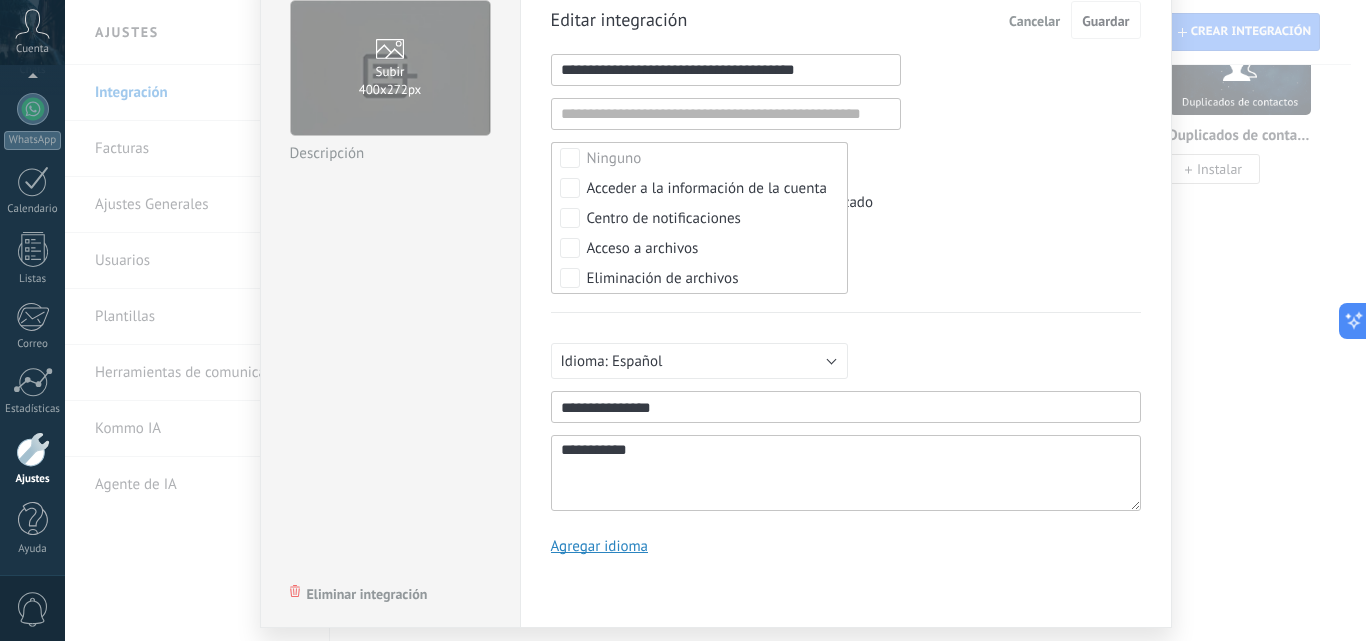 click on "Fuentes múltiples" at bounding box center (846, 269) 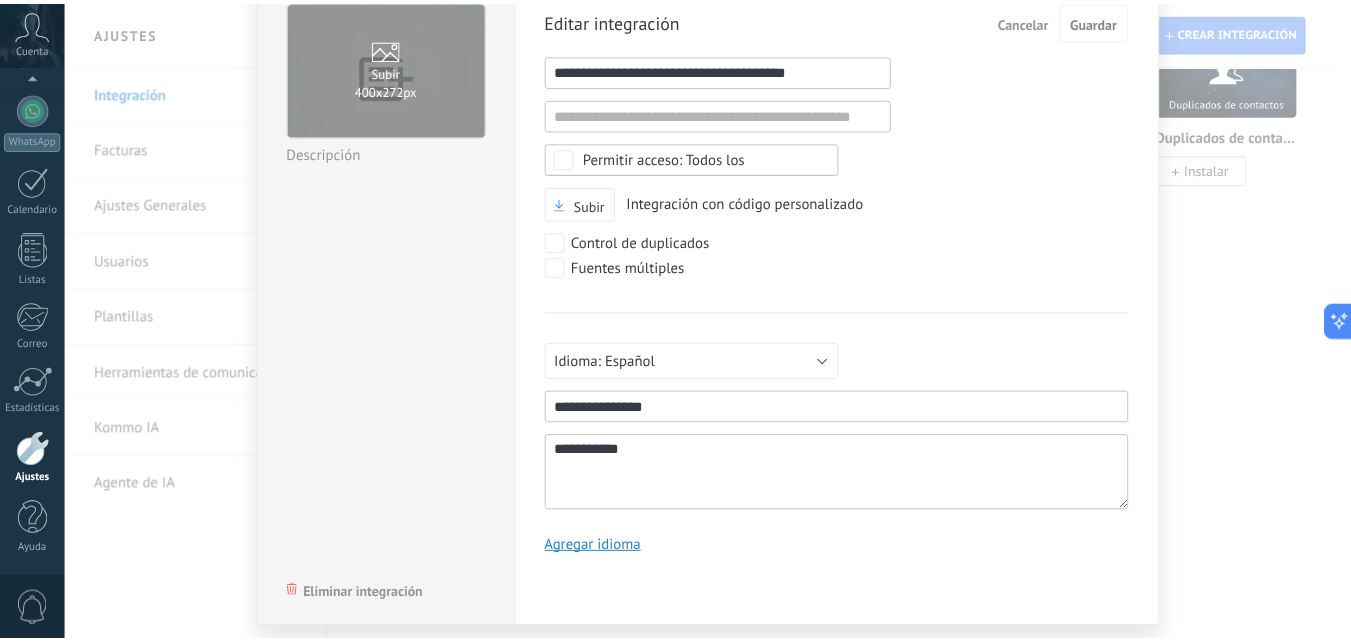 scroll, scrollTop: 0, scrollLeft: 0, axis: both 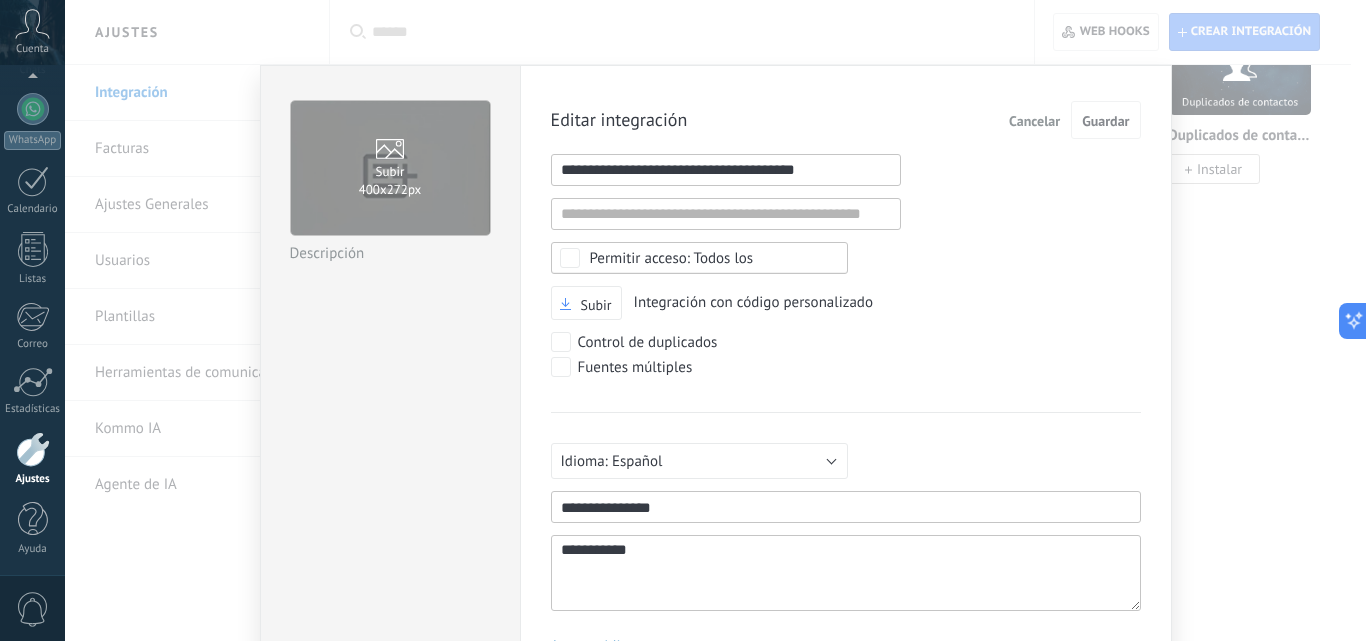 click on "Cancelar" at bounding box center (1034, 121) 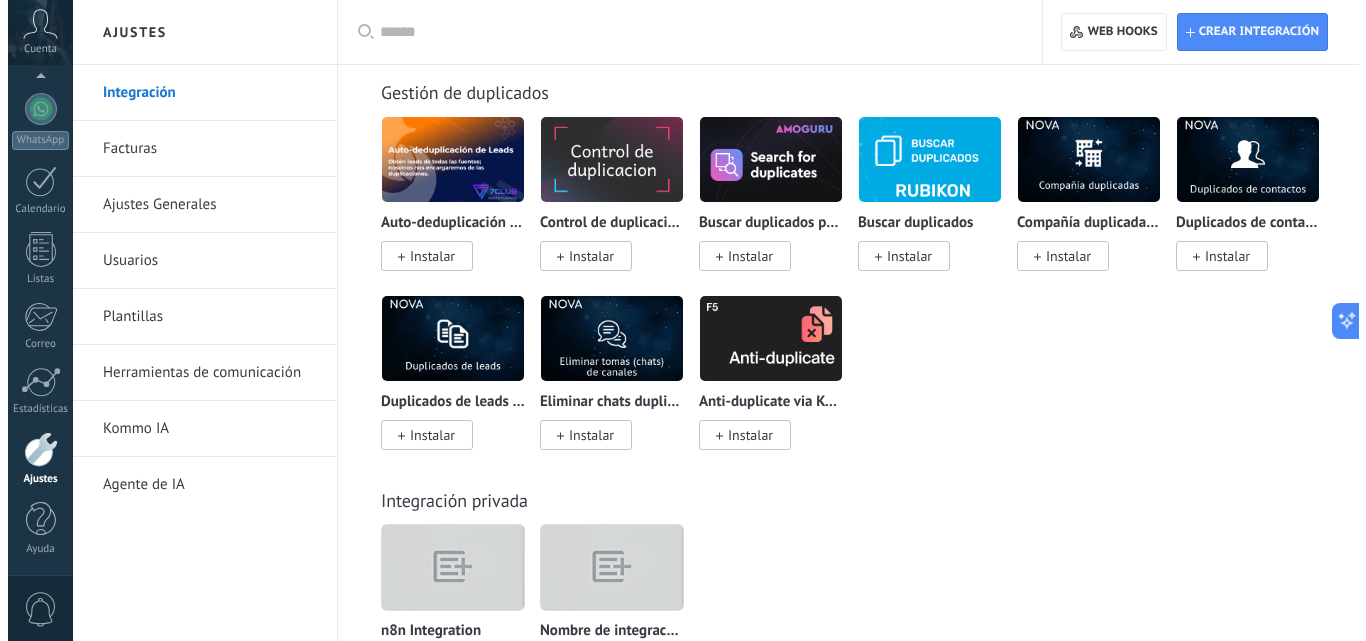 scroll, scrollTop: 8185, scrollLeft: 0, axis: vertical 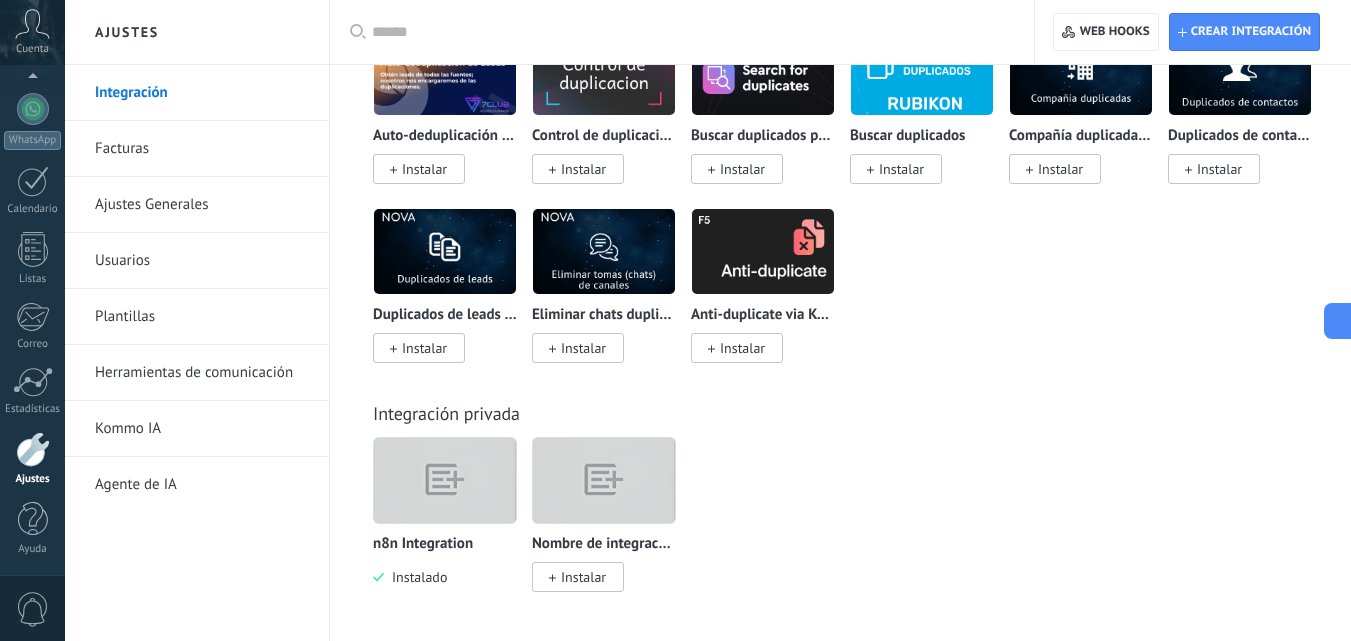 click at bounding box center [445, 480] 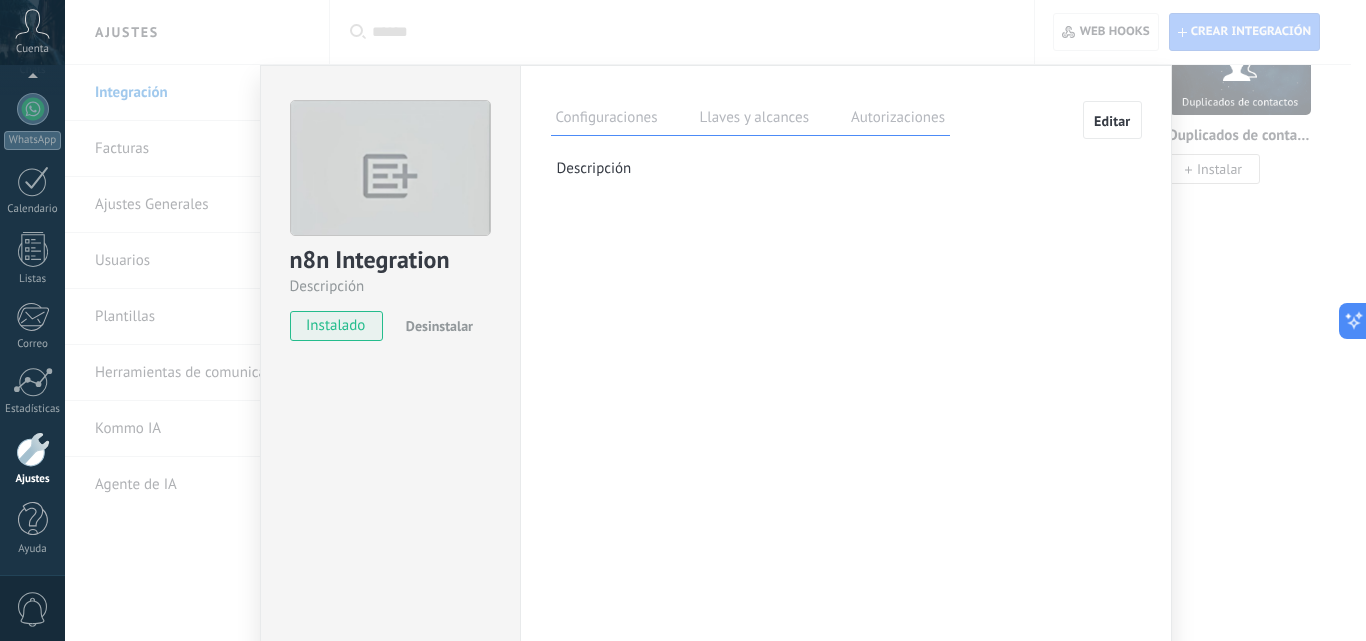 click on "Llaves y alcances" at bounding box center (754, 120) 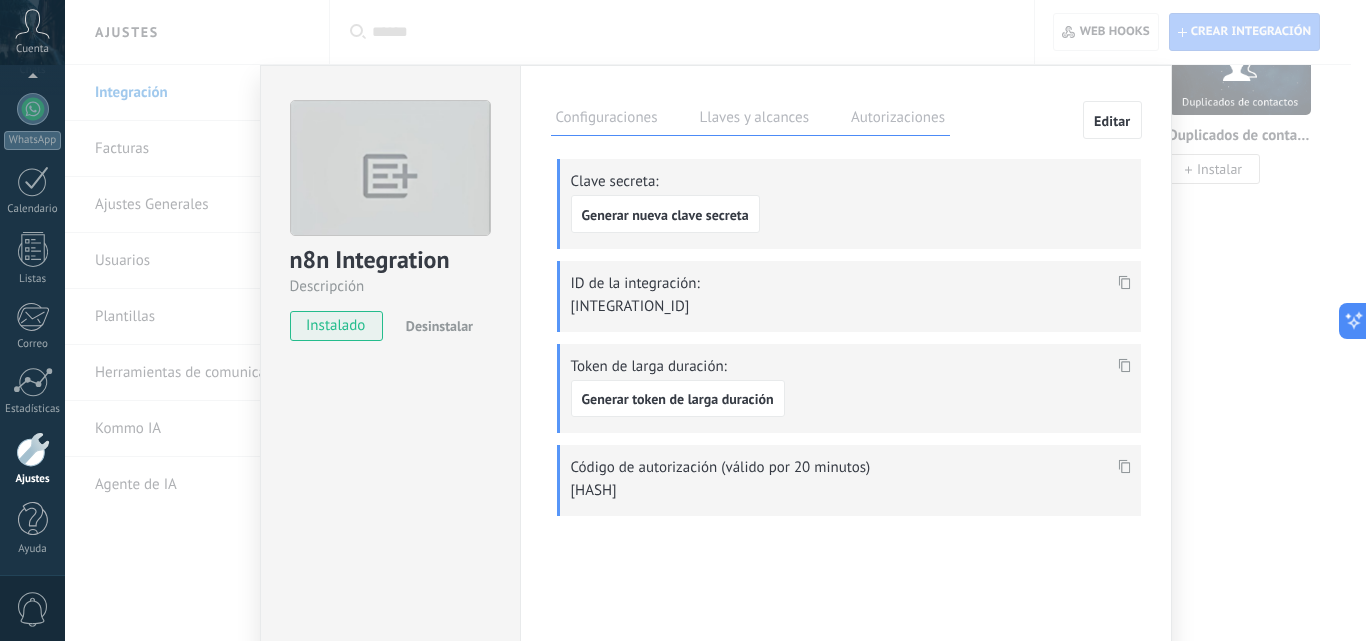 click on "Autorizaciones" at bounding box center [898, 120] 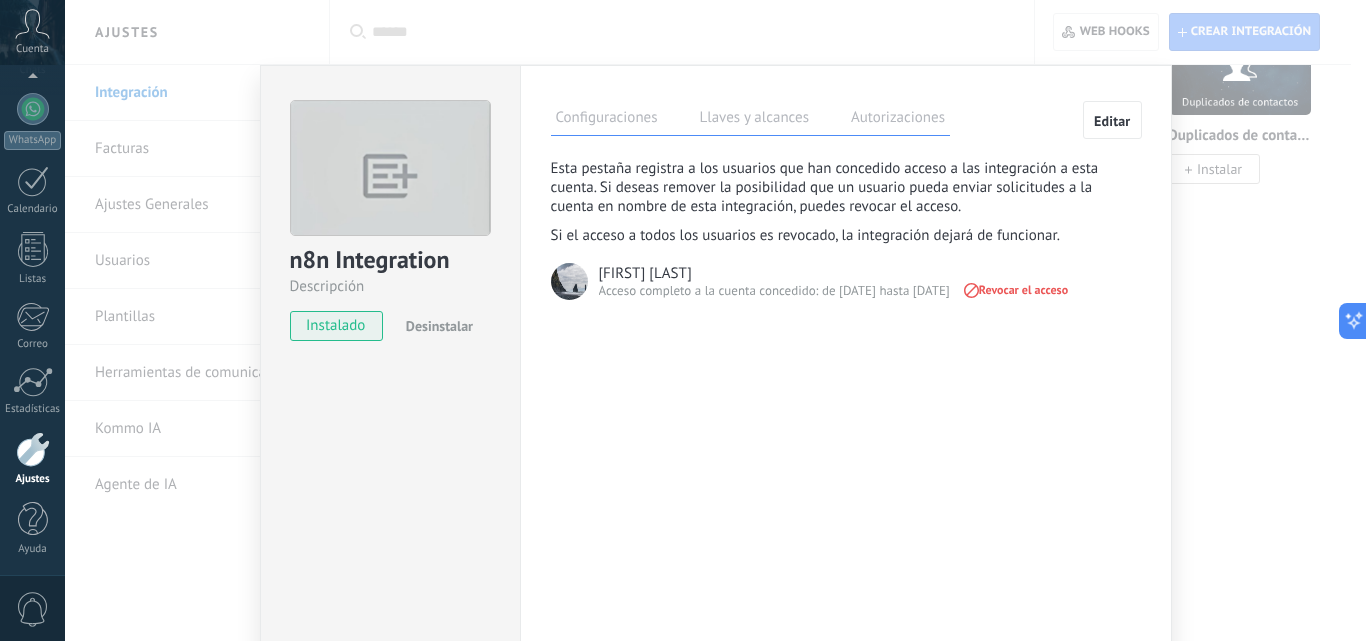 click on "Llaves y alcances" at bounding box center [754, 120] 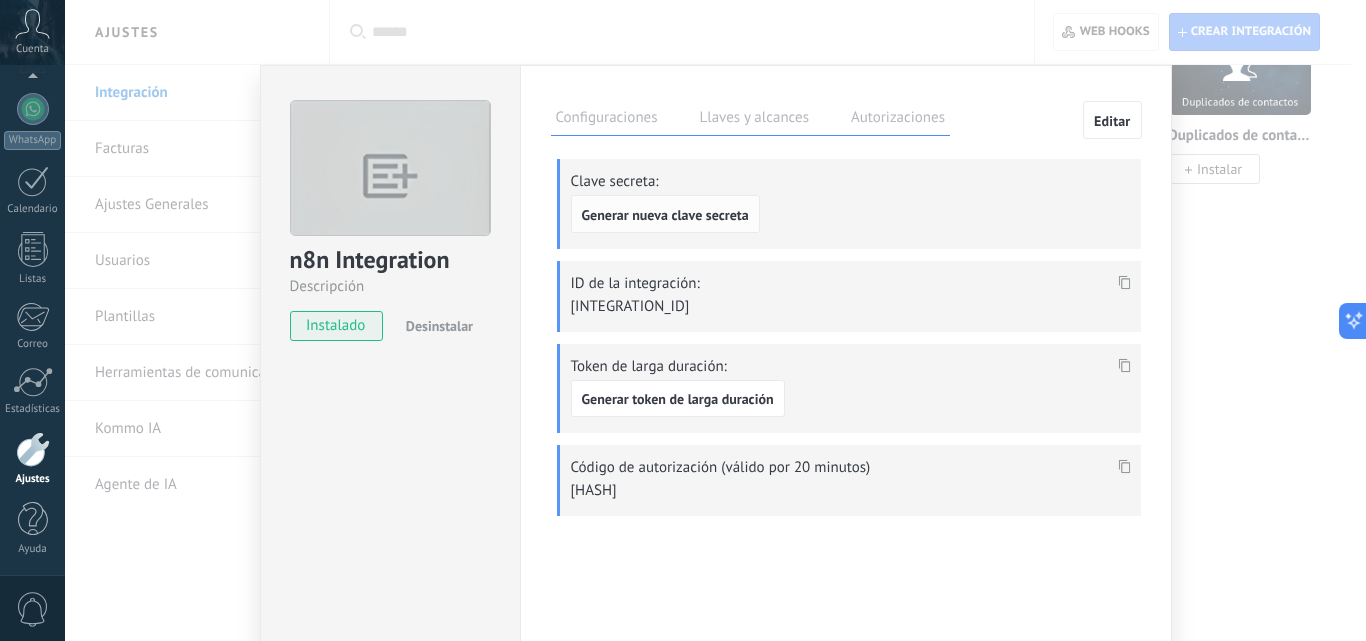 click on "Generar nueva clave secreta" at bounding box center (665, 215) 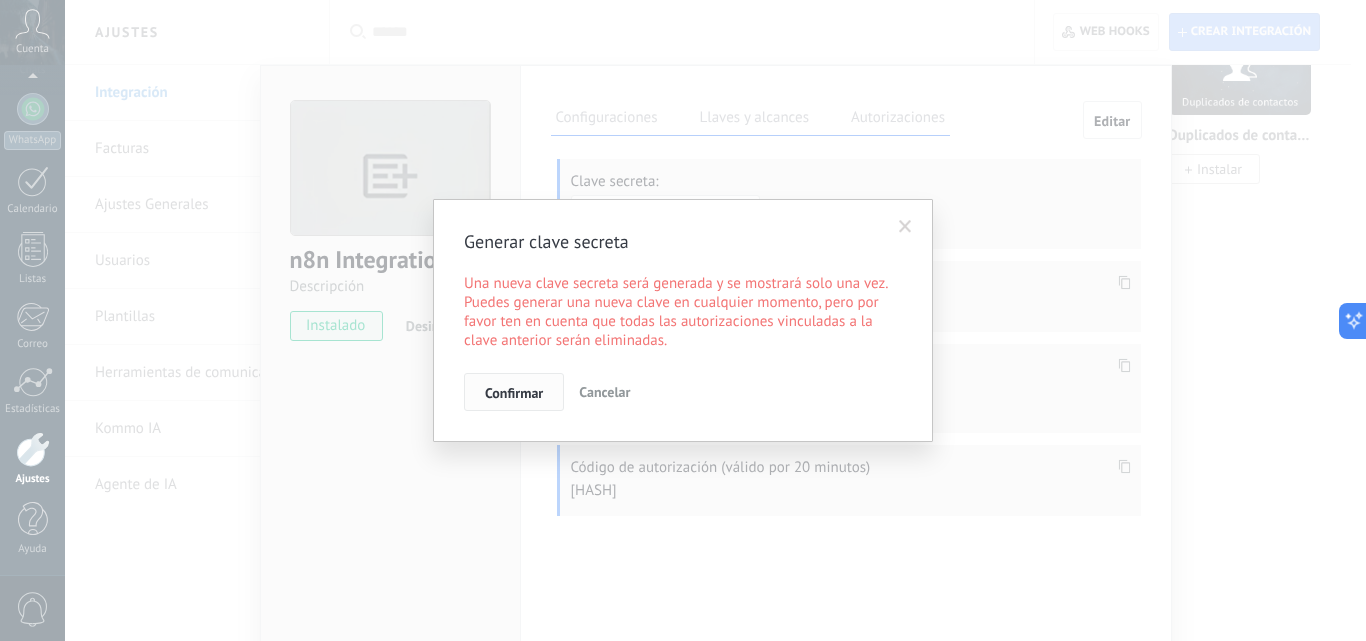 click on "Confirmar" at bounding box center (514, 393) 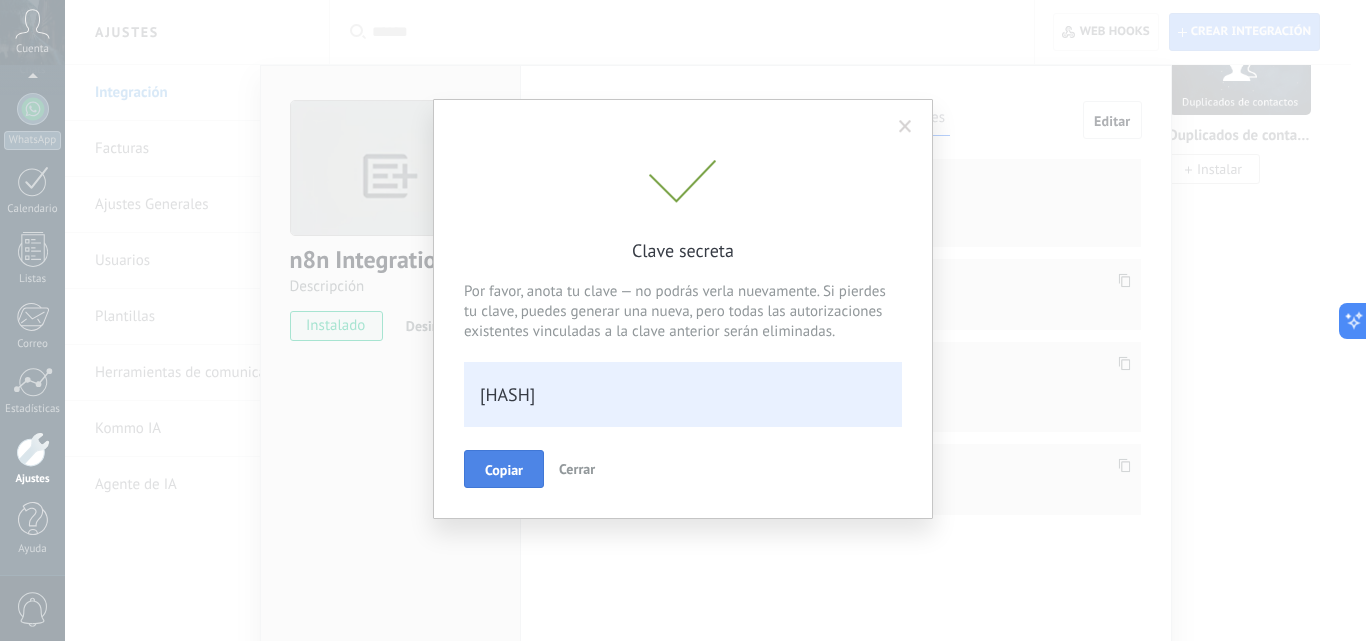 click on "Copiar" at bounding box center (504, 470) 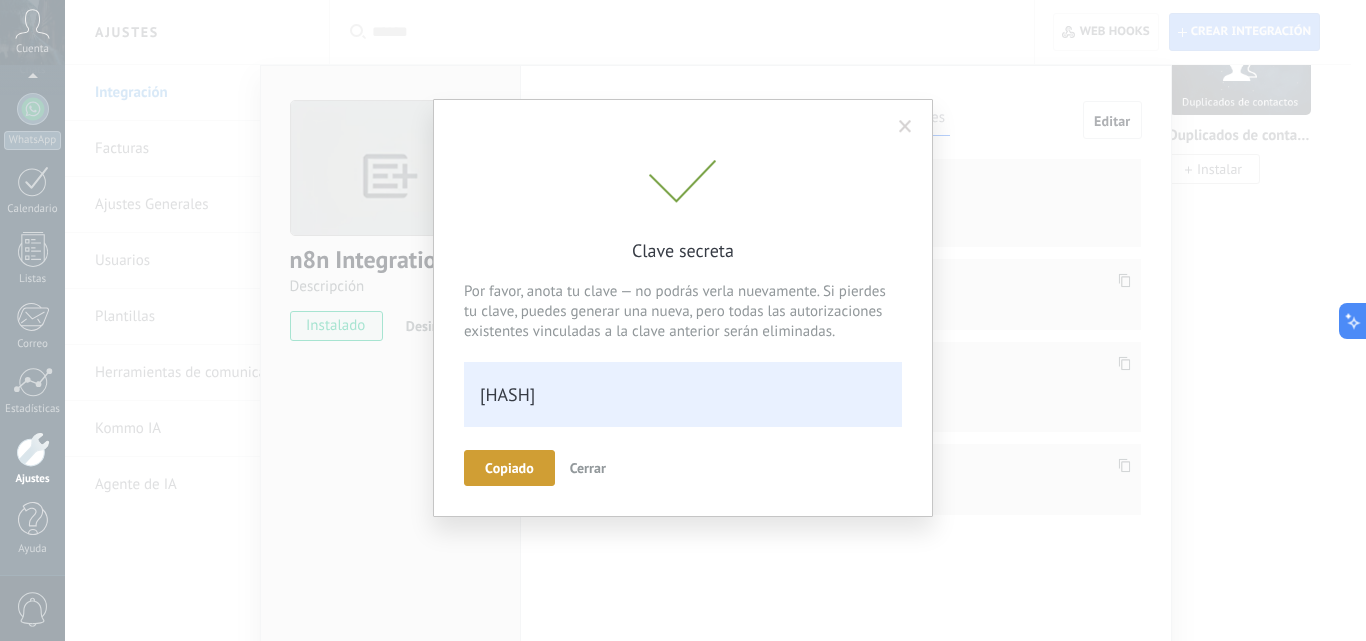 scroll, scrollTop: 40, scrollLeft: 0, axis: vertical 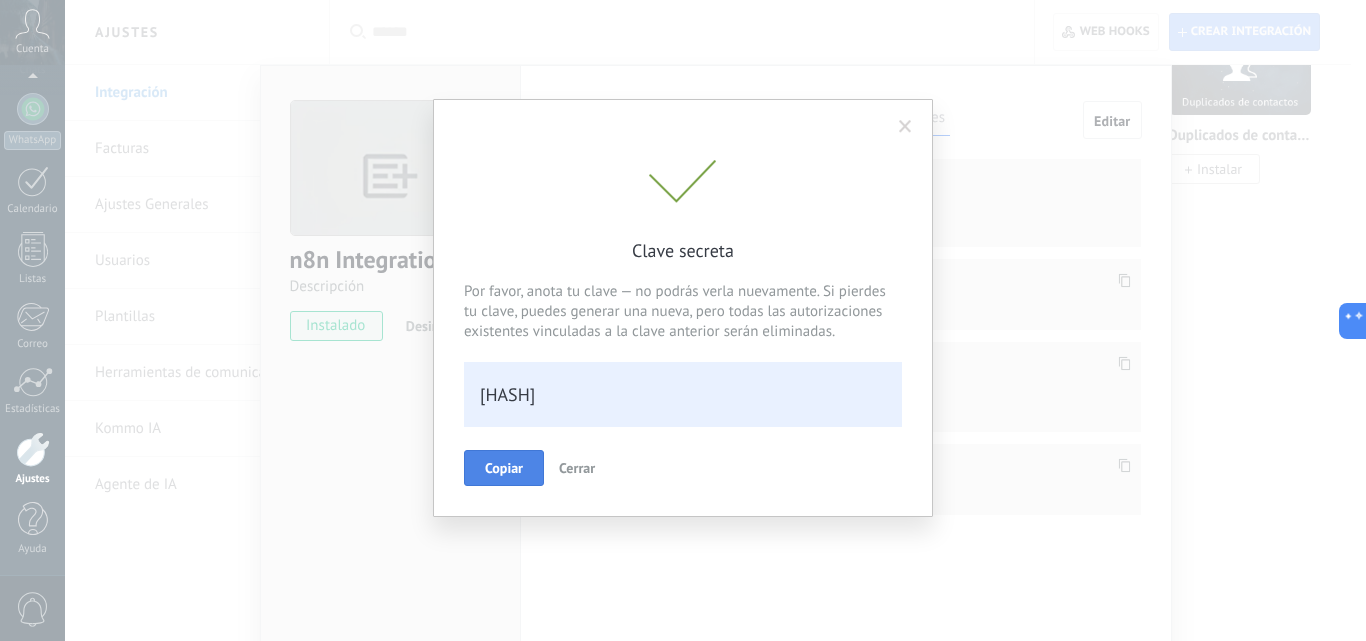 click on "Copiar" at bounding box center (504, 468) 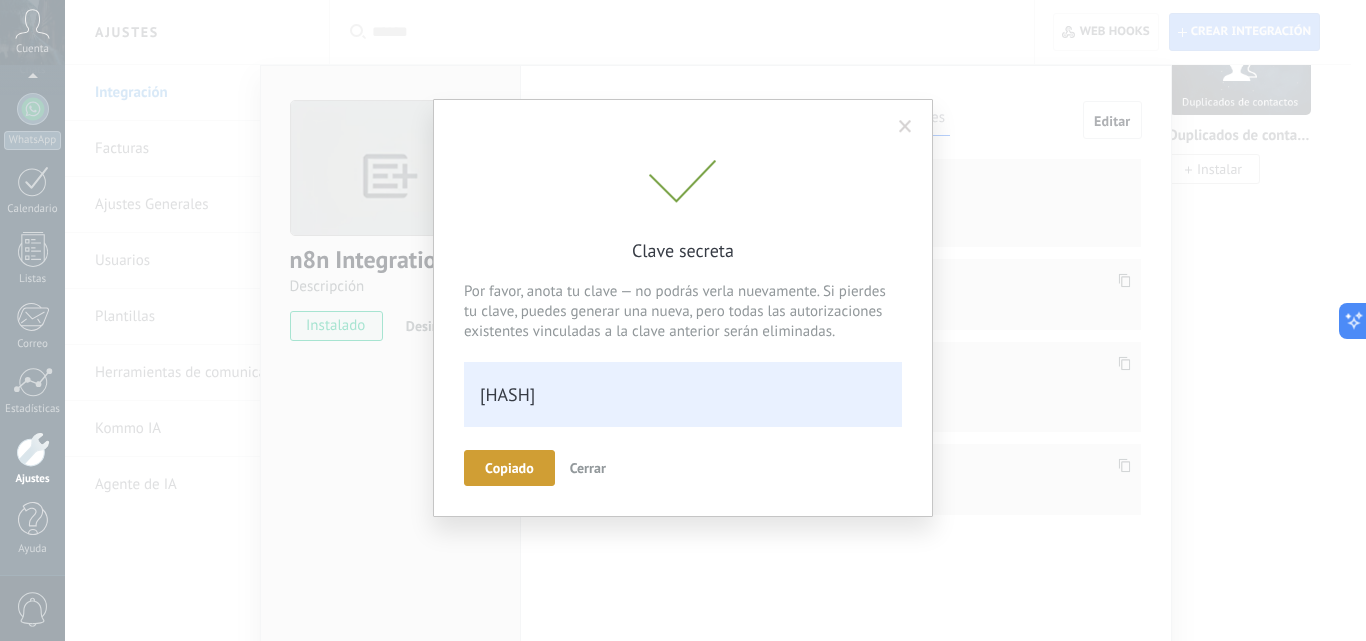 scroll, scrollTop: 40, scrollLeft: 0, axis: vertical 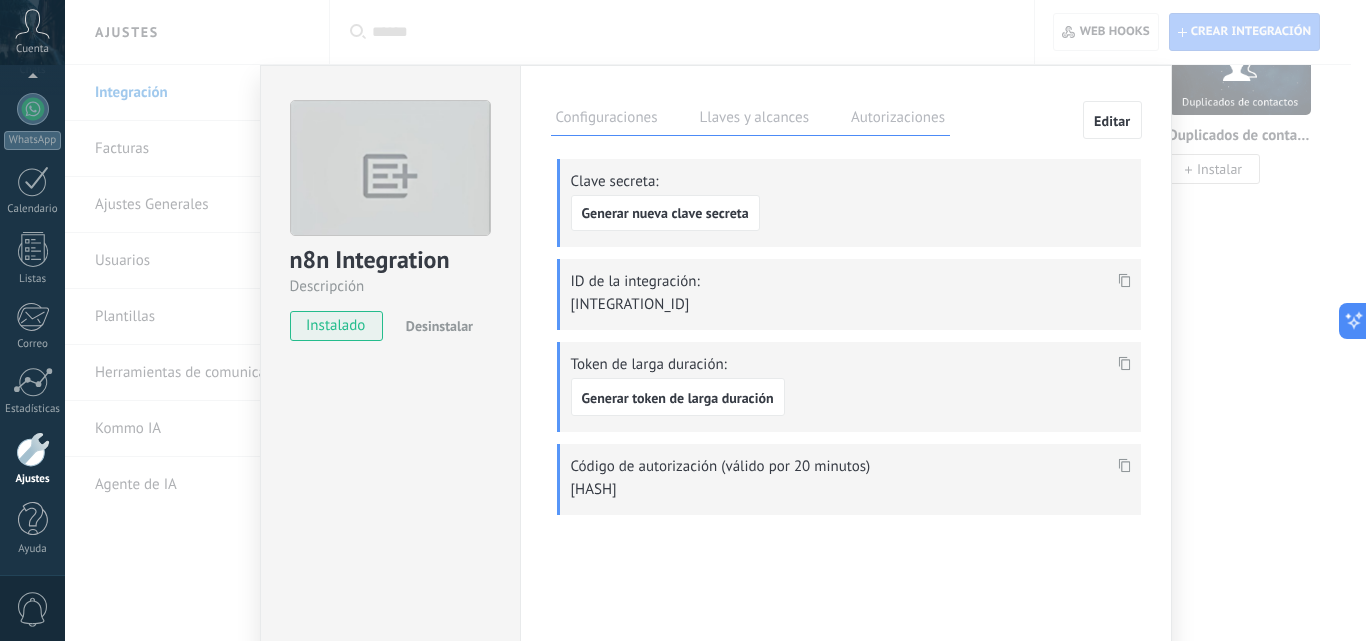 click 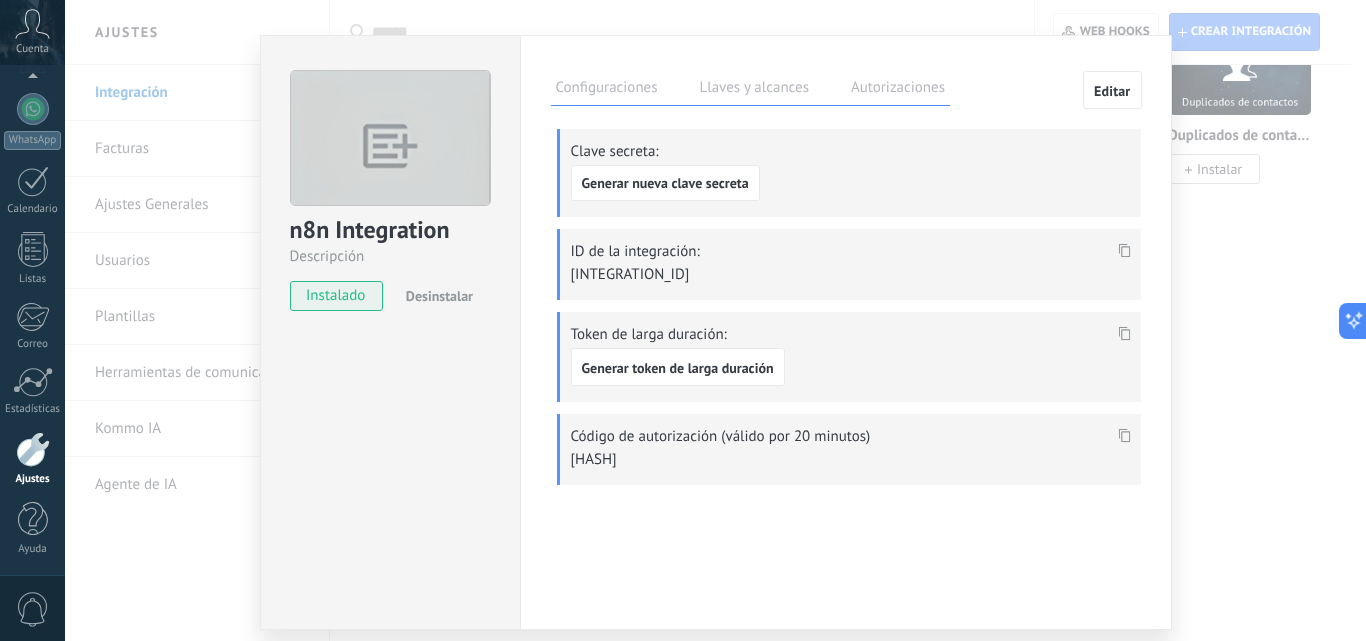 scroll, scrollTop: 0, scrollLeft: 0, axis: both 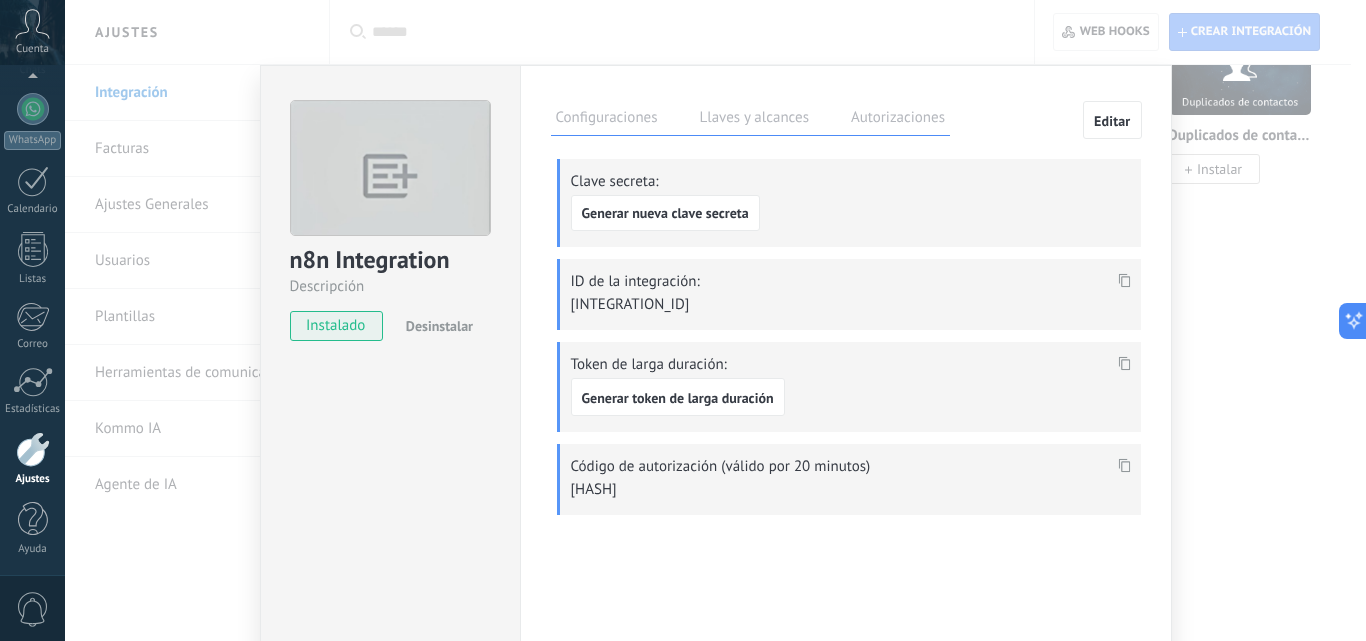 click on "n8n Integration Descripción instalado Desinstalar Configuraciones Llaves y alcances Autorizaciones Editar Clave secreta: Generar nueva clave secreta ID de la integración: c7dc6ce9-f7a0-482a-bf25-39706eaab8c7 Token de larga duración: Generar token de larga duración Código de autorización (válido por 20 minutos) Esta pestaña registra a los usuarios que han concedido acceso a las integración a esta cuenta. Si deseas remover la posibilidad que un usuario pueda enviar solicitudes a la cuenta en nombre de esta integración, puedes revocar el acceso. Si el acceso a todos los usuarios es revocado, la integración dejará de funcionar. Esta aplicacion está instalada, pero nadie le ha dado acceso aun. Descripción" at bounding box center (715, 320) 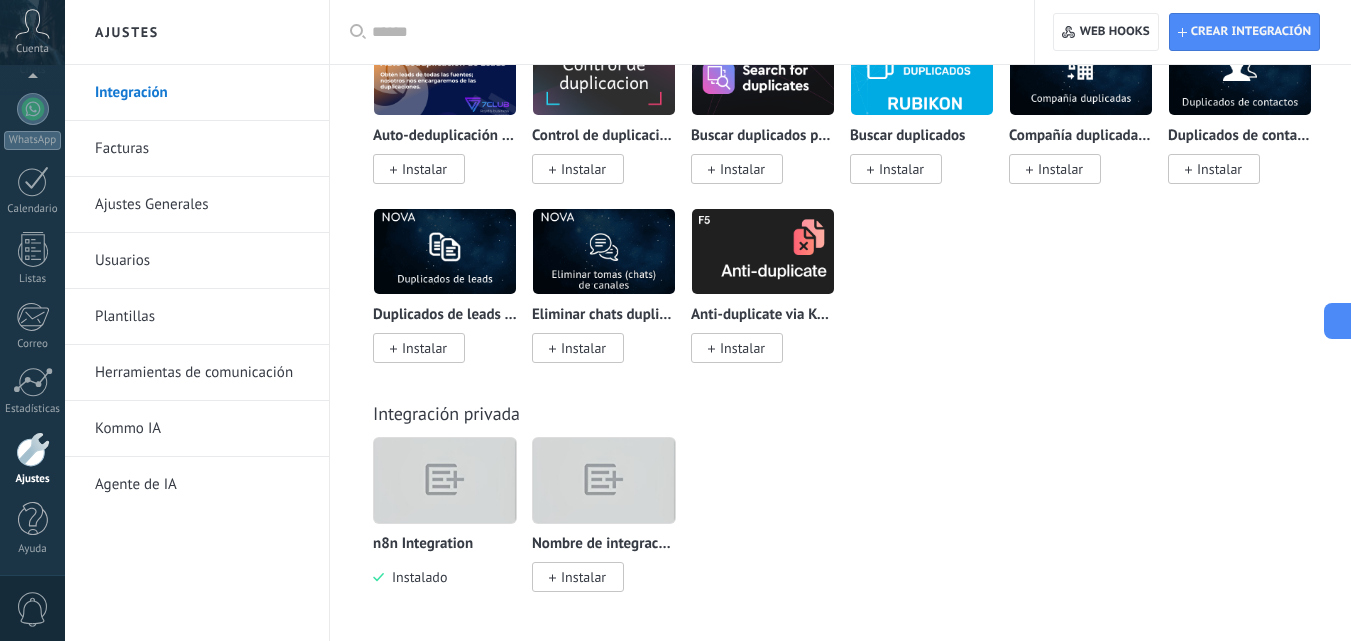 click at bounding box center [445, 480] 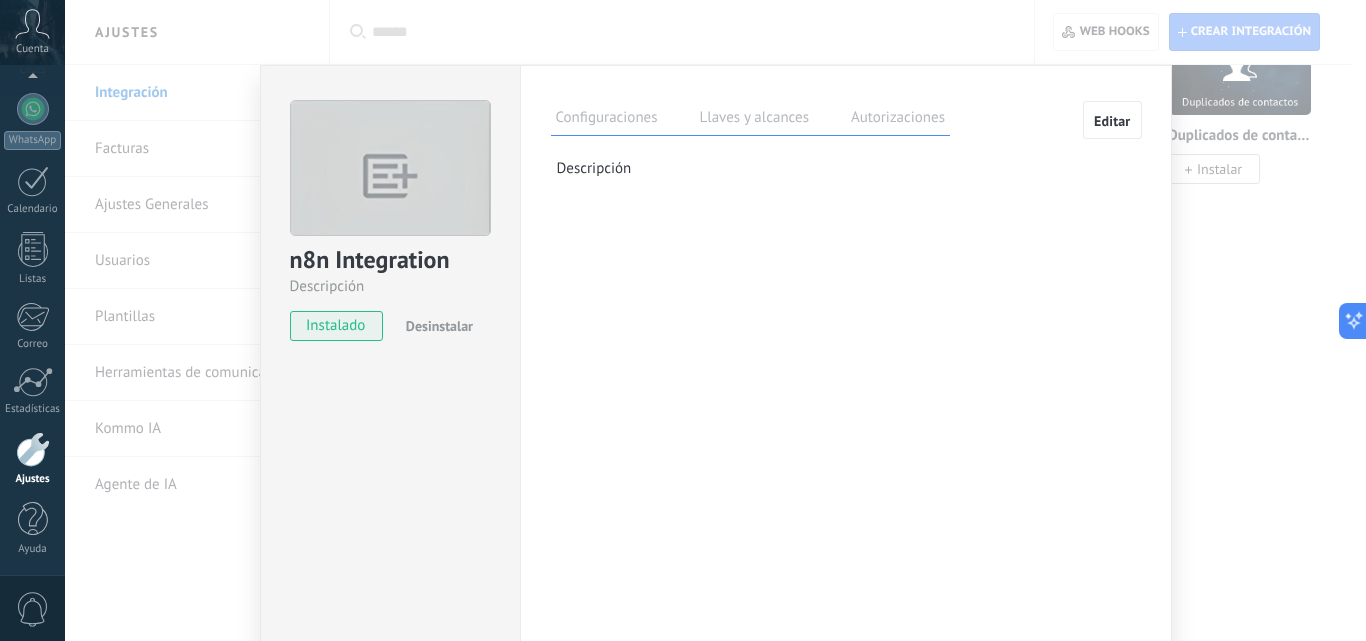 click on "Llaves y alcances" at bounding box center [754, 120] 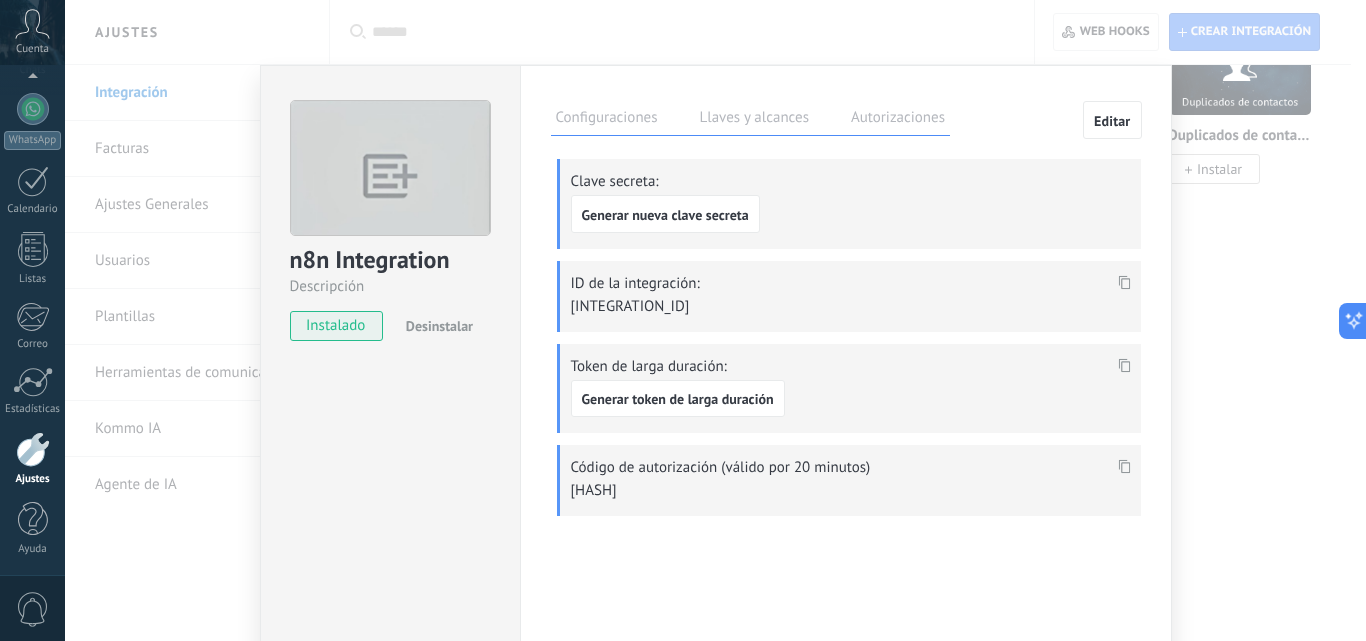 click 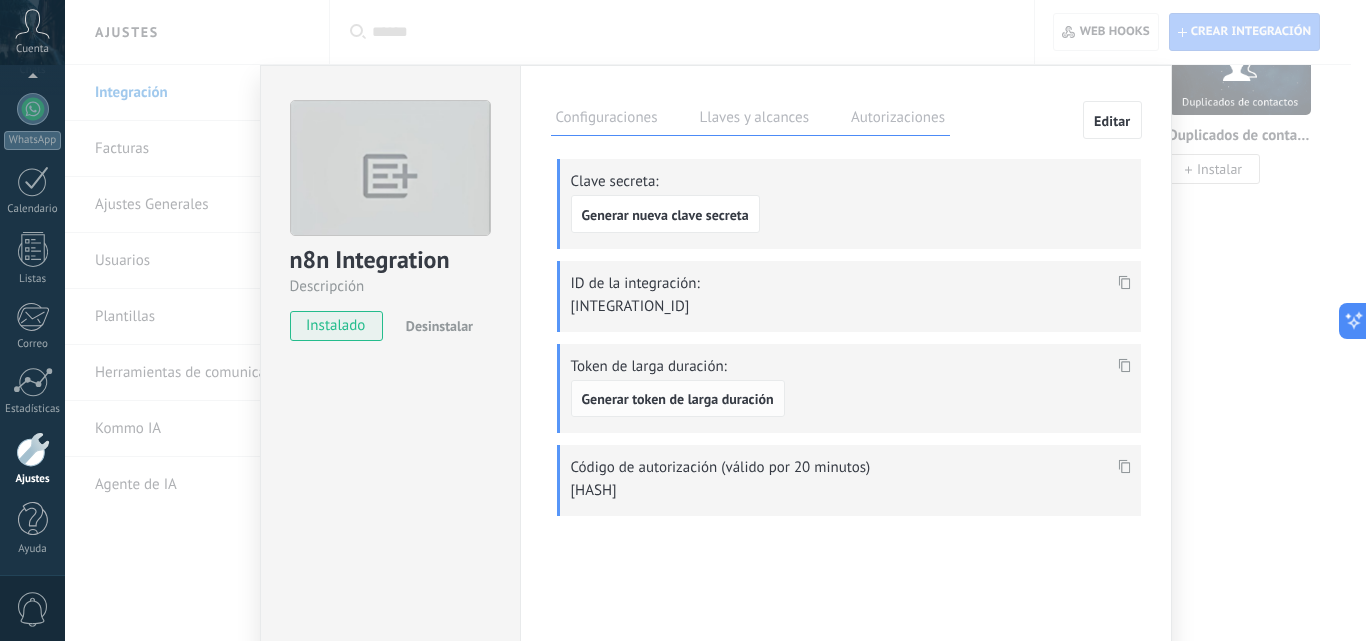 click on "Generar token de larga duración" at bounding box center (678, 399) 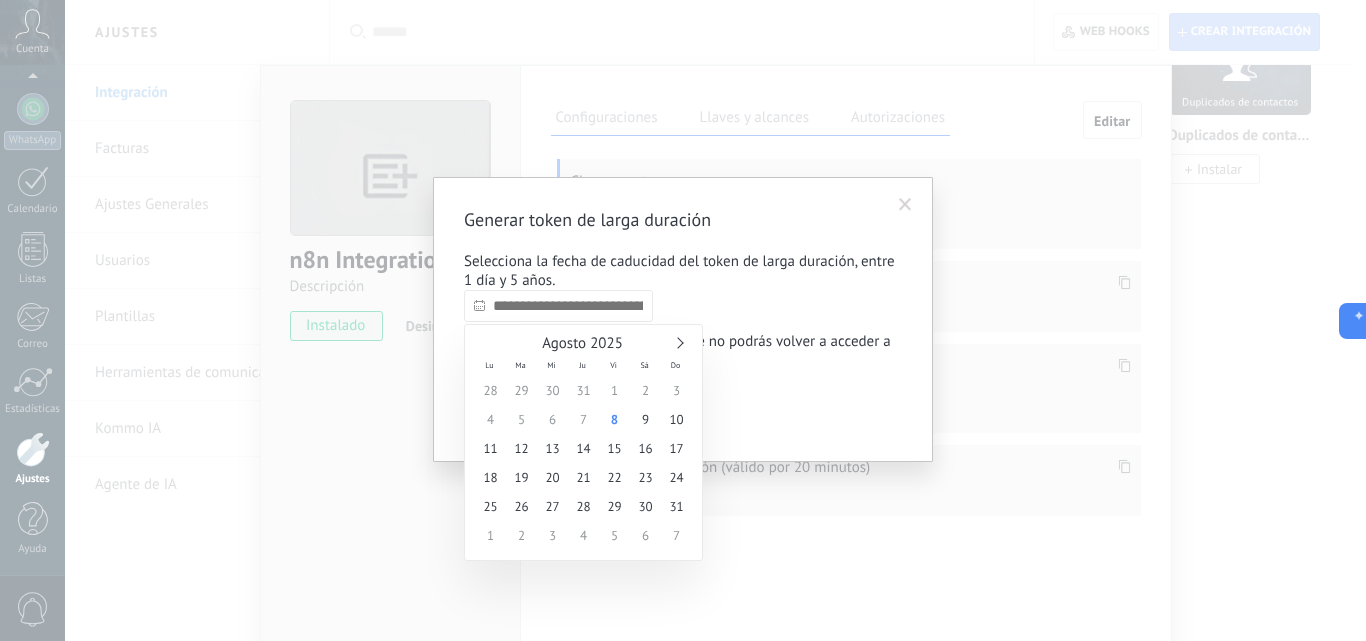 click at bounding box center (558, 306) 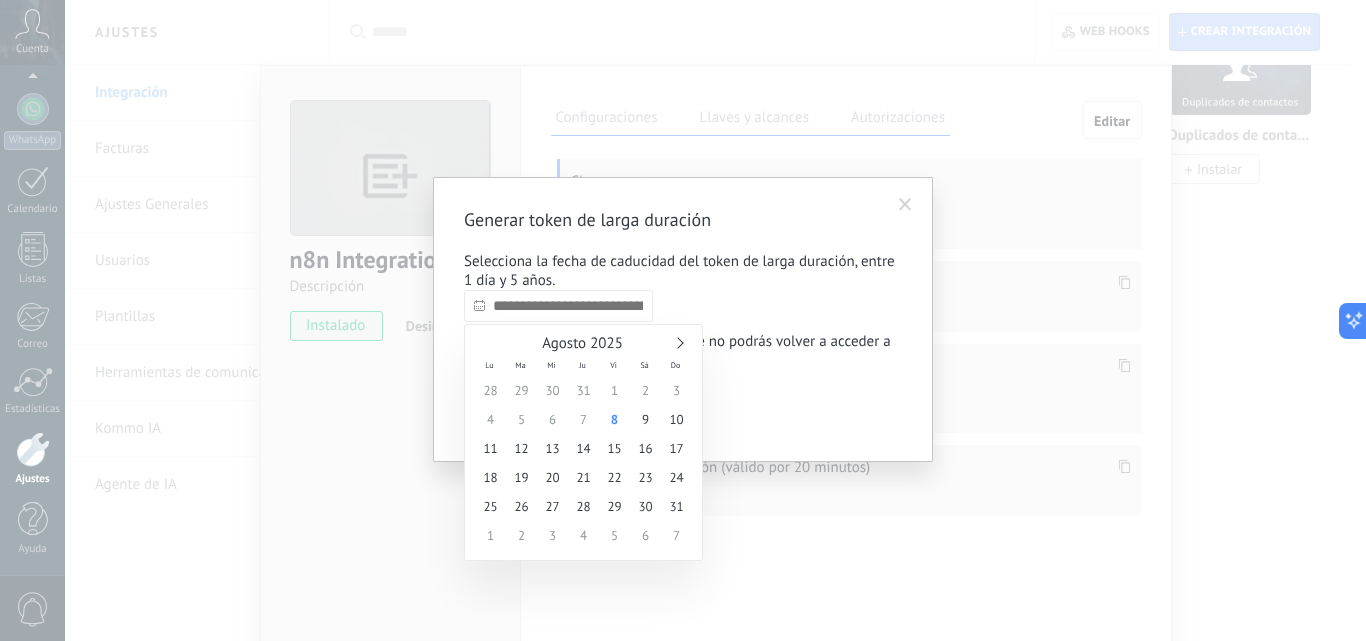 click on "Agosto 2025" at bounding box center (583, 344) 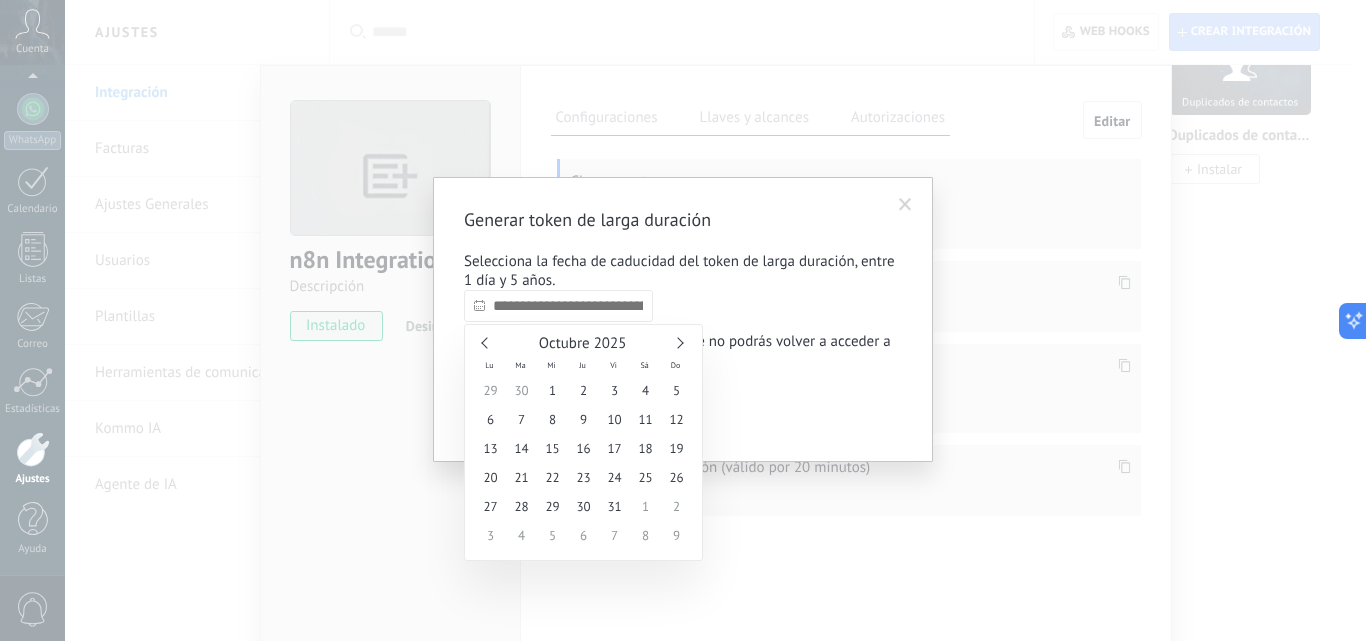click at bounding box center [677, 342] 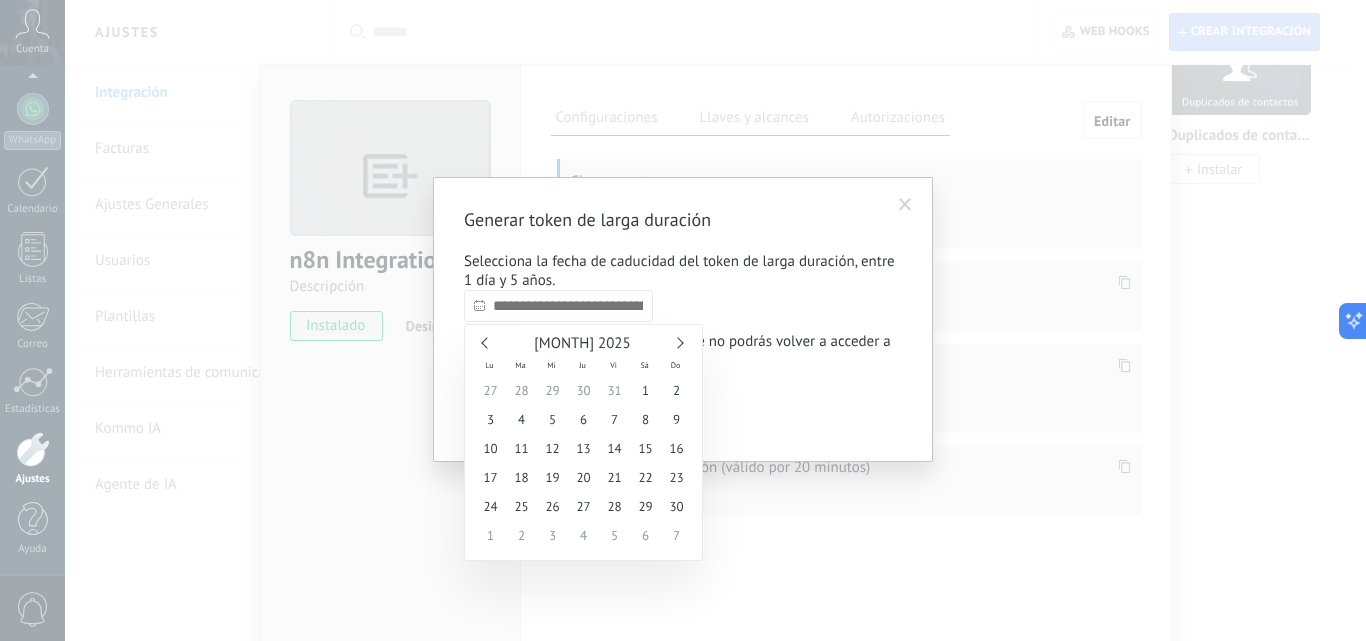 click at bounding box center (677, 342) 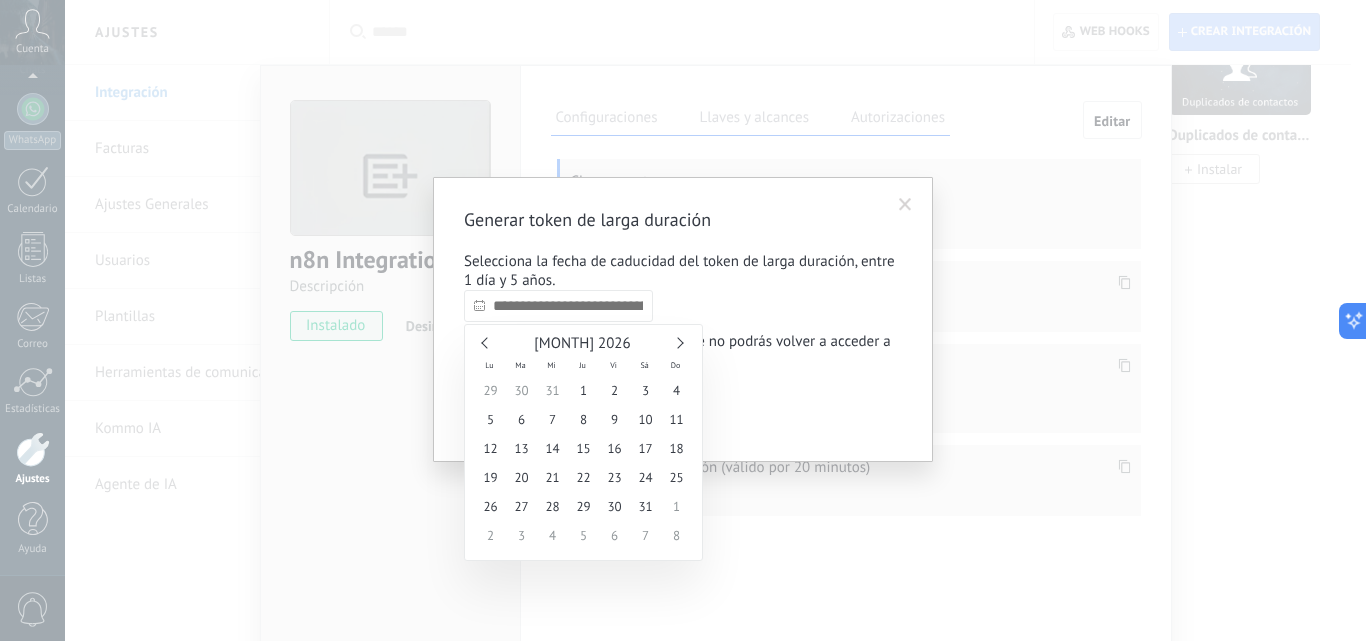 click at bounding box center (677, 342) 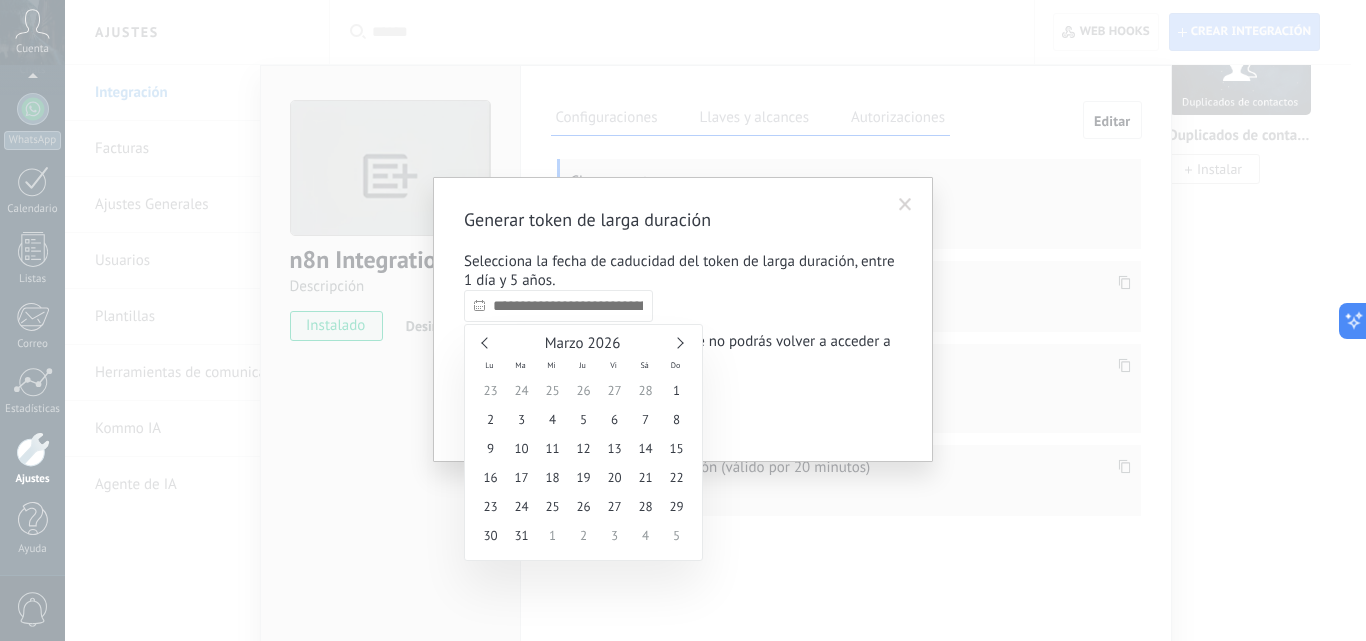 click at bounding box center [677, 342] 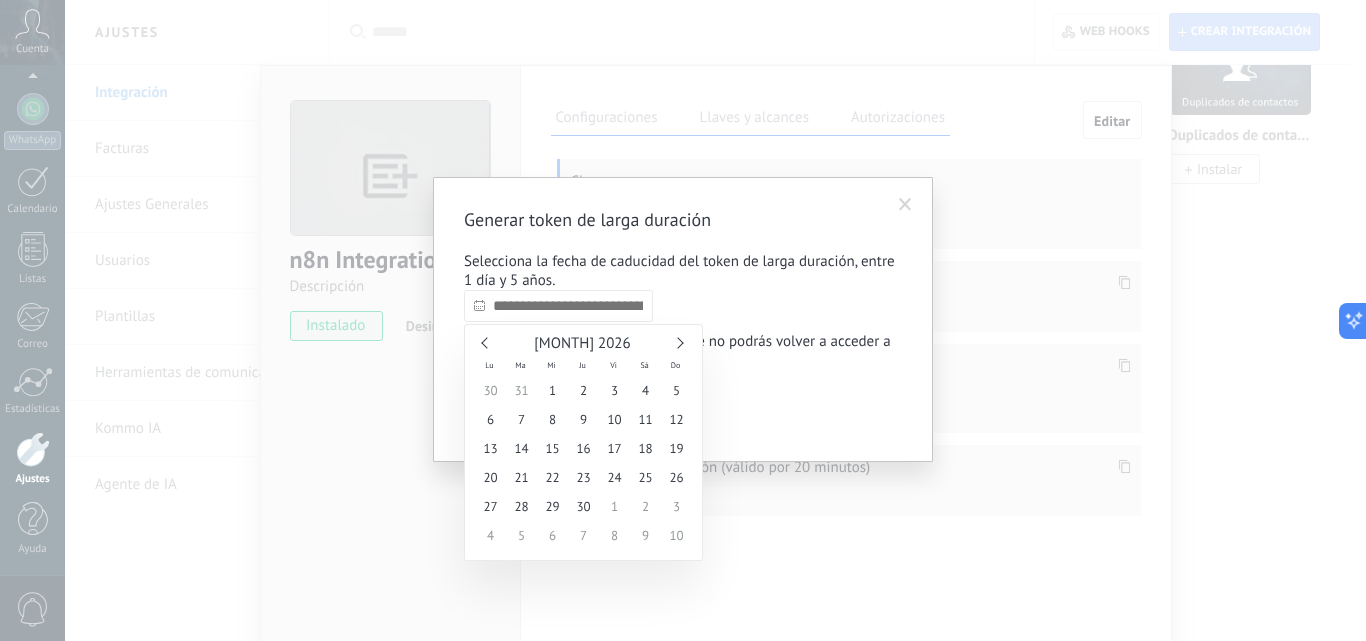 click at bounding box center [677, 342] 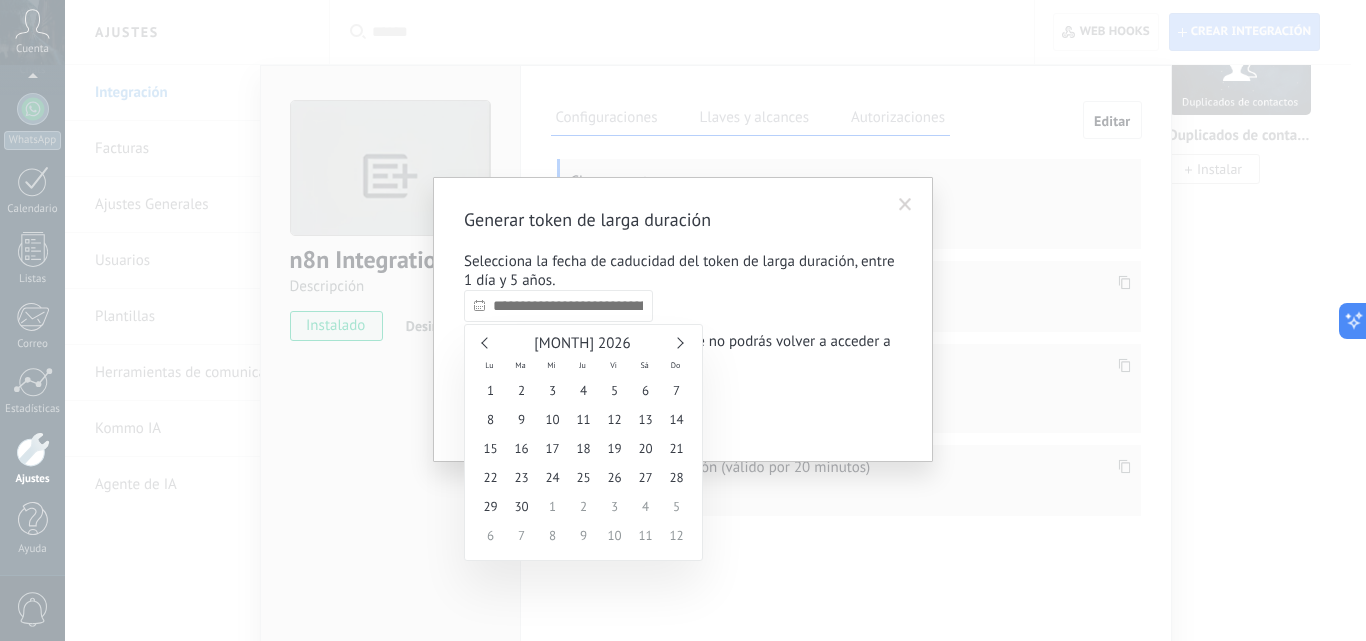 click at bounding box center (677, 342) 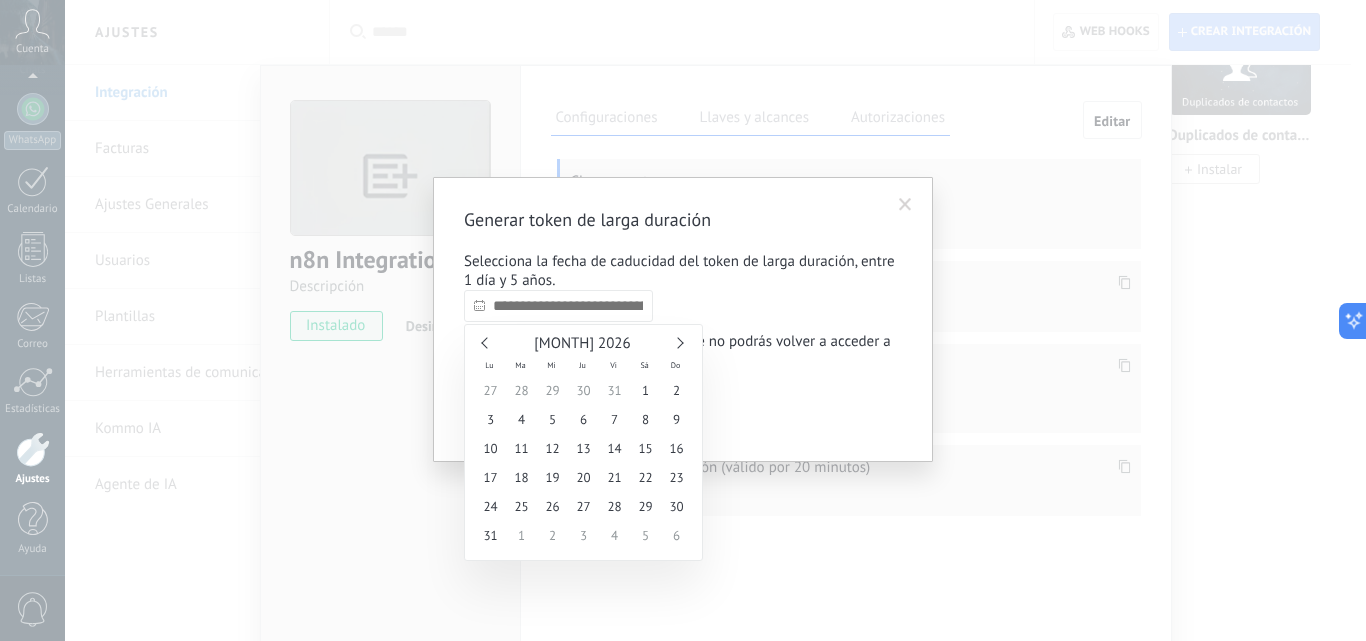 click at bounding box center (677, 342) 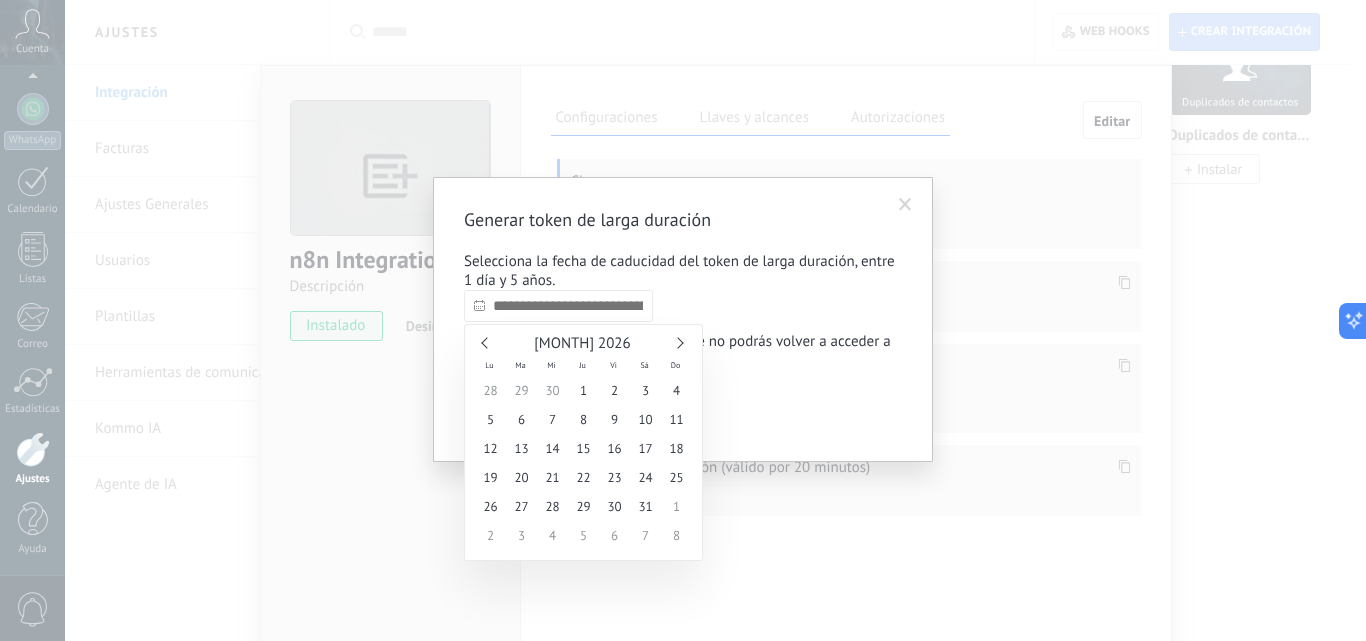 click at bounding box center [677, 342] 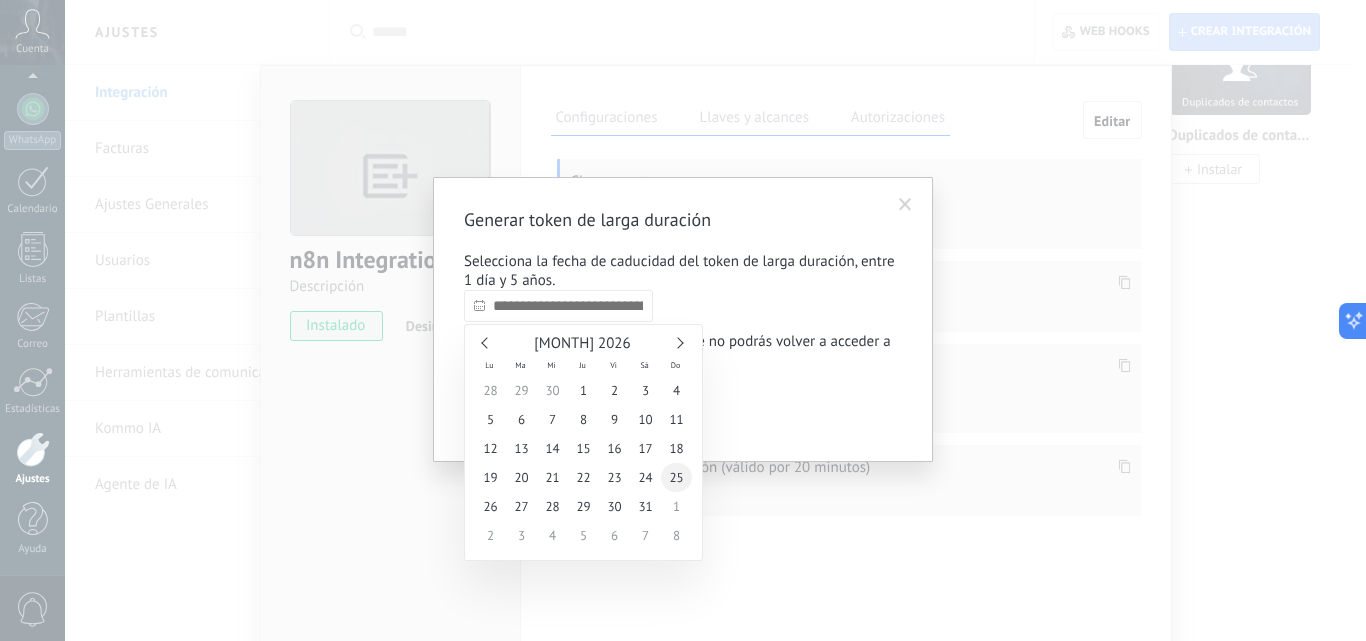 type on "**********" 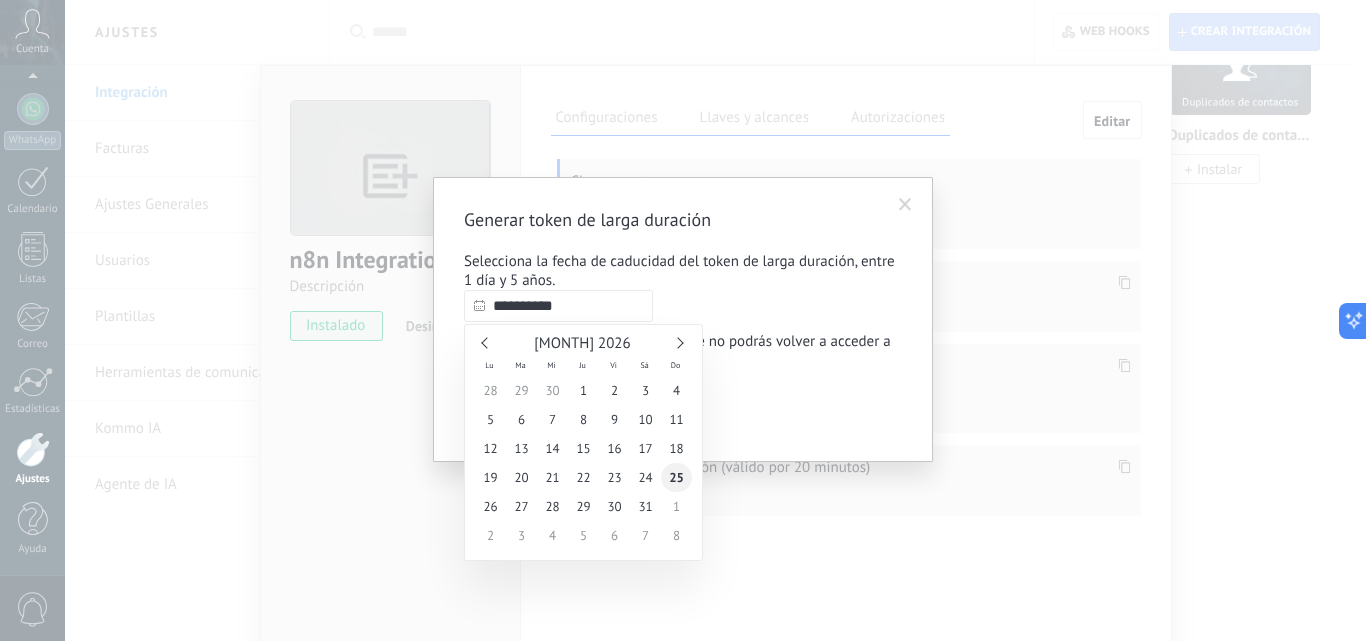 click on "25" at bounding box center (676, 477) 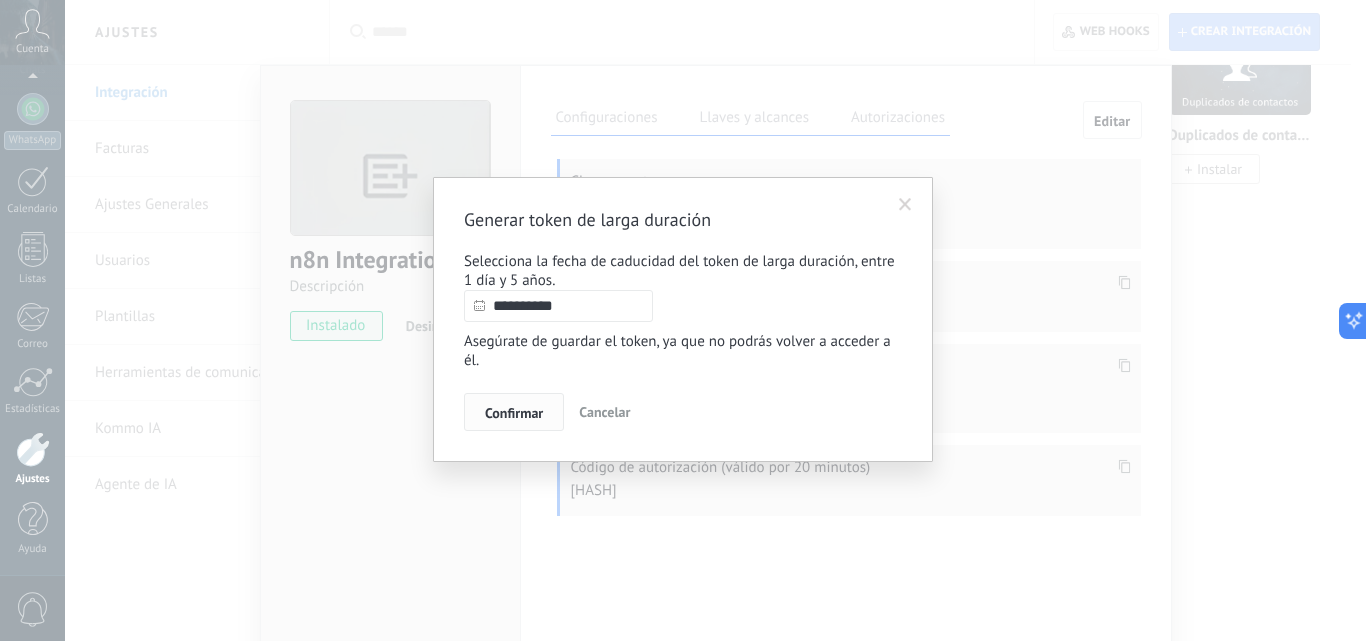 click on "Confirmar" at bounding box center [514, 413] 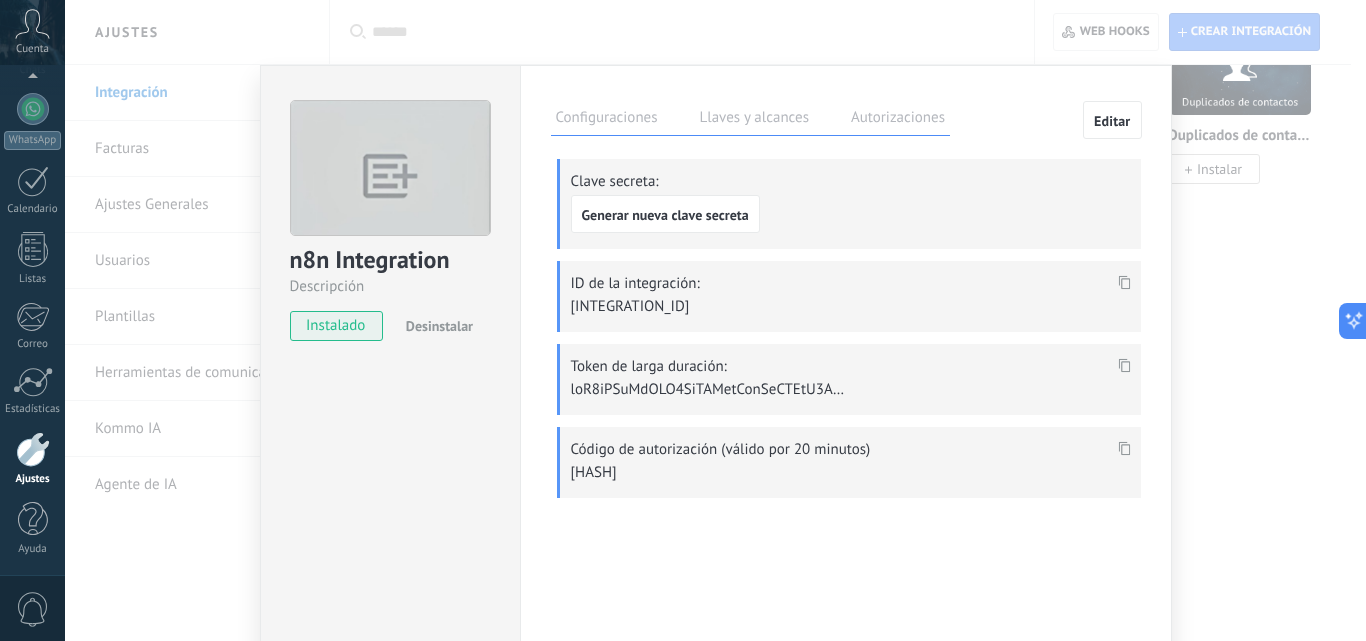 click on "Clave secreta: Generar nueva clave secreta ID de la integración: c7dc6ce9-f7a0-482a-bf25-39706eaab8c7 Token de larga duración: Código de autorización (válido por 20 minutos)" at bounding box center (849, 328) 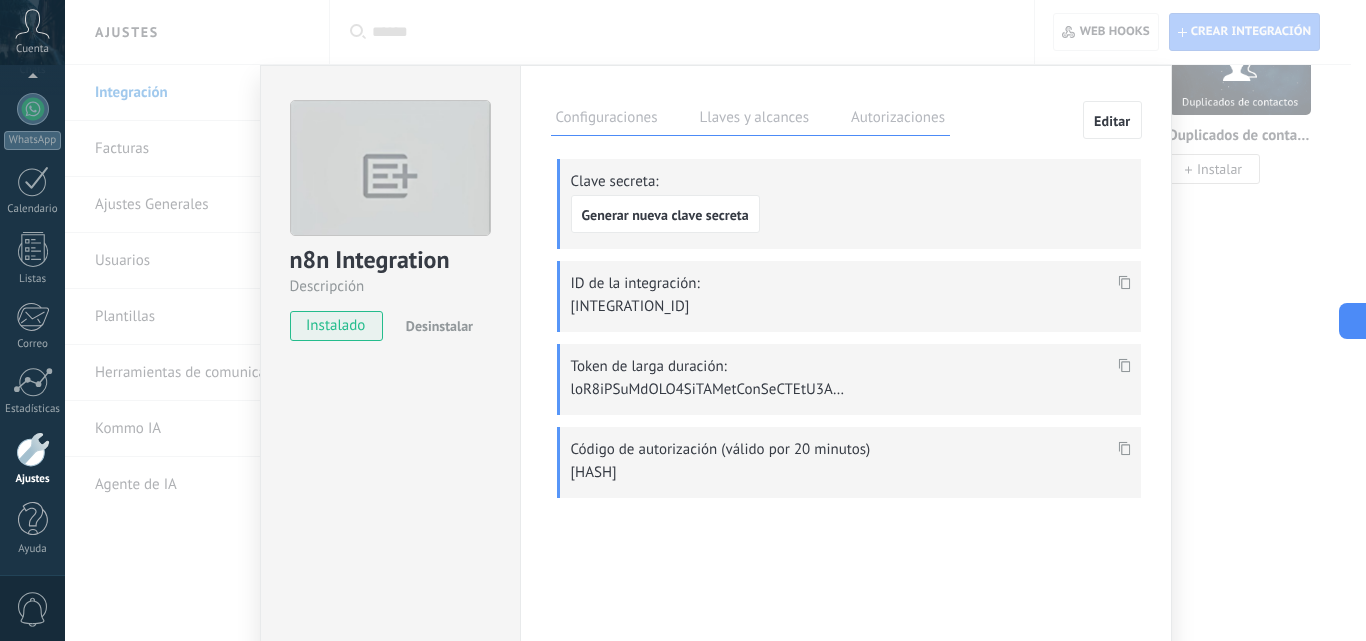 click on "Configuraciones Llaves y alcances Autorizaciones Editar Clave secreta: Generar nueva clave secreta ID de la integración: c7dc6ce9-f7a0-482a-bf25-39706eaab8c7 Token de larga duración: Código de autorización (válido por 20 minutos) Esta pestaña registra a los usuarios que han concedido acceso a las integración a esta cuenta. Si deseas remover la posibilidad que un usuario pueda enviar solicitudes a la cuenta en nombre de esta integración, puedes revocar el acceso. Si el acceso a todos los usuarios es revocado, la integración dejará de funcionar. Esta aplicacion está instalada, pero nadie le ha dado acceso aun. Descripción" at bounding box center [846, 362] 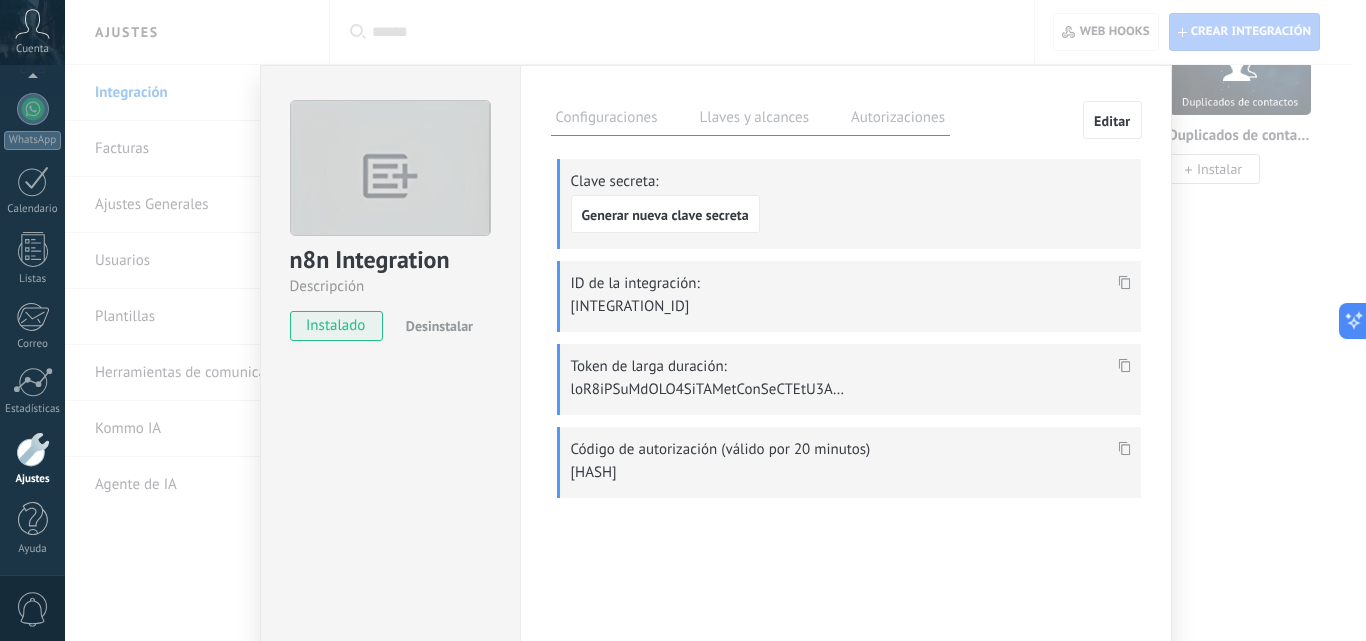 click 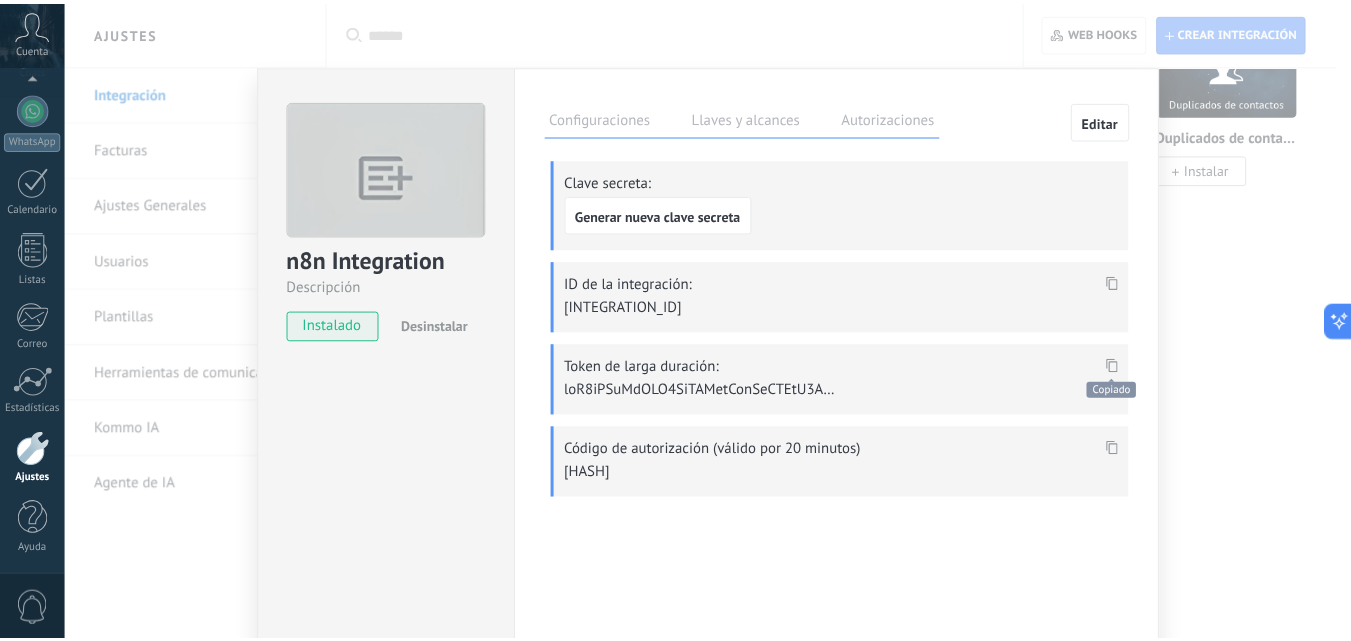 scroll, scrollTop: 1180, scrollLeft: 0, axis: vertical 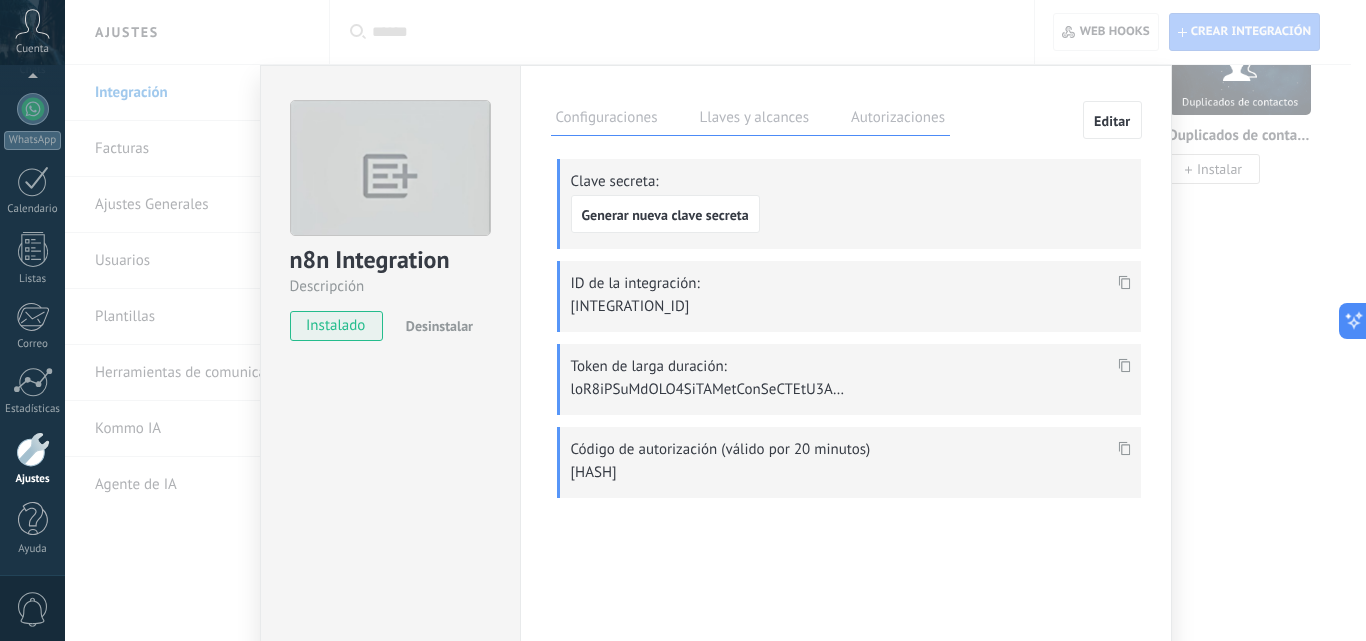click on "Clave secreta:" at bounding box center [851, 181] 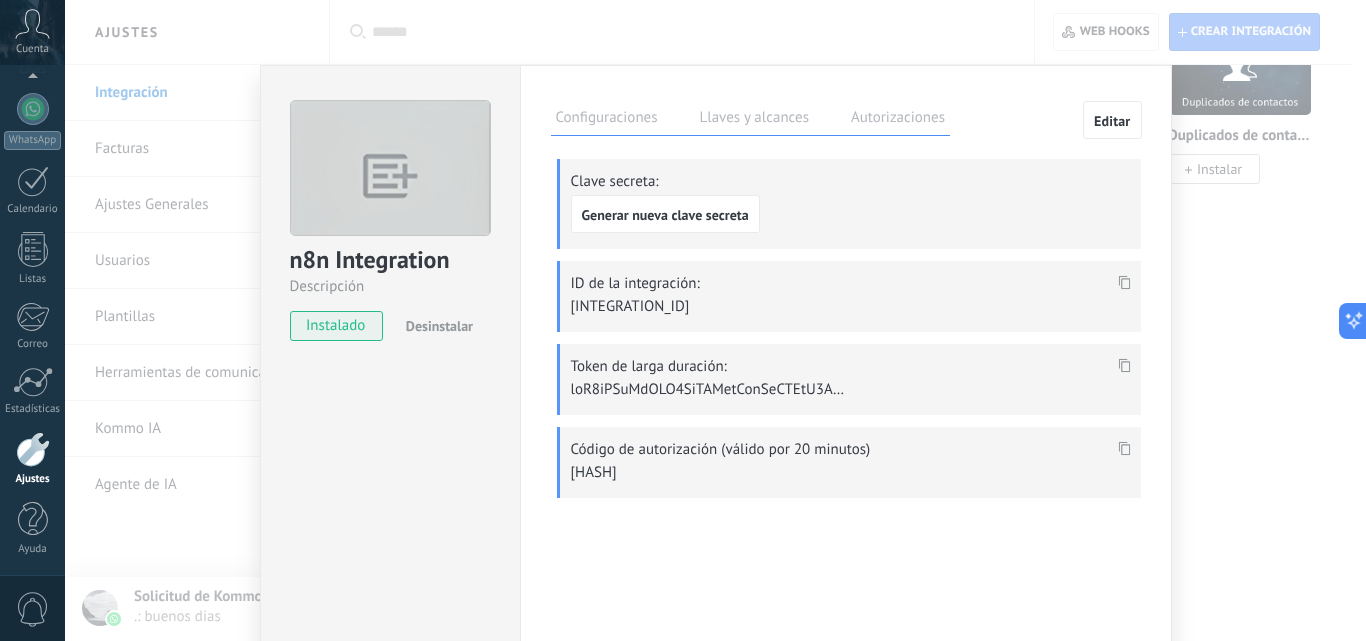 click on "n8n Integration Descripción instalado Desinstalar Configuraciones Llaves y alcances Autorizaciones Editar Clave secreta: Generar nueva clave secreta ID de la integración: c7dc6ce9-f7a0-482a-bf25-39706eaab8c7 Token de larga duración: Código de autorización (válido por 20 minutos) Esta pestaña registra a los usuarios que han concedido acceso a las integración a esta cuenta. Si deseas remover la posibilidad que un usuario pueda enviar solicitudes a la cuenta en nombre de esta integración, puedes revocar el acceso. Si el acceso a todos los usuarios es revocado, la integración dejará de funcionar. Esta aplicacion está instalada, pero nadie le ha dado acceso aun. Descripción" at bounding box center [715, 320] 